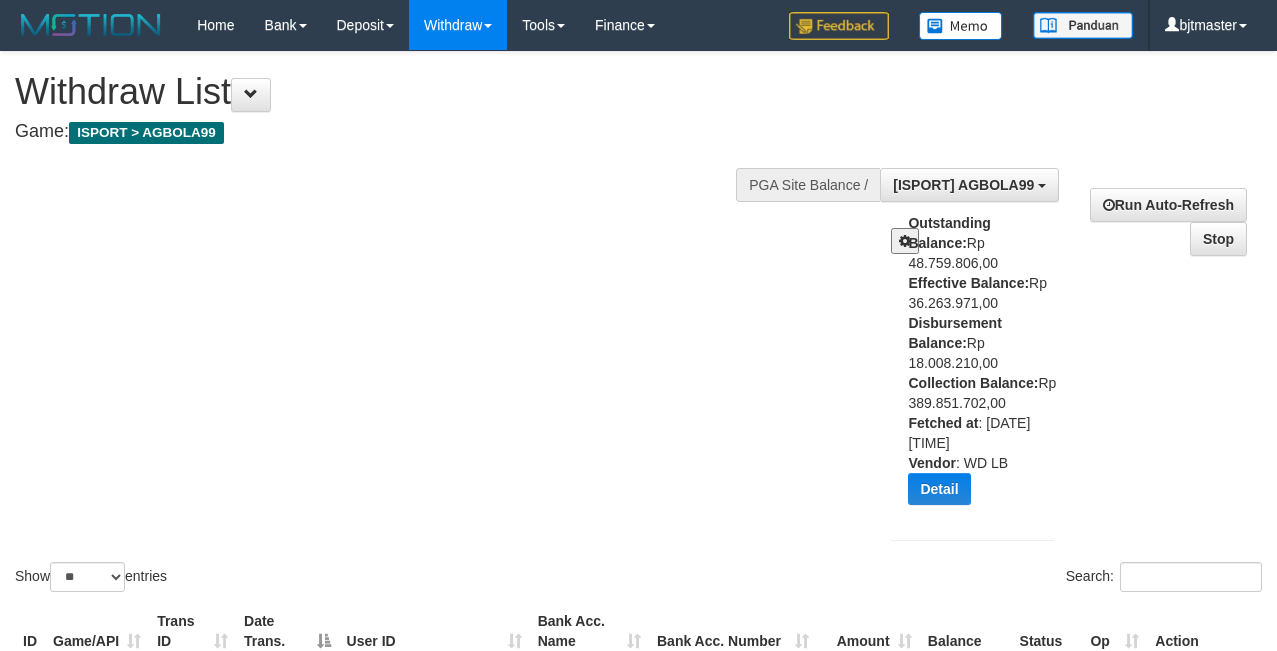 select on "**" 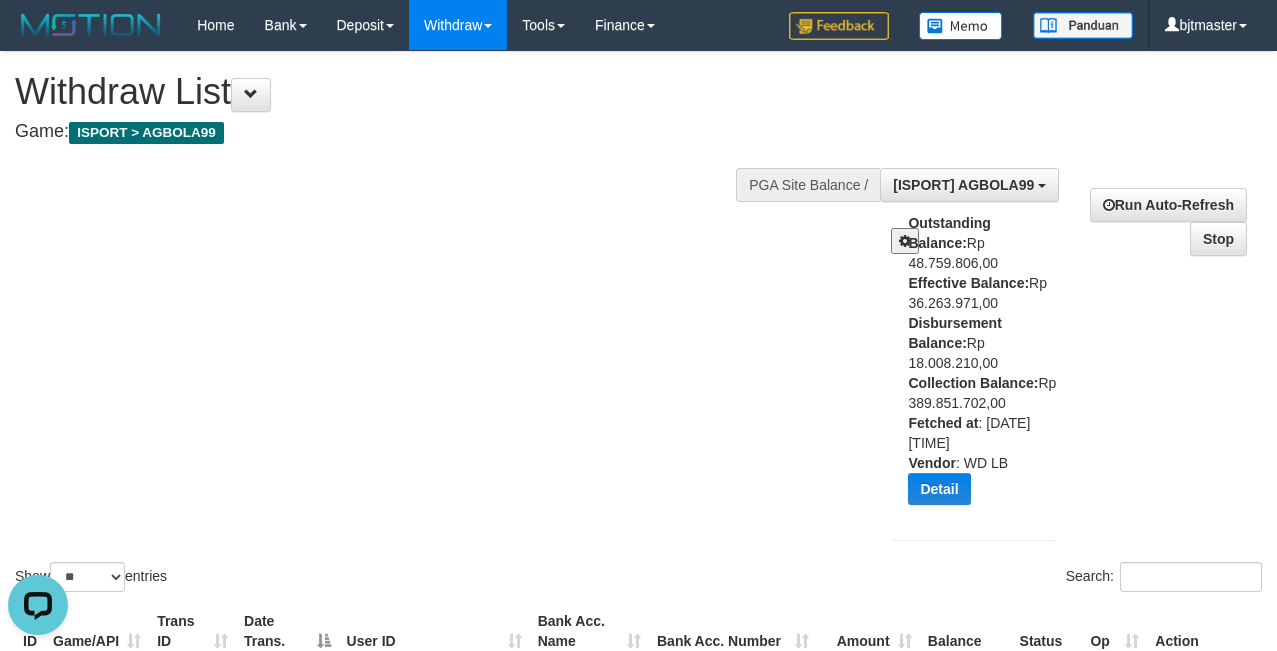 scroll, scrollTop: 0, scrollLeft: 0, axis: both 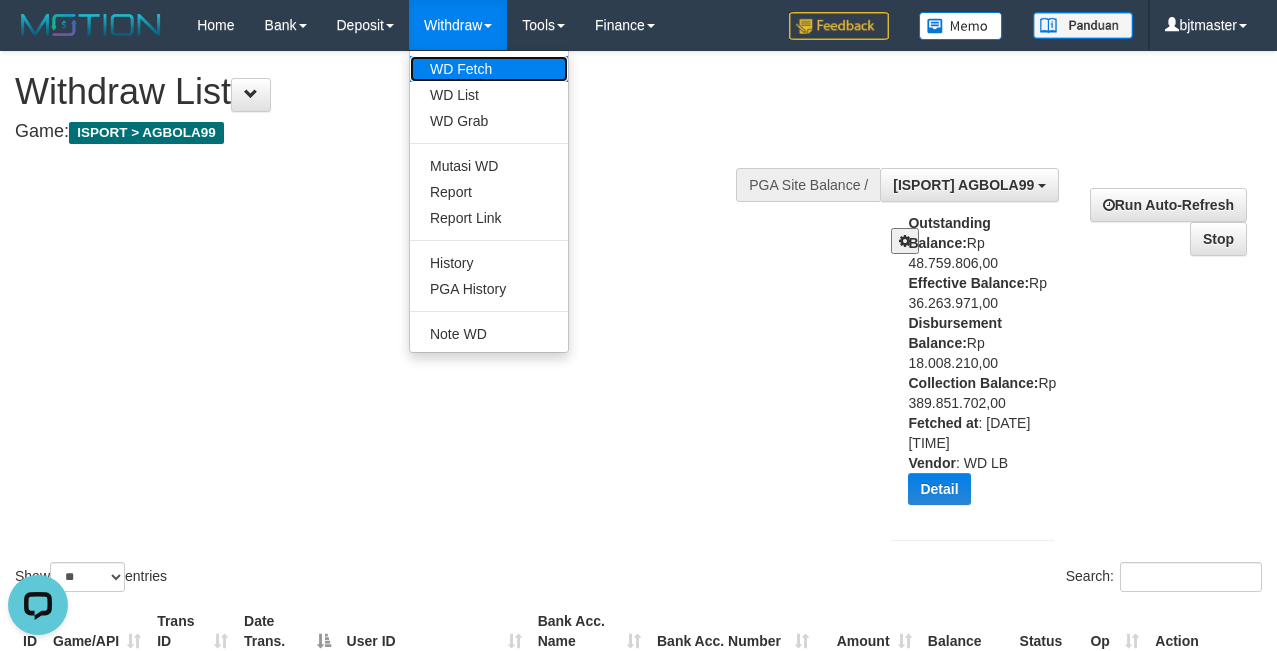 click on "WD Fetch" at bounding box center [489, 69] 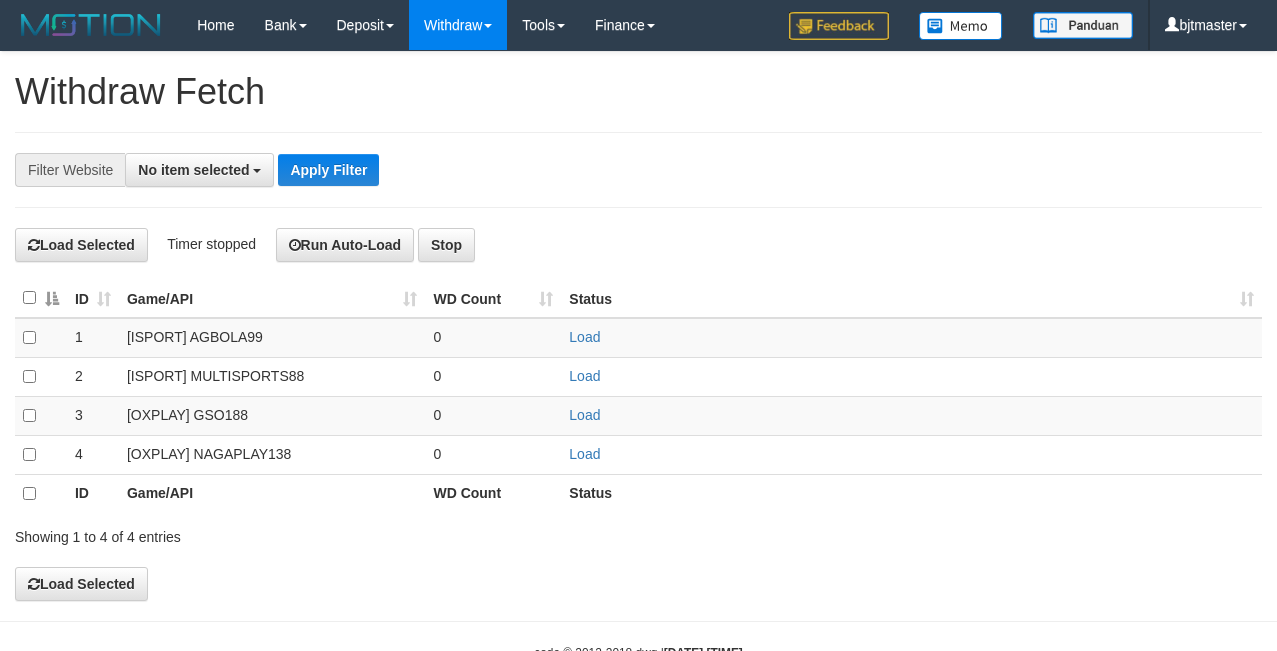 select 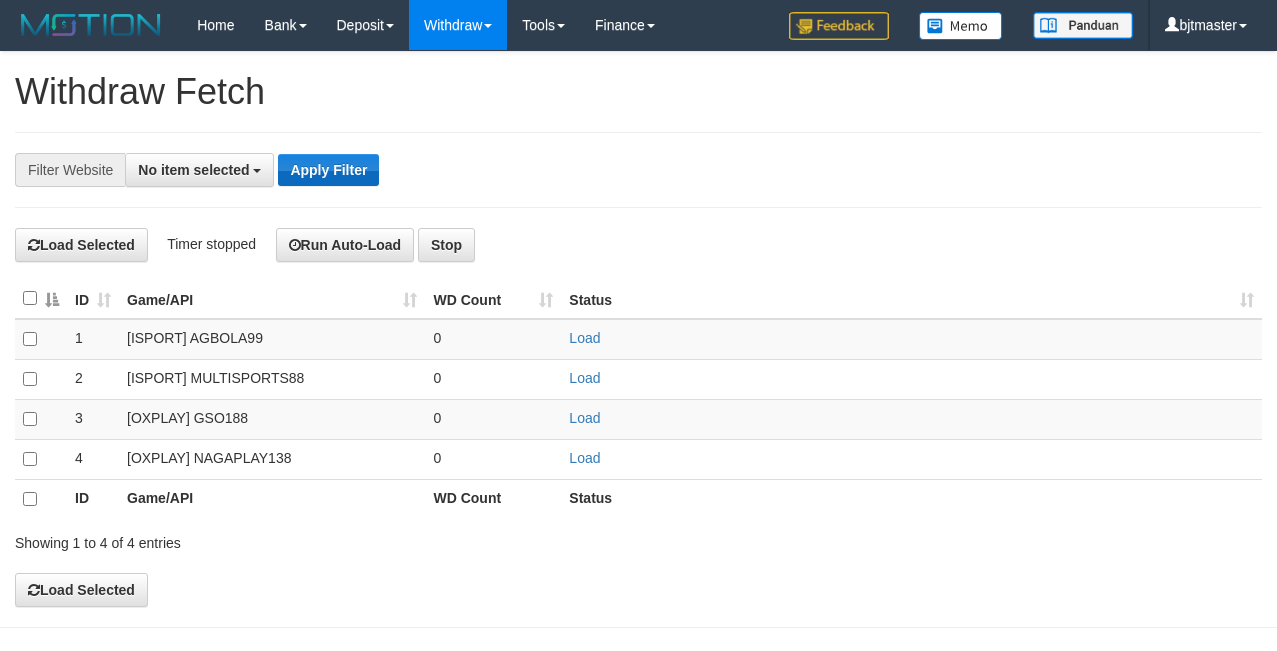 scroll, scrollTop: 0, scrollLeft: 0, axis: both 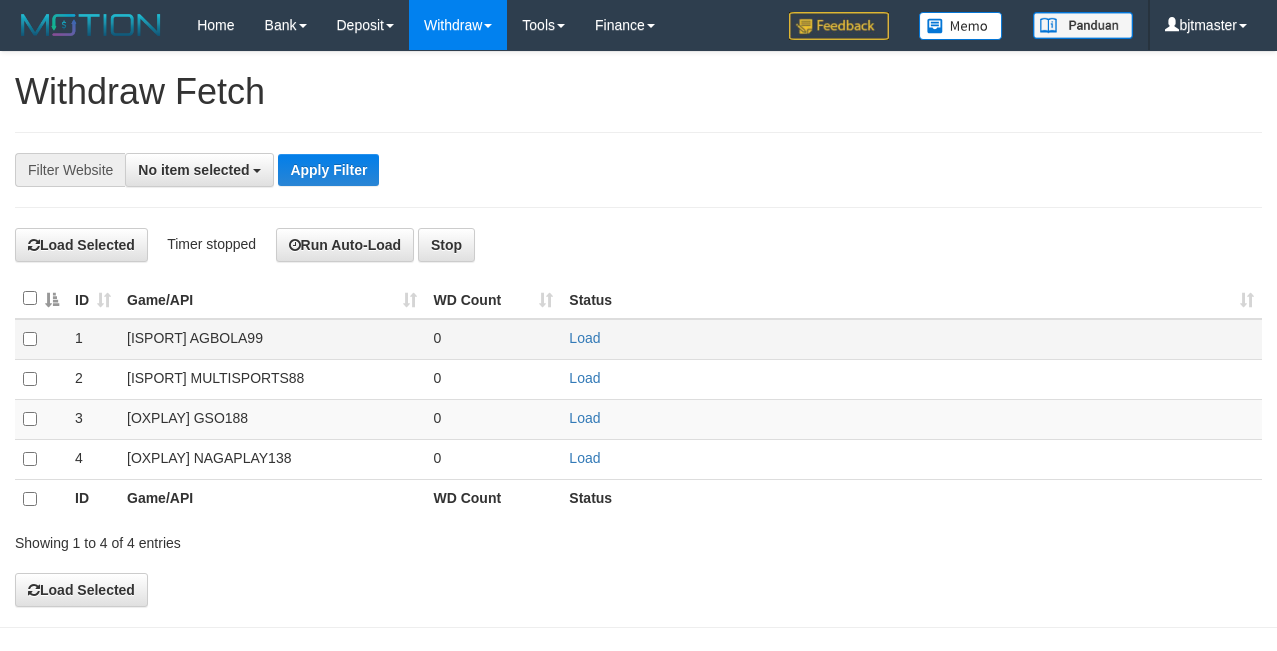 click on "Load" at bounding box center (911, 339) 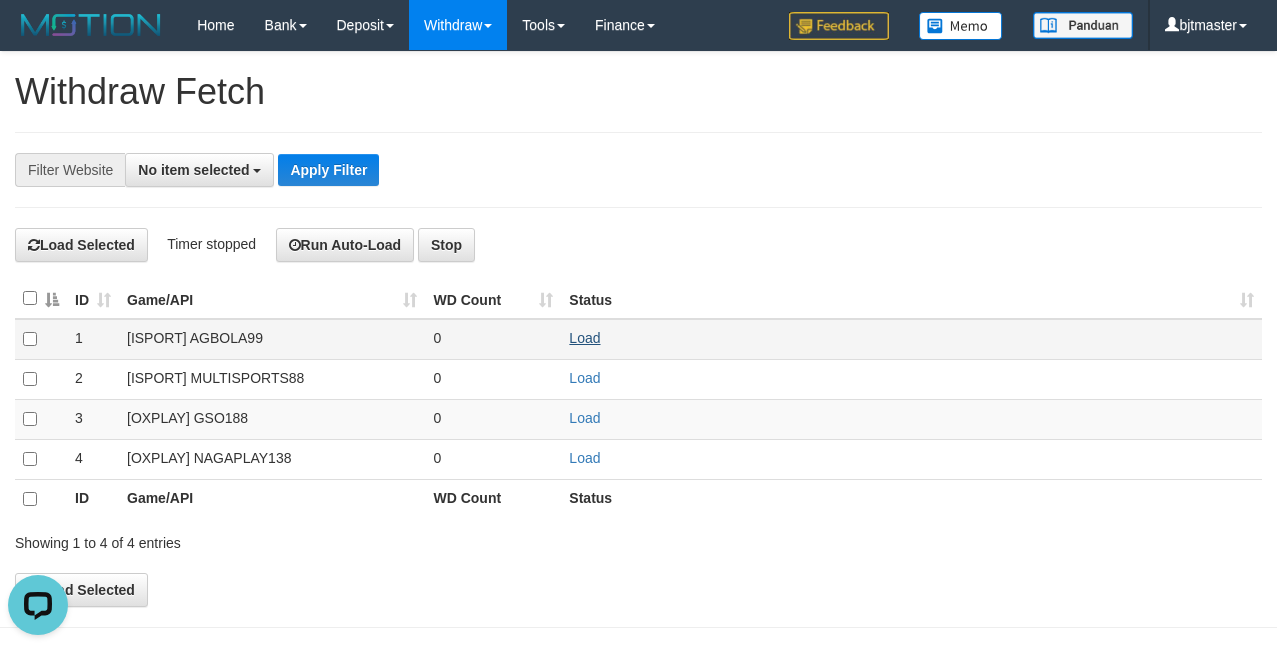 scroll, scrollTop: 0, scrollLeft: 0, axis: both 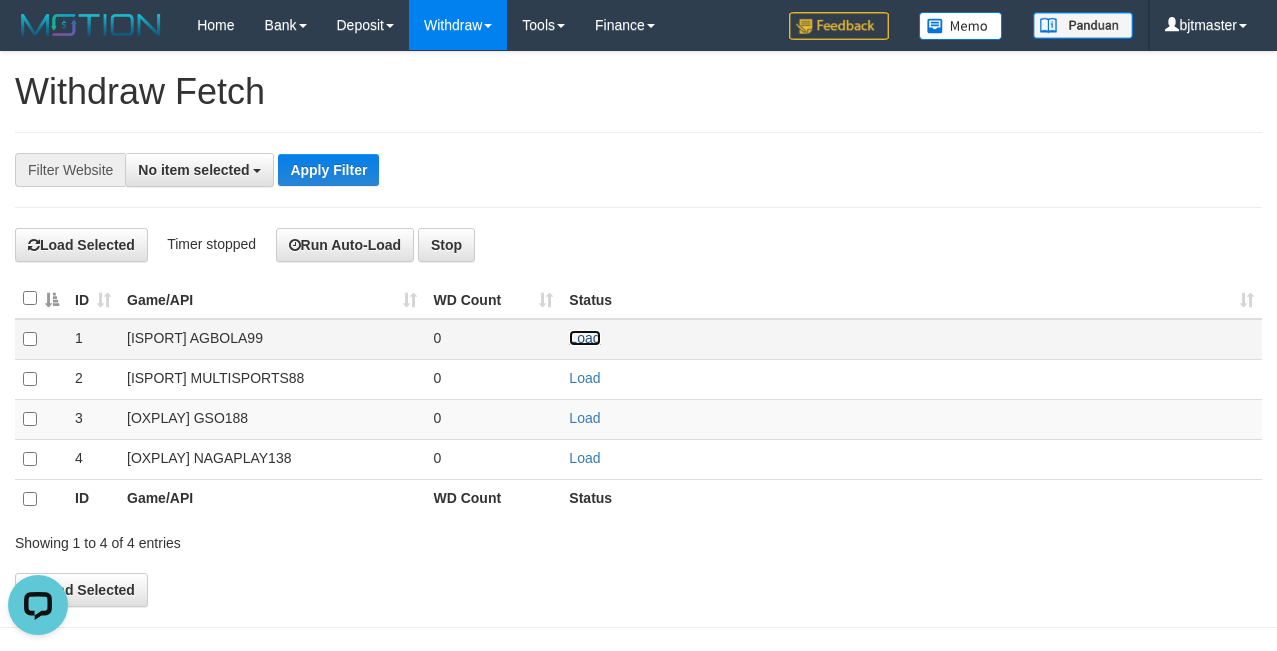 click on "Load" at bounding box center [584, 338] 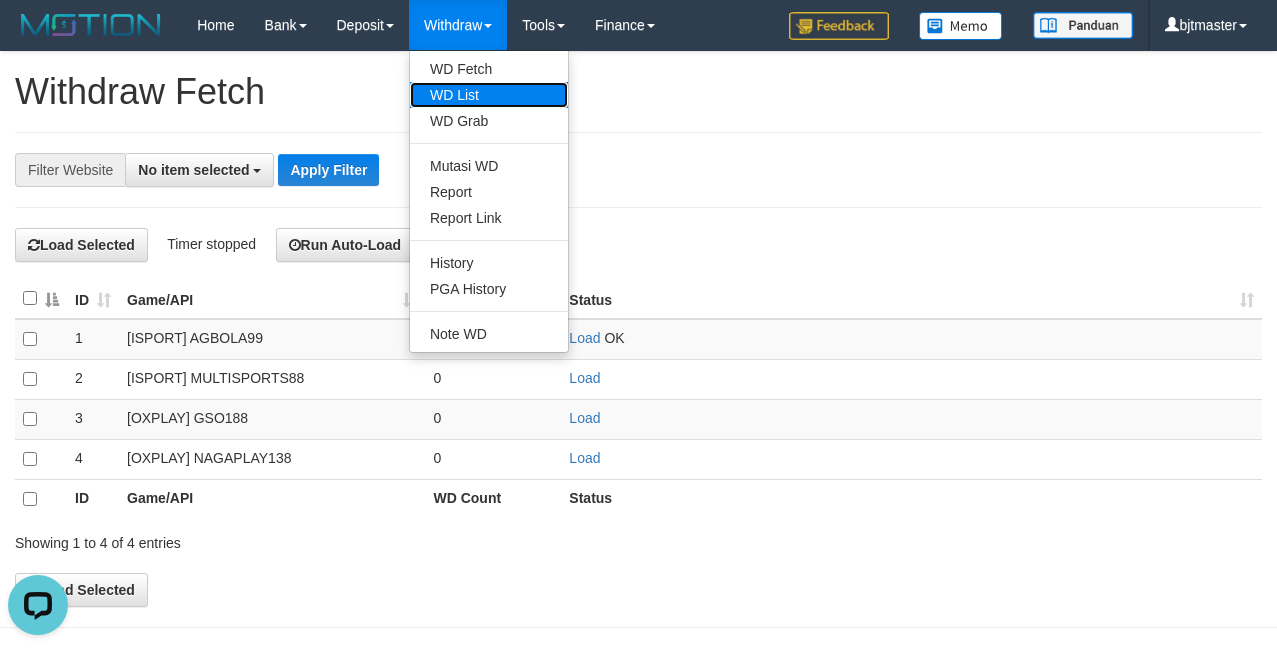 click on "WD List" at bounding box center [489, 95] 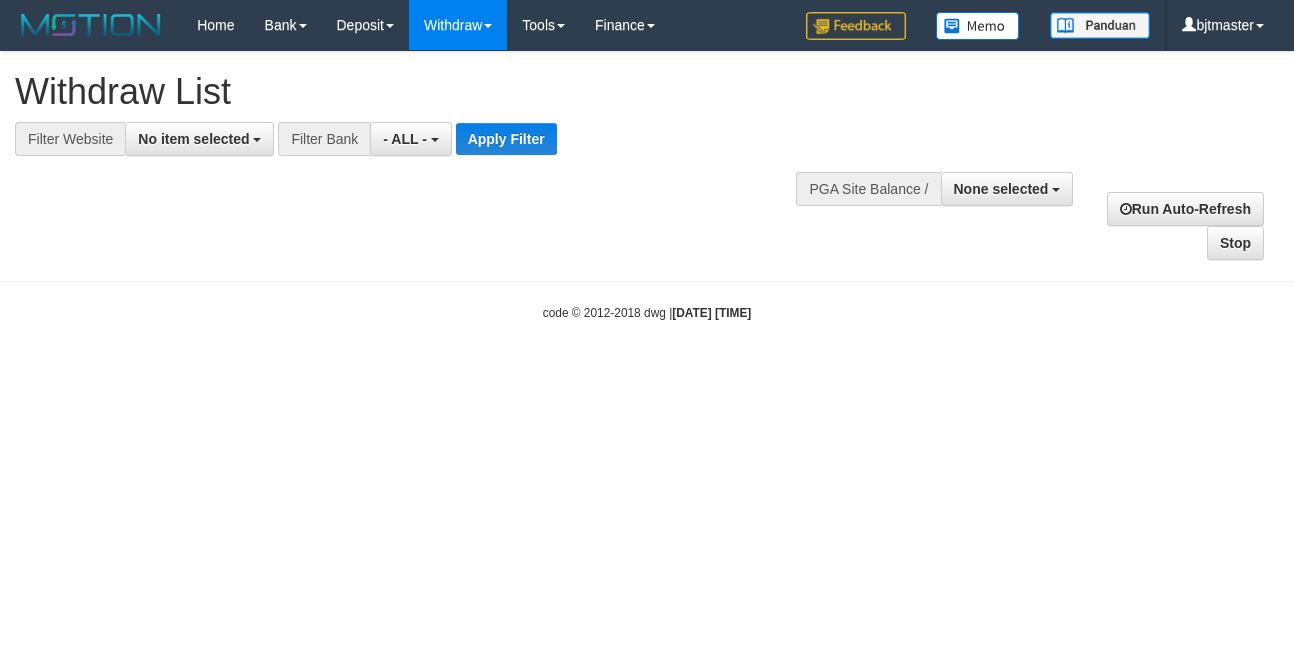 select 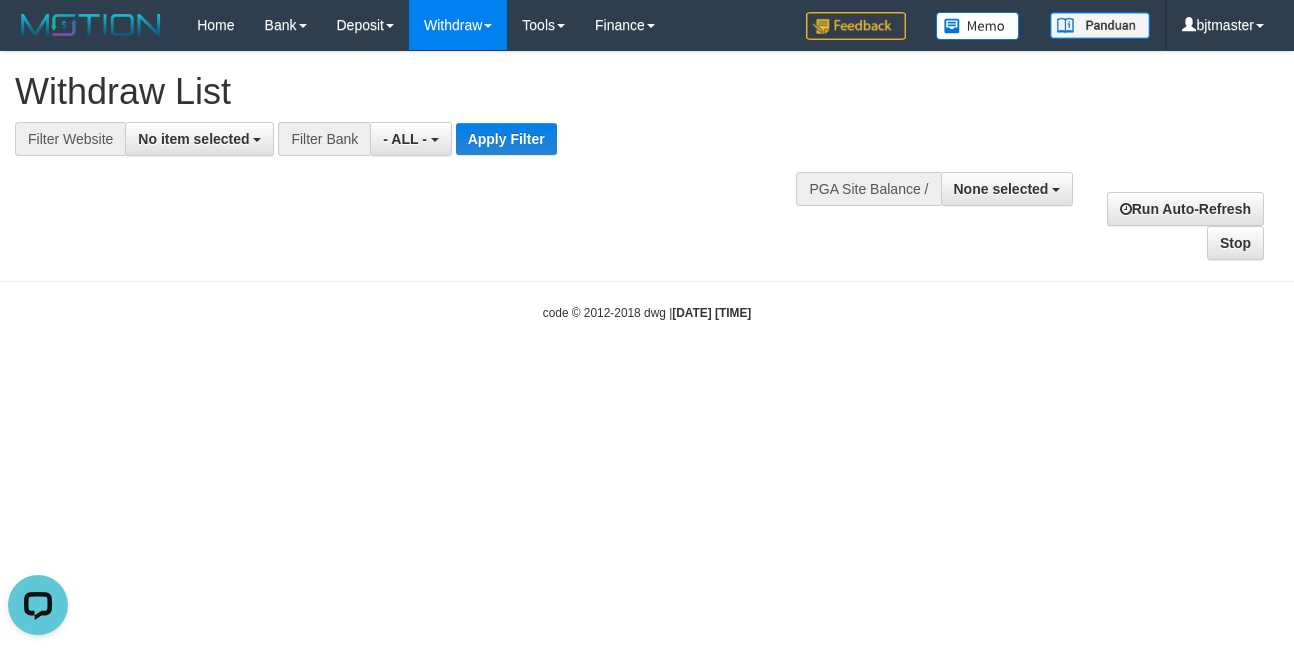 scroll, scrollTop: 0, scrollLeft: 0, axis: both 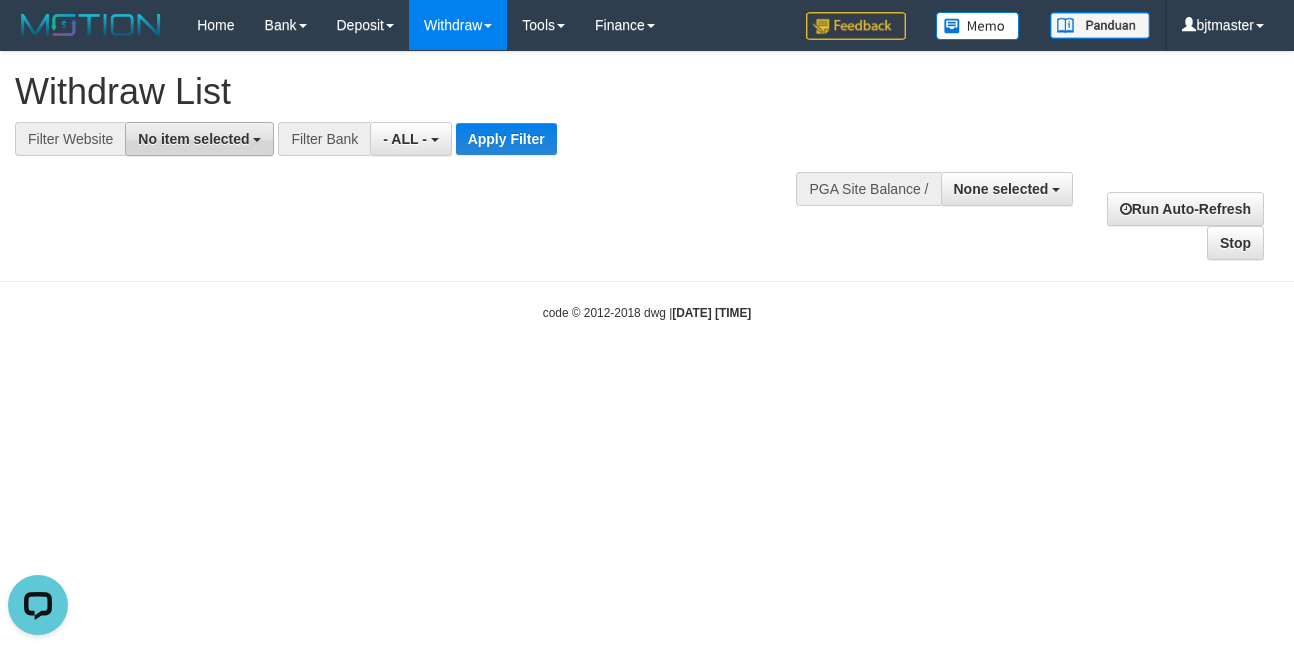 click on "No item selected" at bounding box center (193, 139) 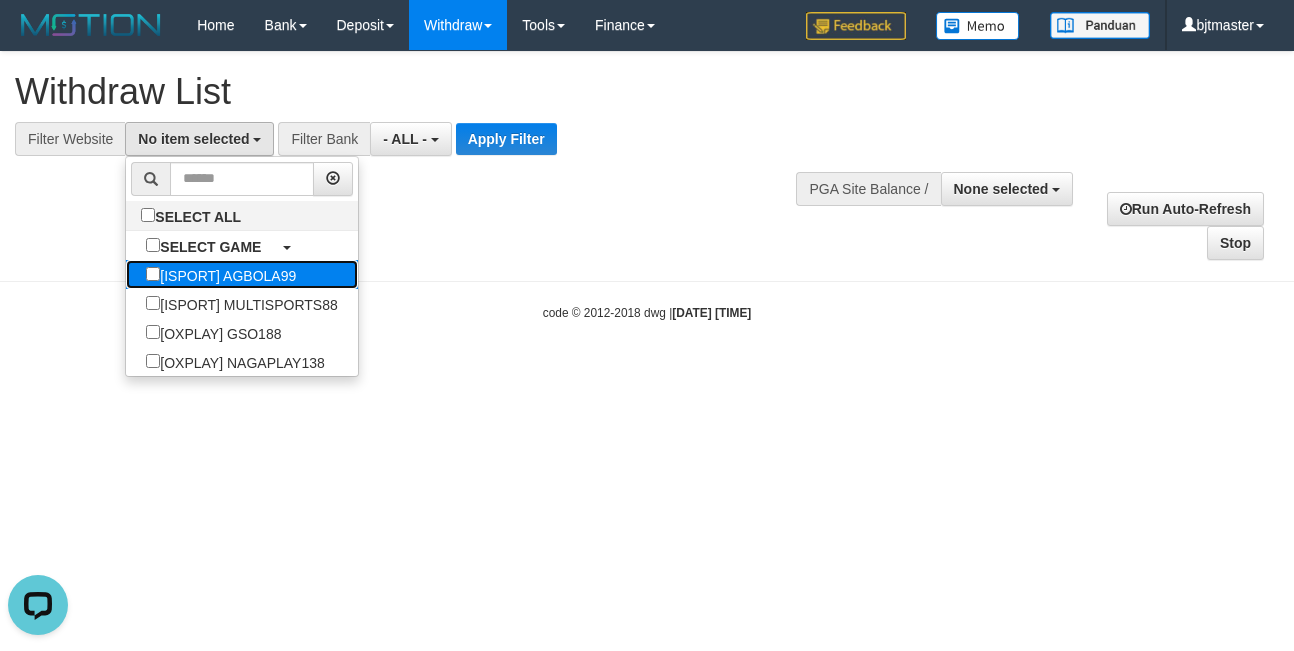 click on "[ISPORT] AGBOLA99" at bounding box center (221, 274) 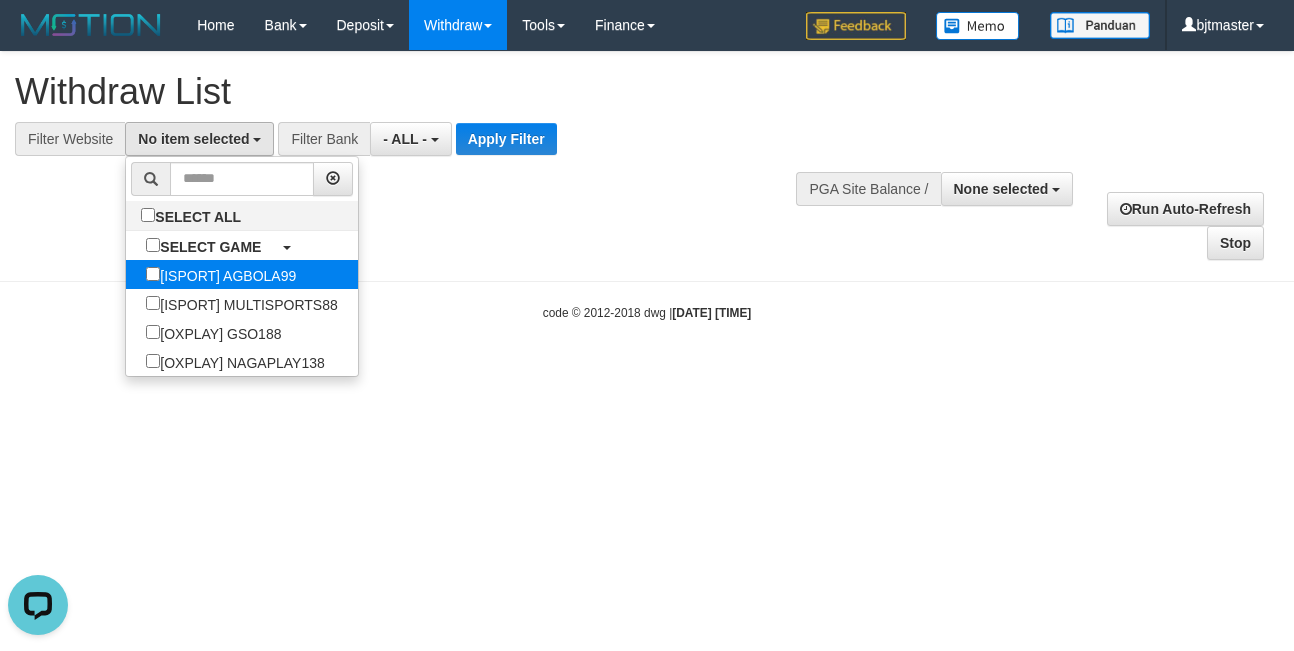 select on "****" 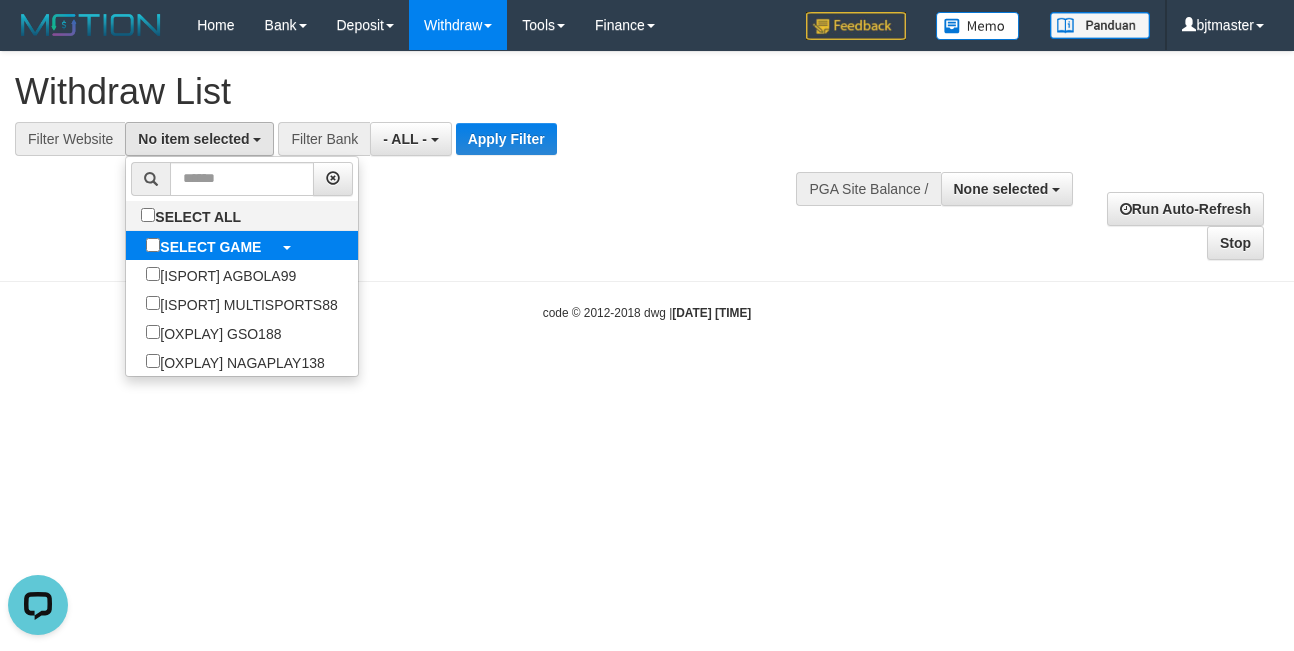 scroll, scrollTop: 17, scrollLeft: 0, axis: vertical 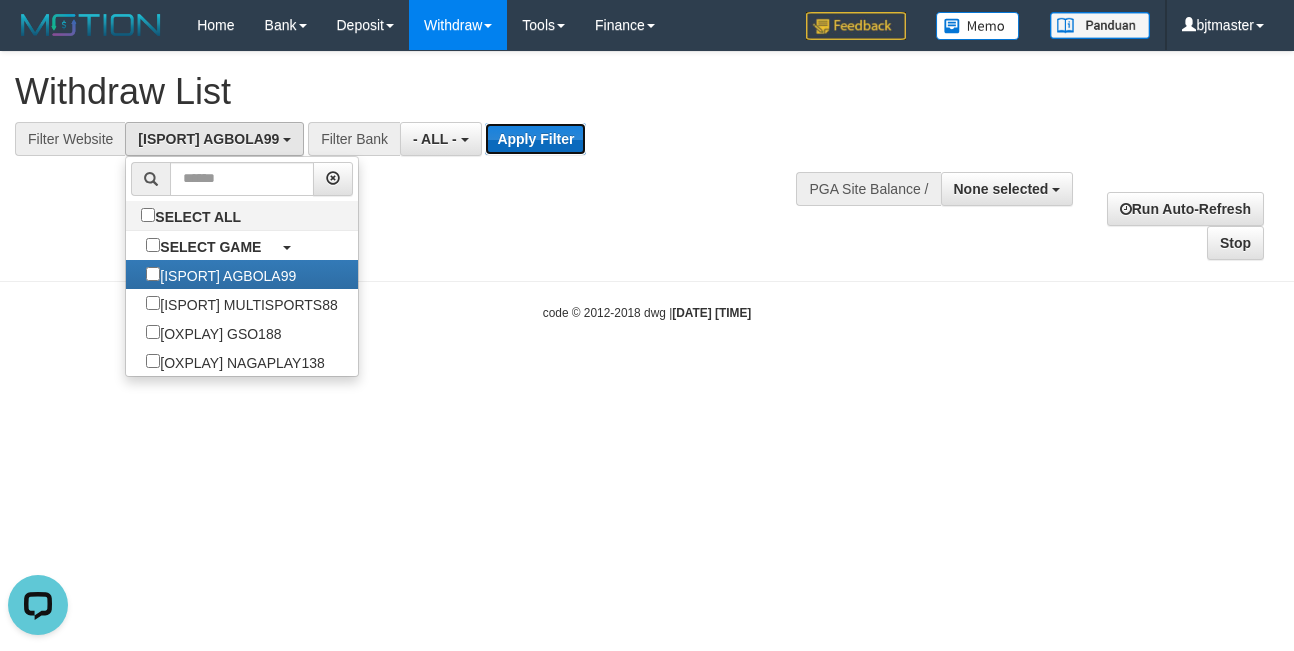 click on "Apply Filter" at bounding box center [535, 139] 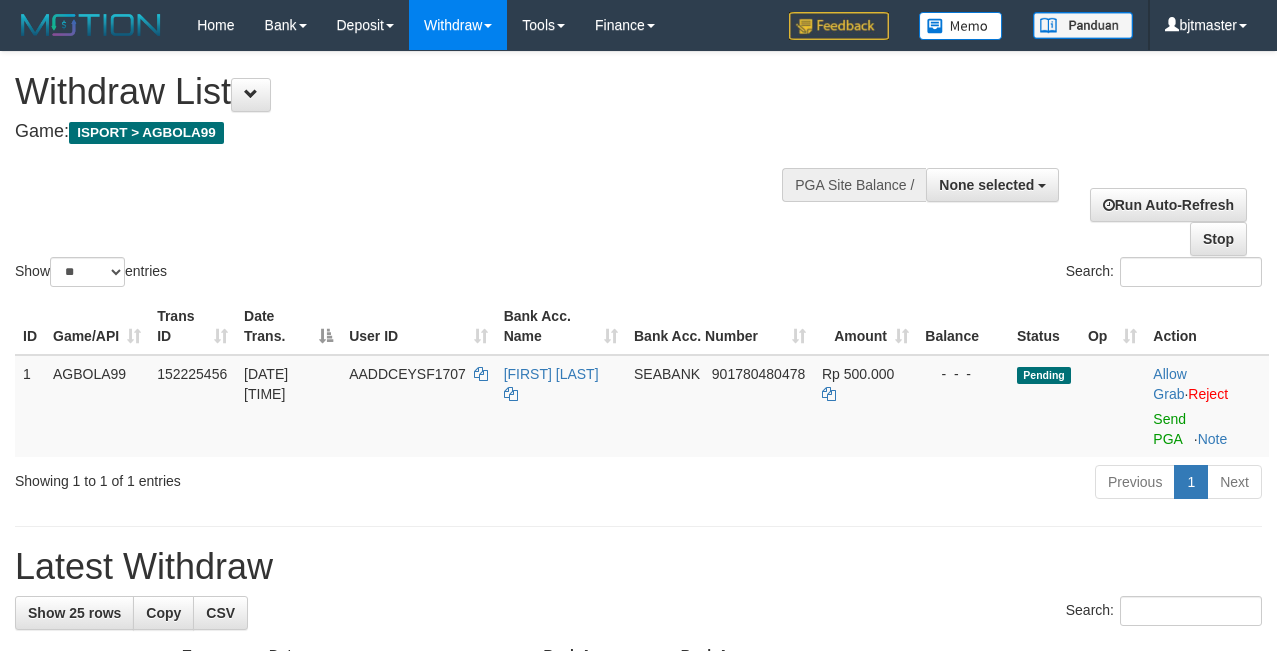 select 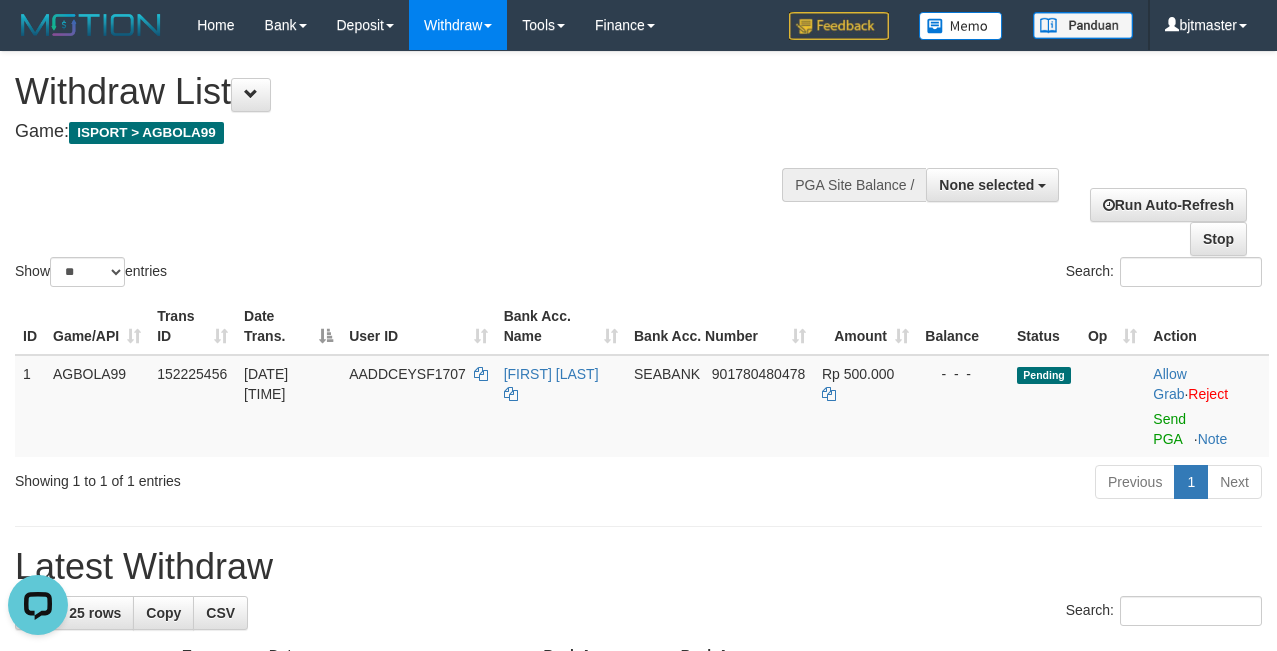 scroll, scrollTop: 0, scrollLeft: 0, axis: both 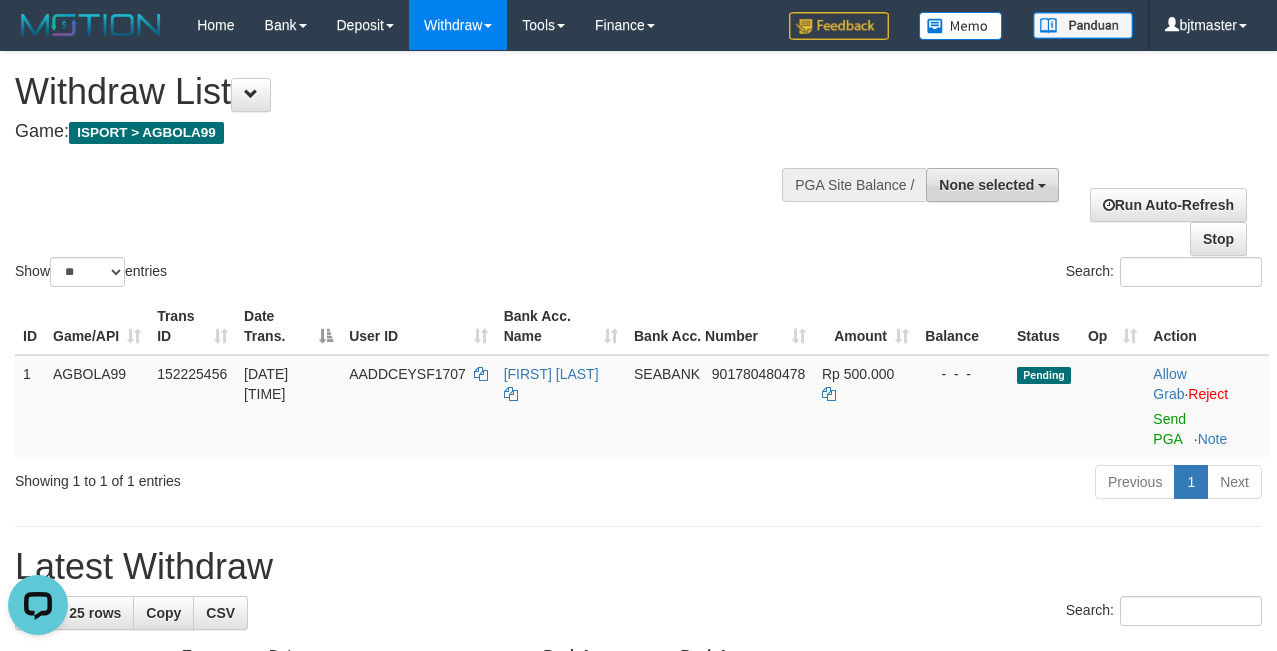 click on "None selected" at bounding box center [986, 185] 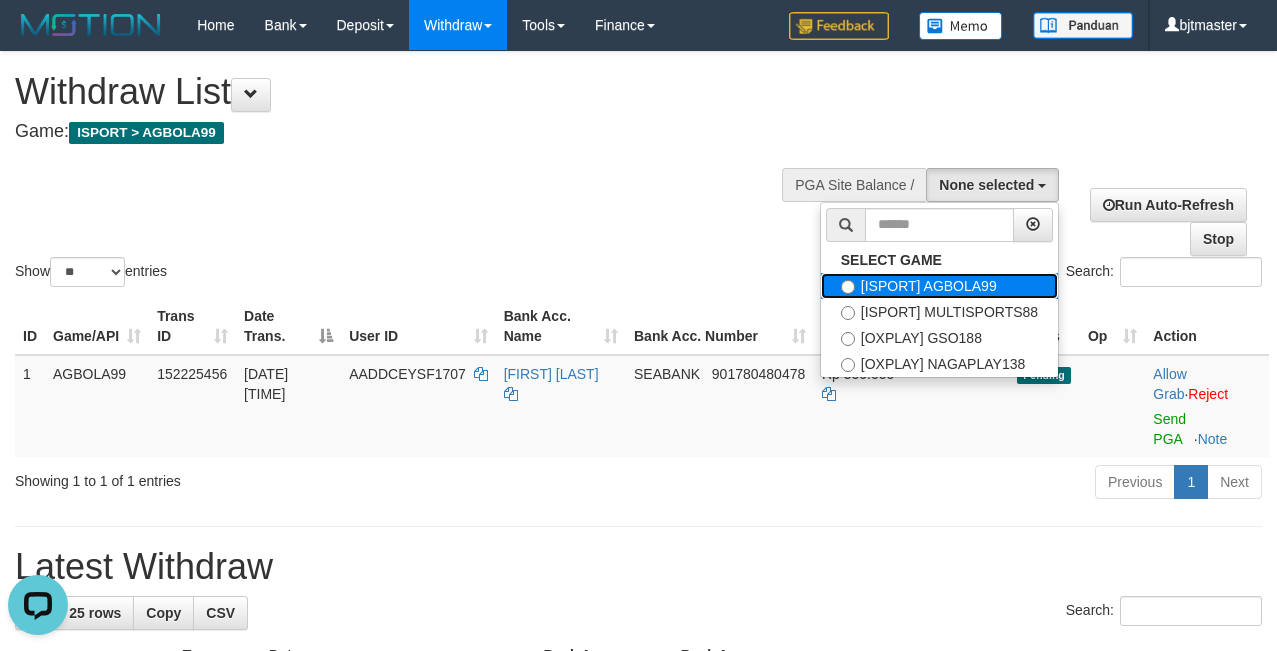 click on "[ISPORT] AGBOLA99" at bounding box center [939, 286] 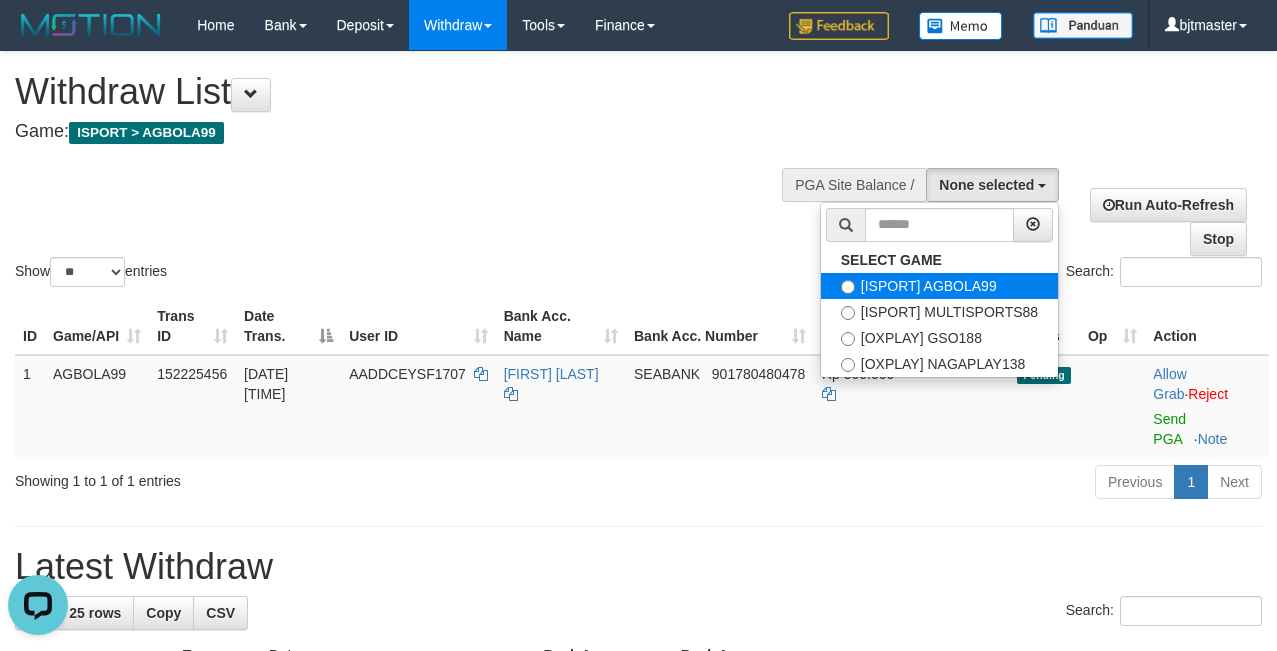 select on "****" 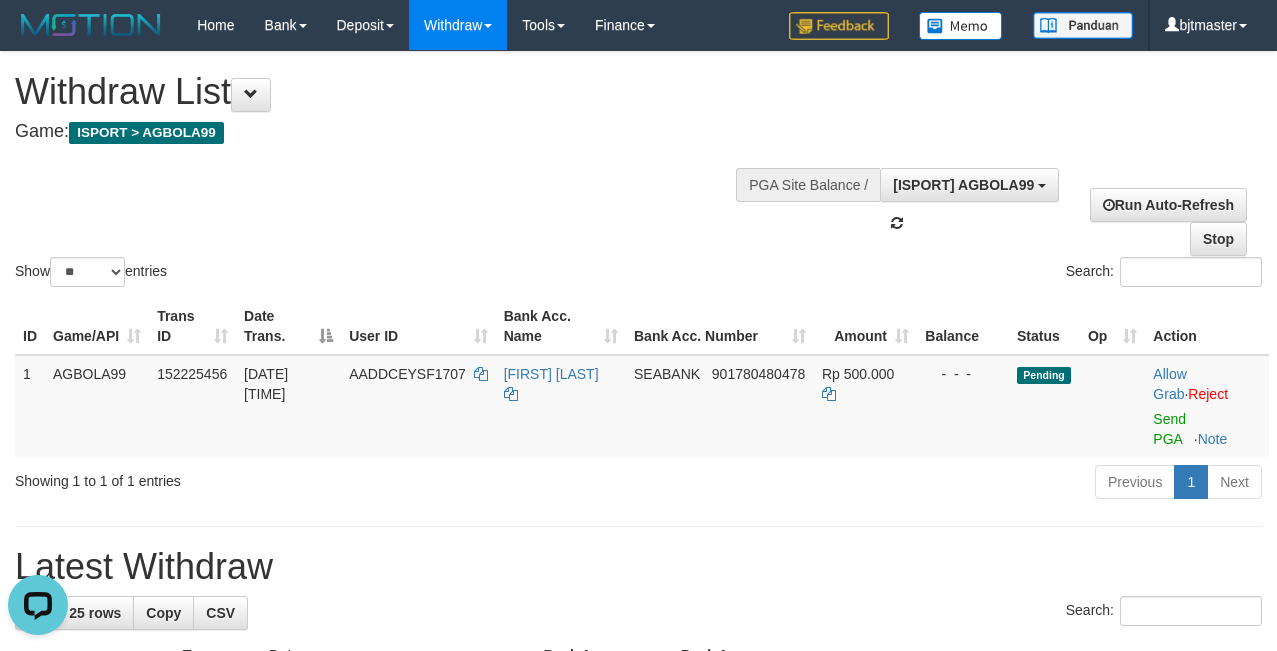 scroll, scrollTop: 17, scrollLeft: 0, axis: vertical 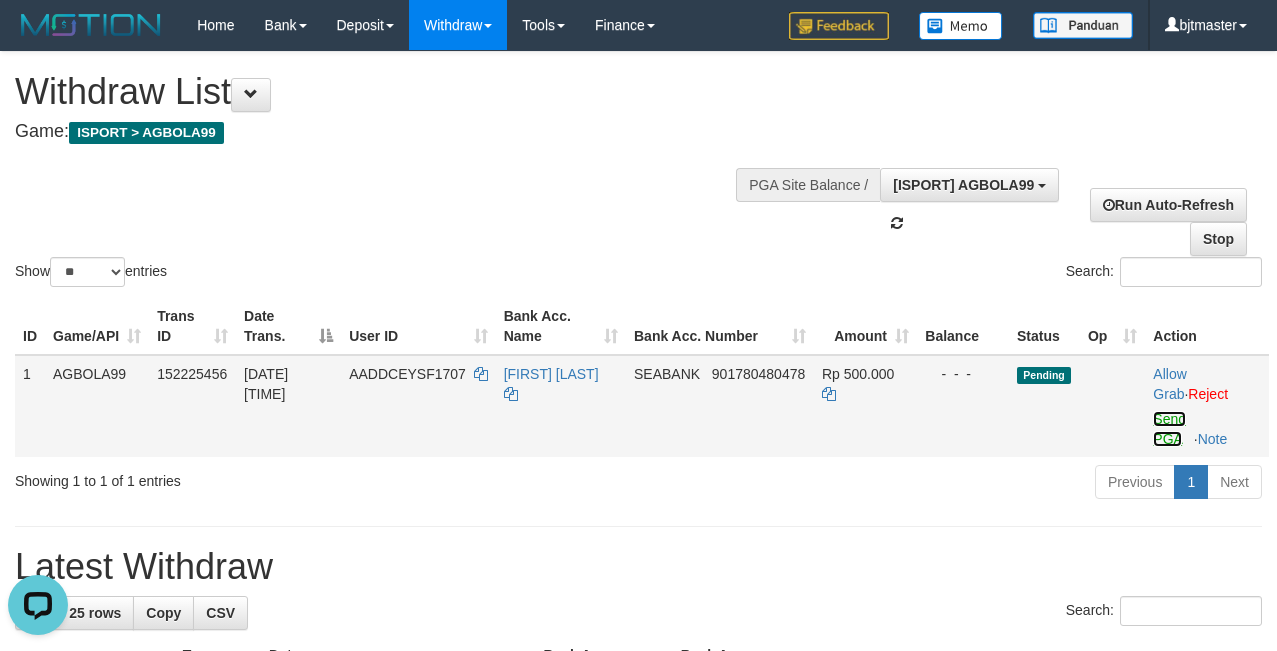 click on "Send PGA" at bounding box center (1169, 429) 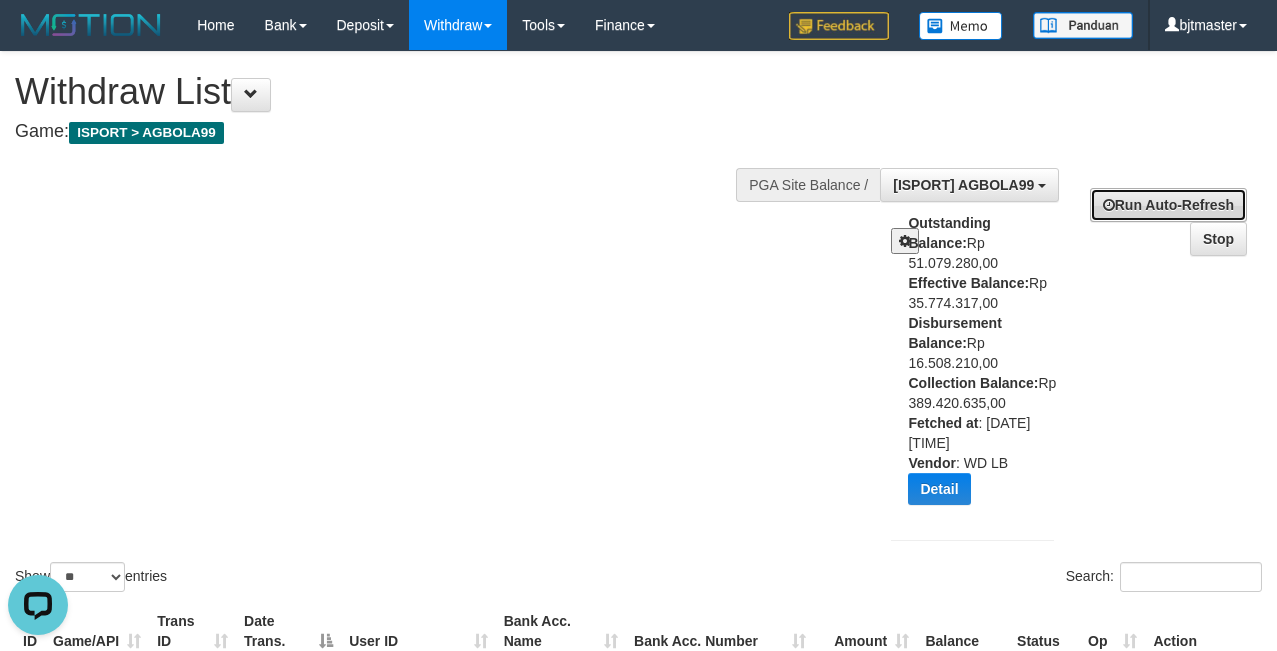 click on "Run Auto-Refresh" at bounding box center (1168, 205) 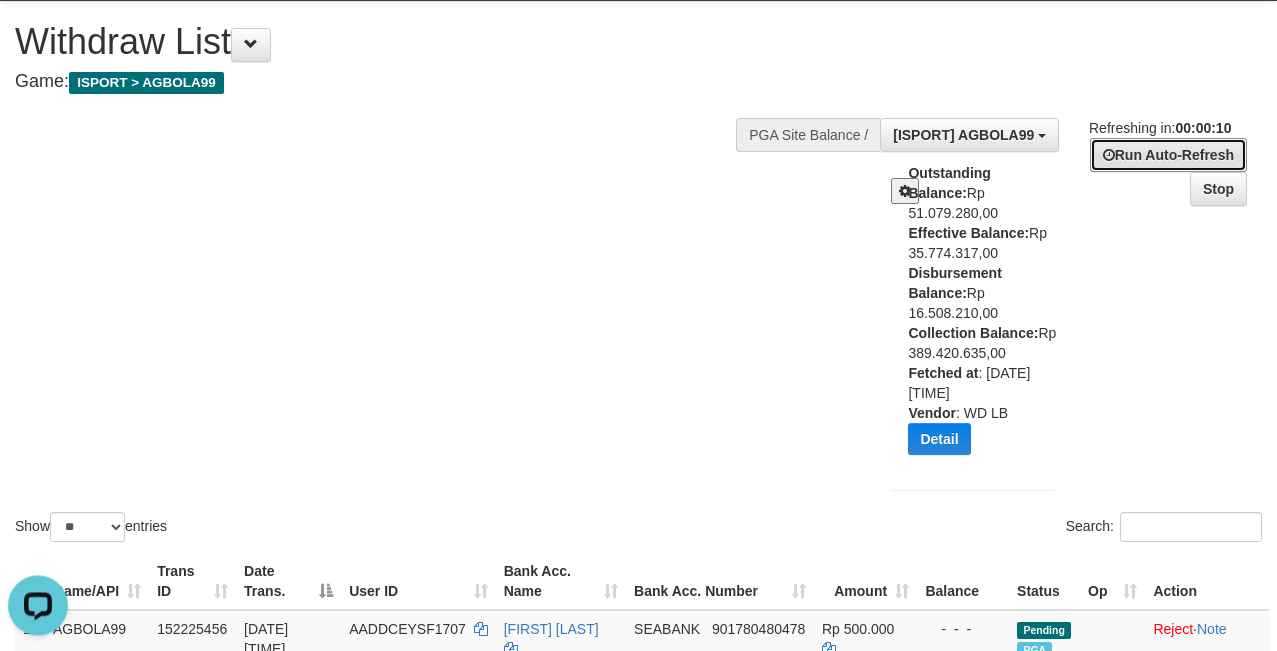 scroll, scrollTop: 102, scrollLeft: 0, axis: vertical 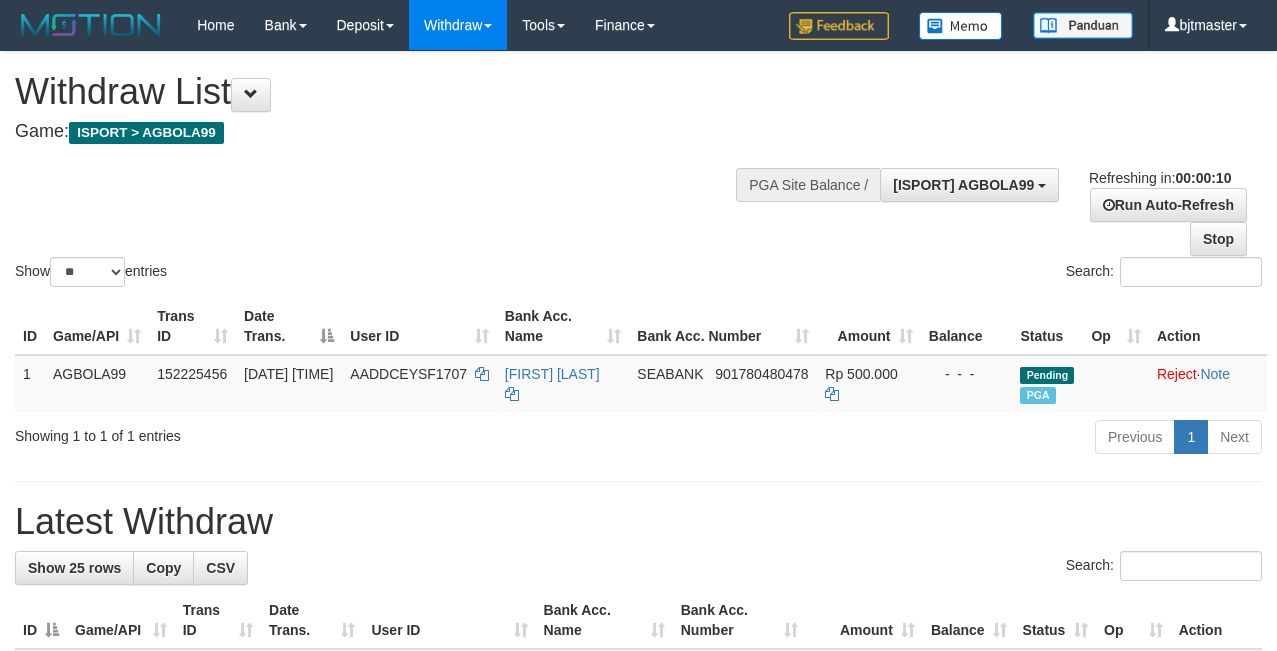 select on "**" 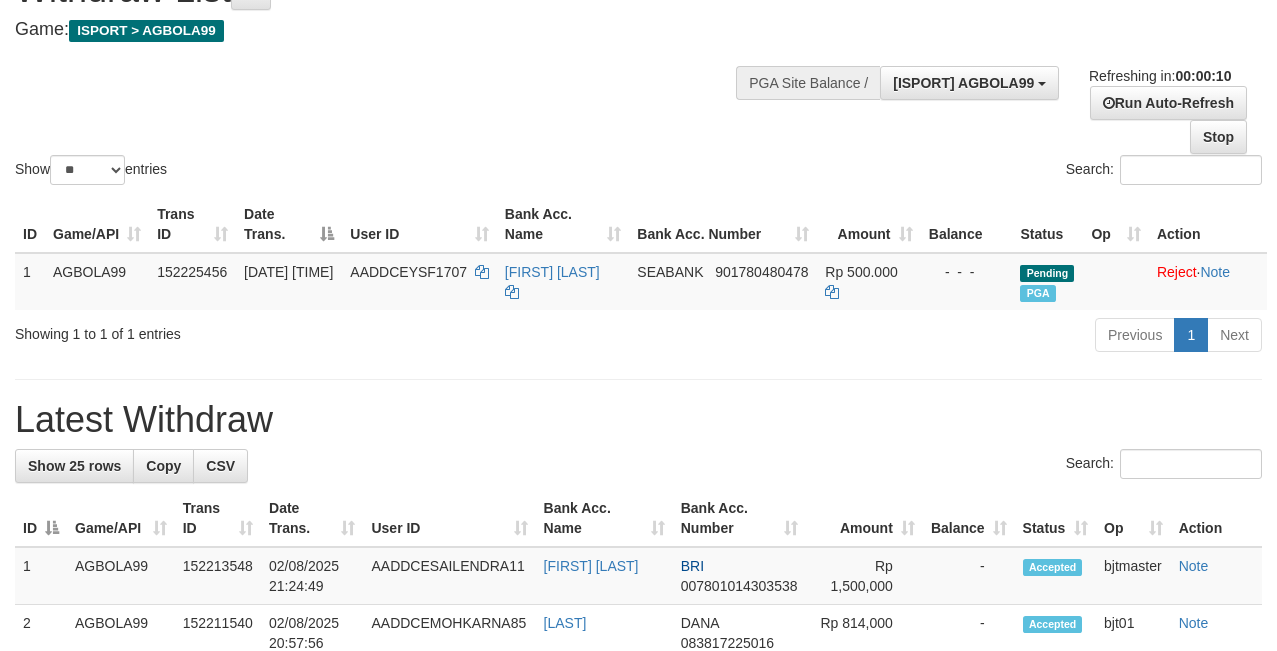 scroll, scrollTop: 17, scrollLeft: 0, axis: vertical 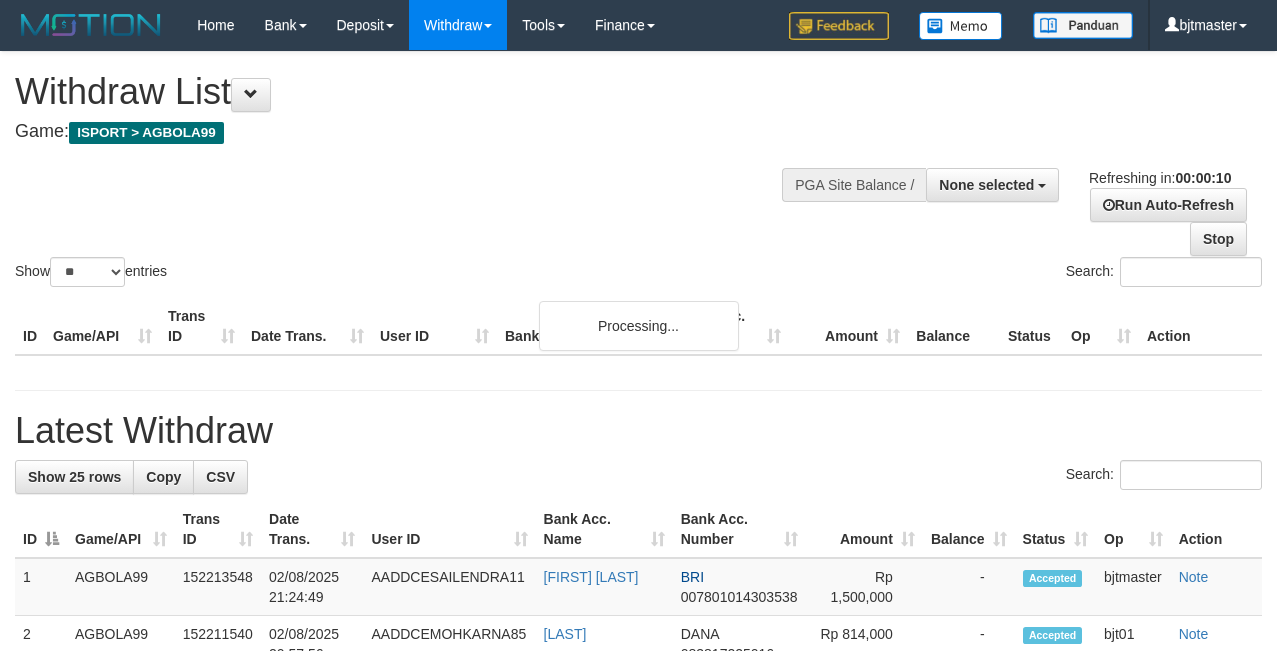 select 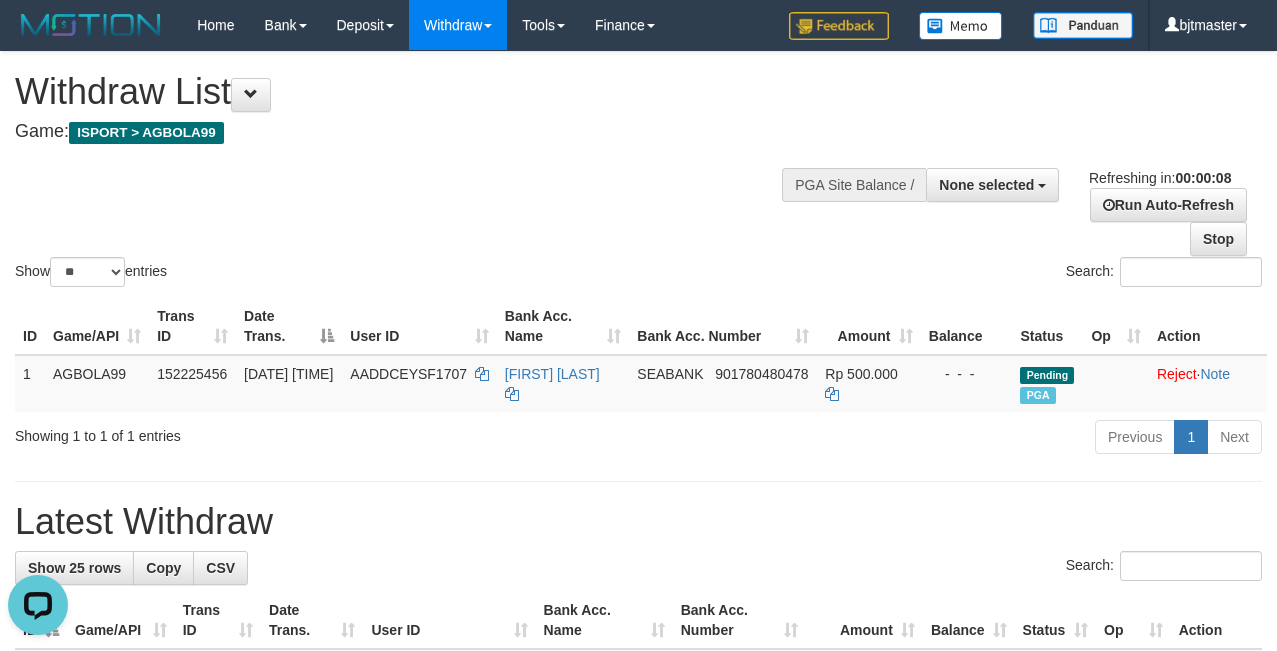 scroll, scrollTop: 0, scrollLeft: 0, axis: both 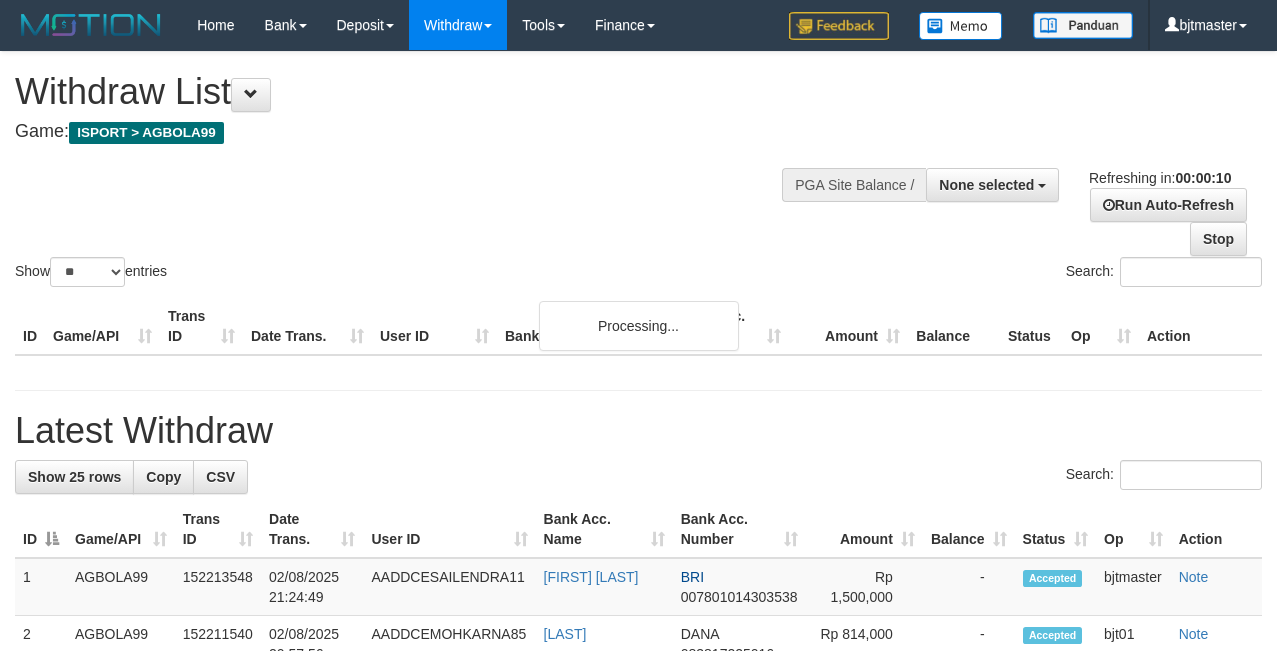 select 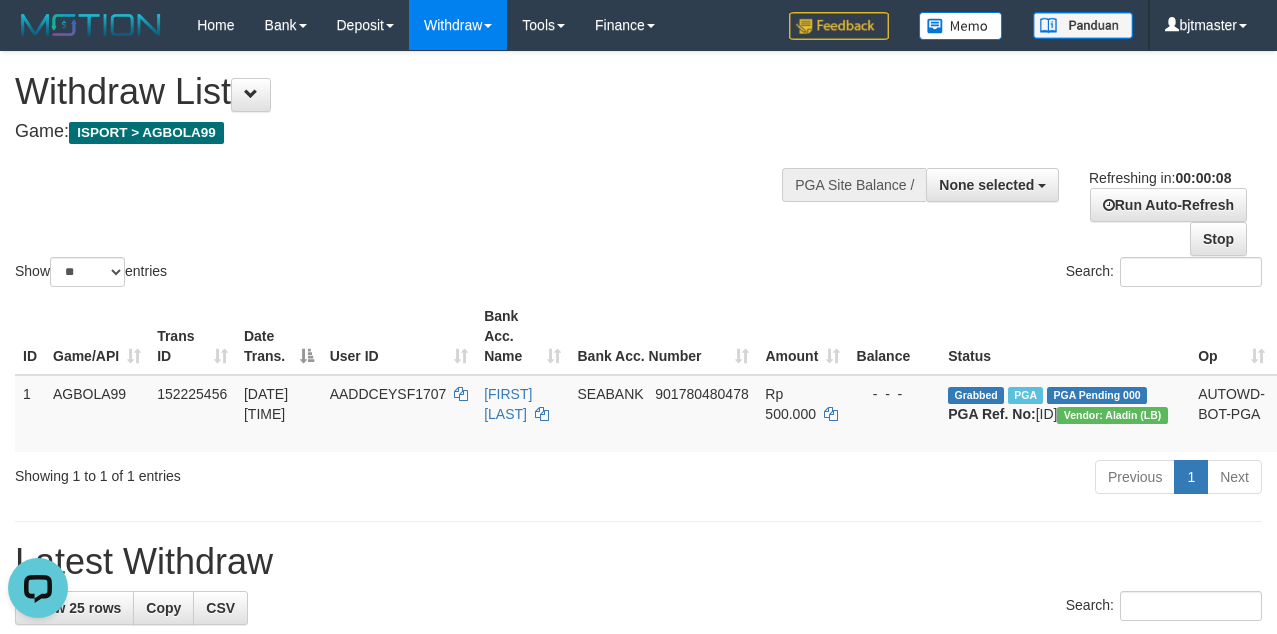 scroll, scrollTop: 0, scrollLeft: 0, axis: both 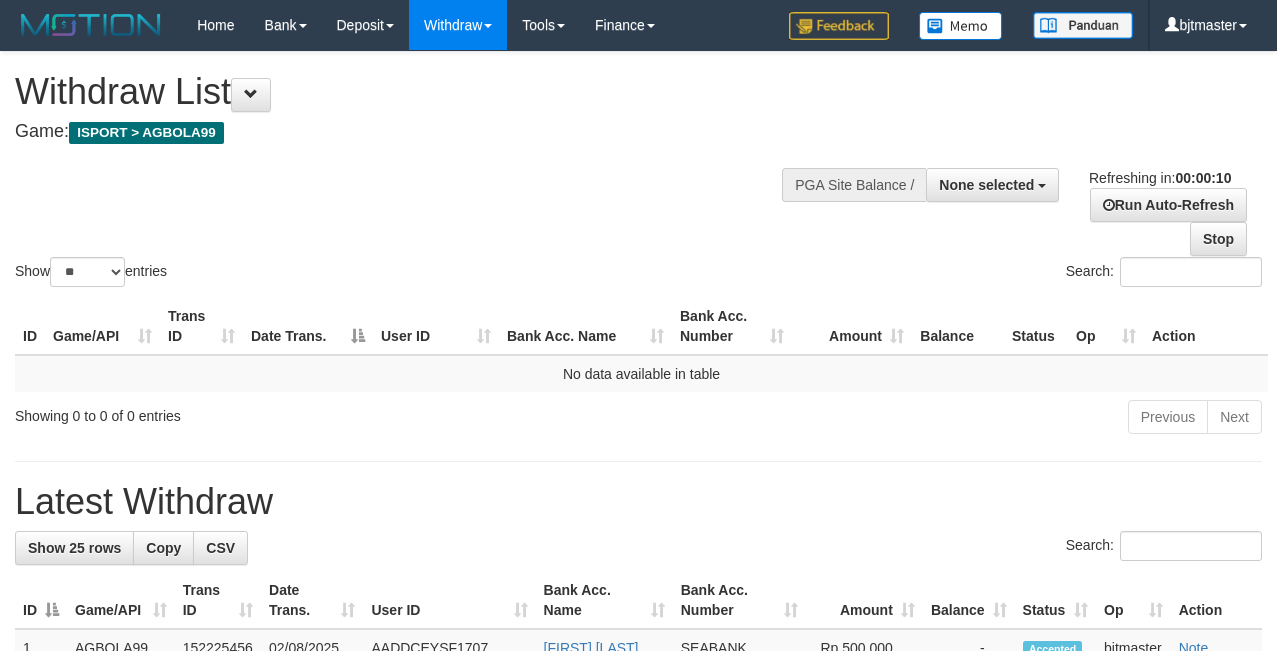 select 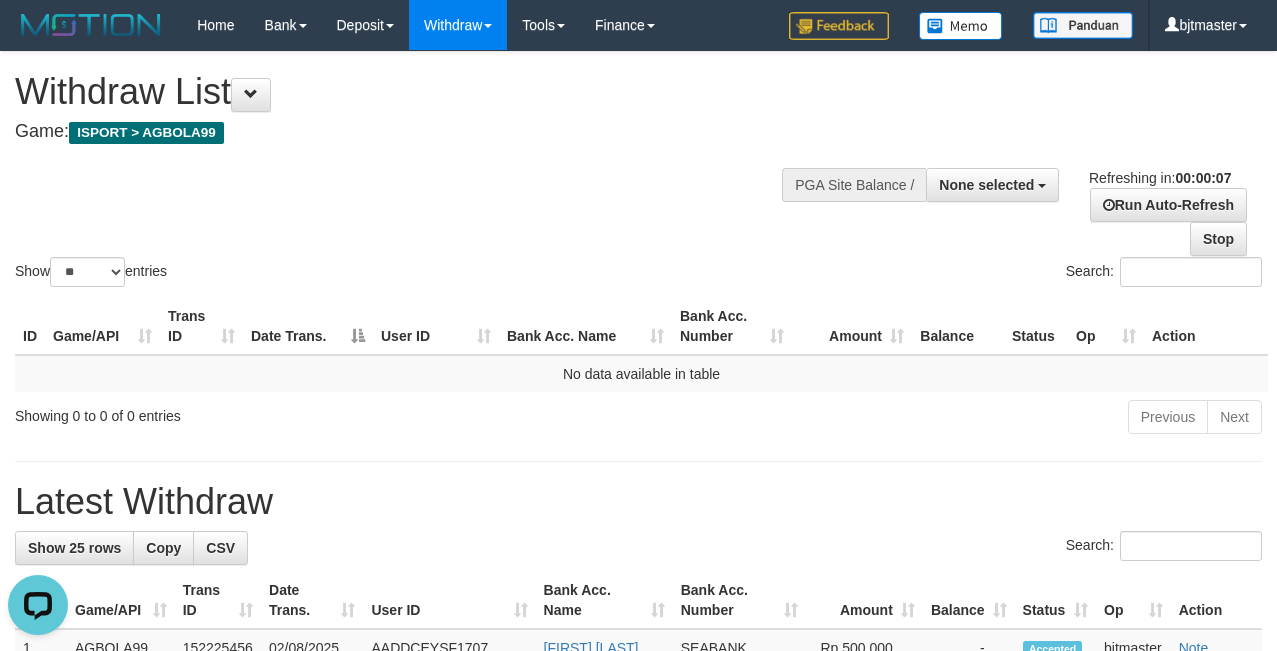 scroll, scrollTop: 0, scrollLeft: 0, axis: both 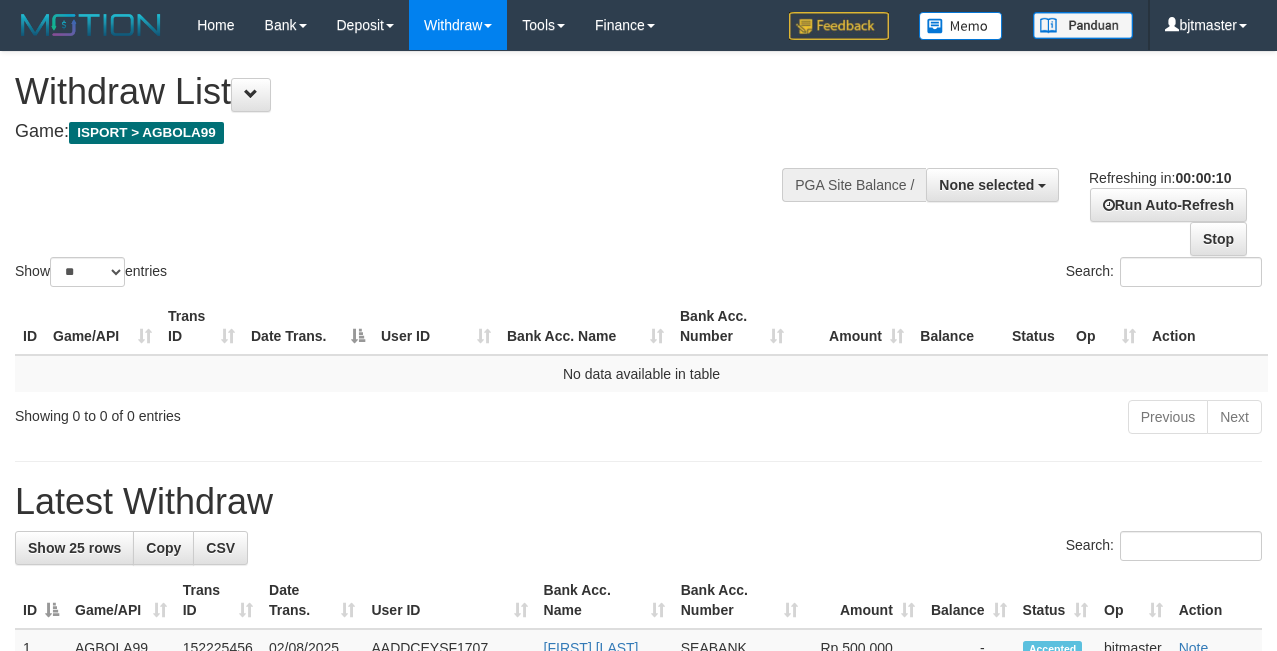 select 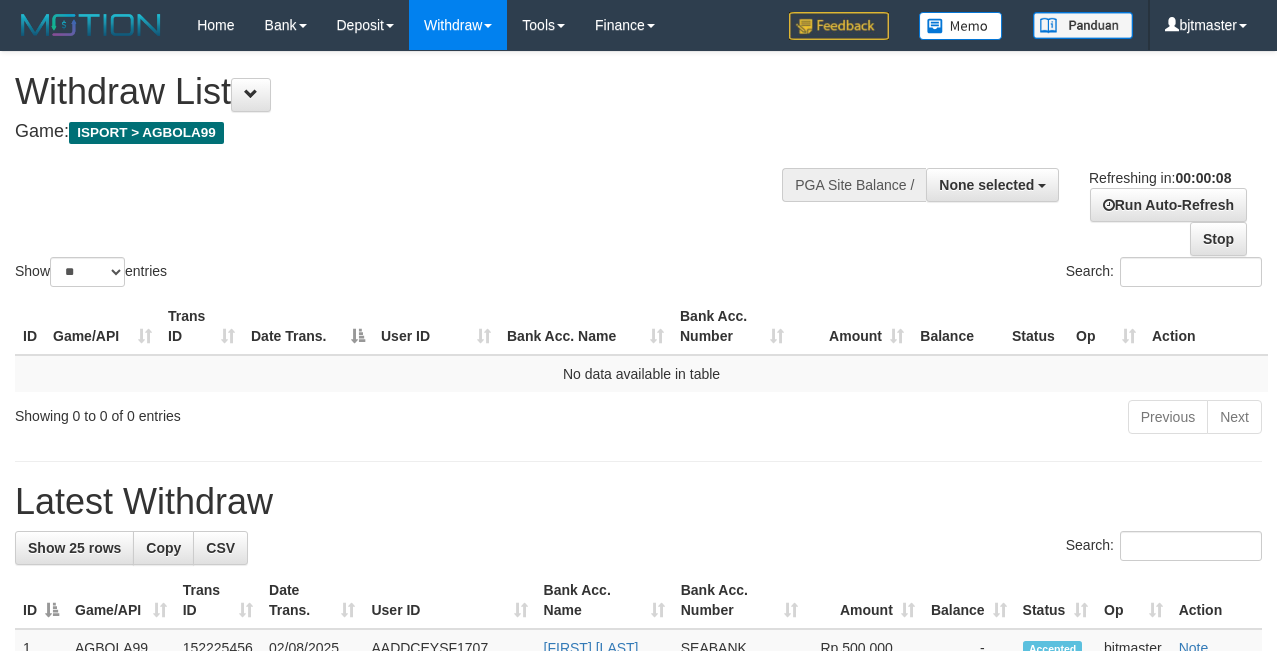 scroll, scrollTop: 0, scrollLeft: 0, axis: both 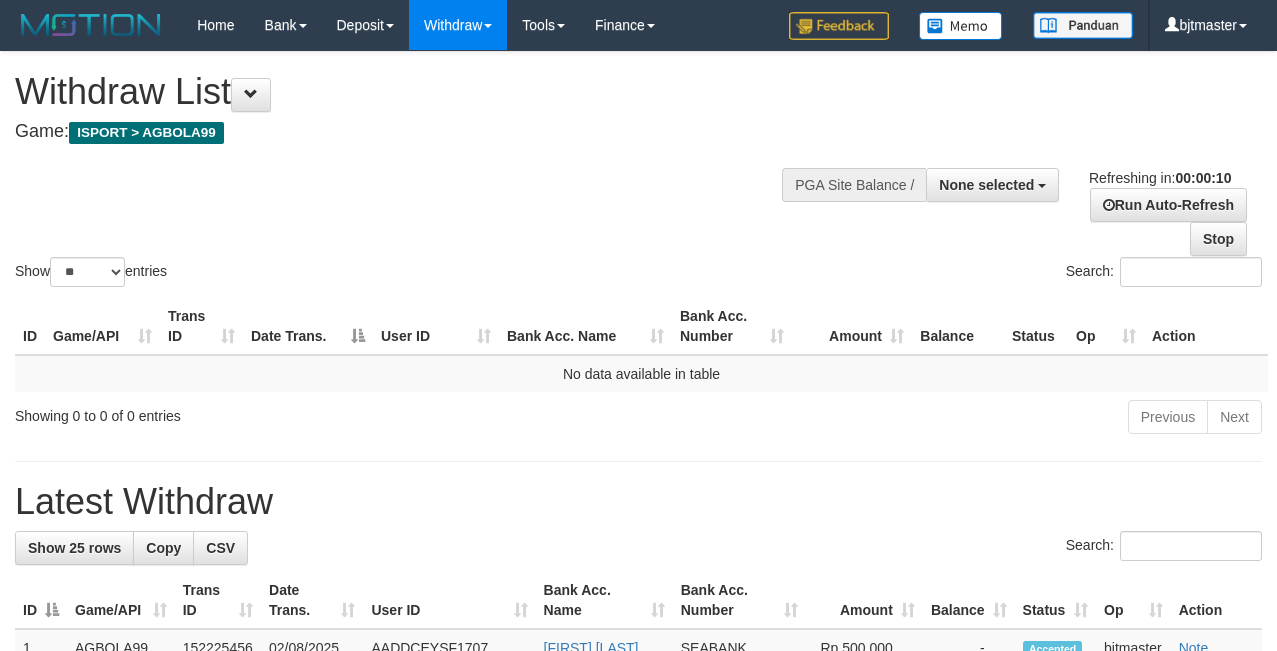 select 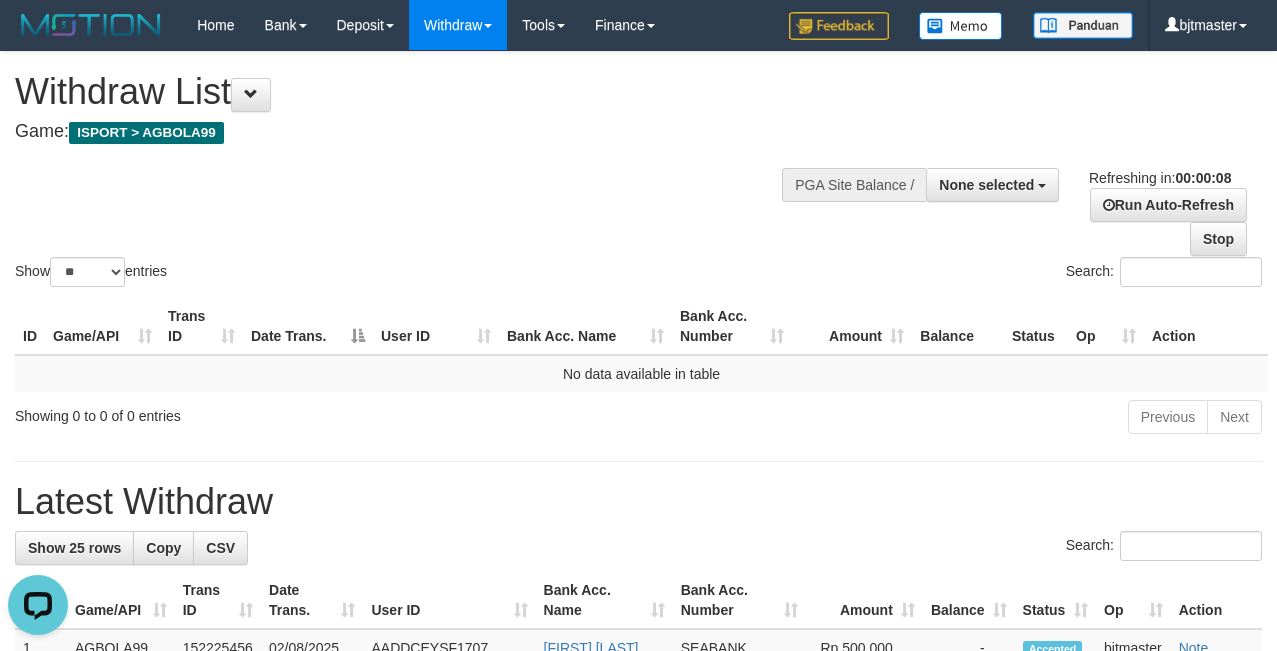 scroll, scrollTop: 0, scrollLeft: 0, axis: both 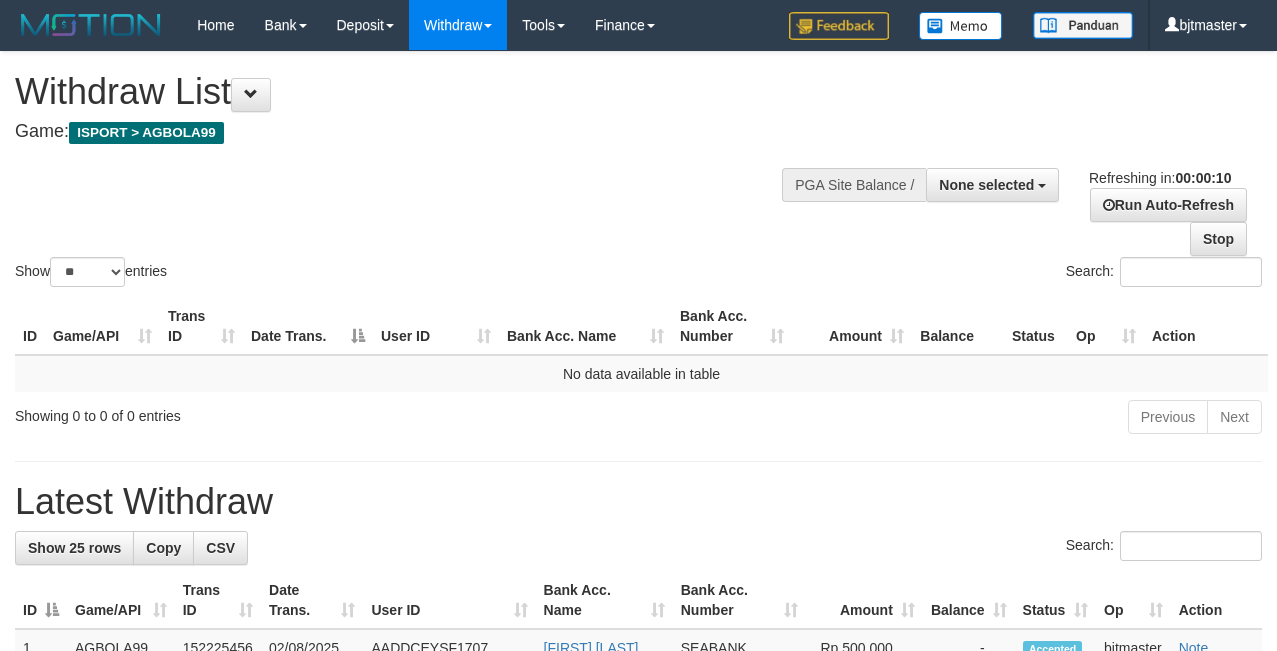 select 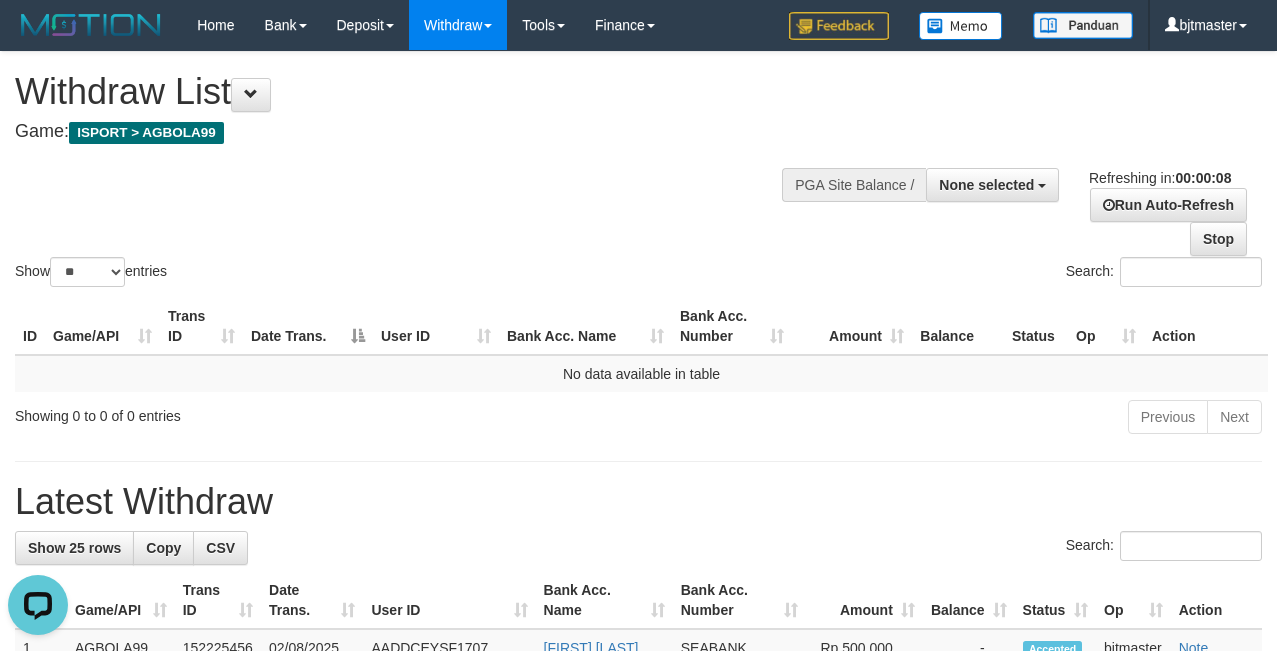 scroll, scrollTop: 0, scrollLeft: 0, axis: both 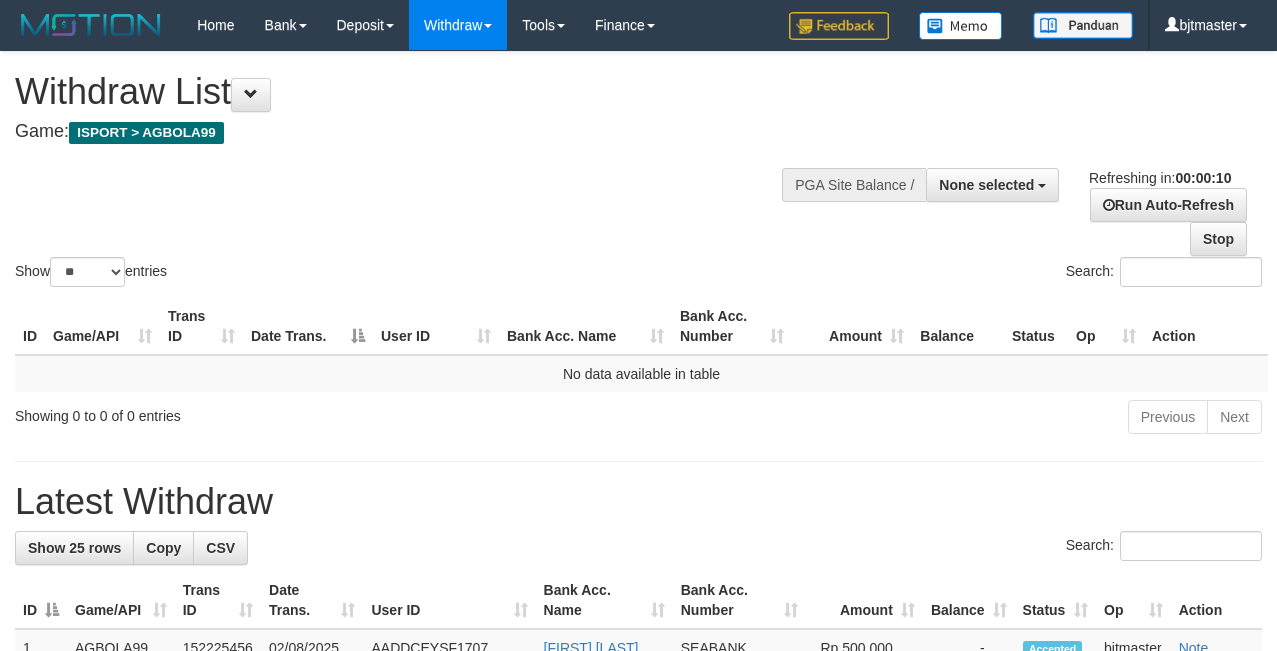 select 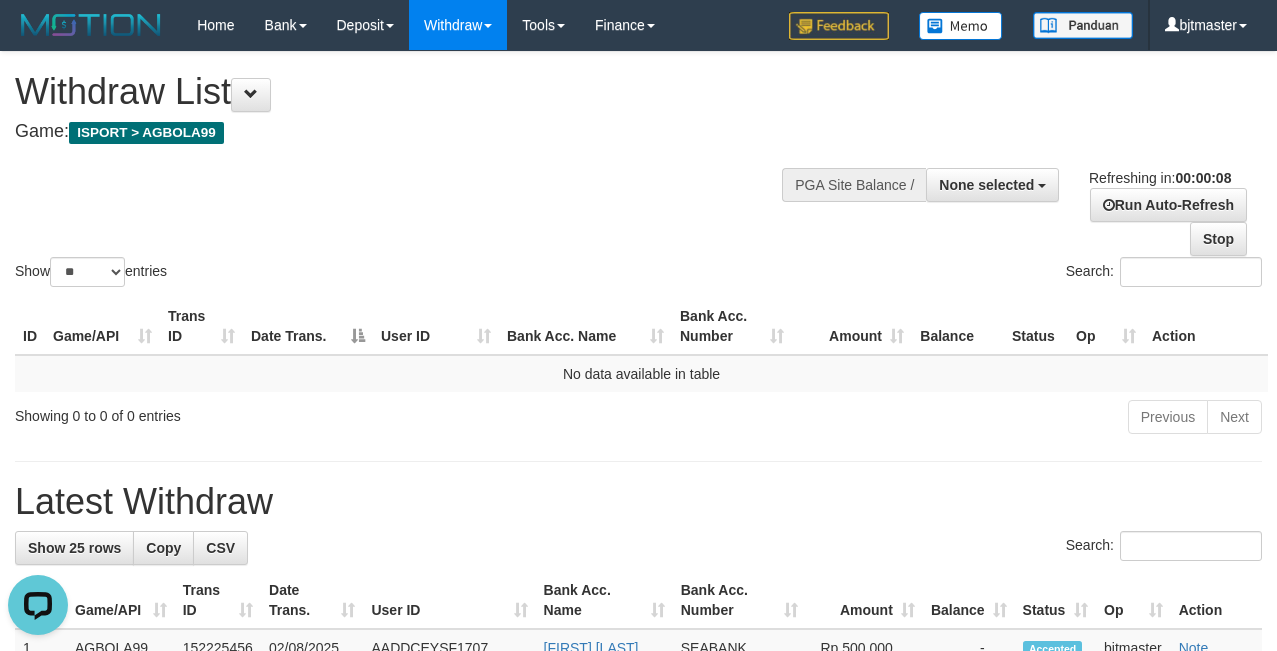 scroll, scrollTop: 0, scrollLeft: 0, axis: both 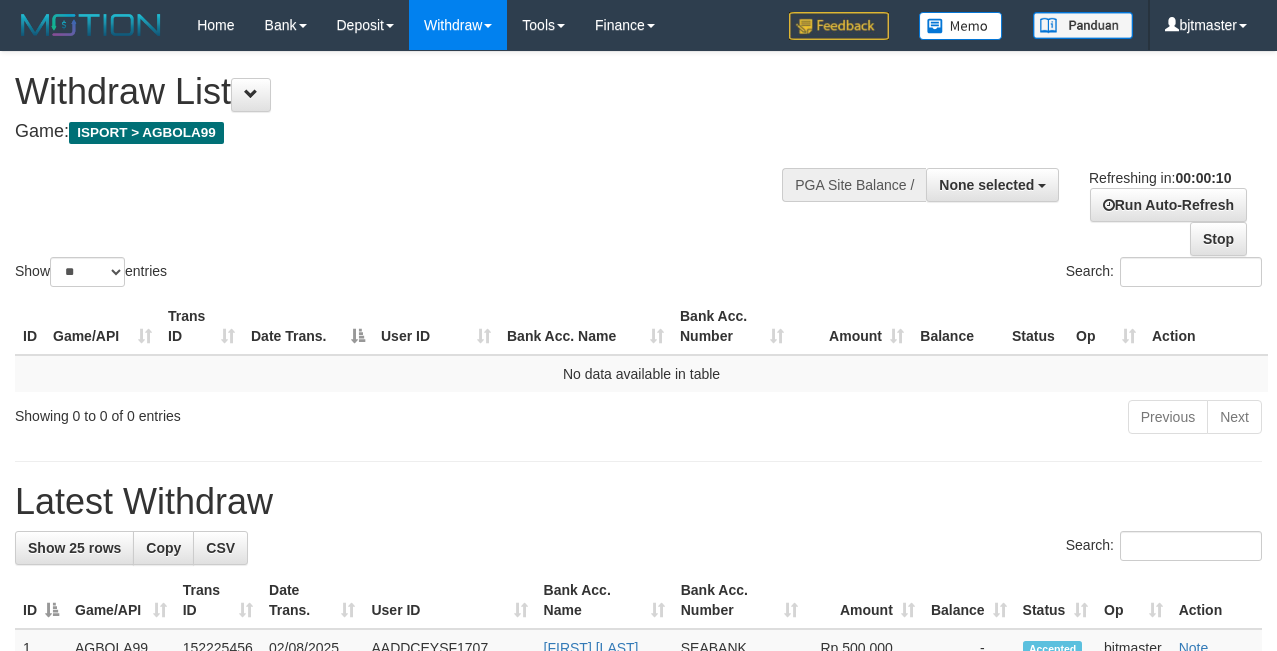 select 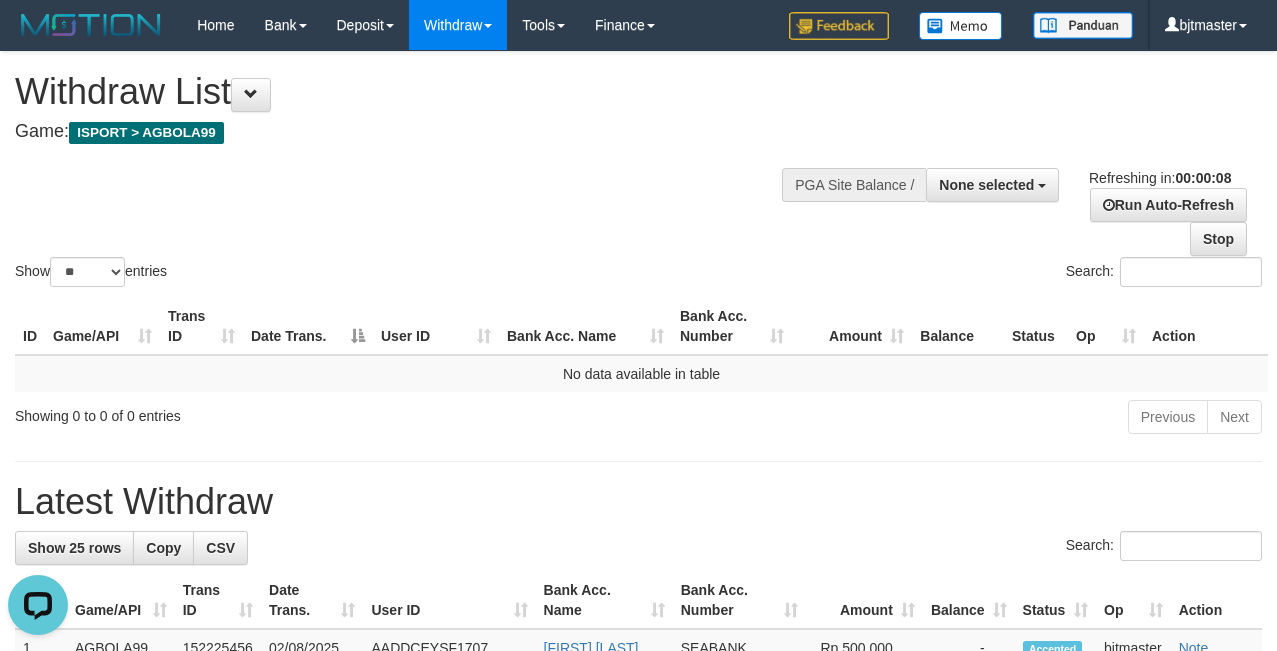 scroll, scrollTop: 0, scrollLeft: 0, axis: both 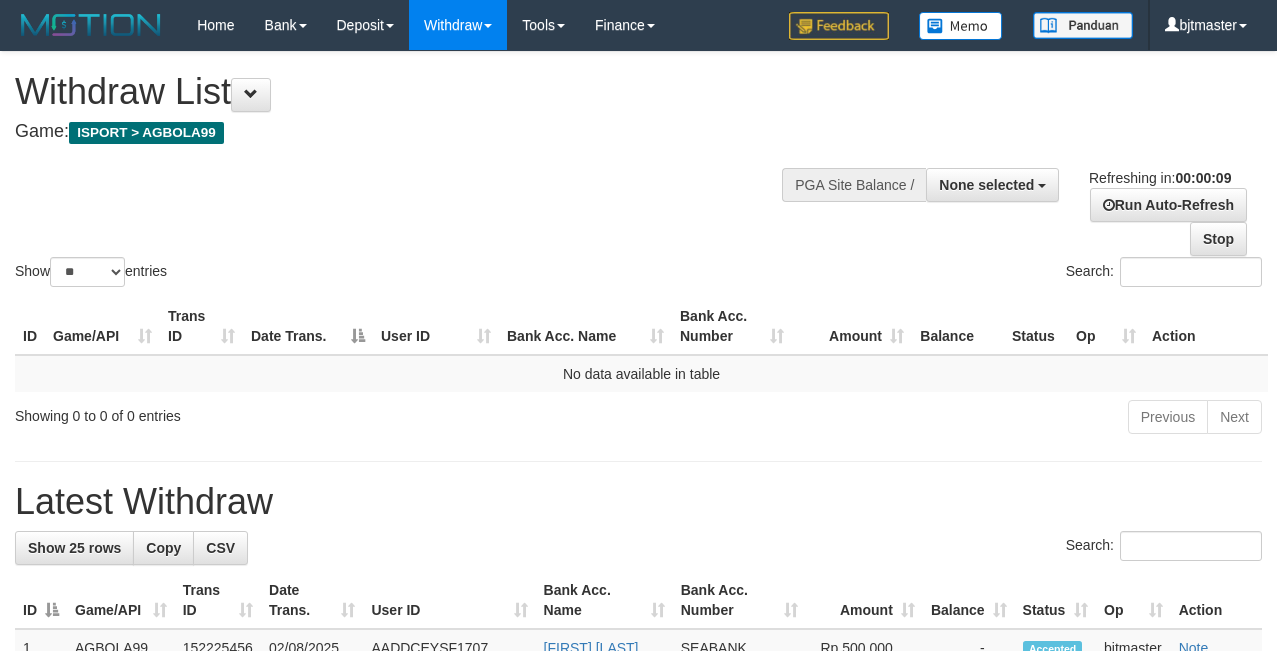 select 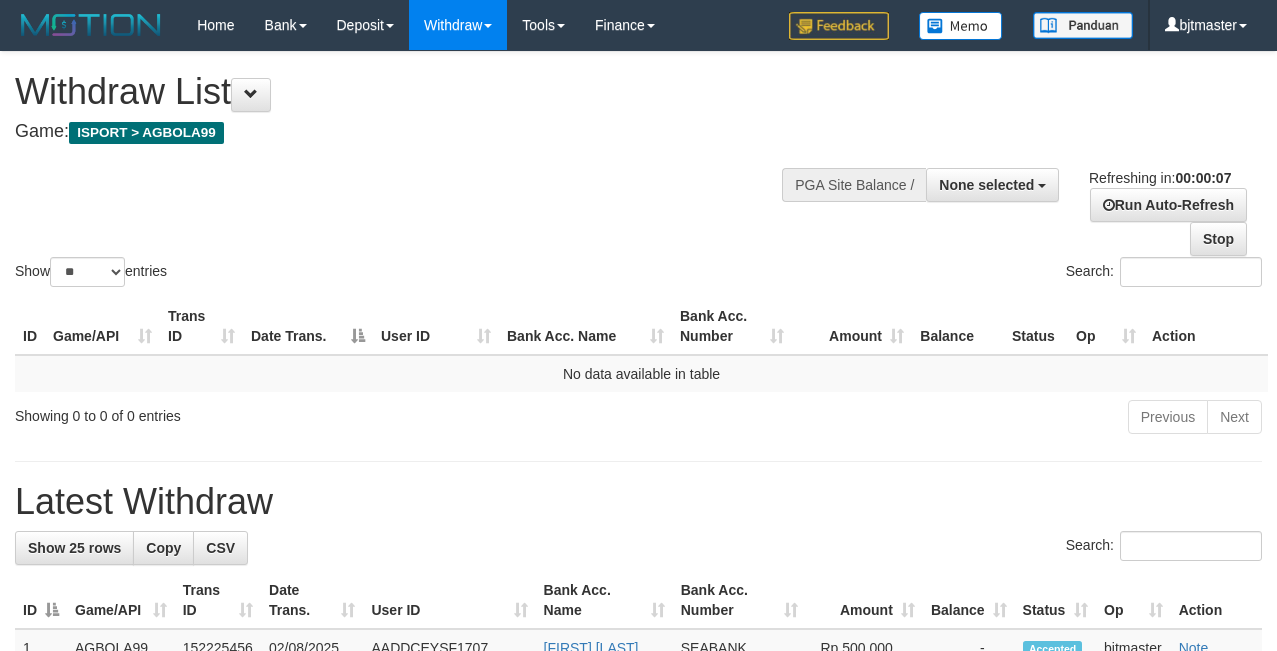 scroll, scrollTop: 0, scrollLeft: 0, axis: both 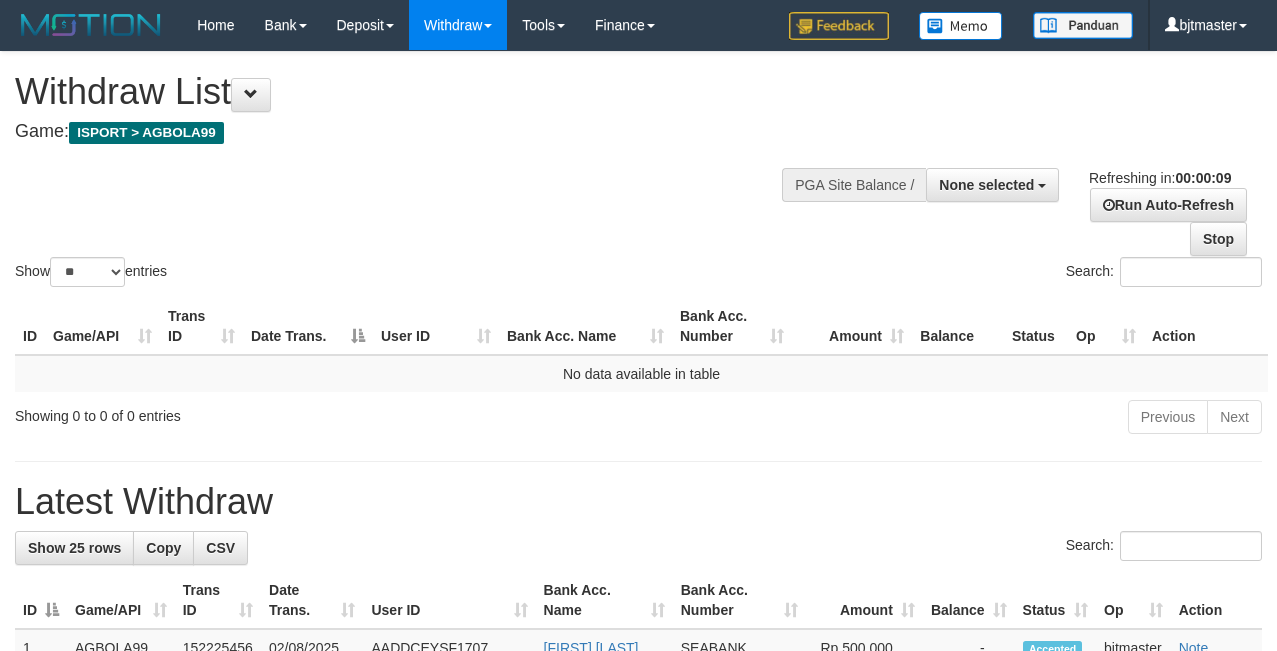 select 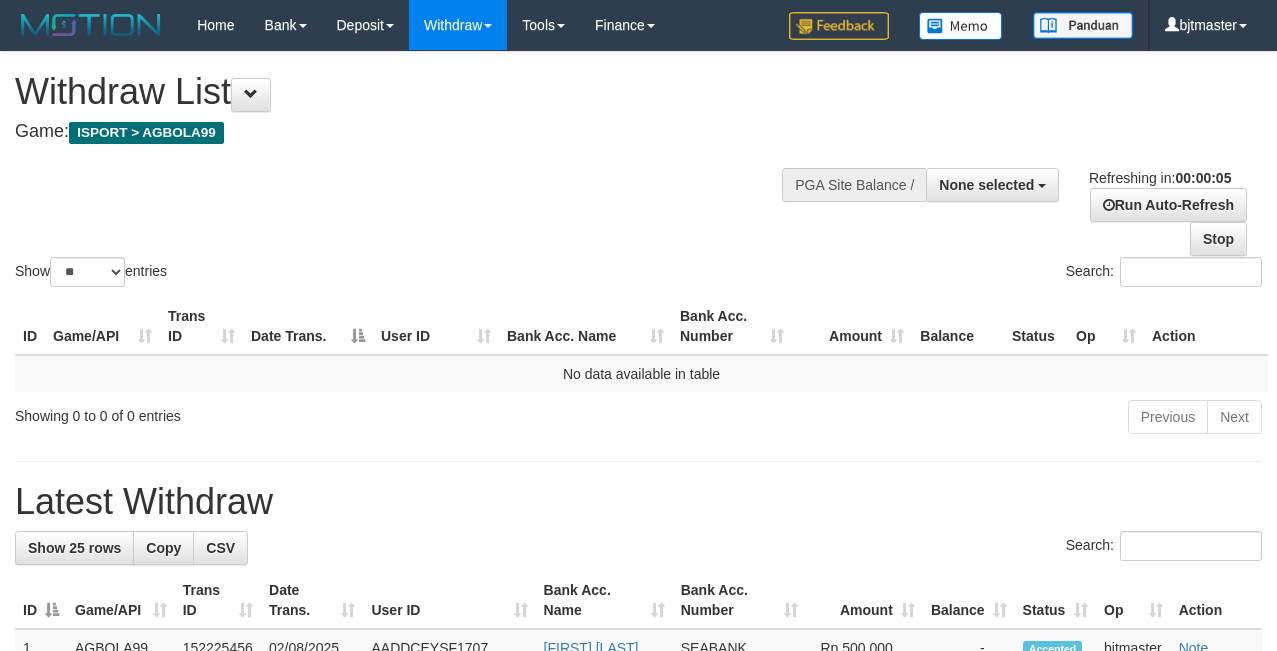 scroll, scrollTop: 0, scrollLeft: 0, axis: both 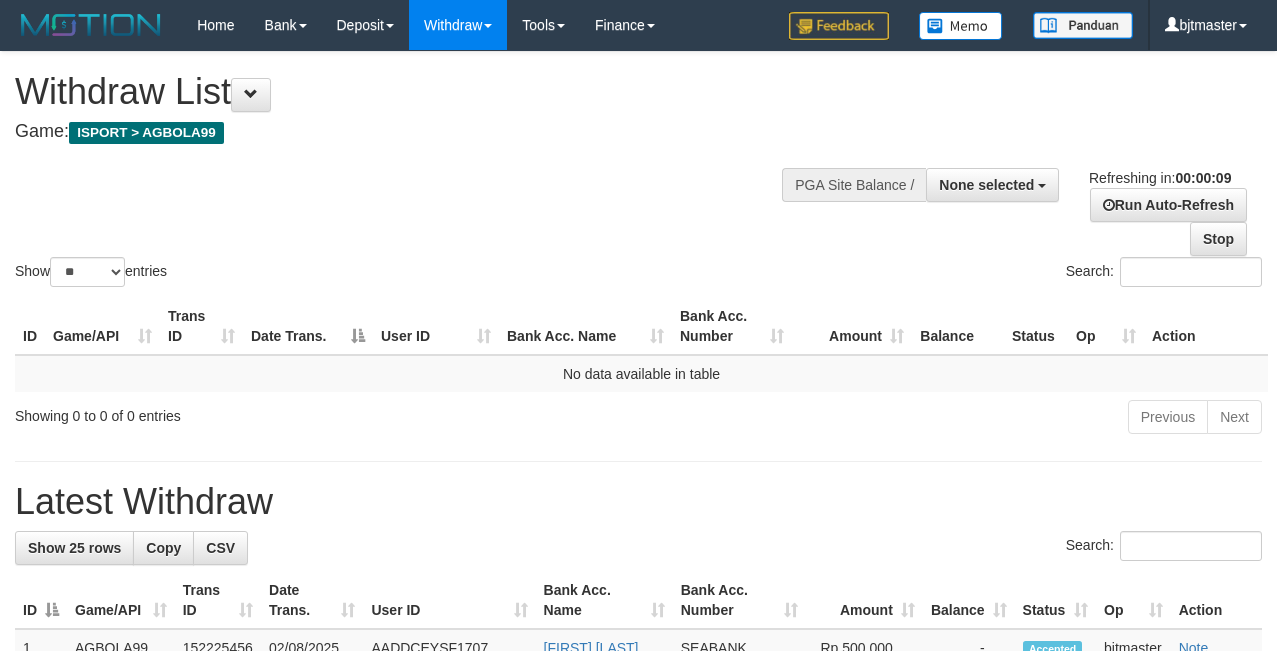 select 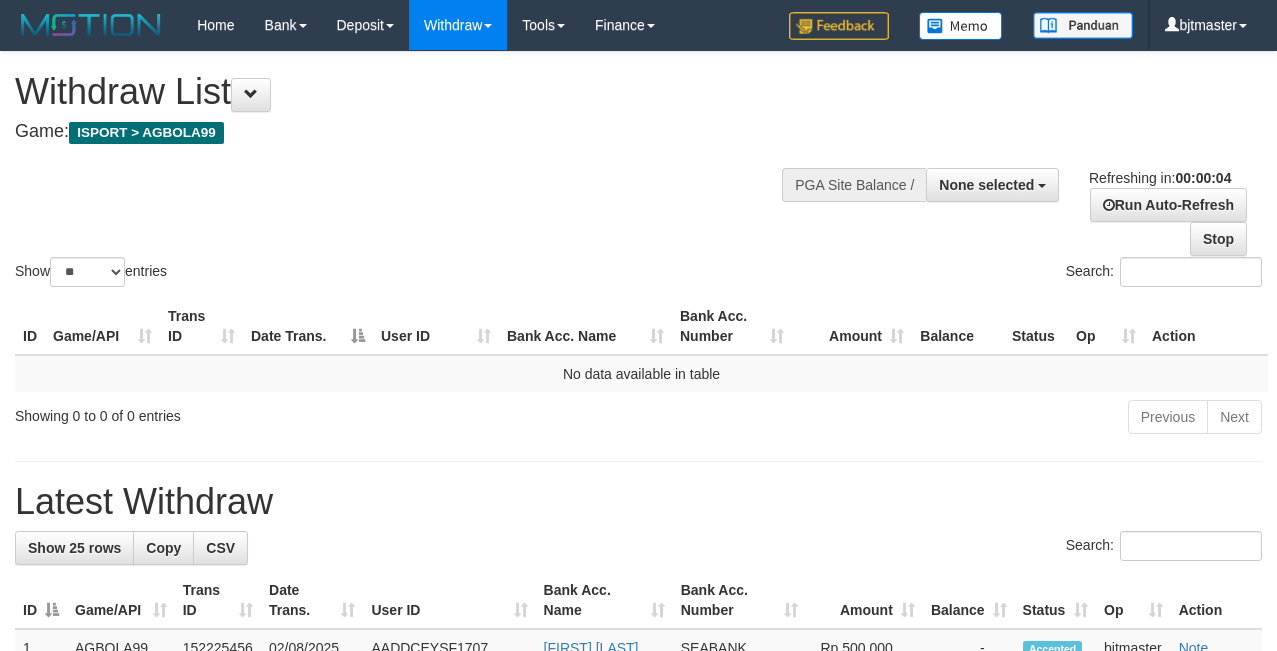 scroll, scrollTop: 0, scrollLeft: 0, axis: both 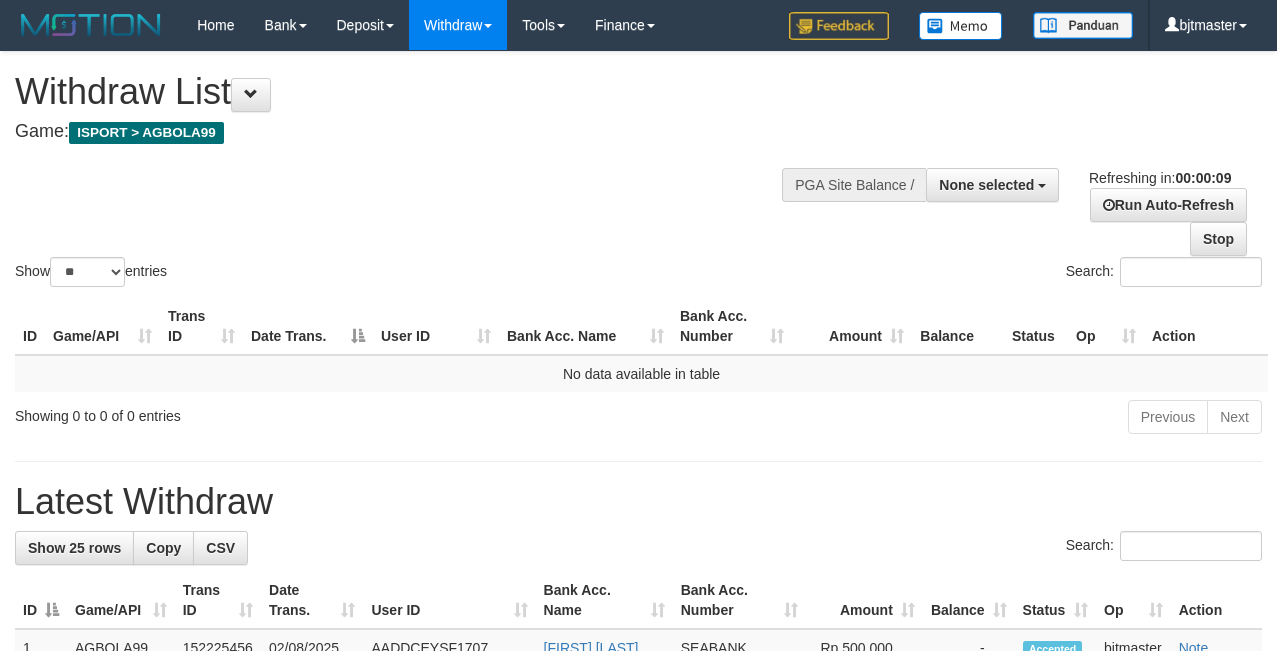 select 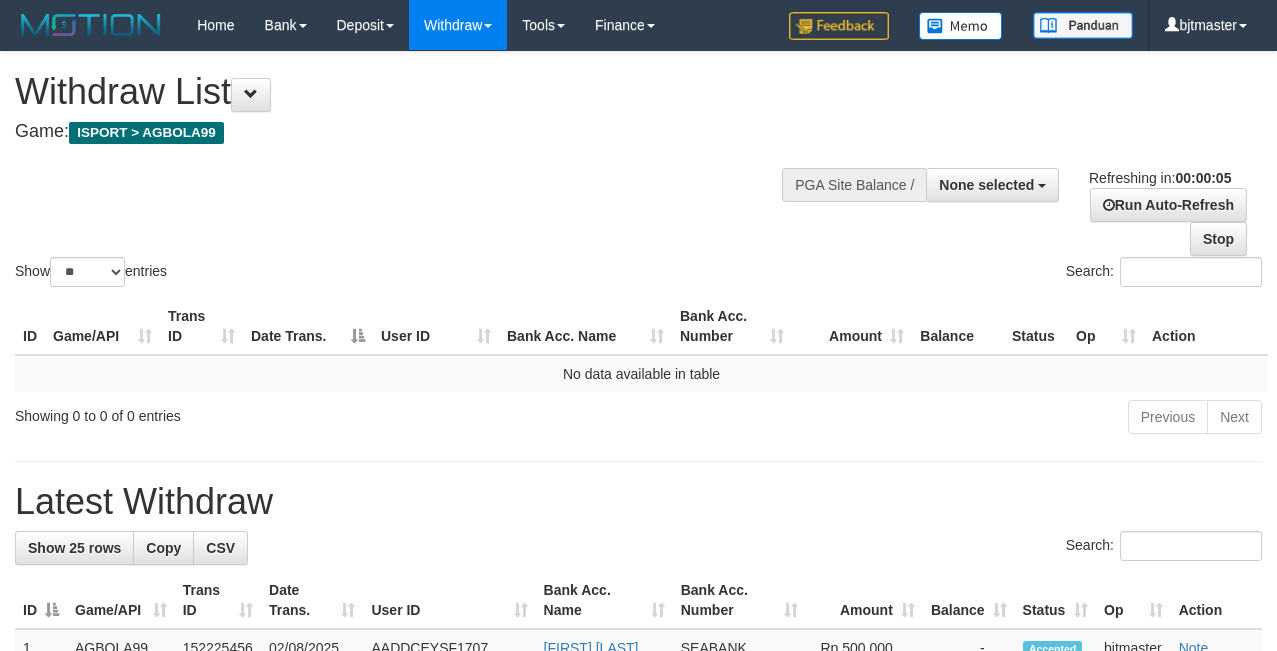 scroll, scrollTop: 0, scrollLeft: 0, axis: both 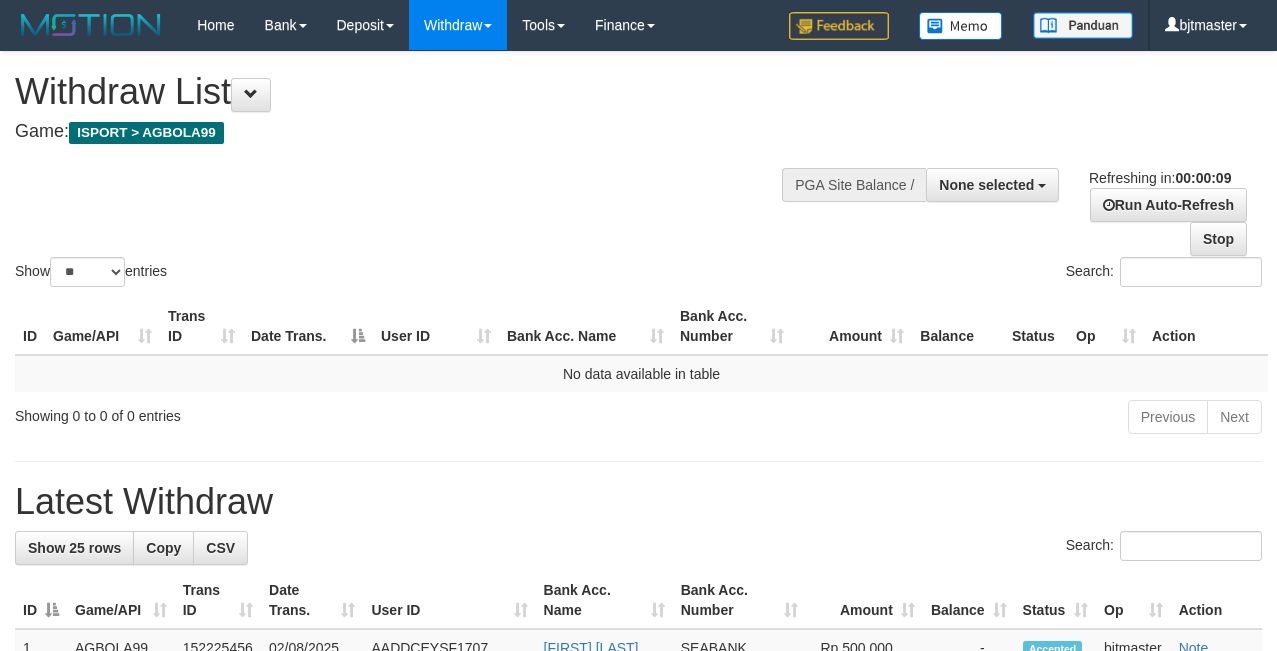 select 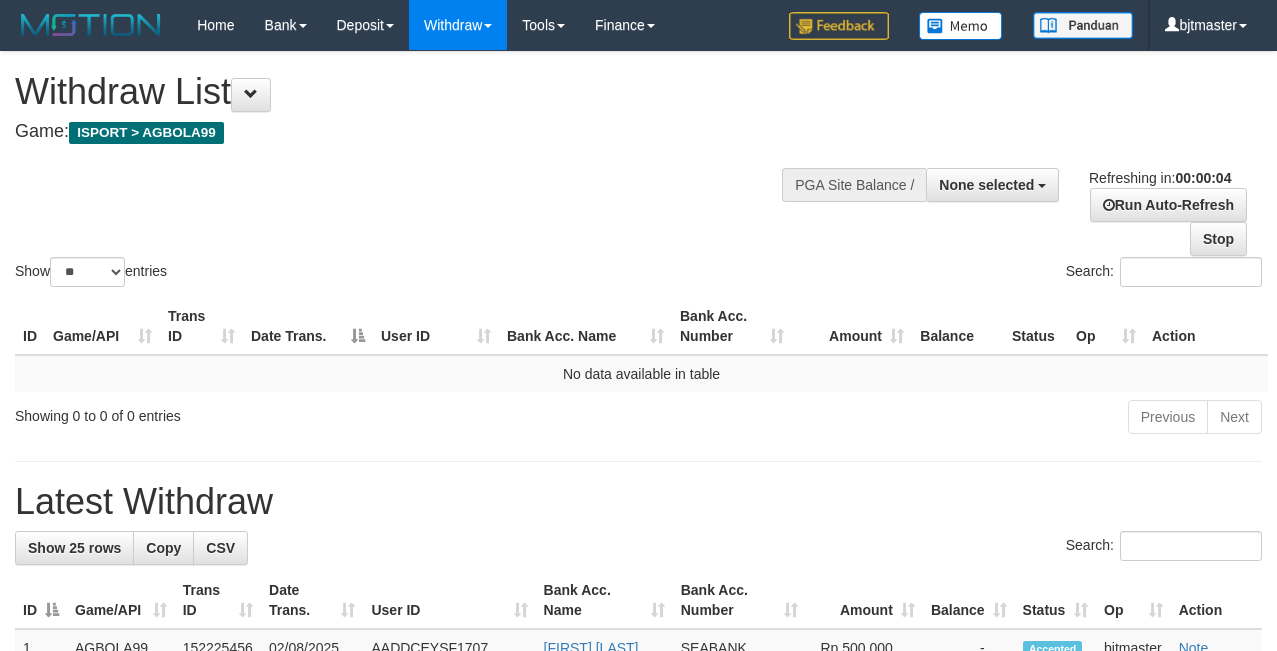 scroll, scrollTop: 0, scrollLeft: 0, axis: both 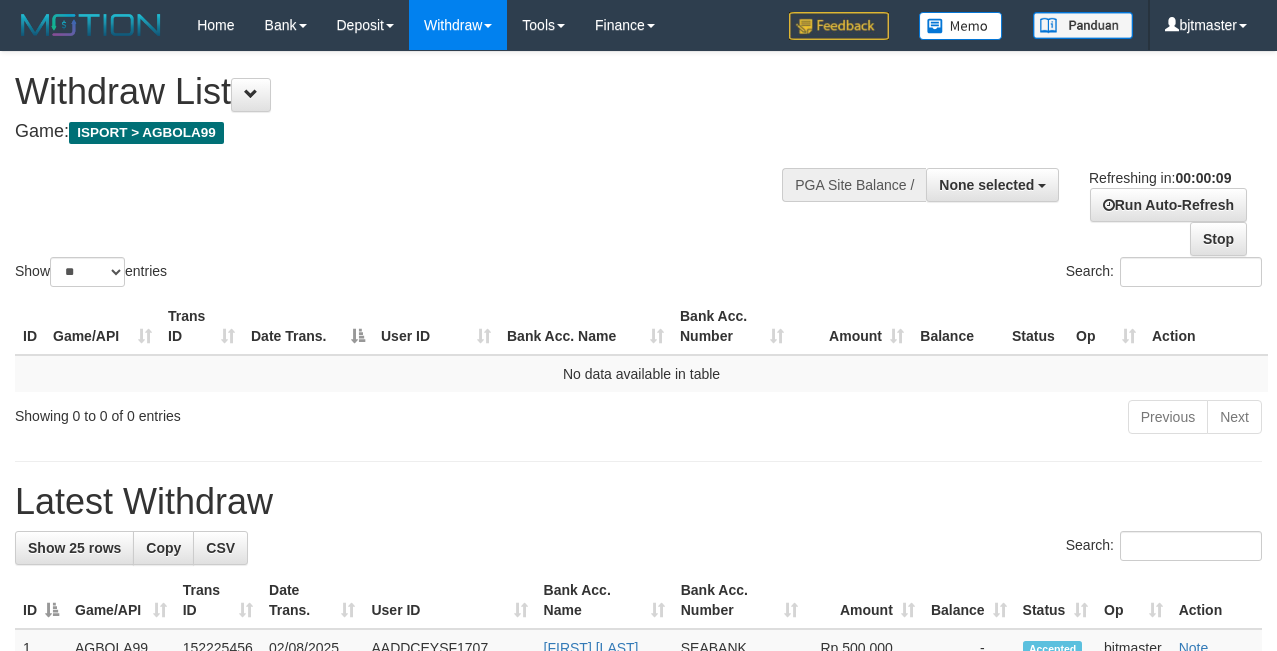 select 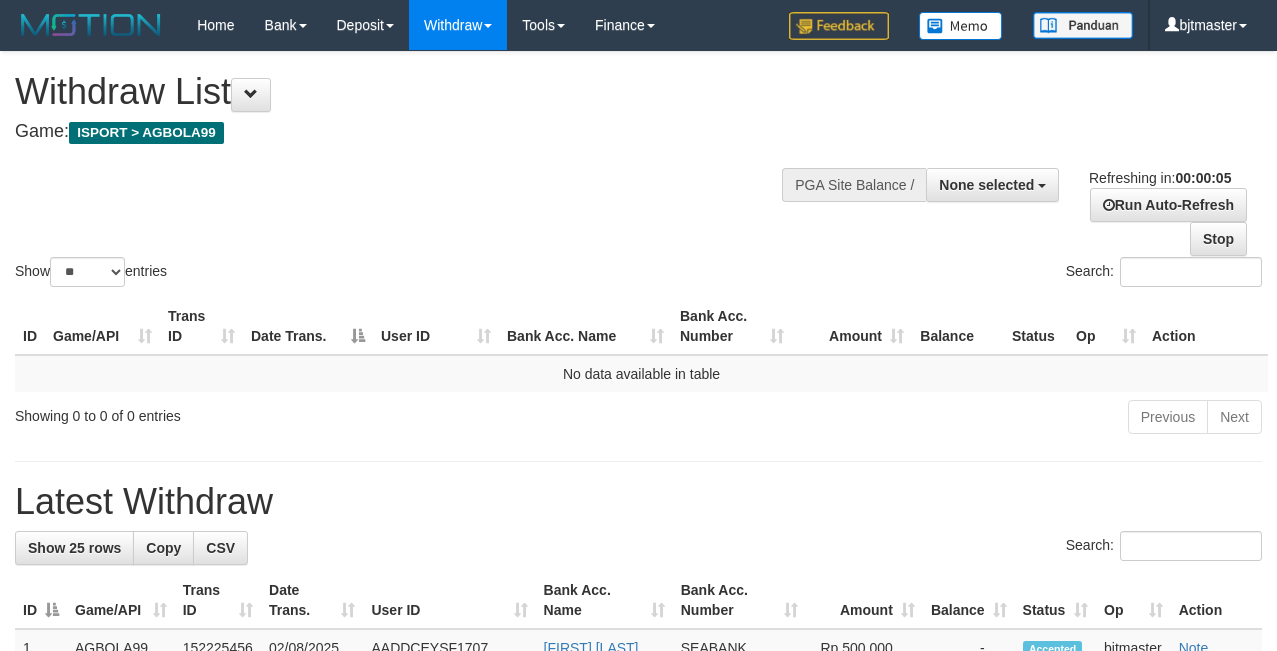 scroll, scrollTop: 0, scrollLeft: 0, axis: both 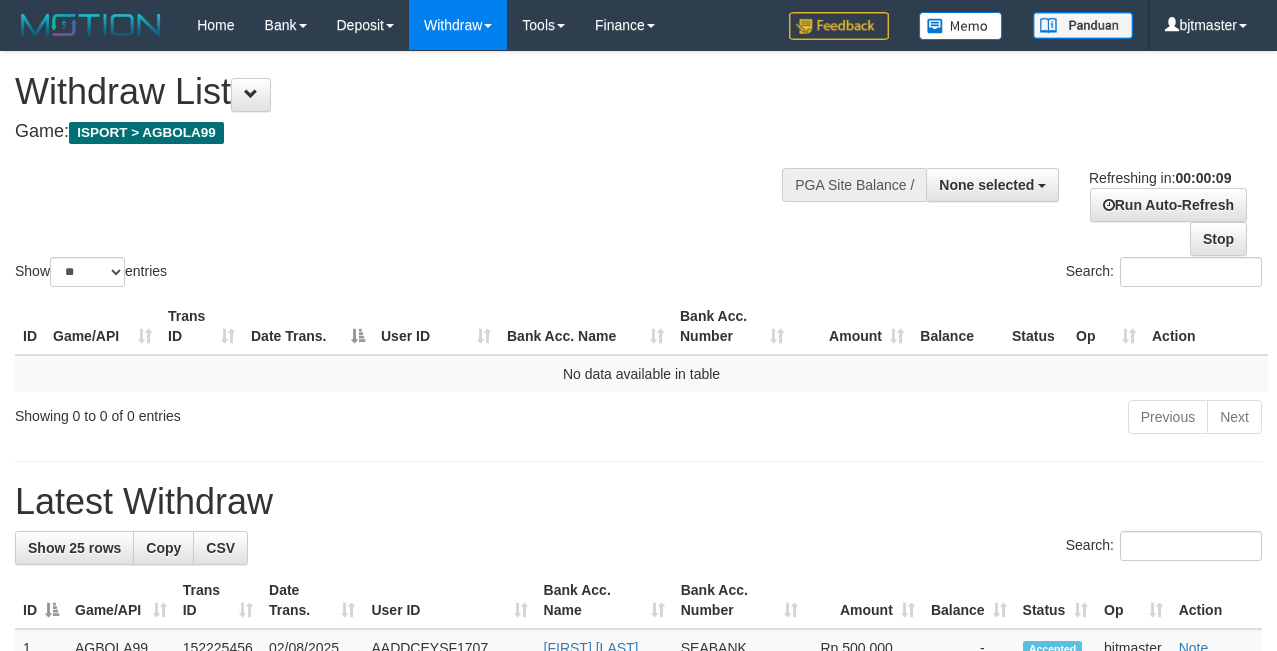 select 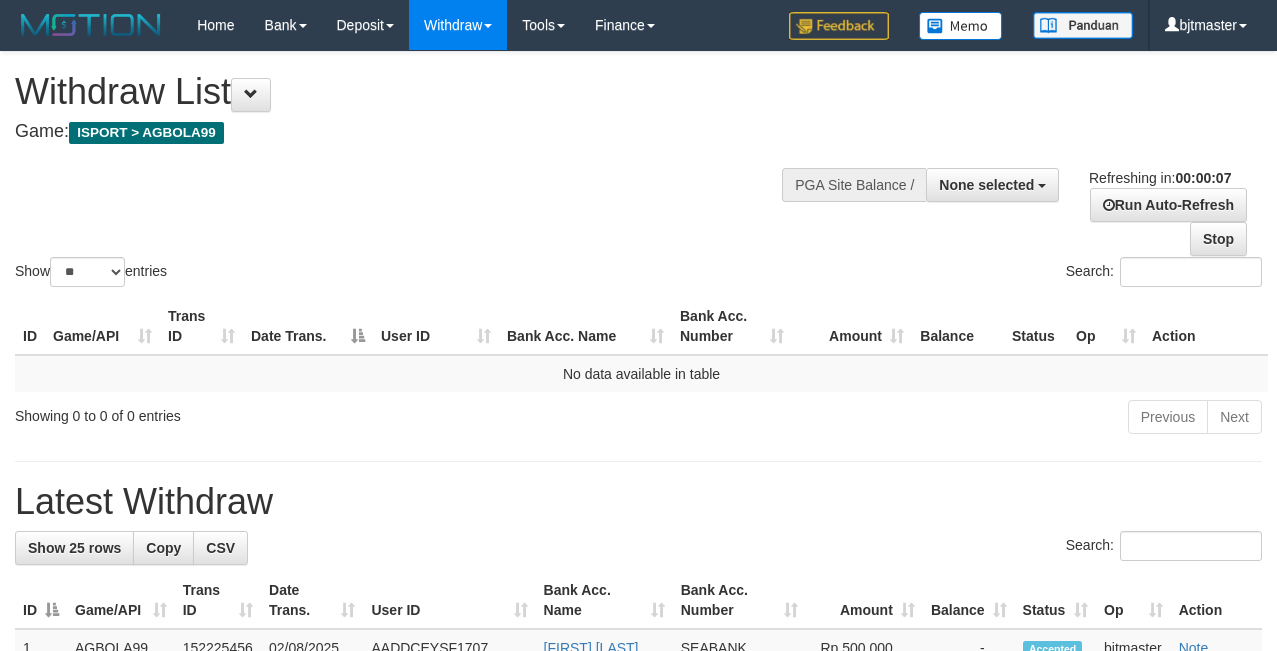 scroll, scrollTop: 0, scrollLeft: 0, axis: both 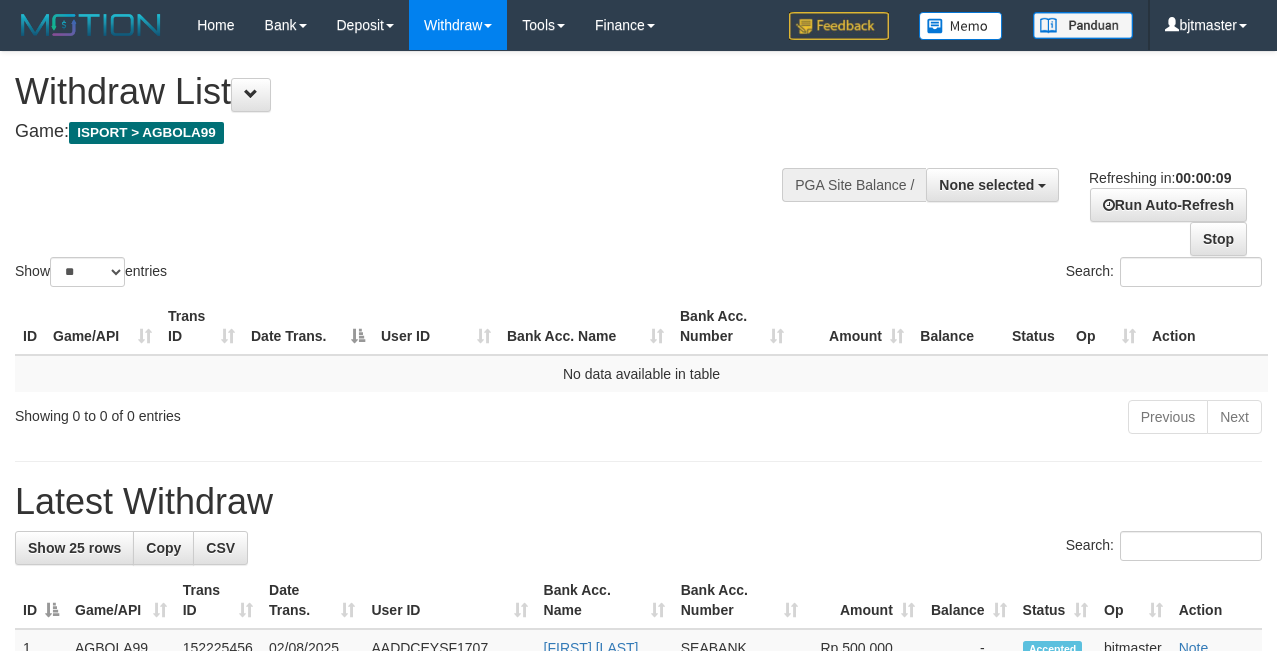 select 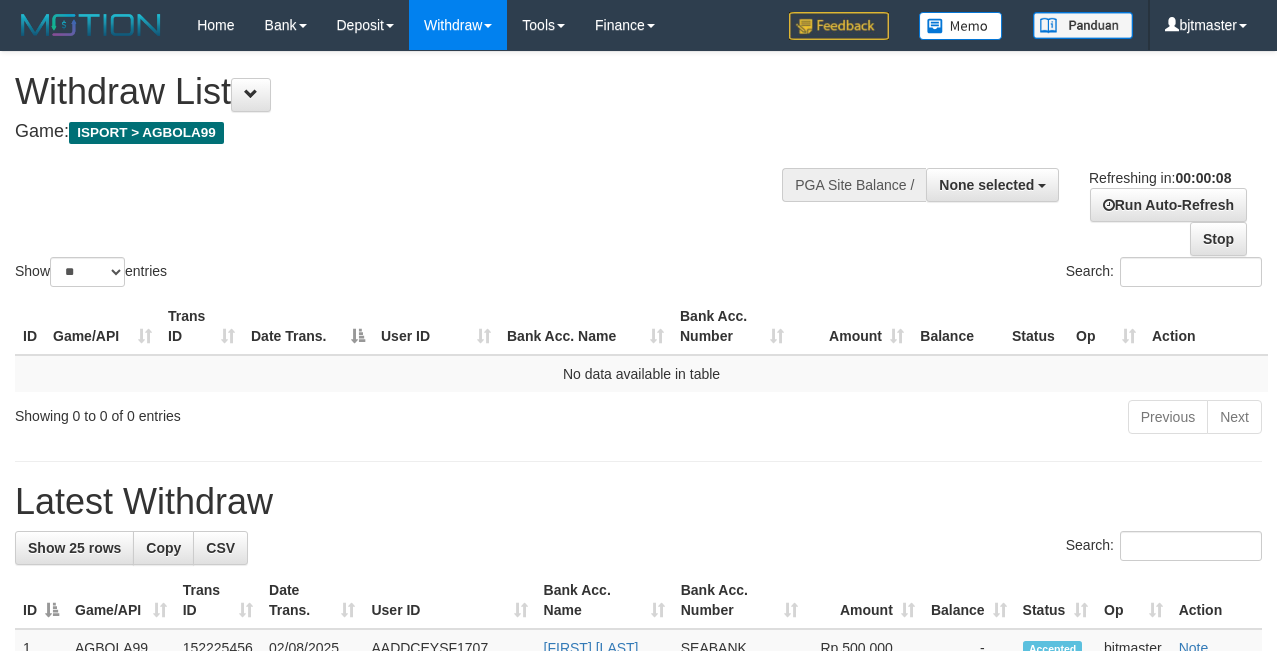 scroll, scrollTop: 0, scrollLeft: 0, axis: both 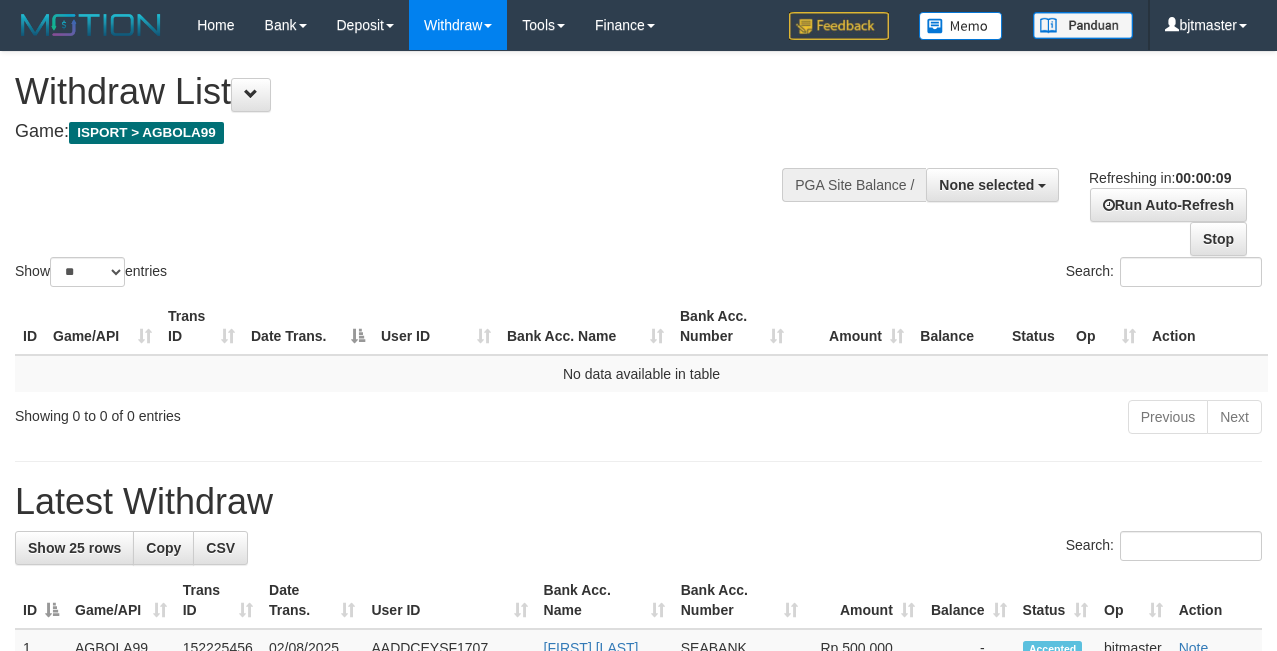 select 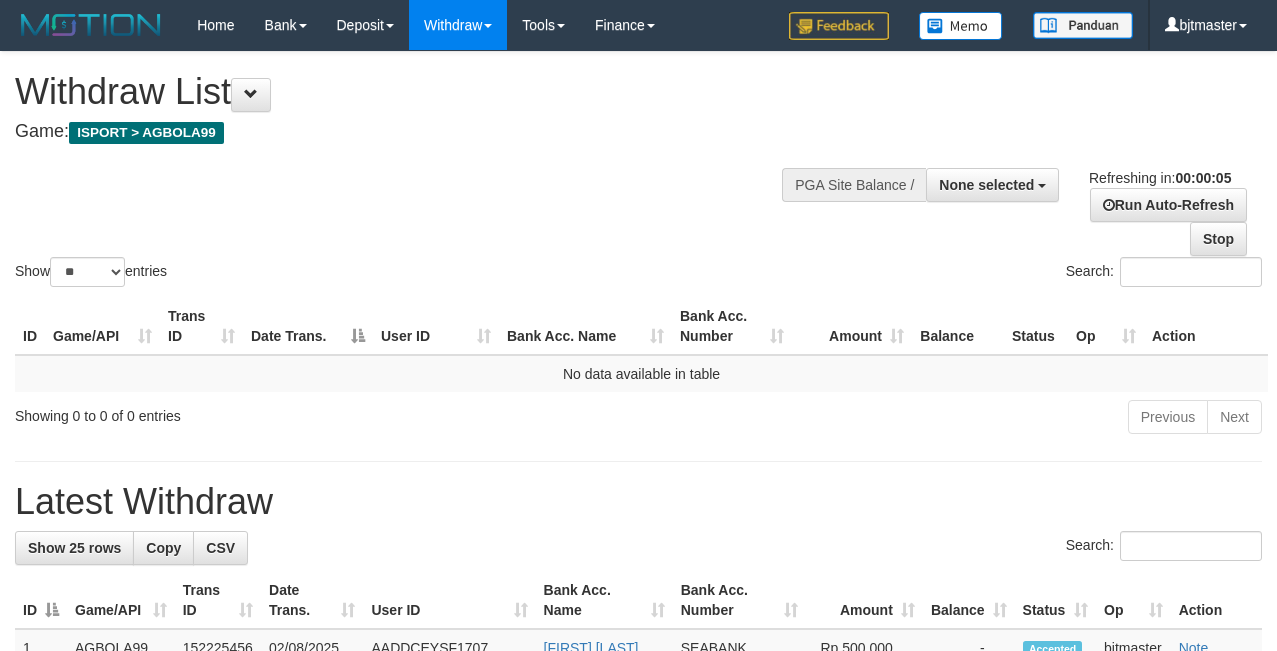 scroll, scrollTop: 0, scrollLeft: 0, axis: both 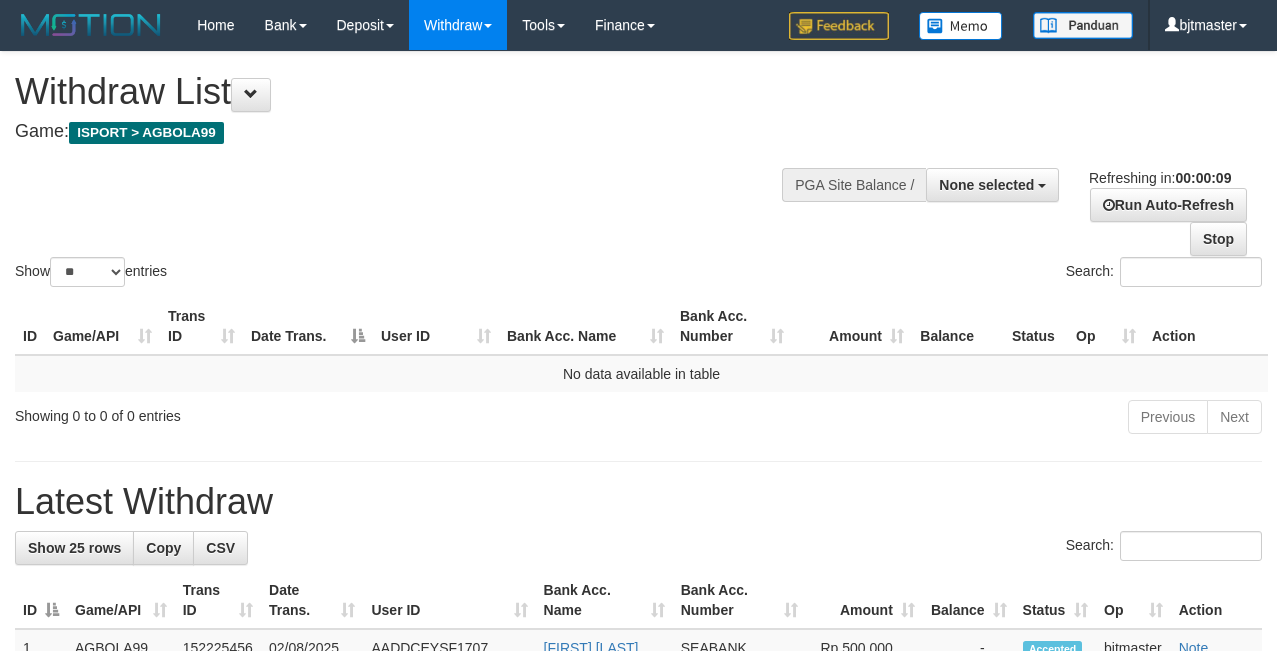 select 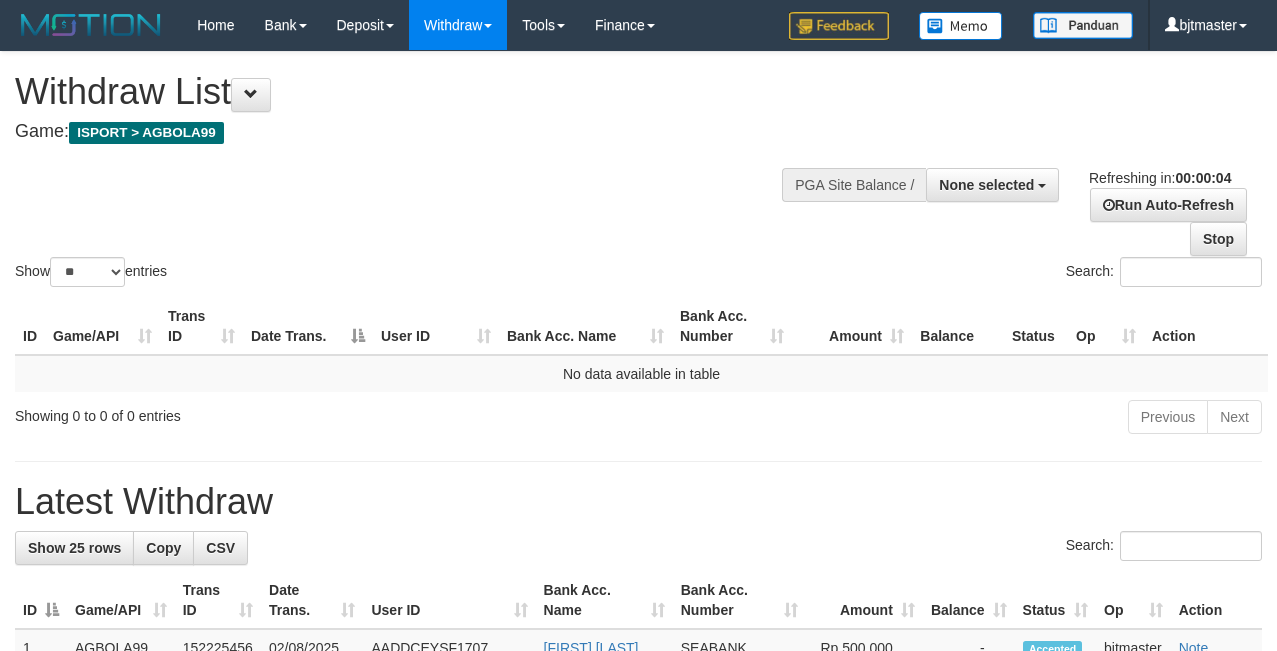 scroll, scrollTop: 0, scrollLeft: 0, axis: both 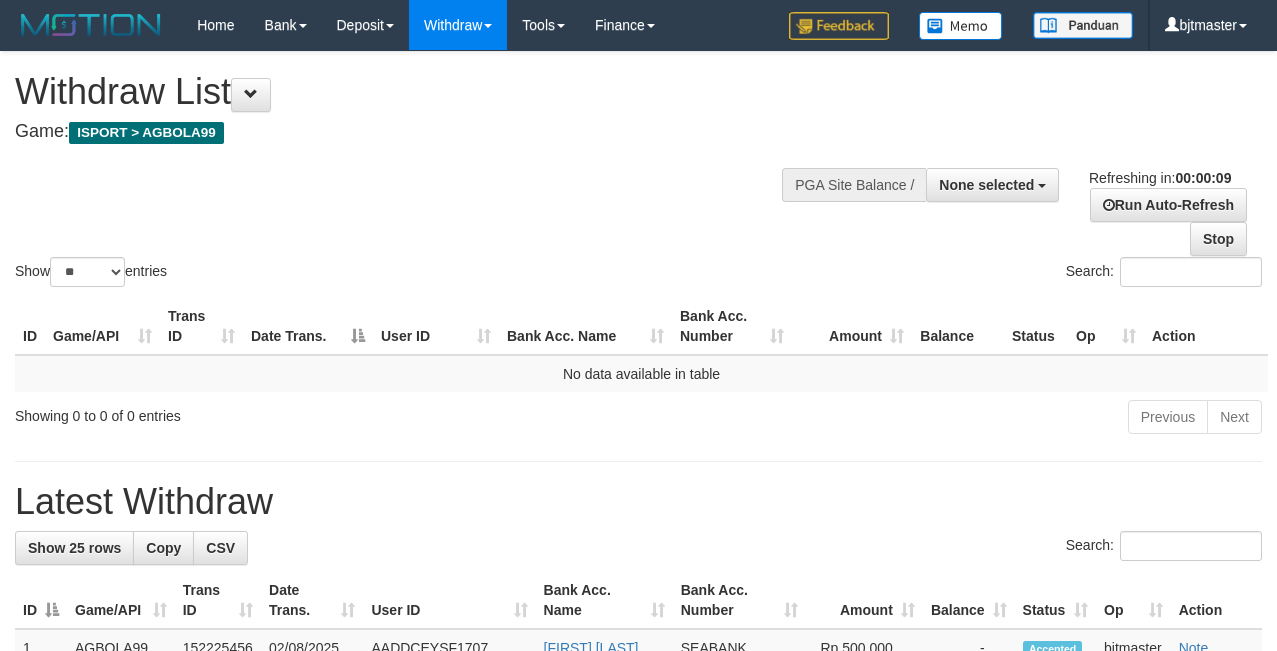 select 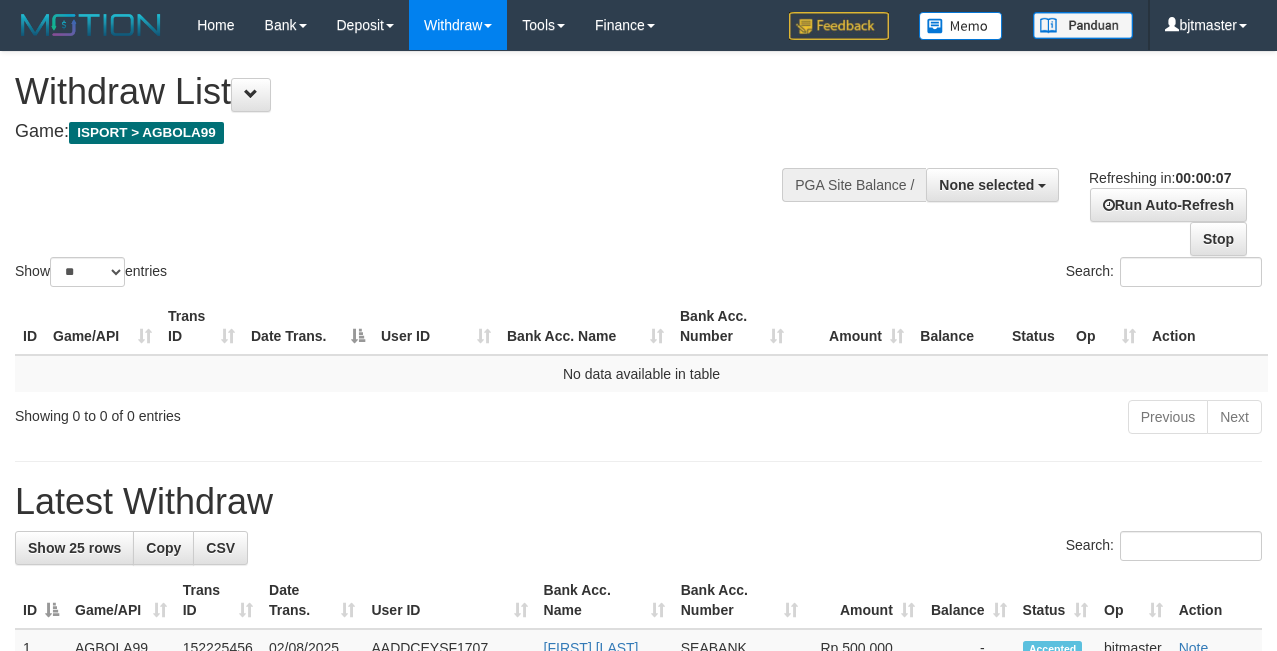 scroll, scrollTop: 0, scrollLeft: 0, axis: both 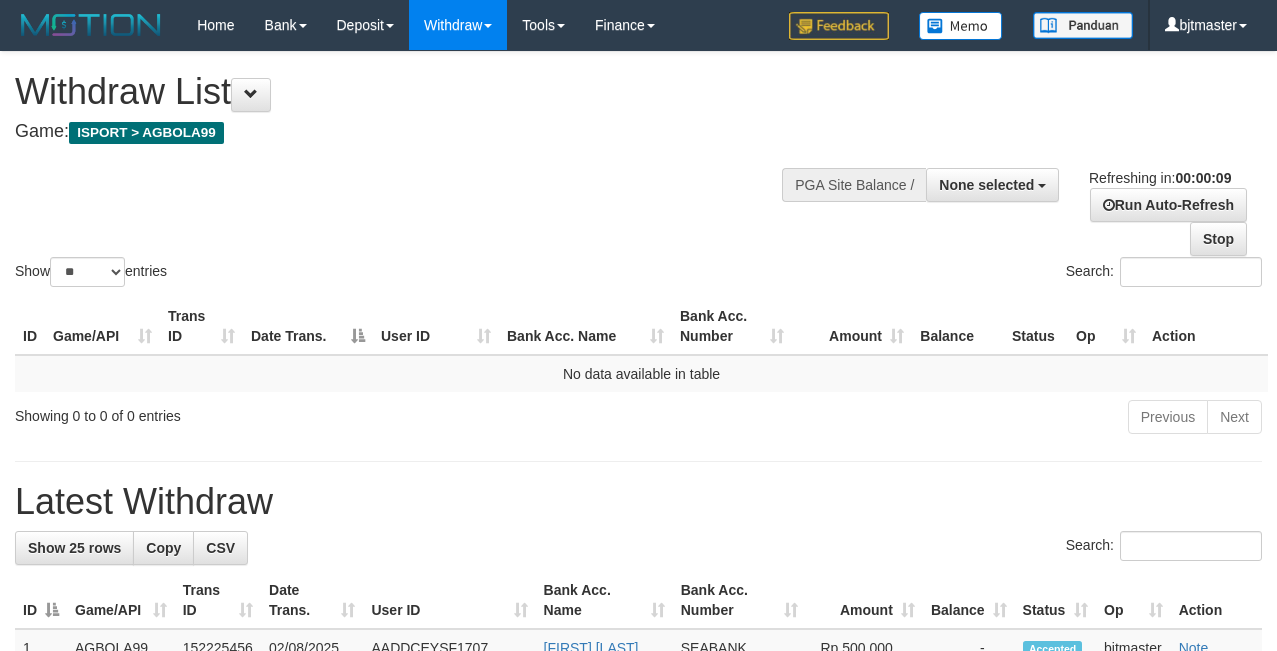 select 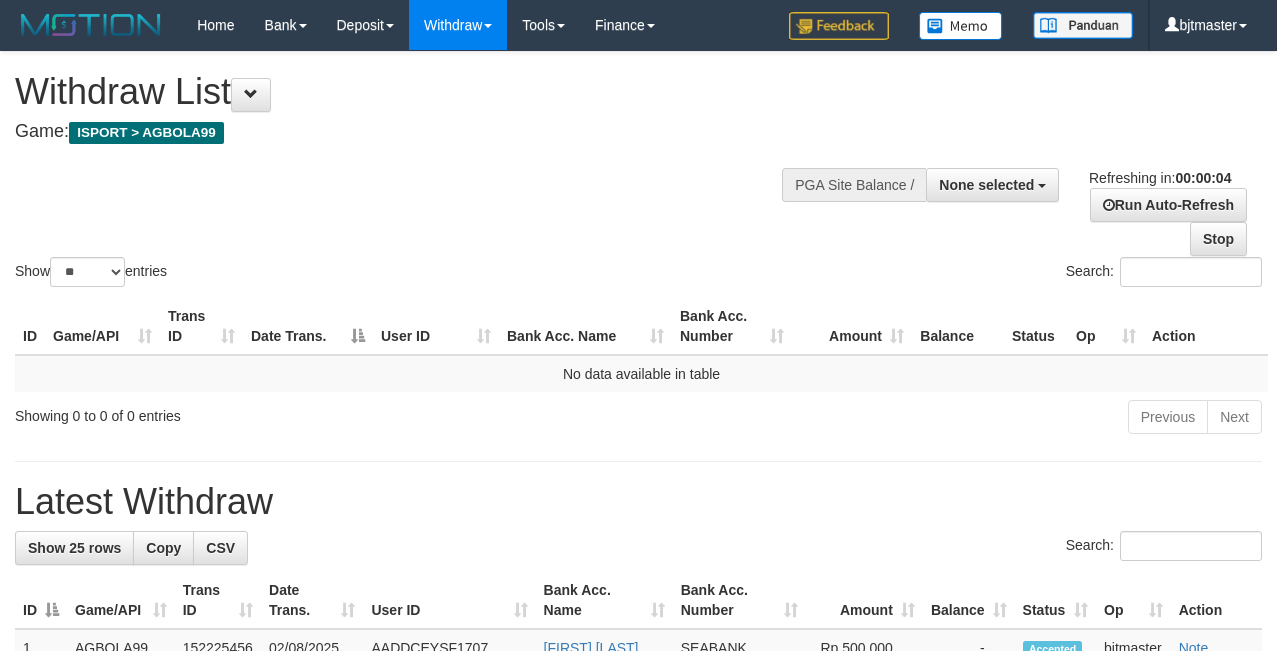 scroll, scrollTop: 0, scrollLeft: 0, axis: both 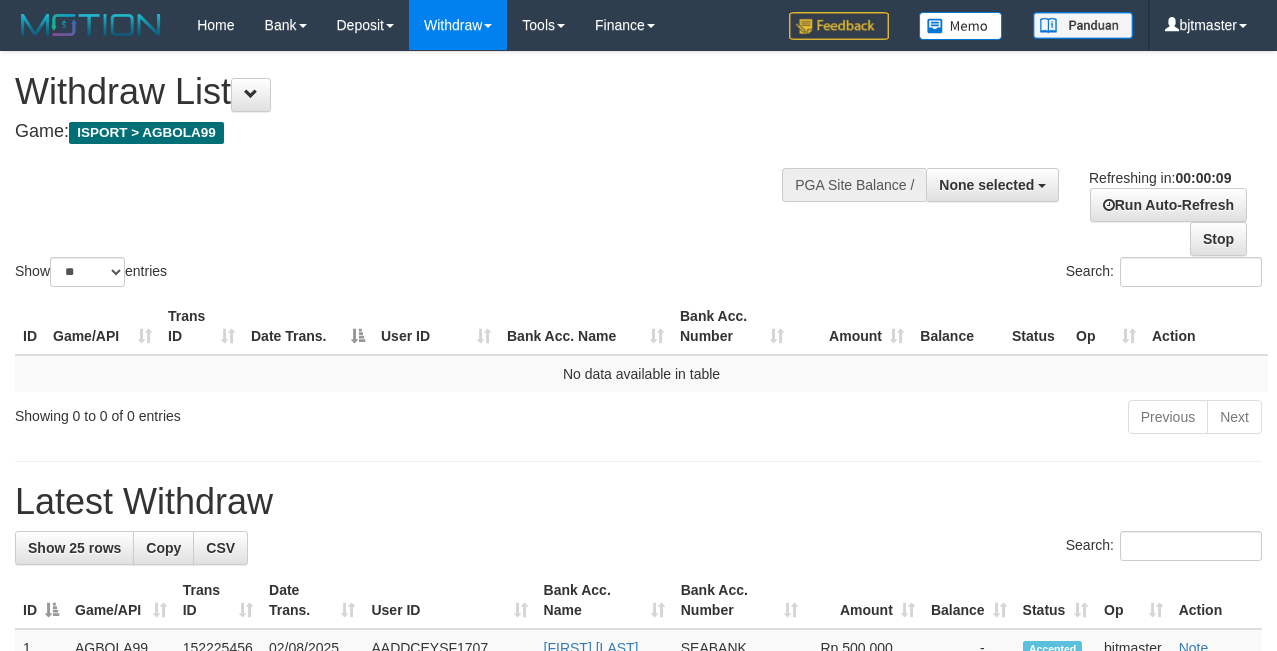 select 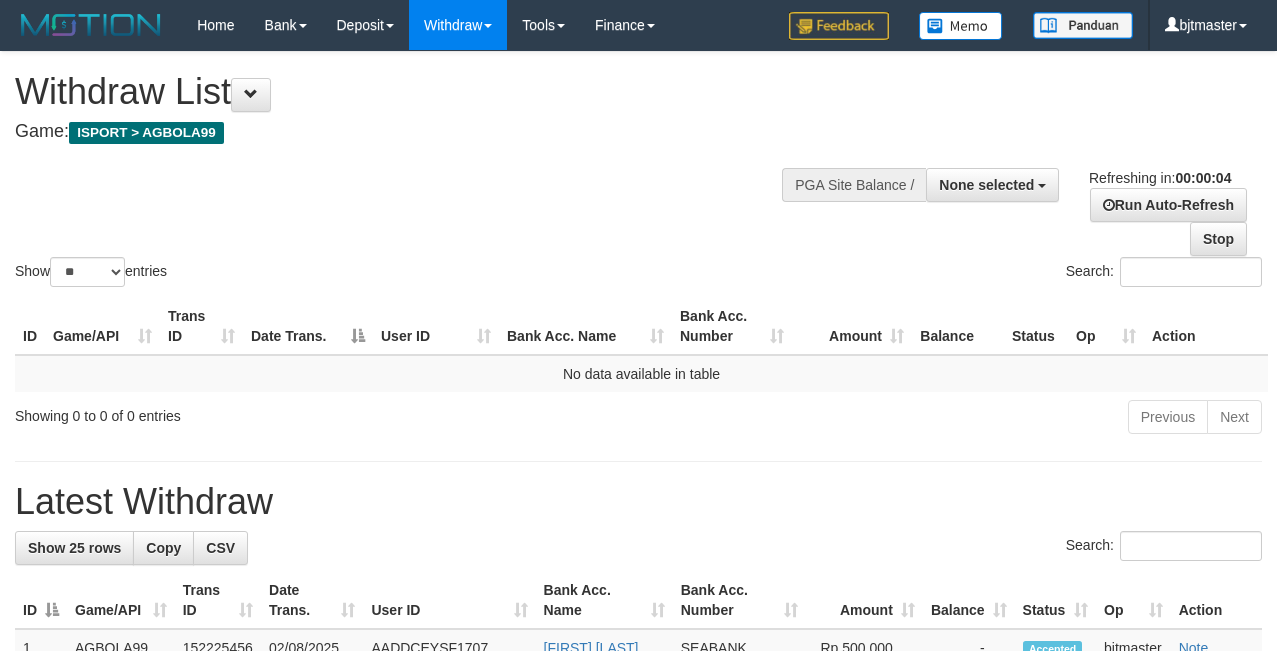 scroll, scrollTop: 0, scrollLeft: 0, axis: both 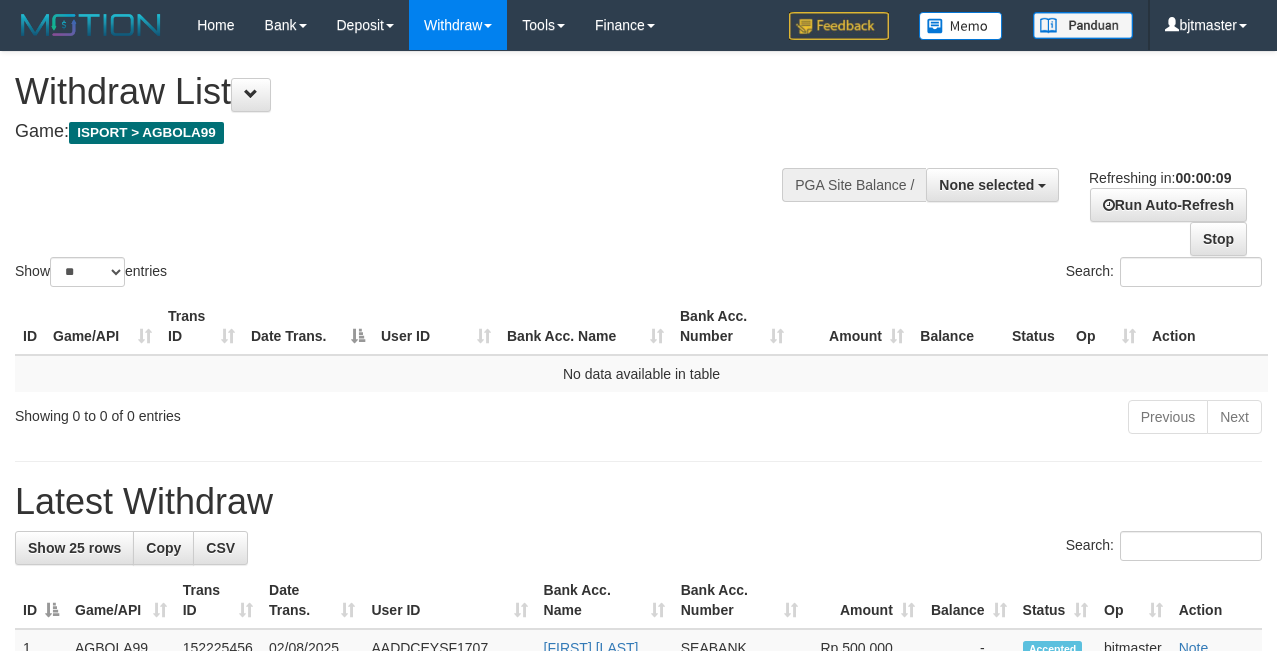 select 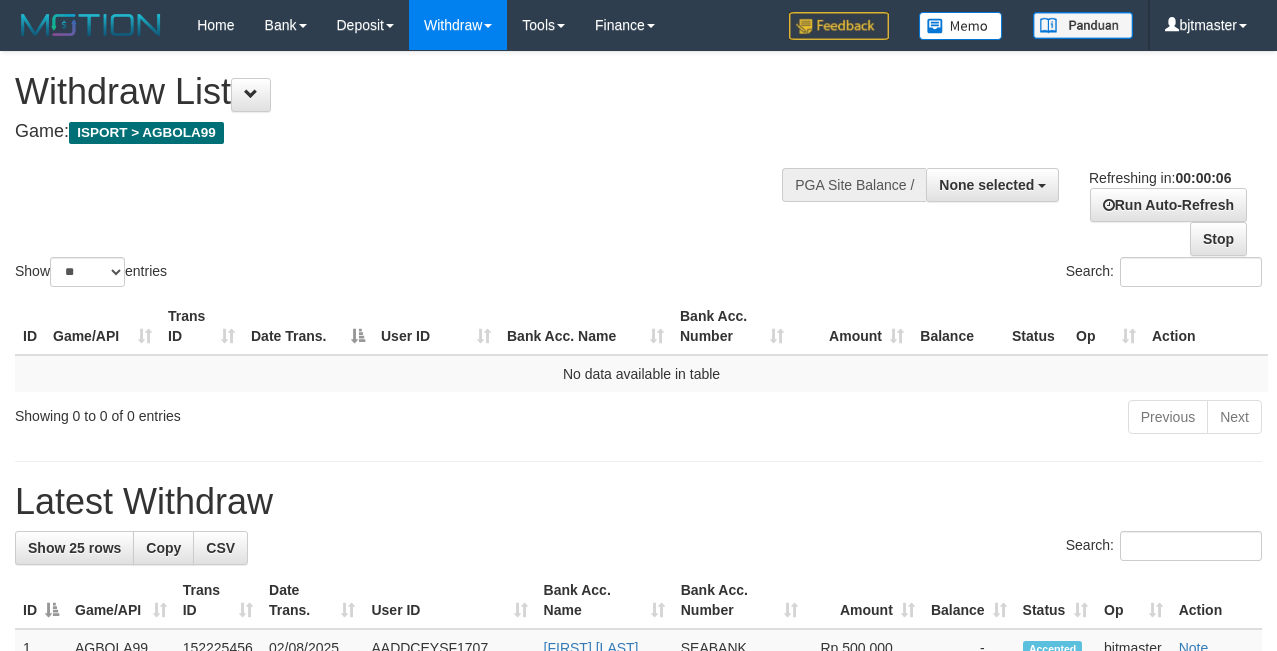 scroll, scrollTop: 0, scrollLeft: 0, axis: both 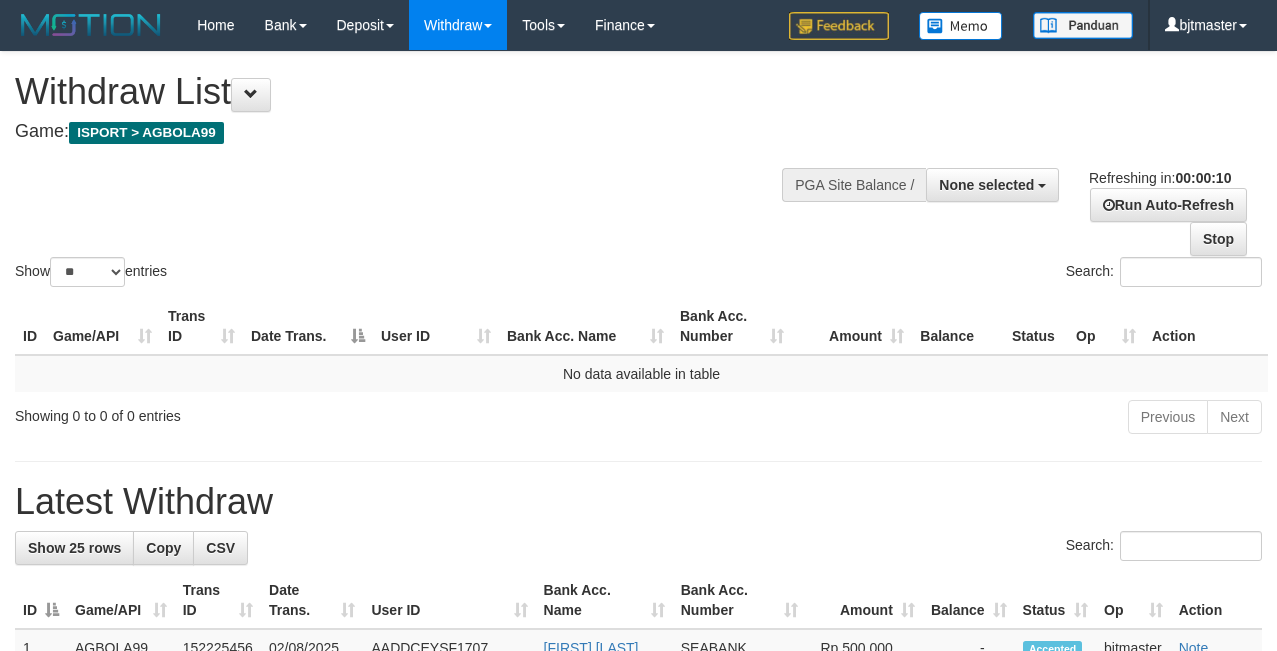 select 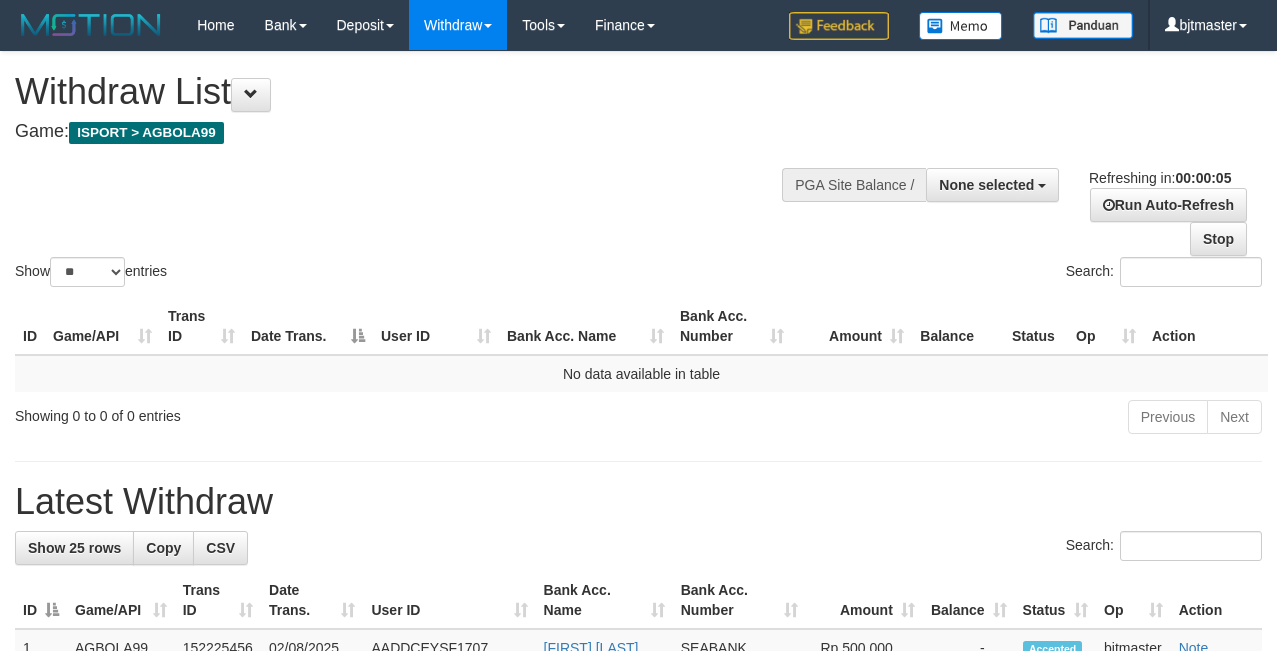 scroll, scrollTop: 0, scrollLeft: 0, axis: both 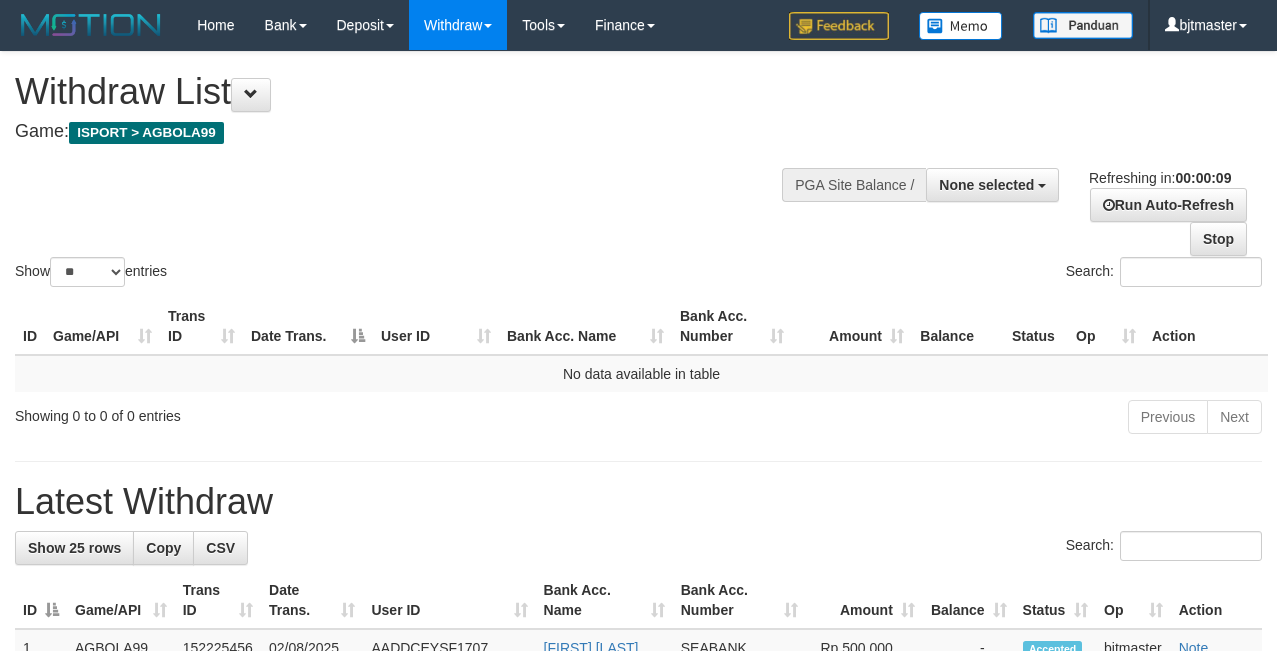 select 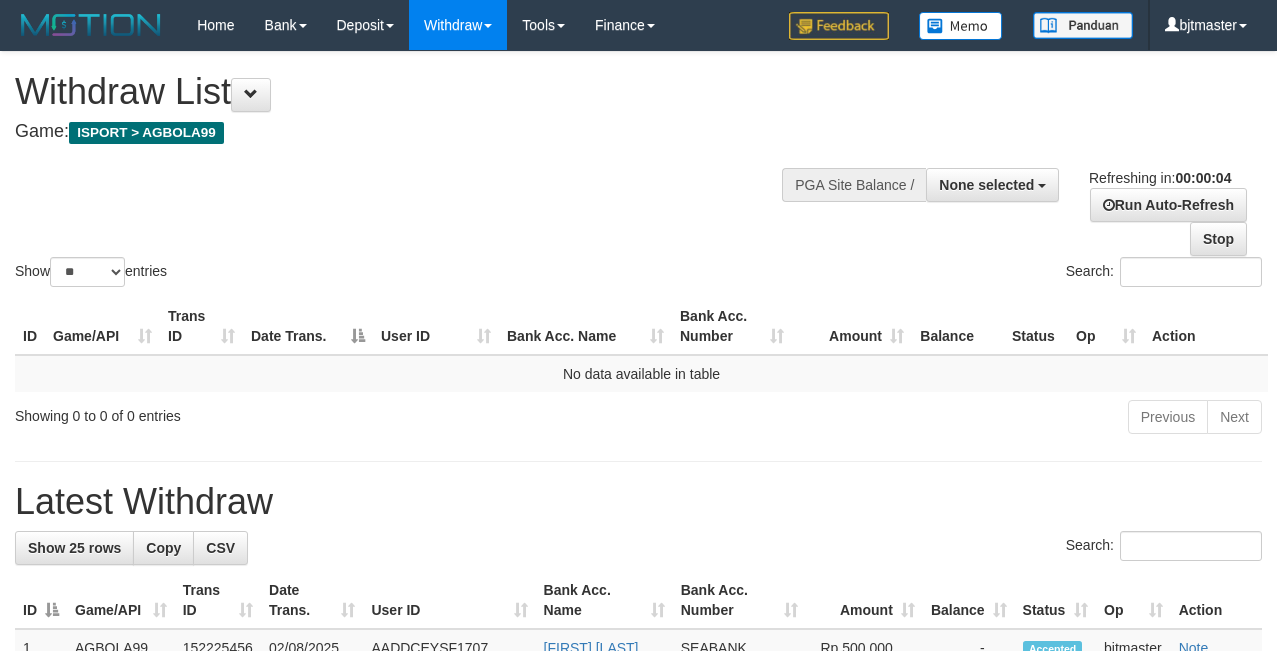 scroll, scrollTop: 0, scrollLeft: 0, axis: both 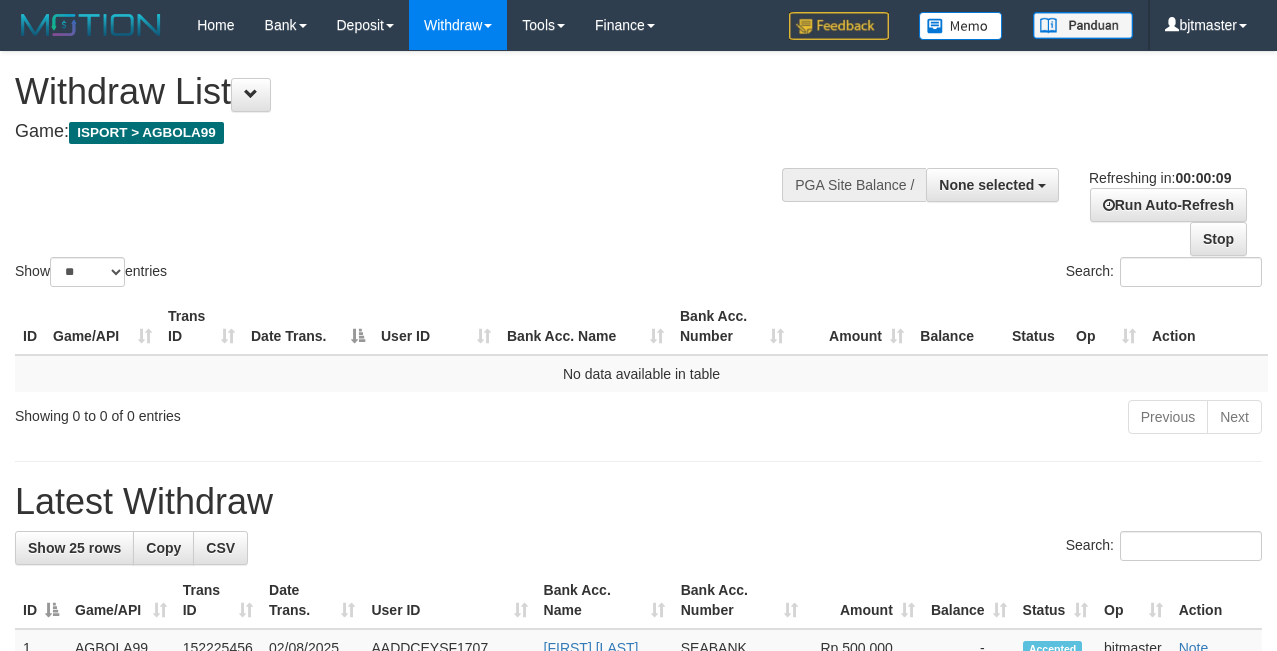 select 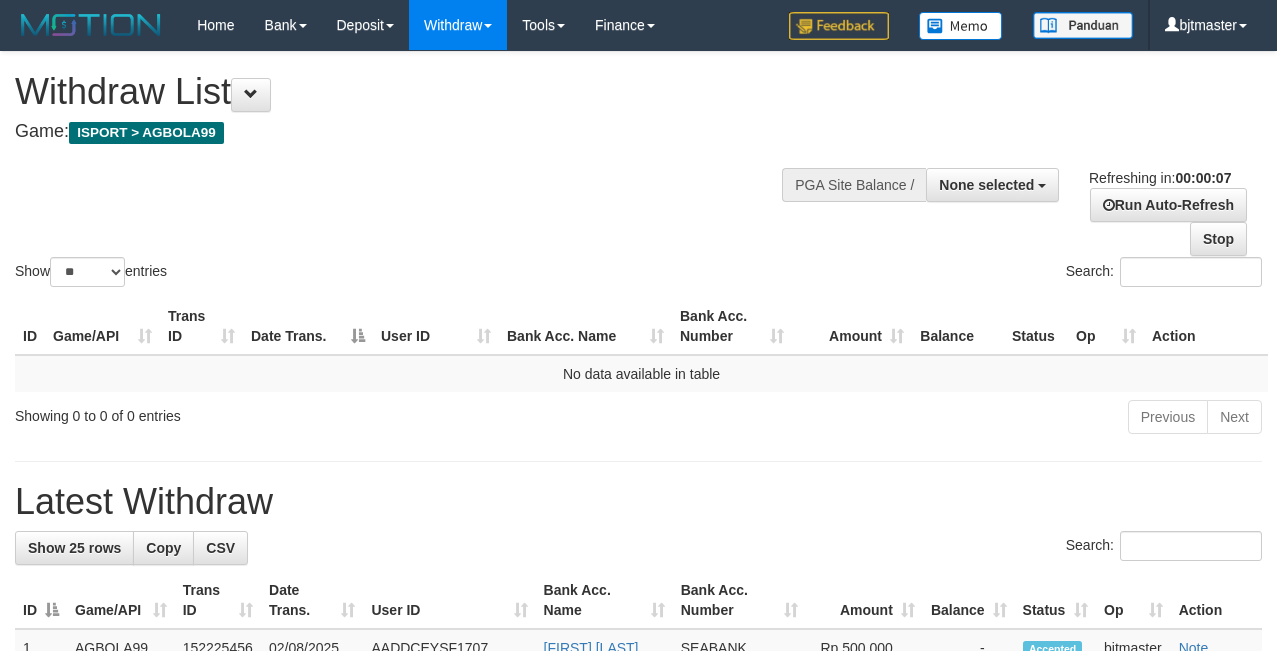 scroll, scrollTop: 0, scrollLeft: 0, axis: both 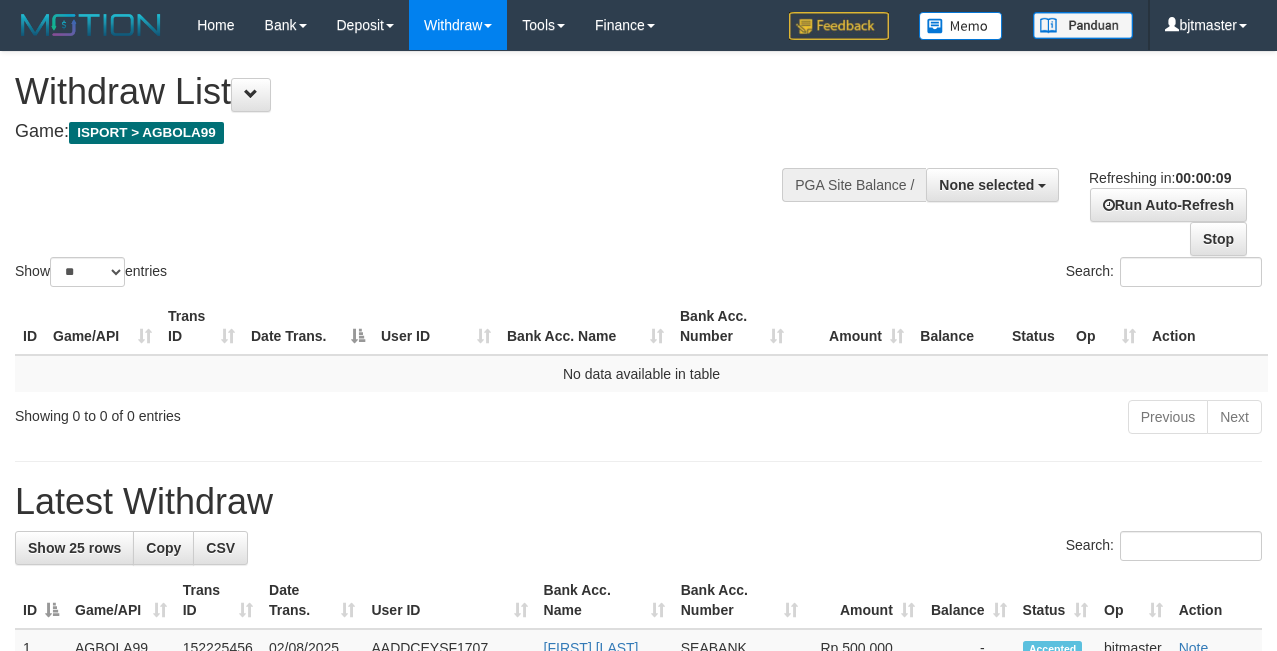 select 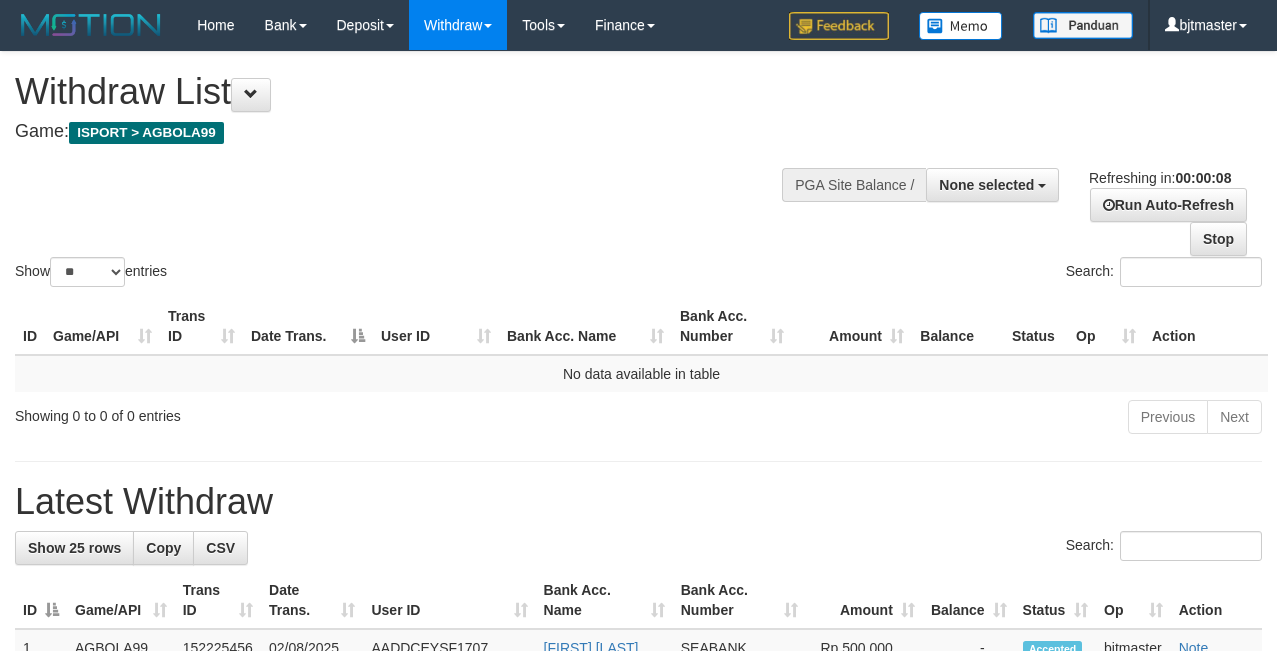 scroll, scrollTop: 0, scrollLeft: 0, axis: both 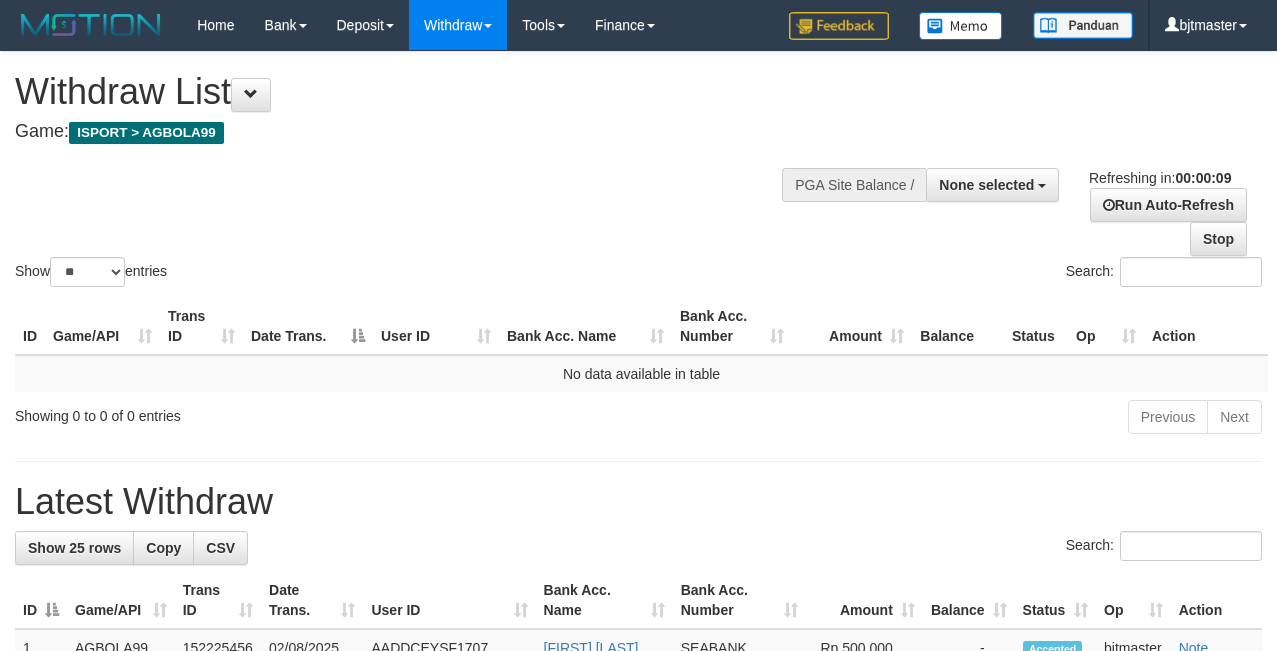 select 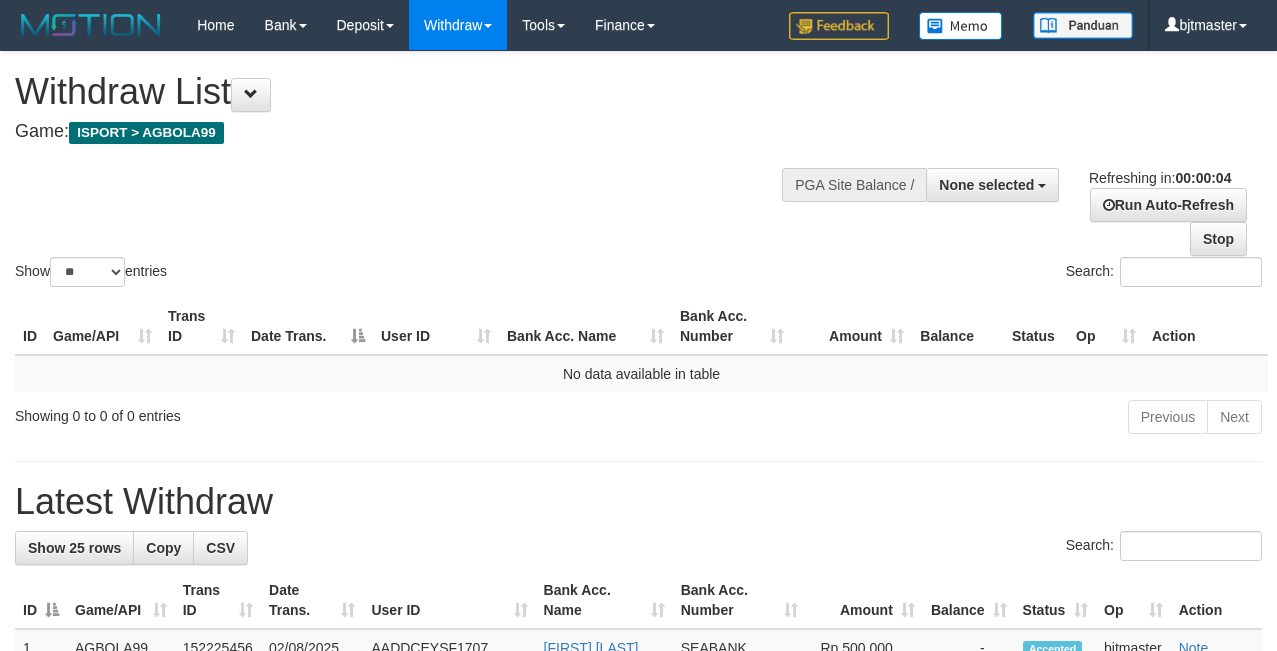 scroll, scrollTop: 0, scrollLeft: 0, axis: both 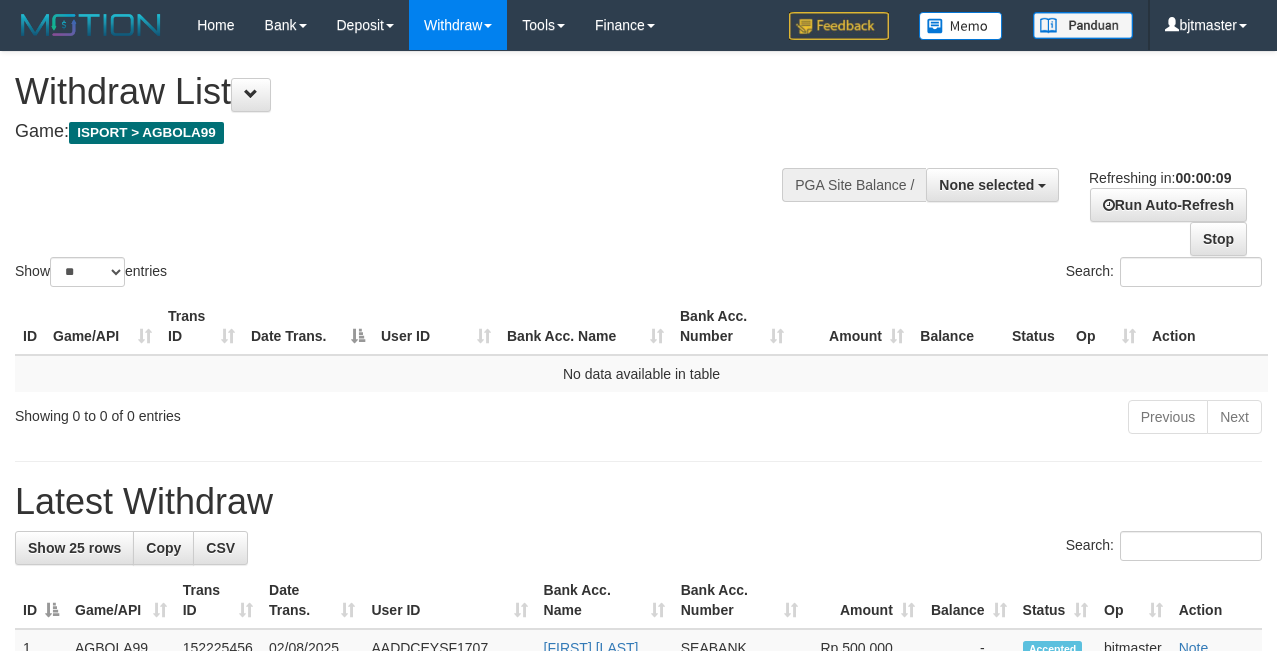 select 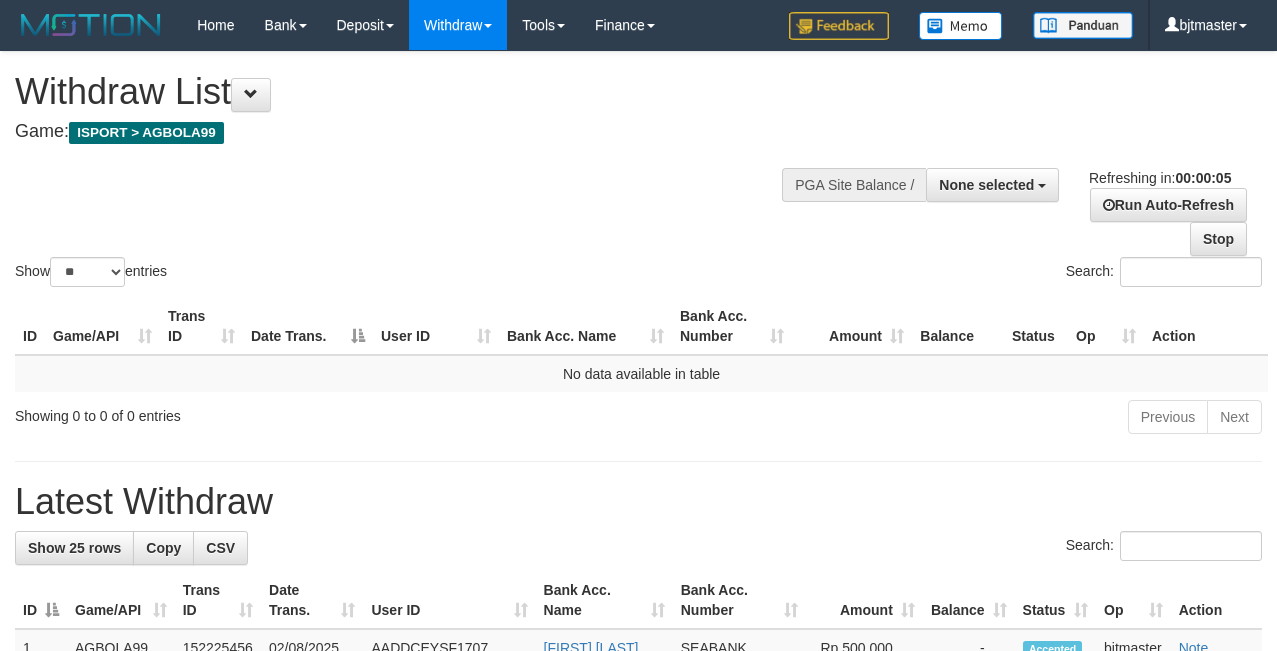 scroll, scrollTop: 0, scrollLeft: 0, axis: both 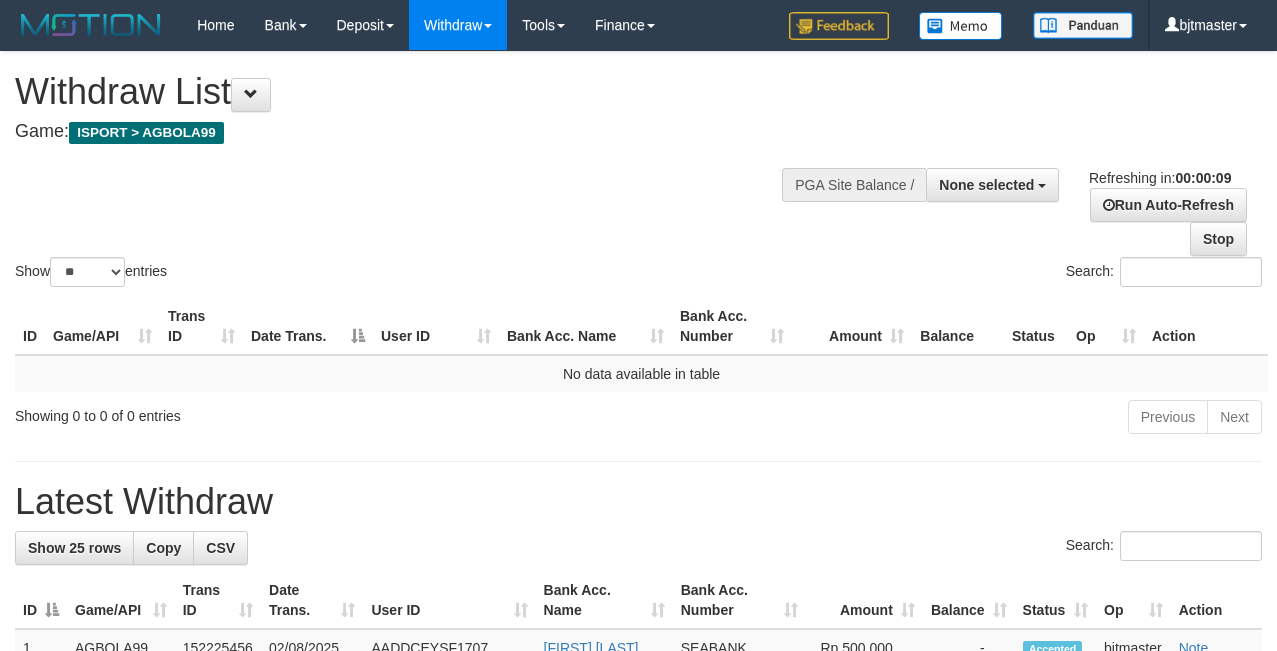 select 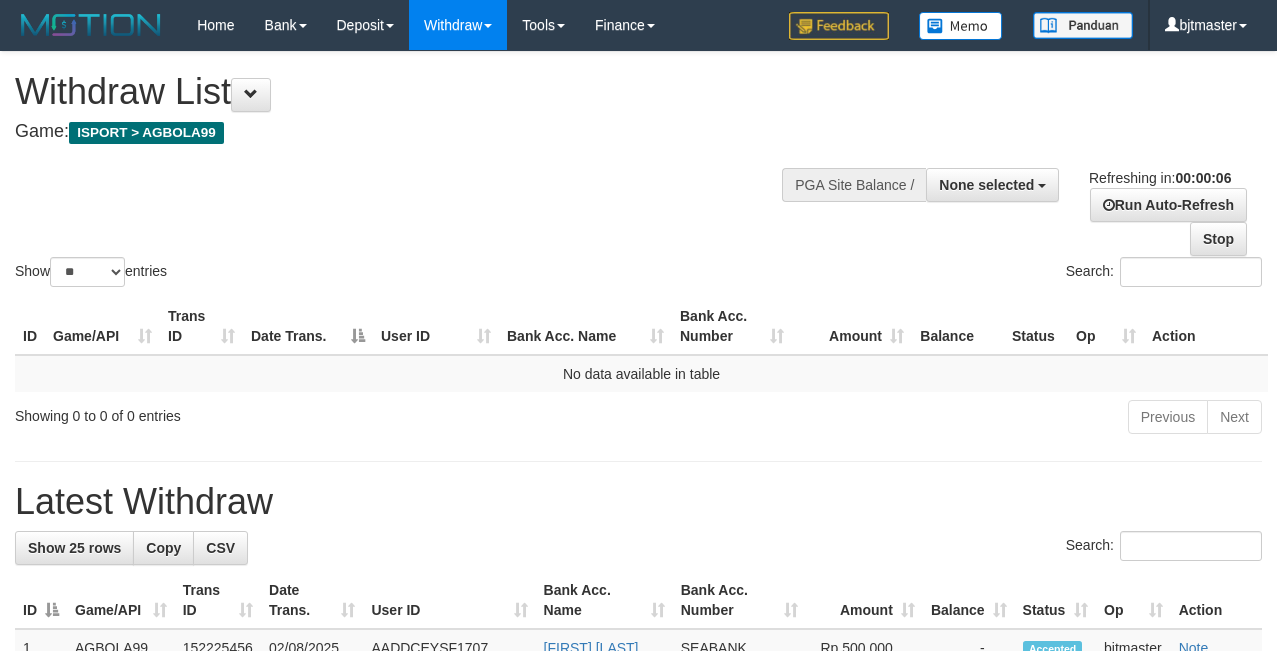 scroll, scrollTop: 0, scrollLeft: 0, axis: both 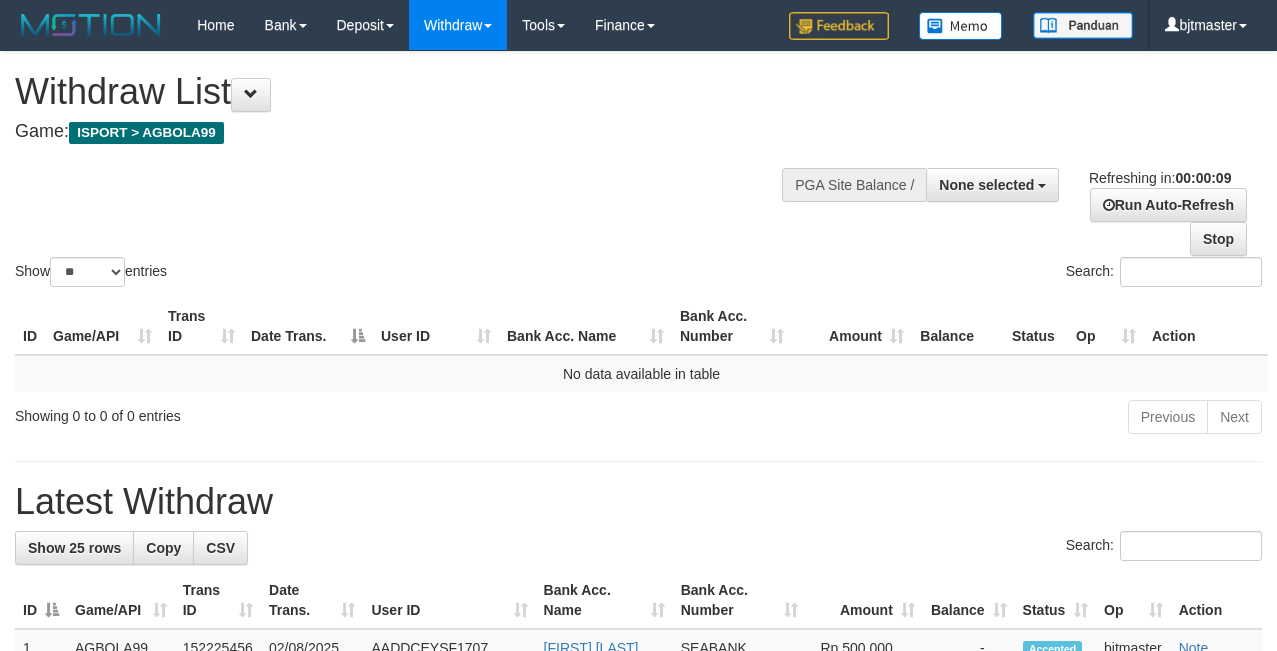 select 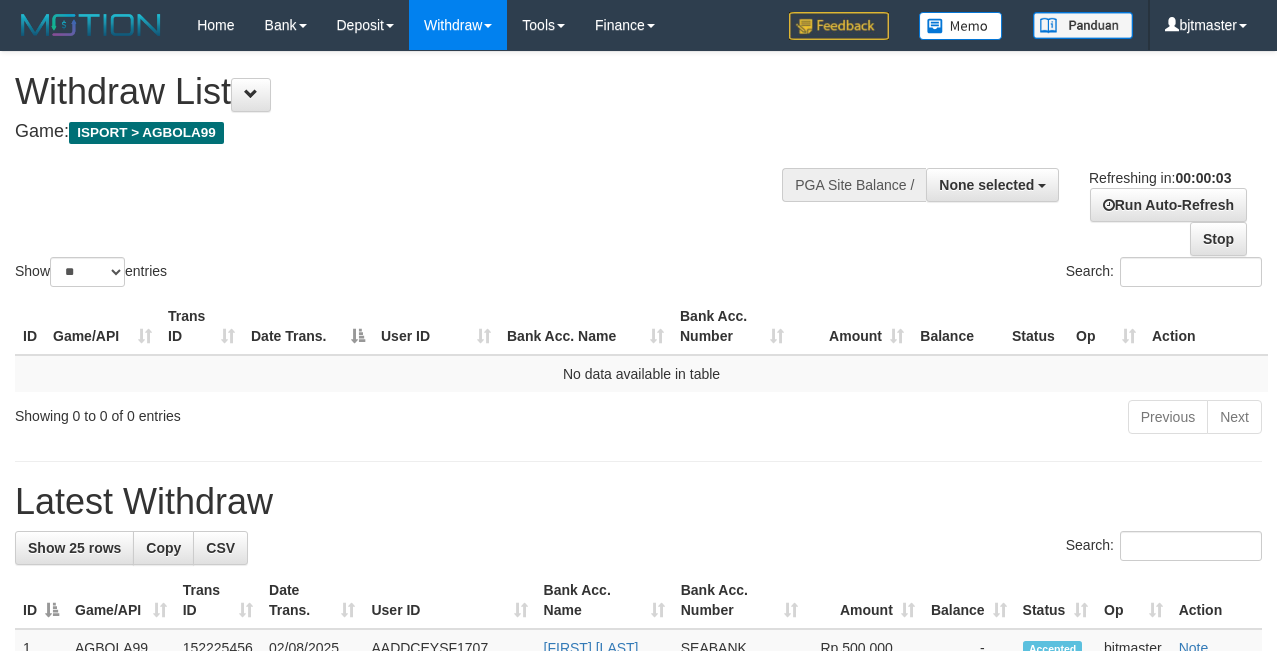 scroll, scrollTop: 0, scrollLeft: 0, axis: both 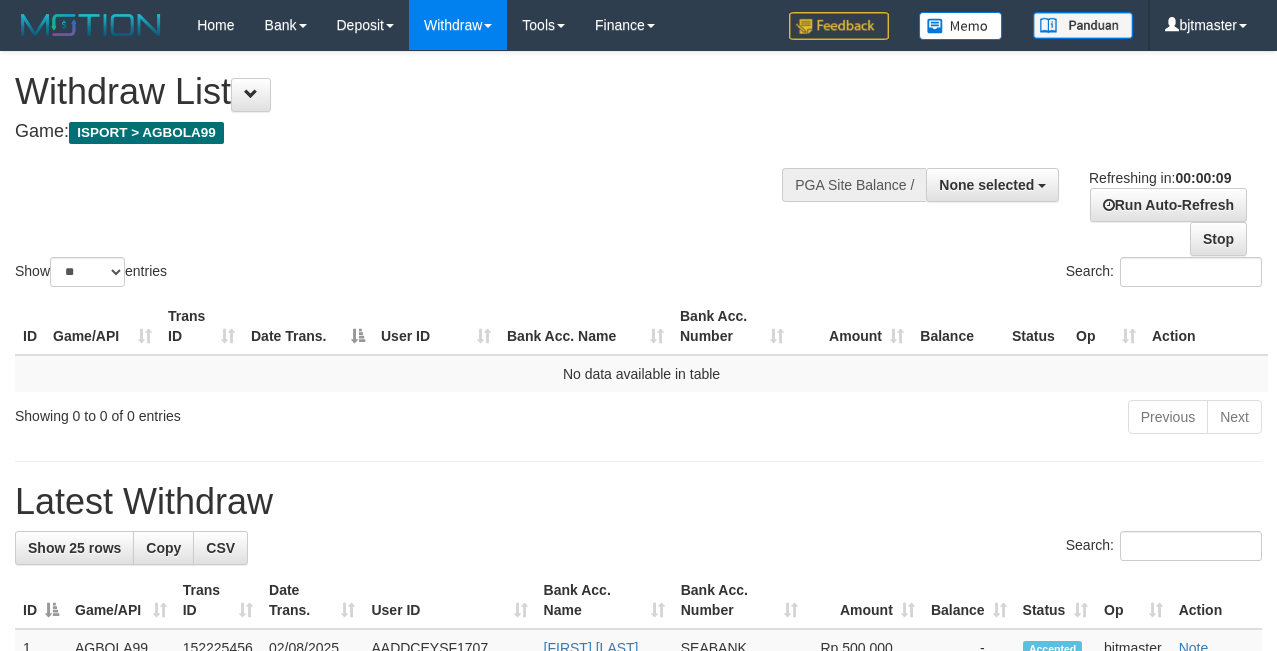 select 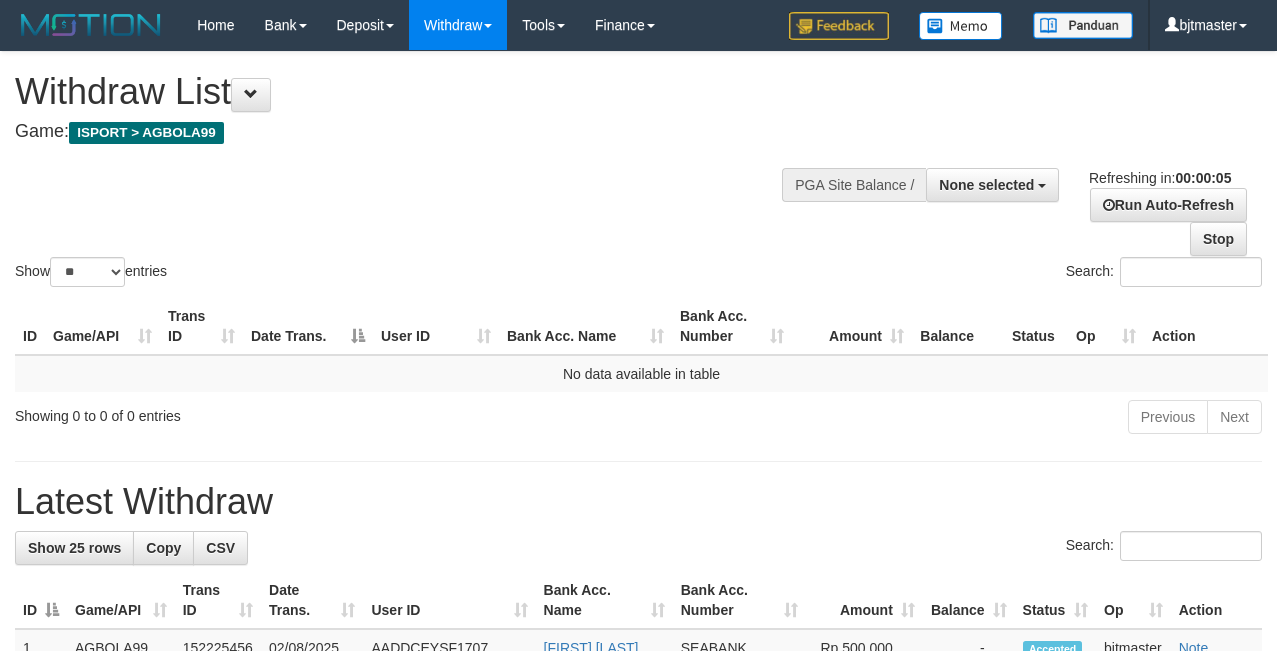 scroll, scrollTop: 0, scrollLeft: 0, axis: both 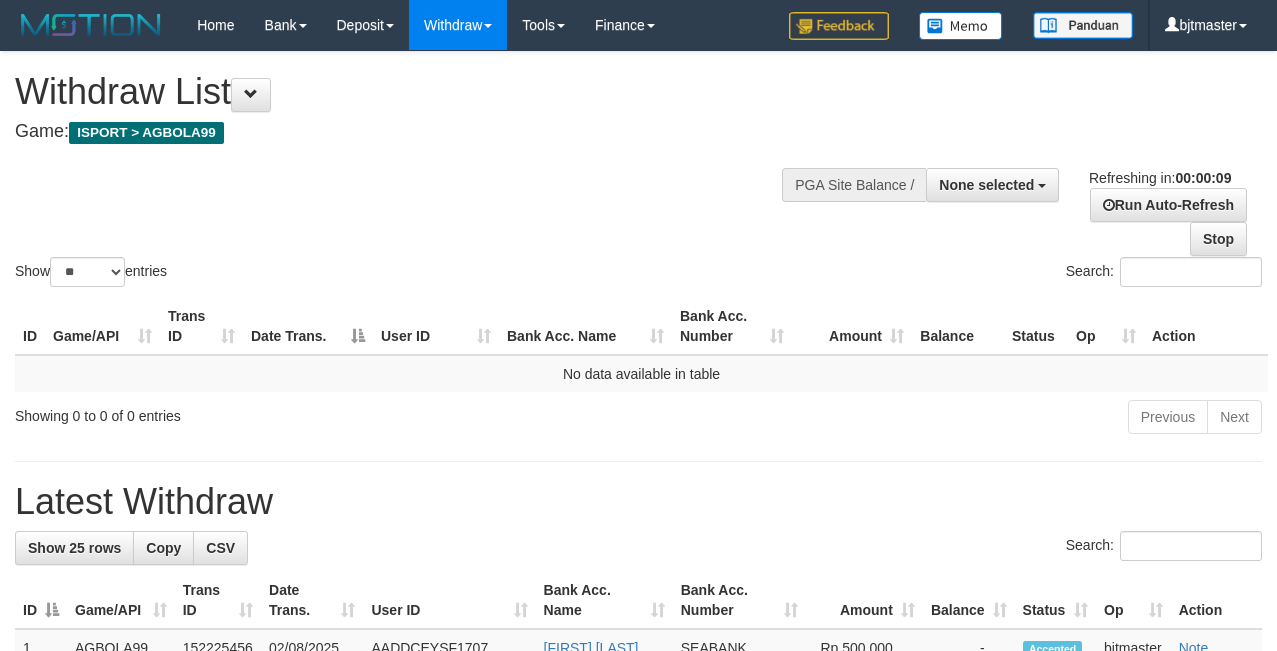 select 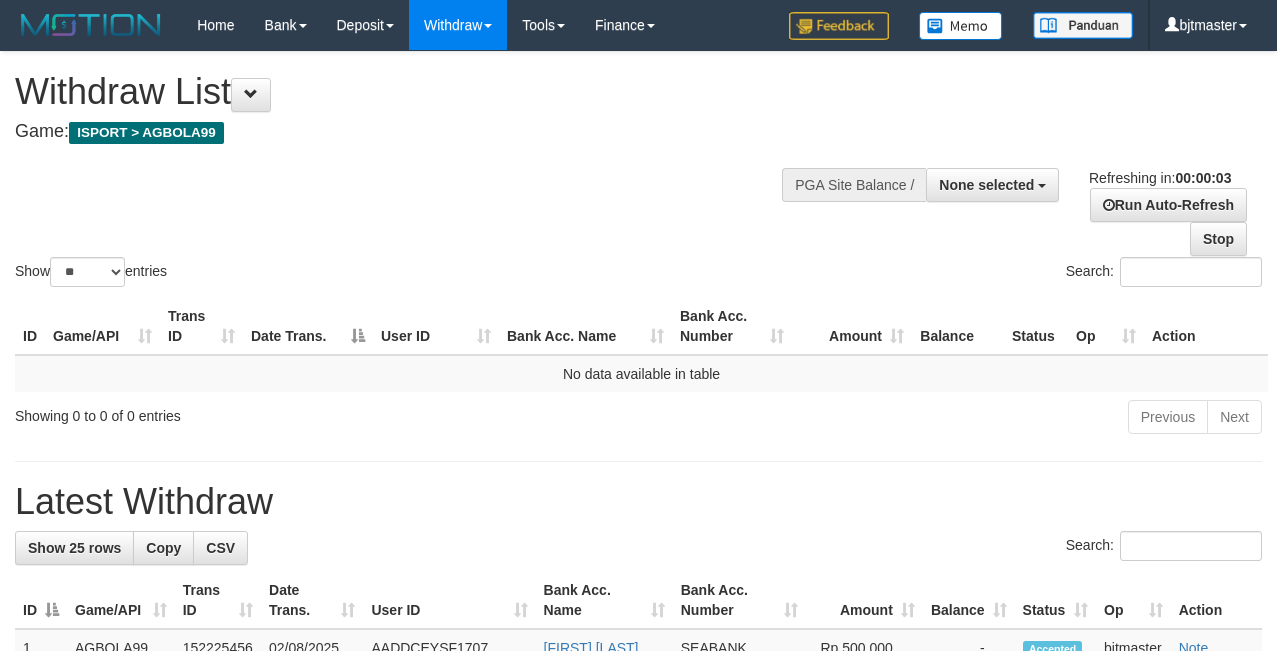scroll, scrollTop: 0, scrollLeft: 0, axis: both 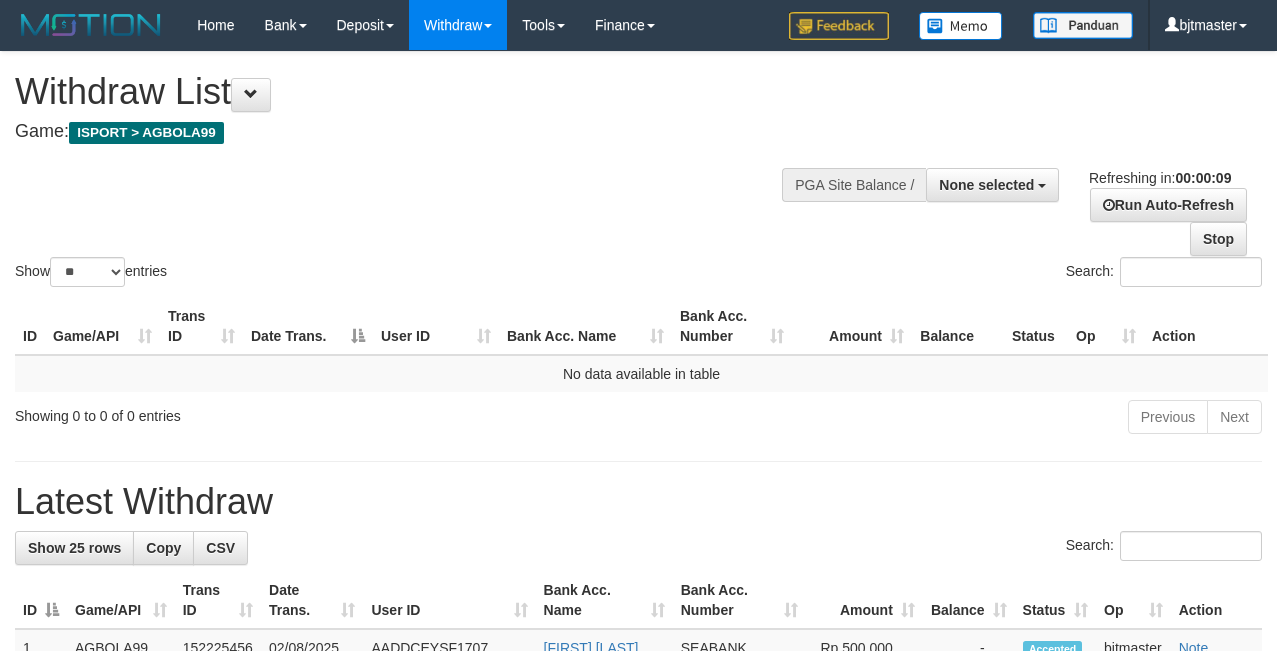 select 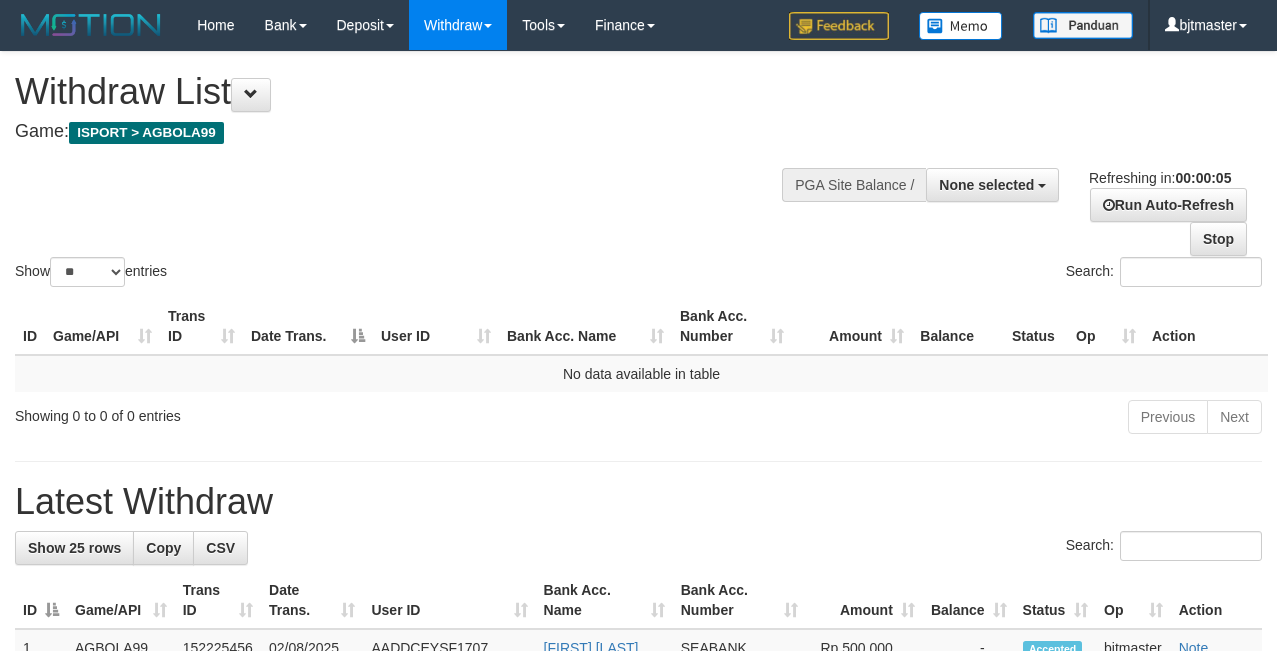 scroll, scrollTop: 0, scrollLeft: 0, axis: both 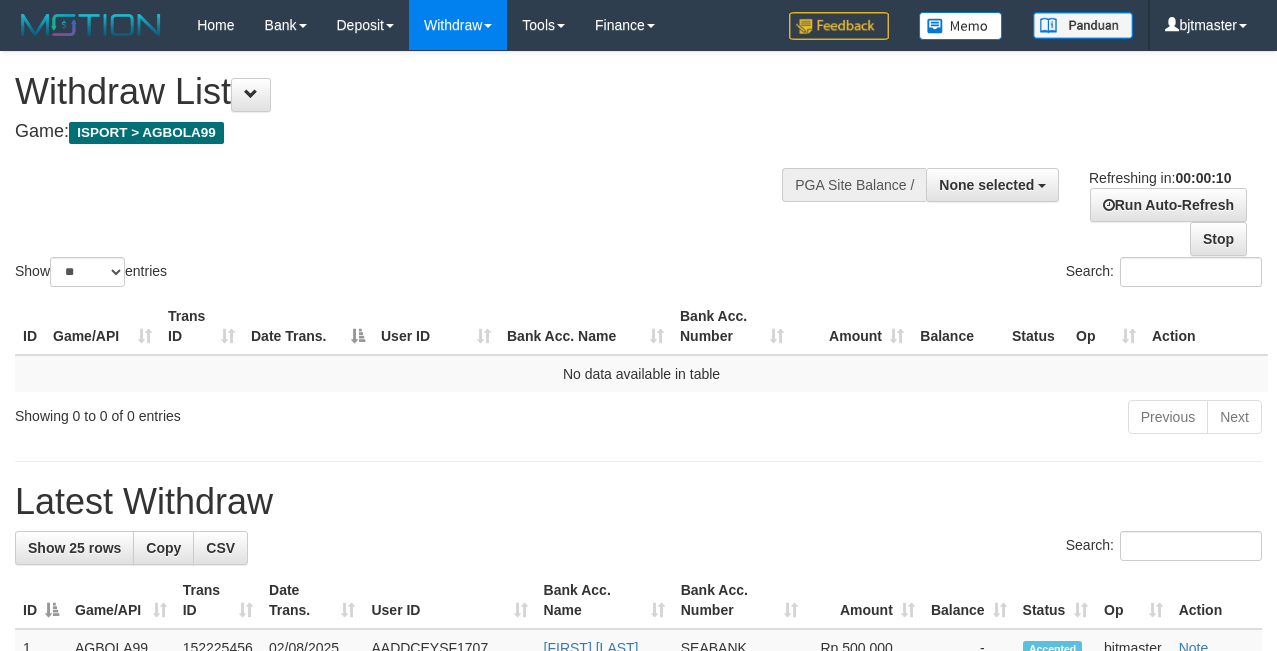 select 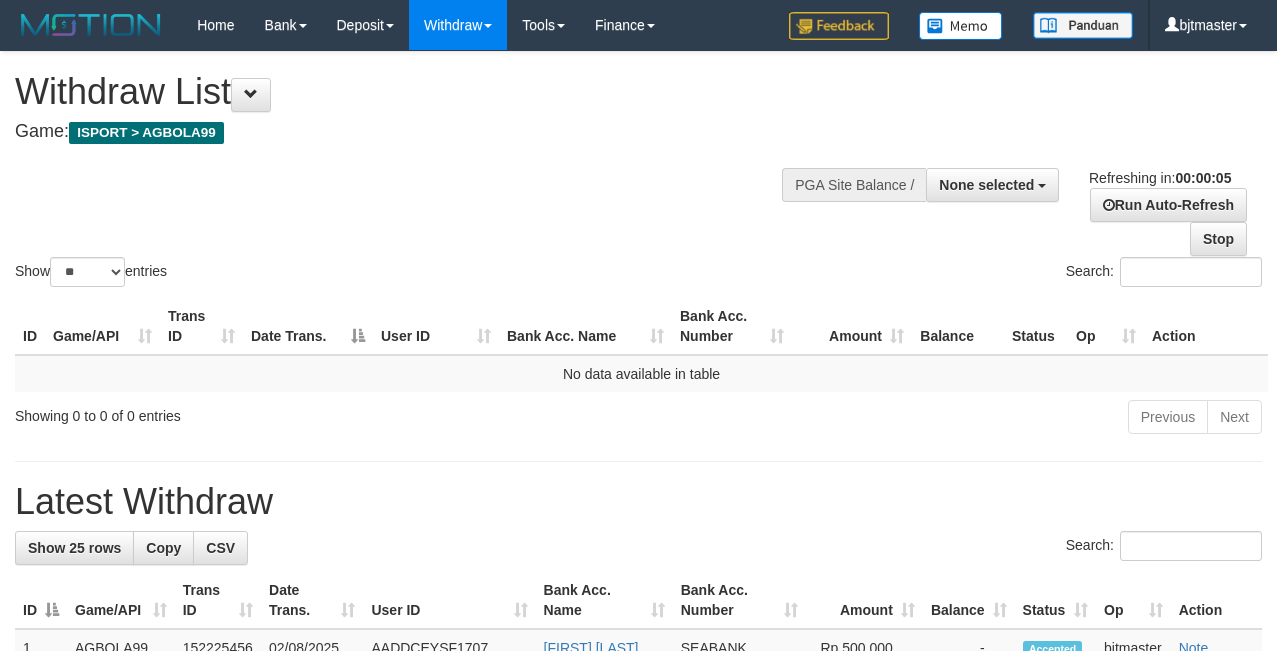 scroll, scrollTop: 0, scrollLeft: 0, axis: both 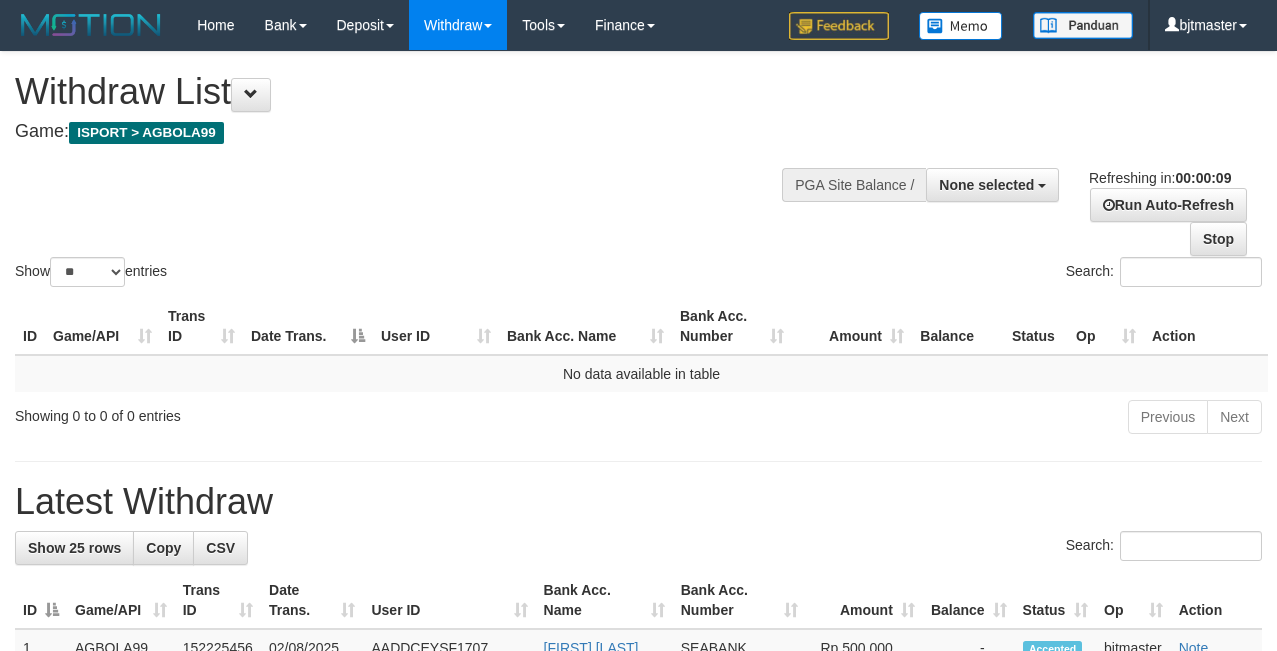 select 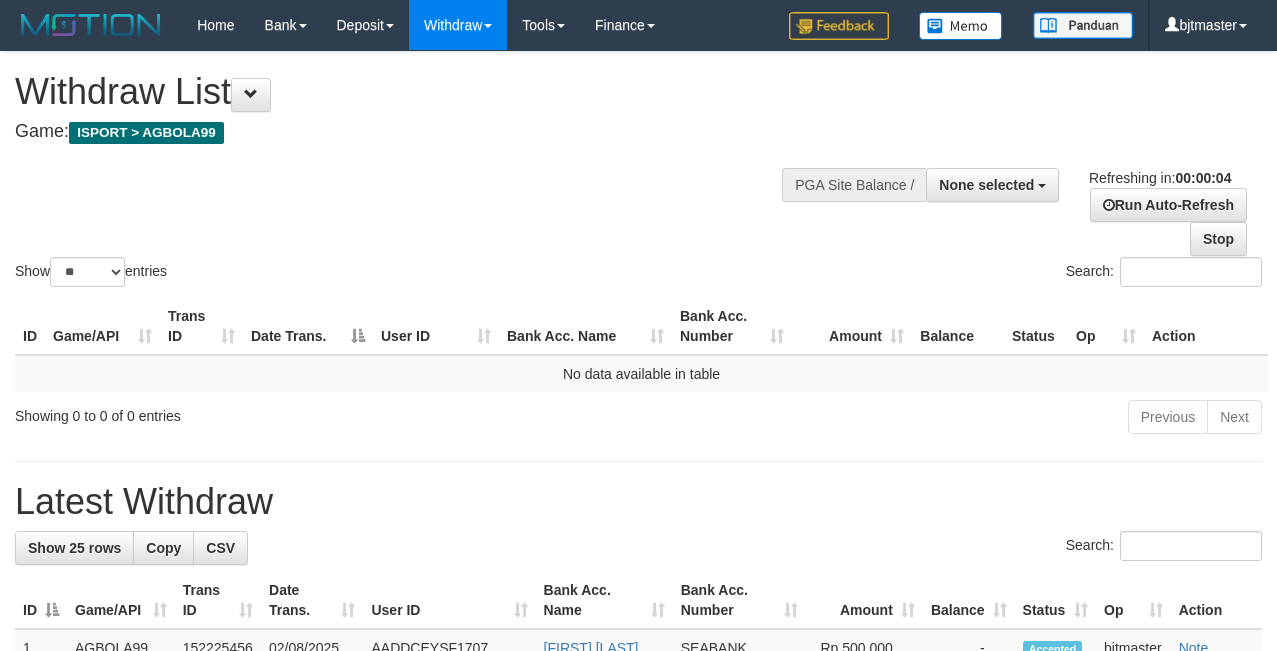 scroll, scrollTop: 0, scrollLeft: 0, axis: both 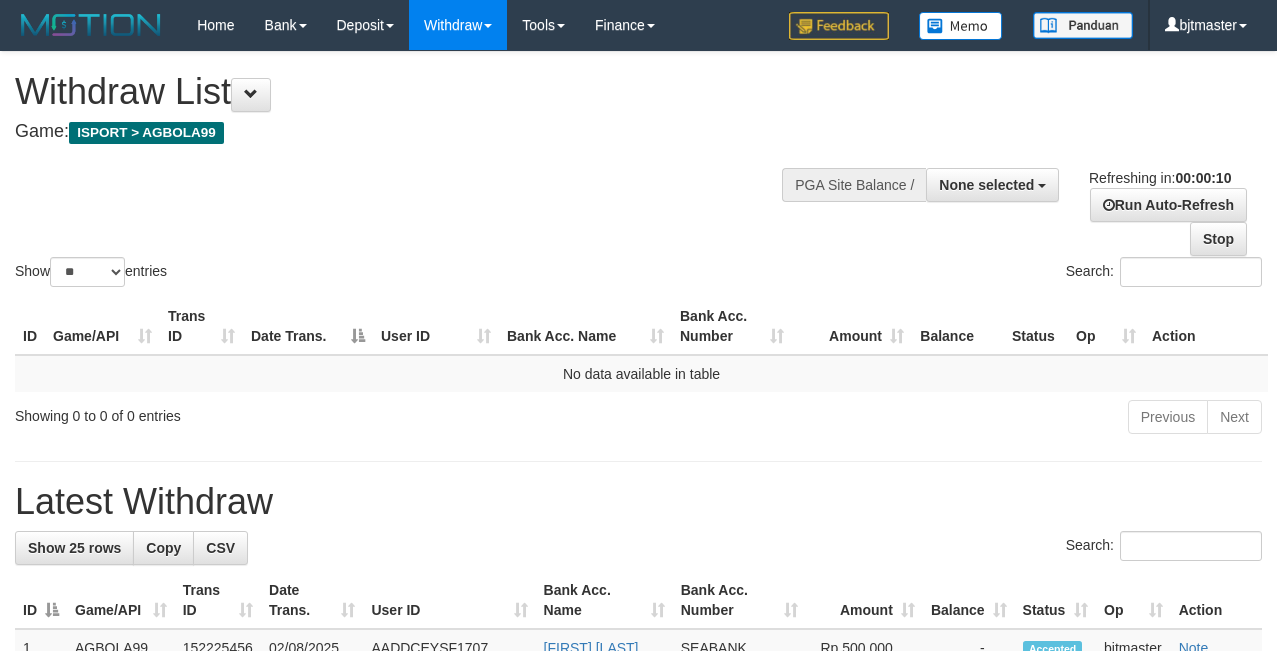 select 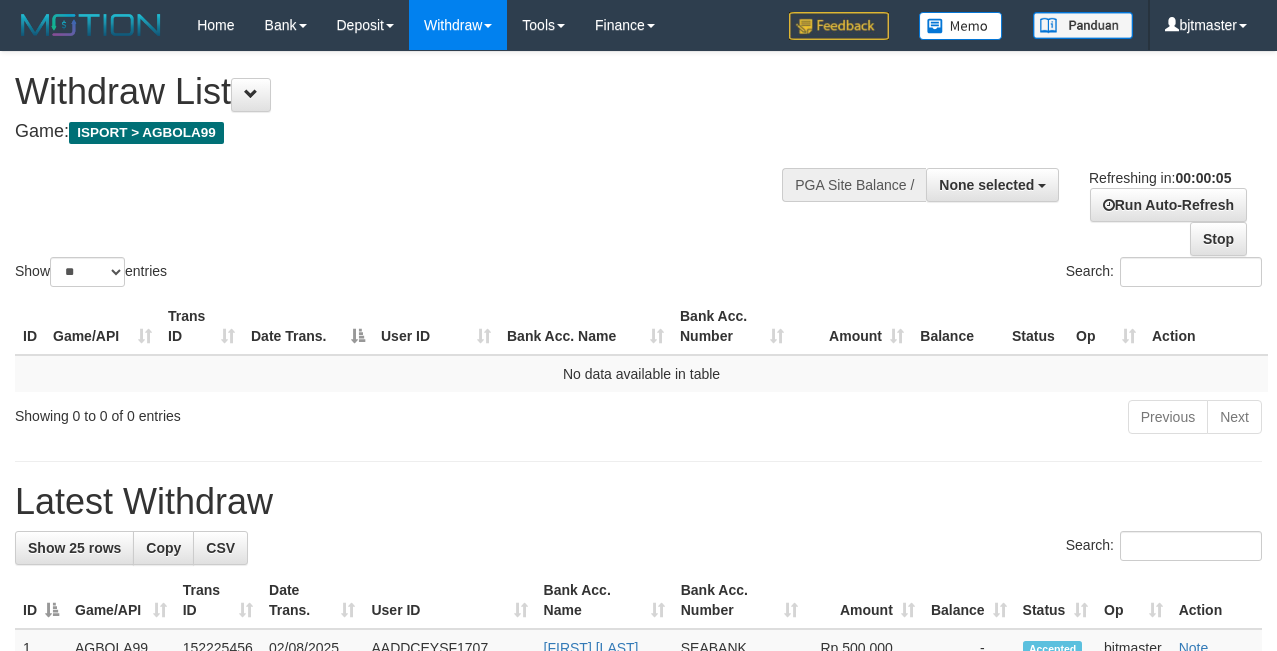 scroll, scrollTop: 0, scrollLeft: 0, axis: both 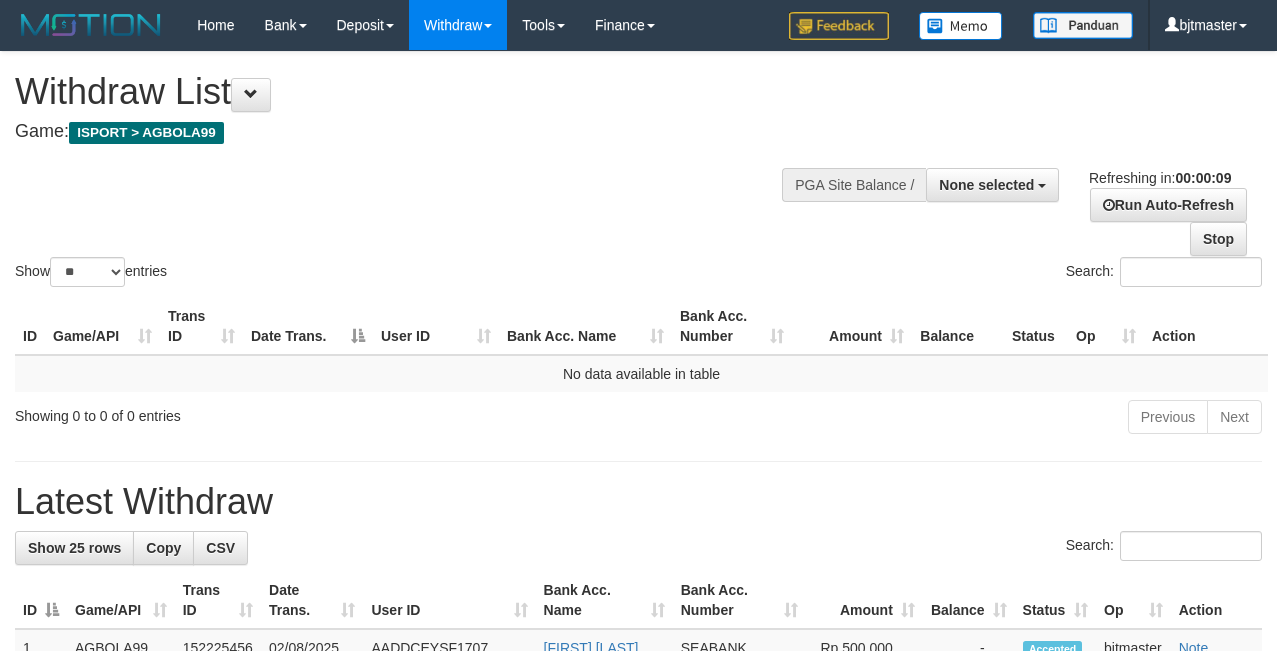 select 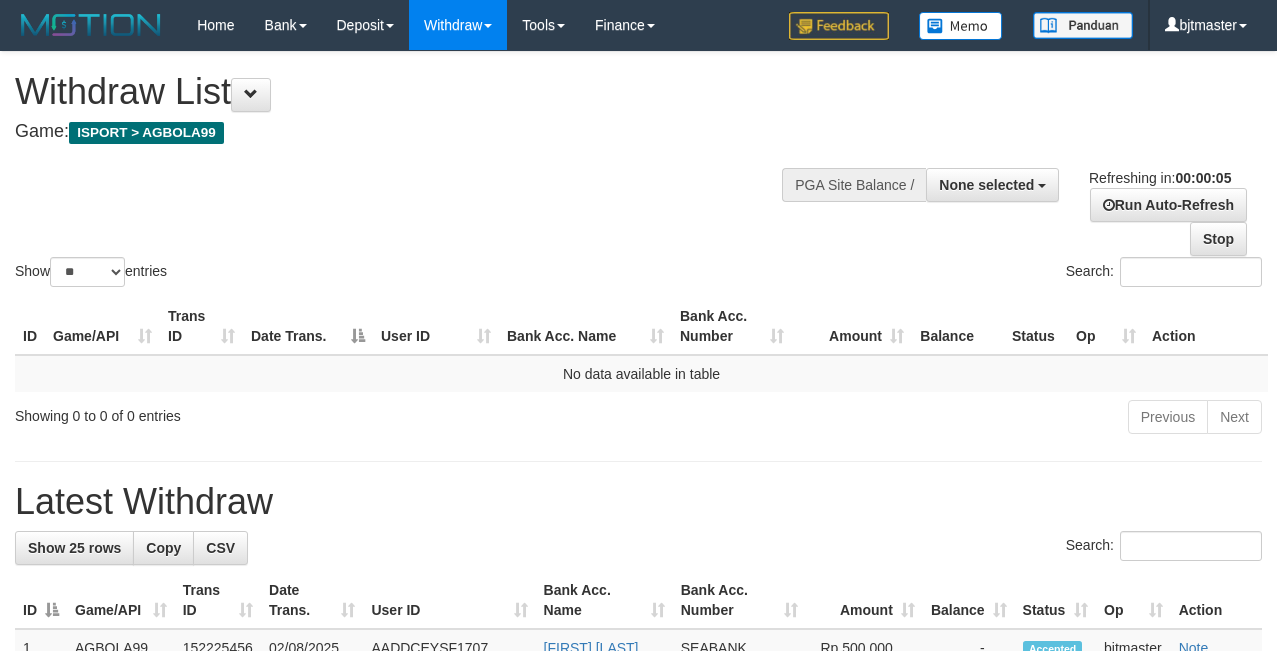 scroll, scrollTop: 0, scrollLeft: 0, axis: both 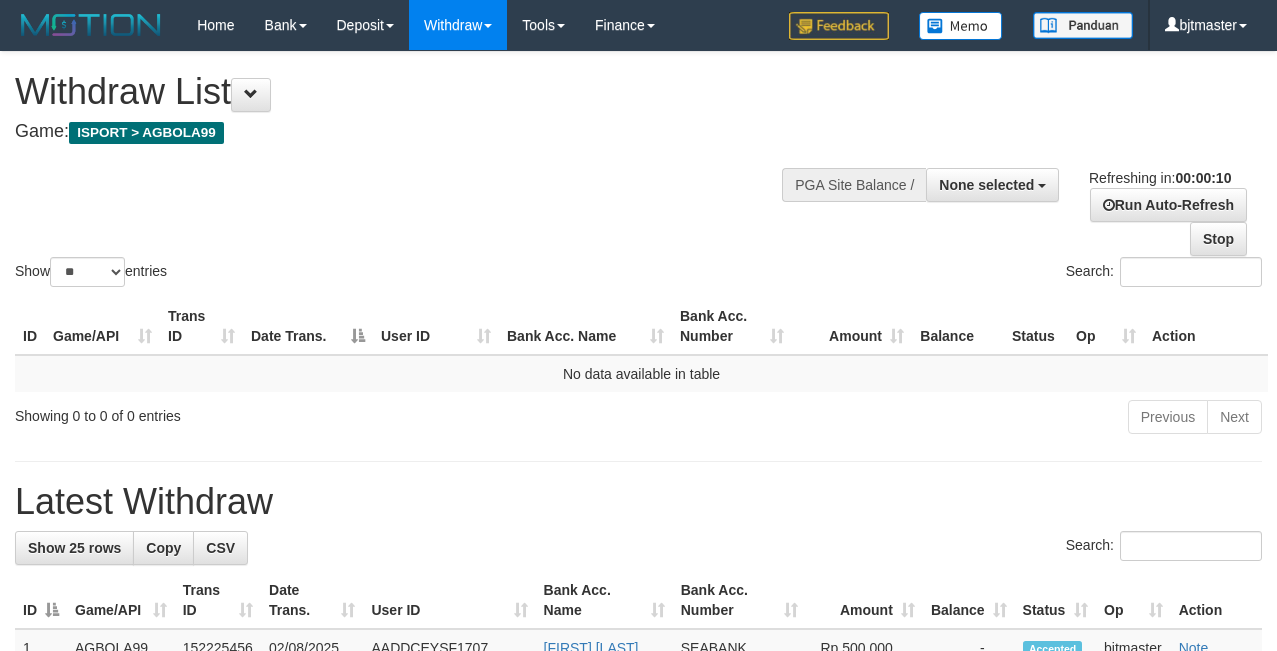 select 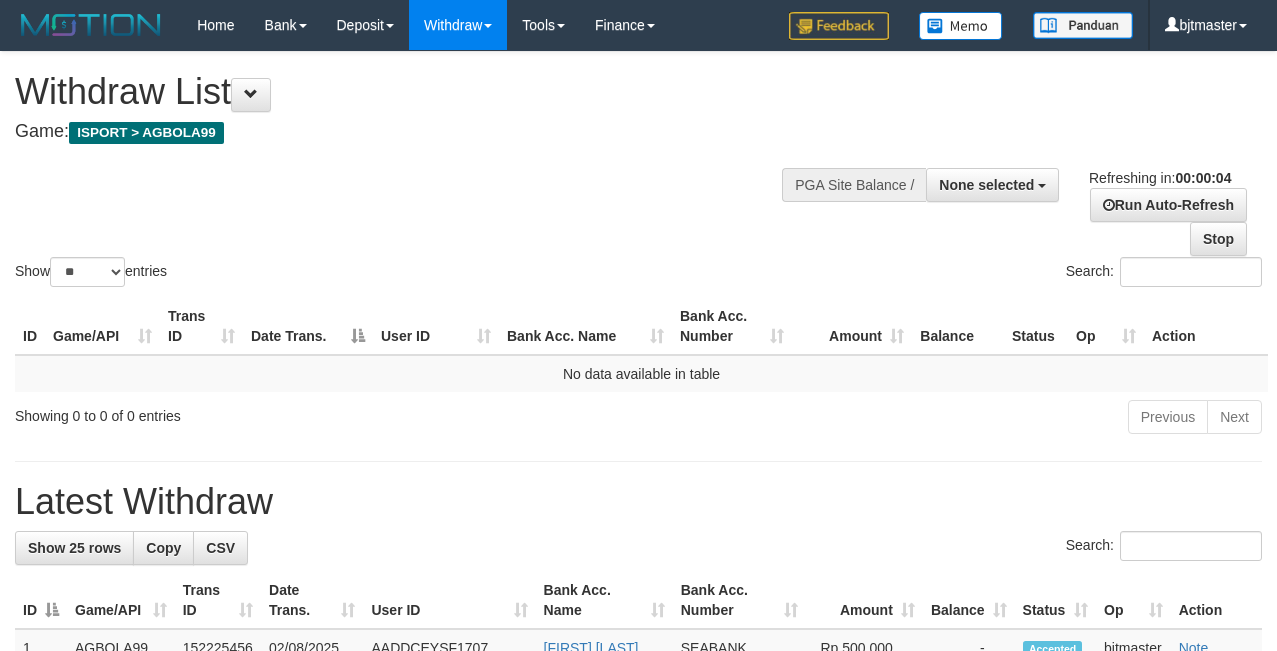 scroll, scrollTop: 0, scrollLeft: 0, axis: both 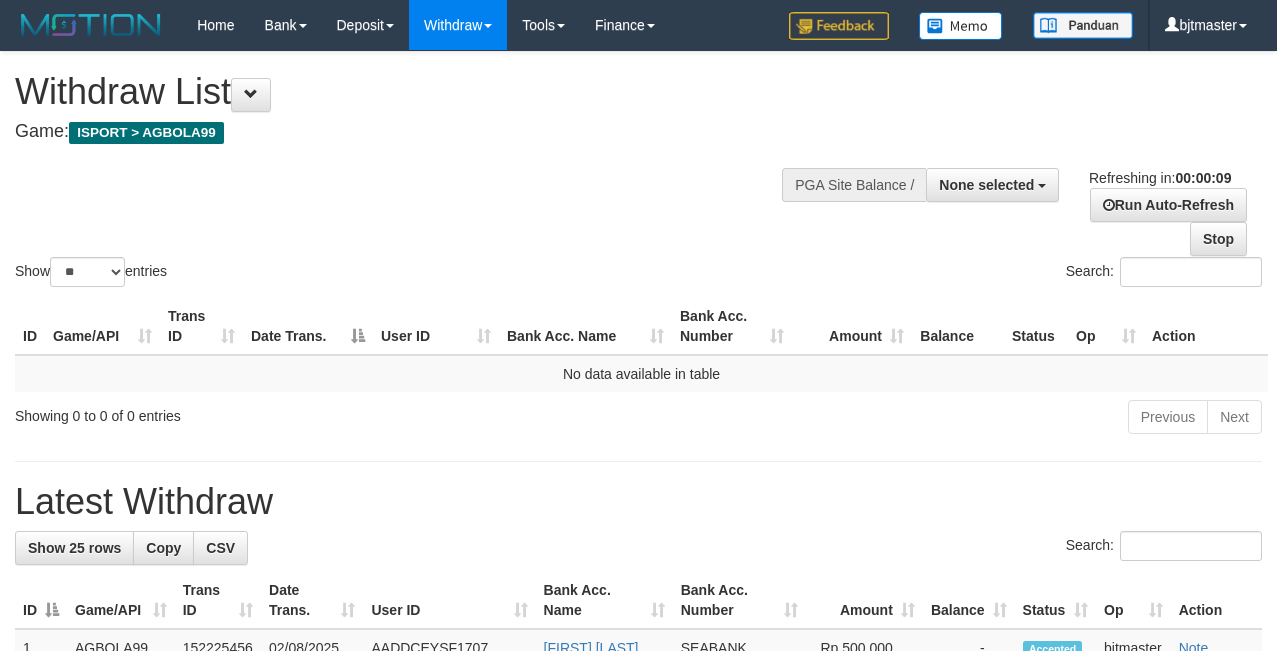 select 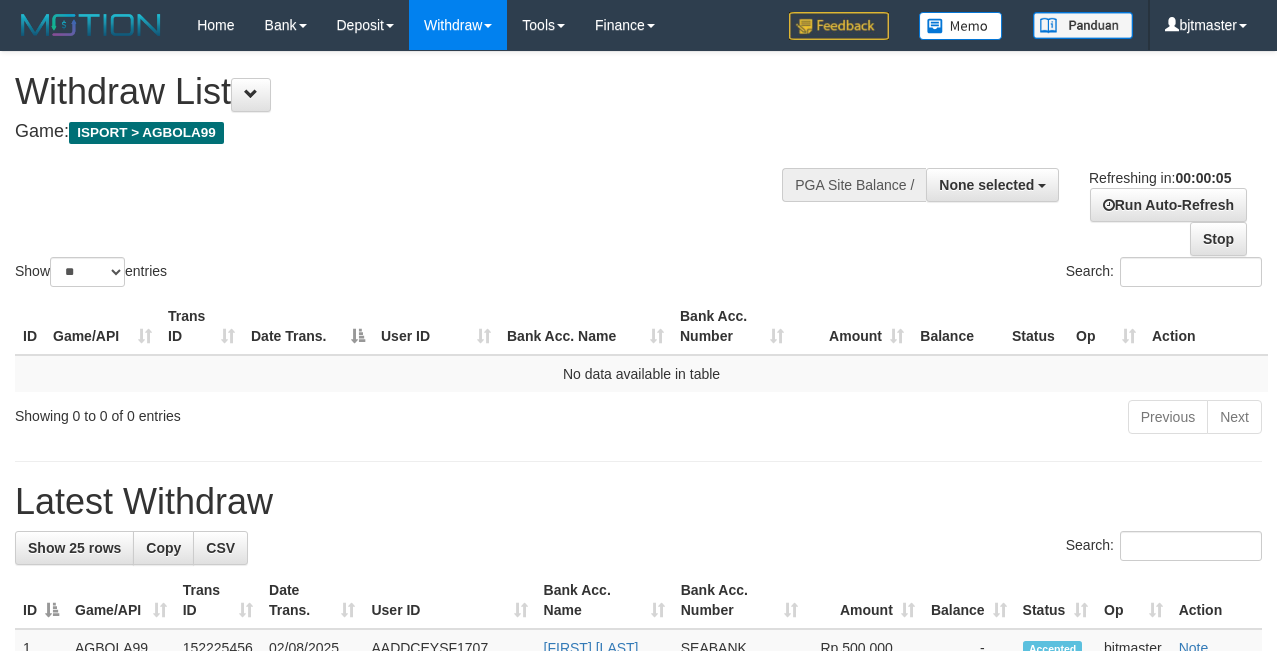 scroll, scrollTop: 0, scrollLeft: 0, axis: both 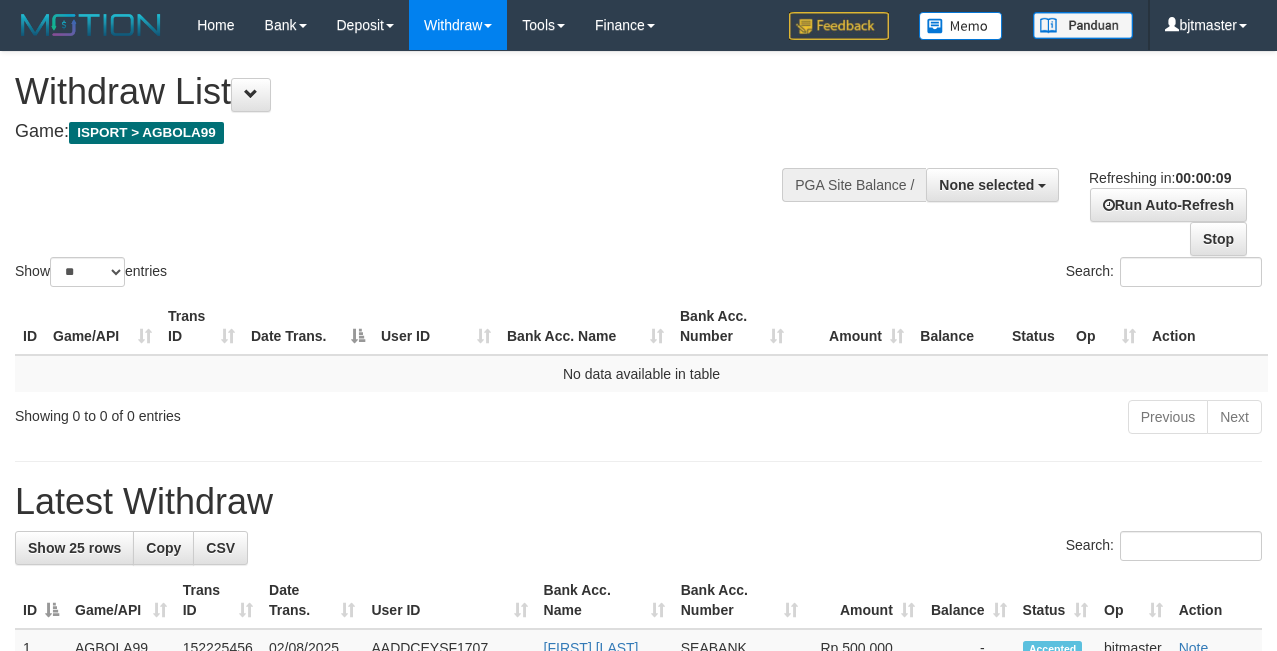 select 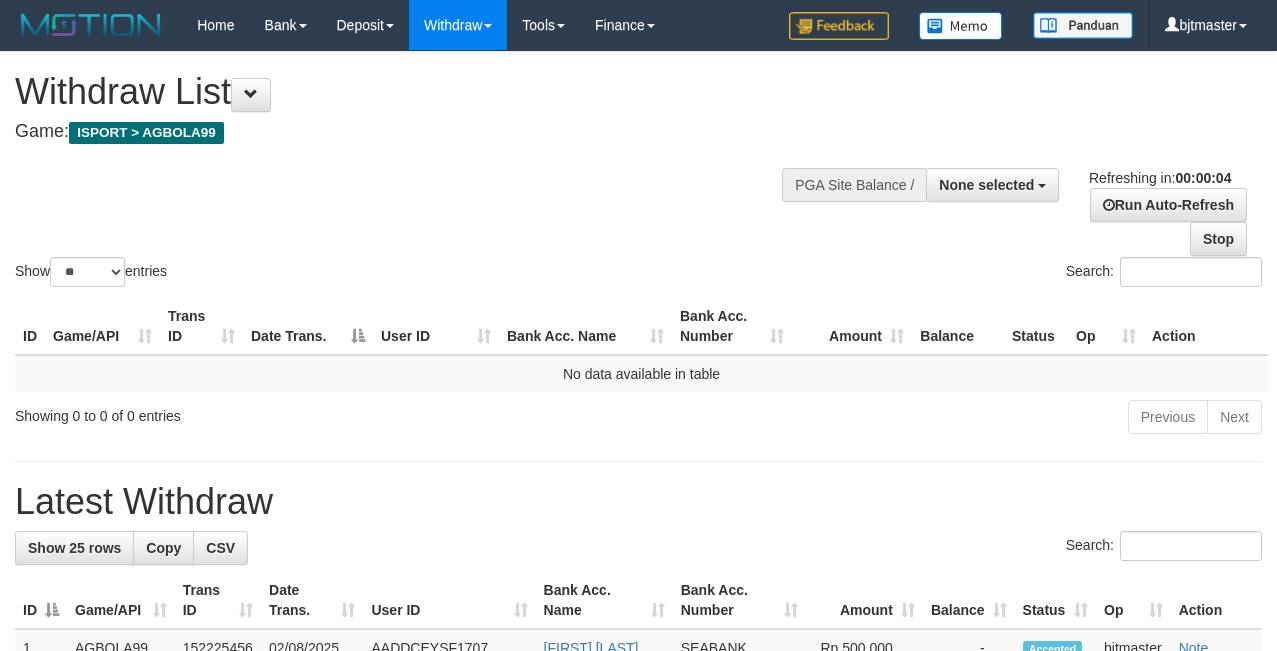scroll, scrollTop: 0, scrollLeft: 0, axis: both 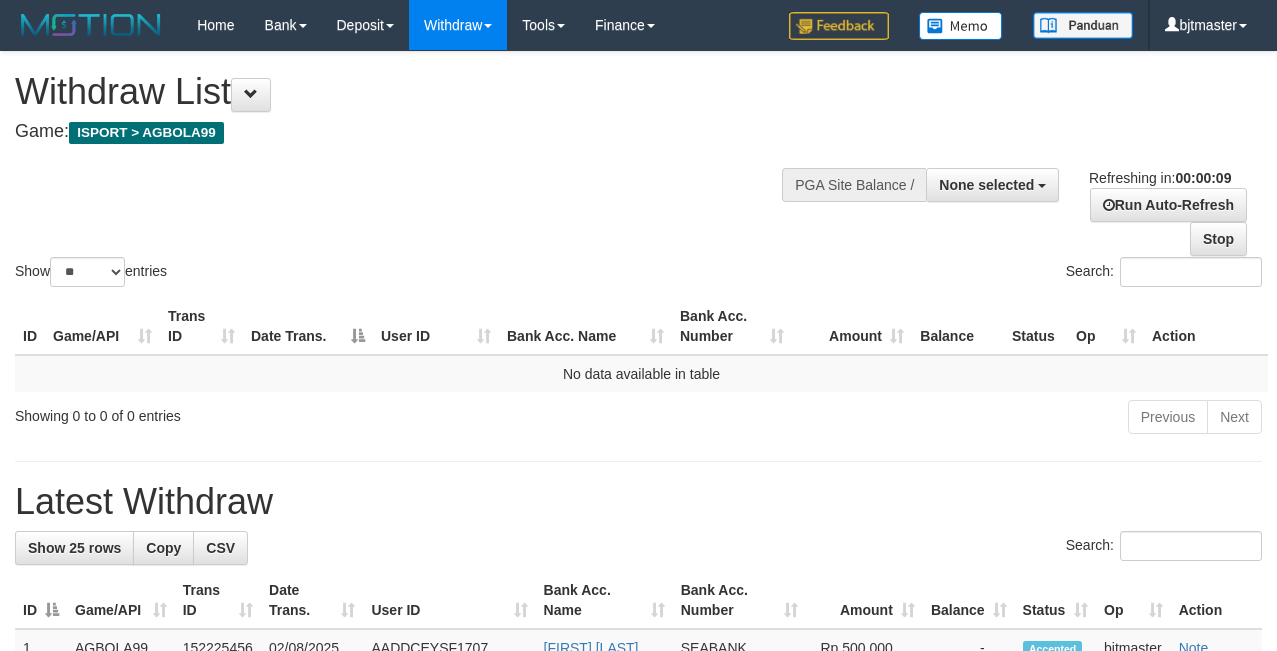 select 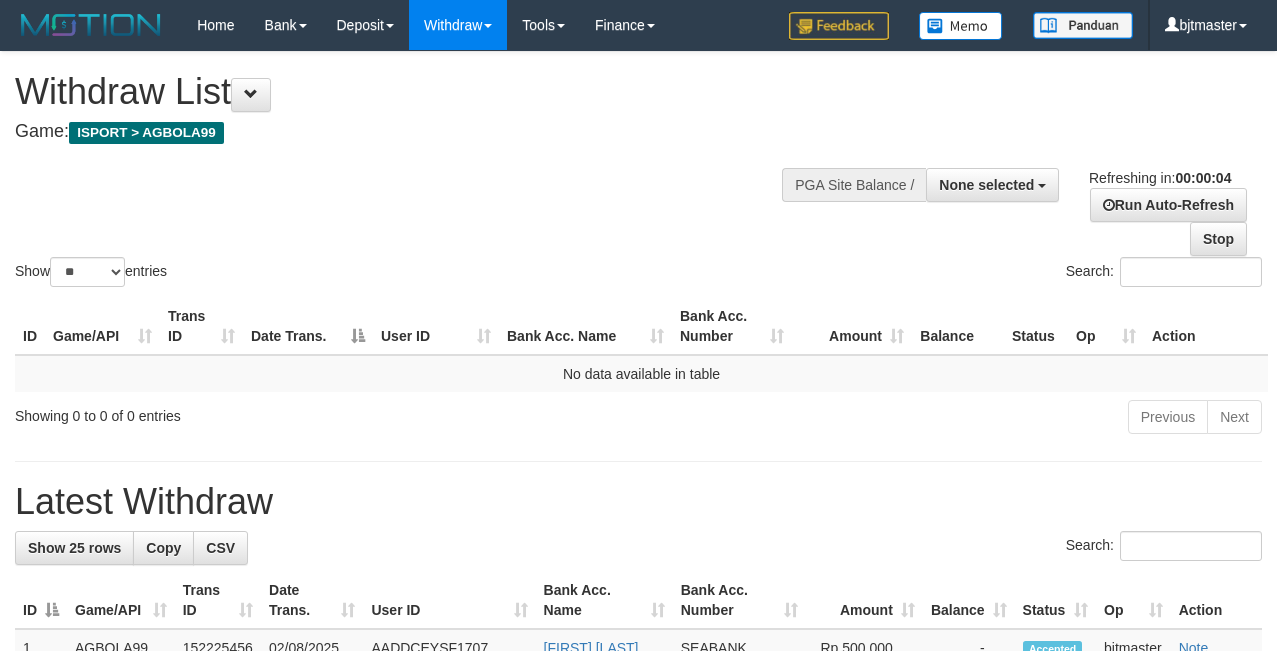 scroll, scrollTop: 0, scrollLeft: 0, axis: both 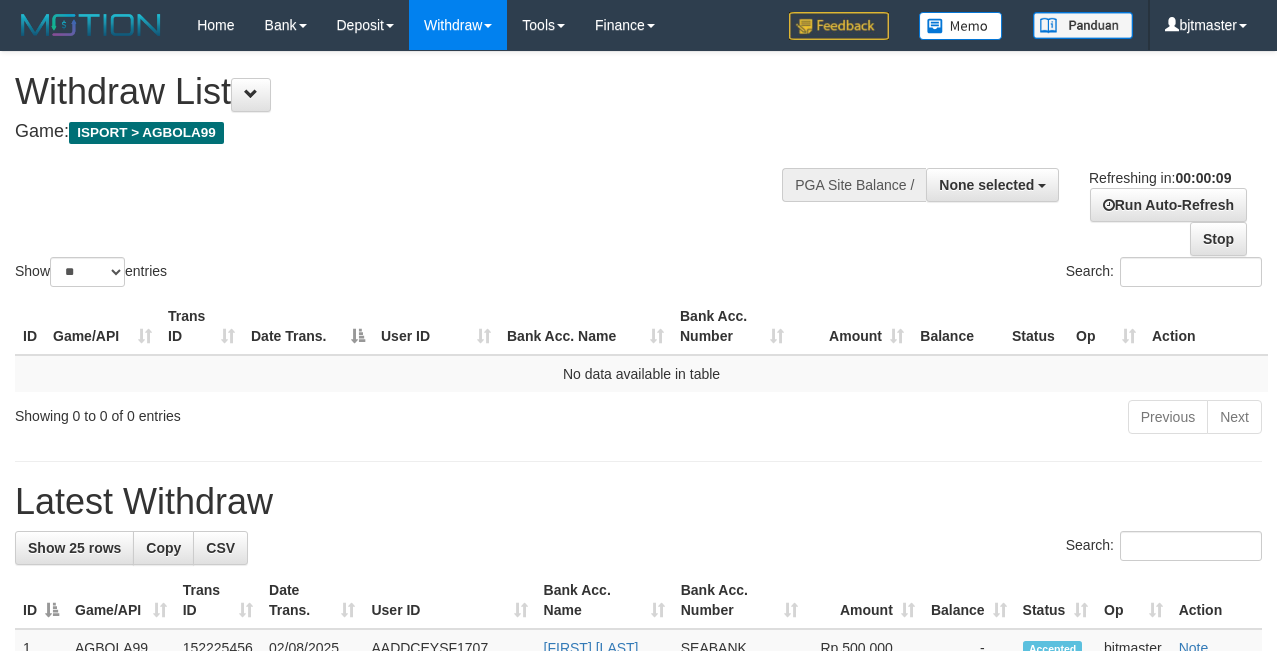 select 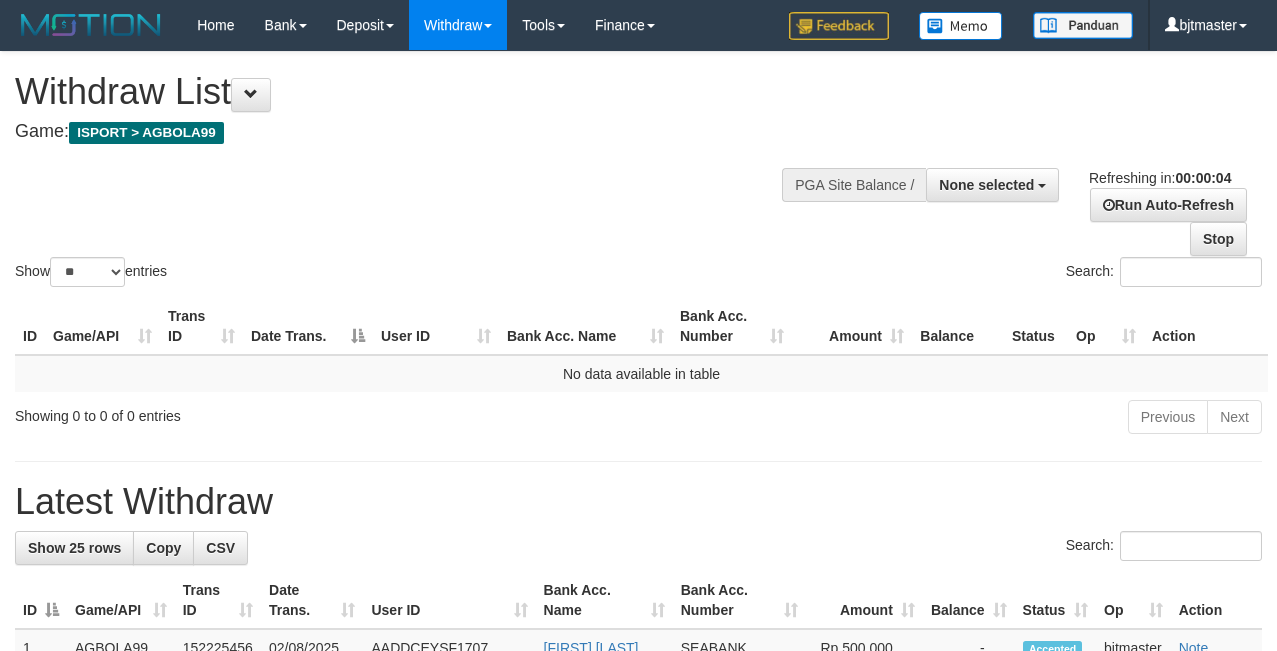 scroll, scrollTop: 0, scrollLeft: 0, axis: both 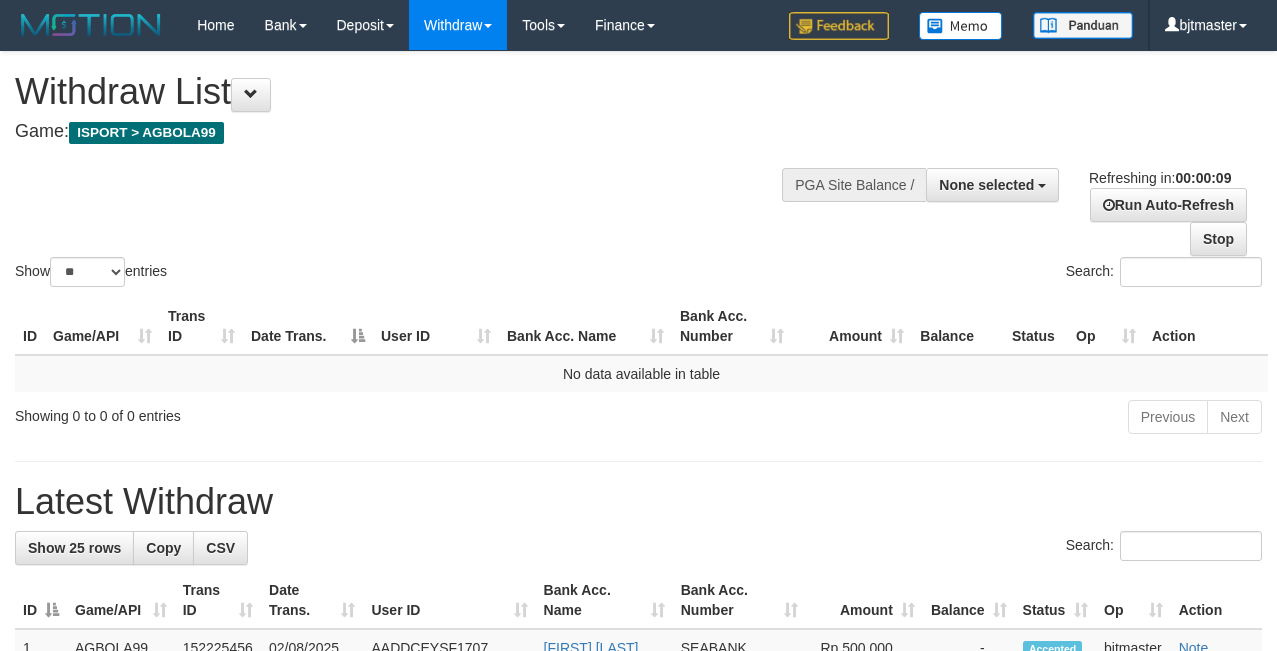 select 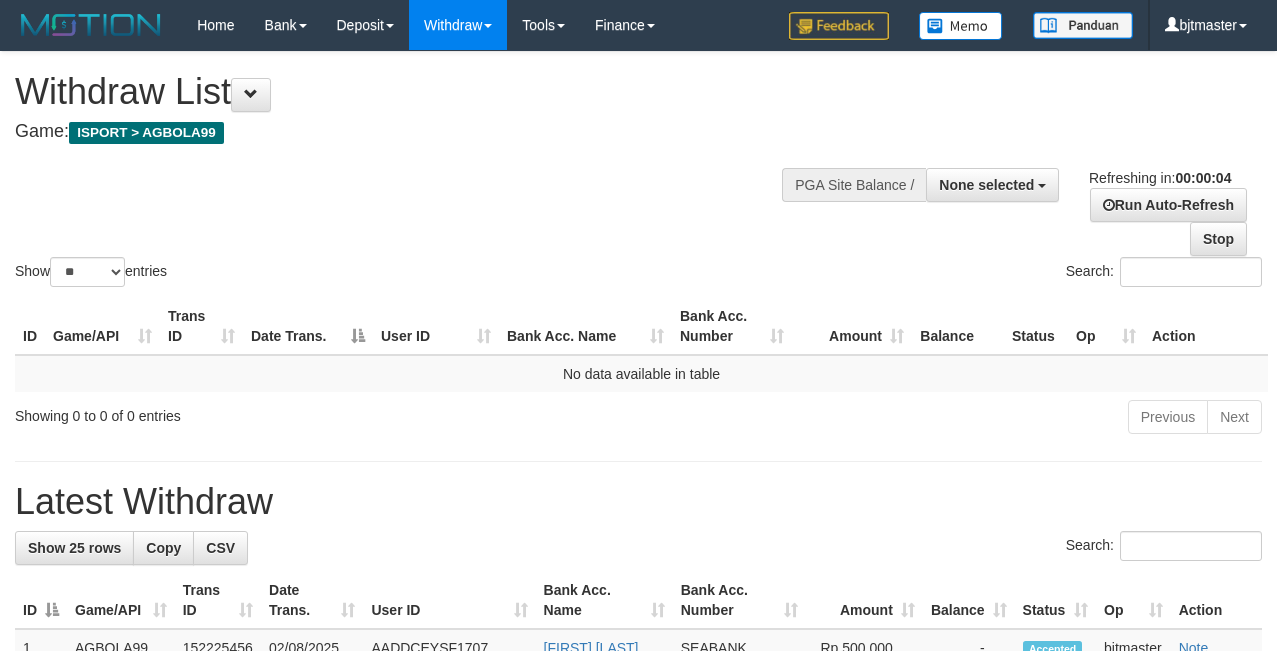 scroll, scrollTop: 0, scrollLeft: 0, axis: both 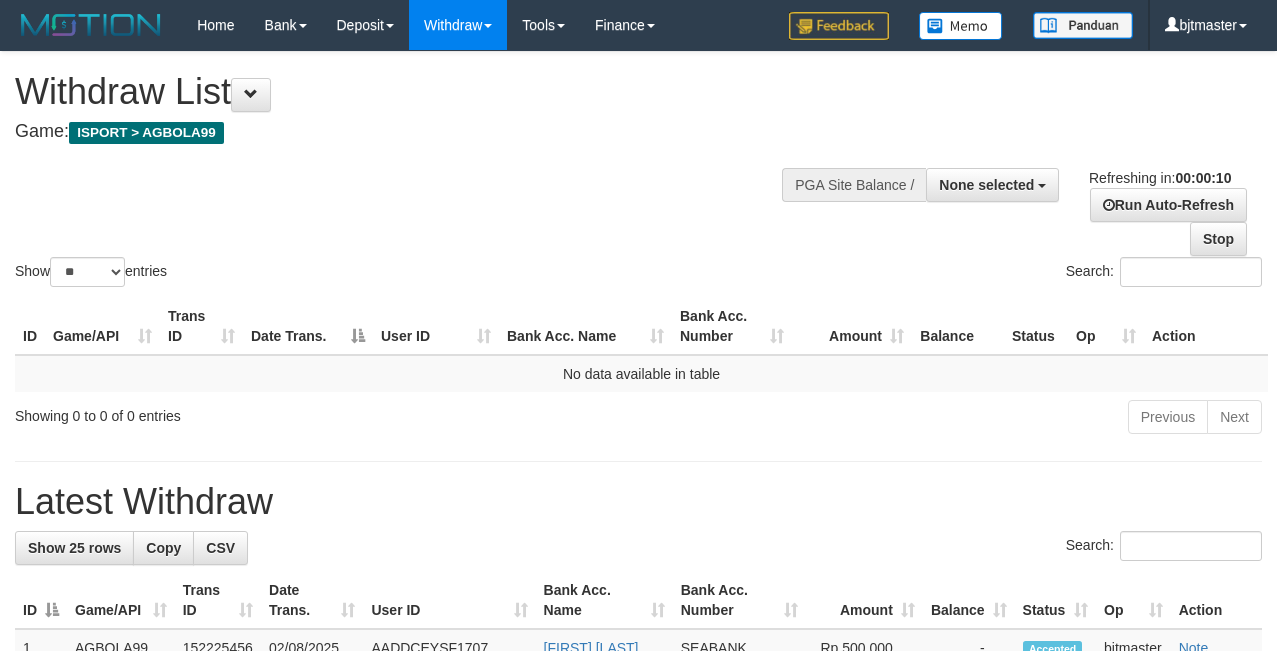 select 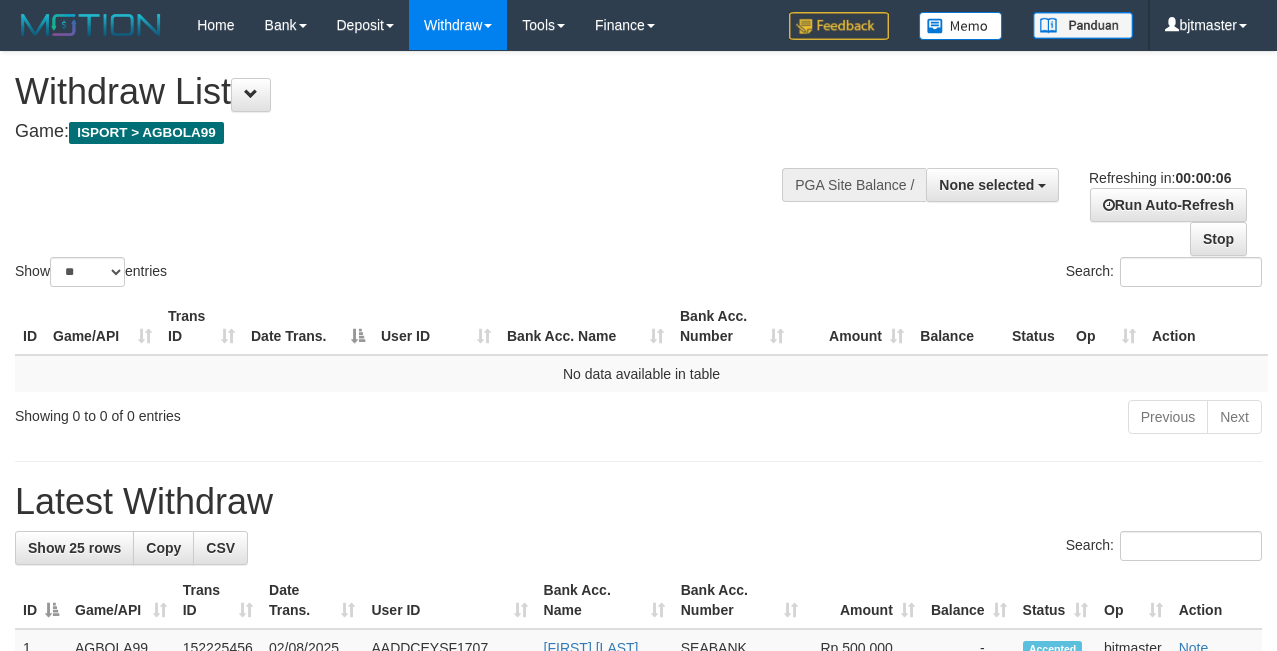 scroll, scrollTop: 0, scrollLeft: 0, axis: both 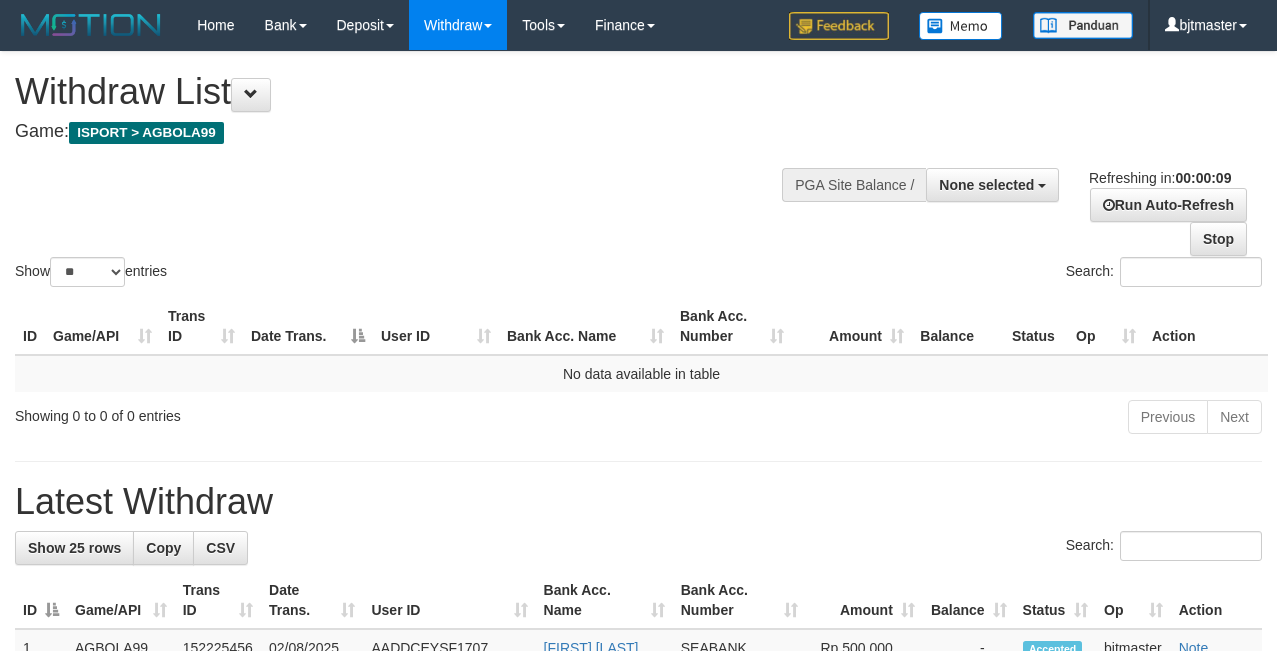 select 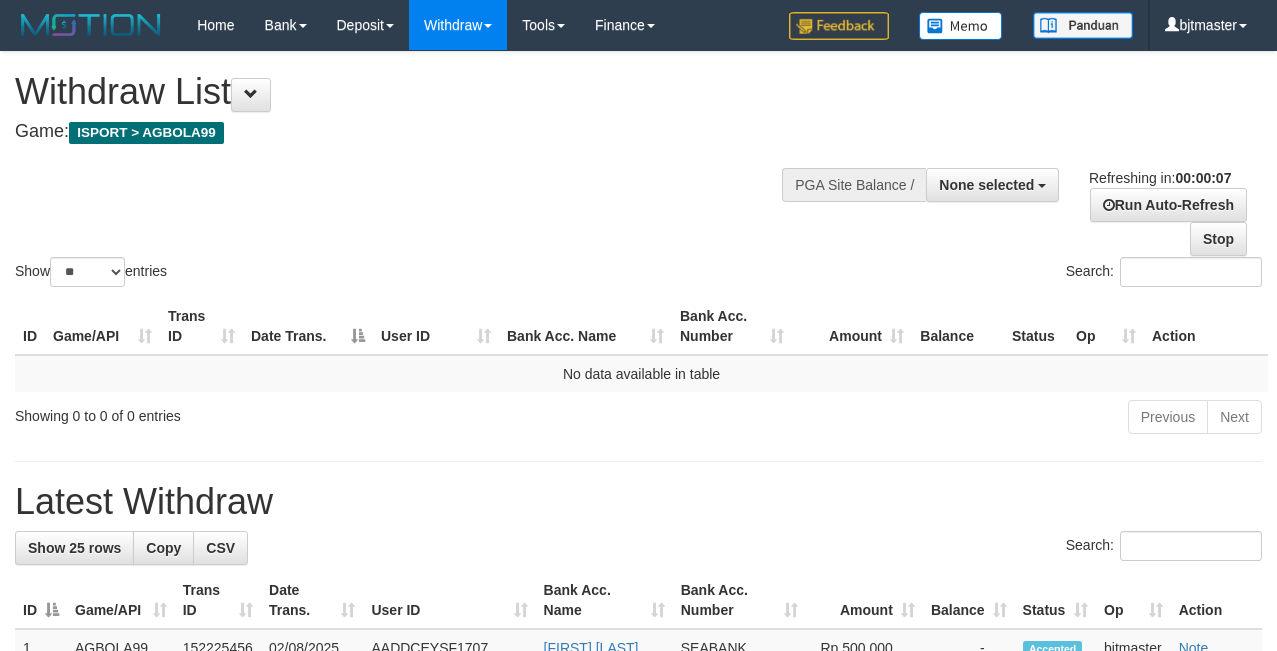 scroll, scrollTop: 0, scrollLeft: 0, axis: both 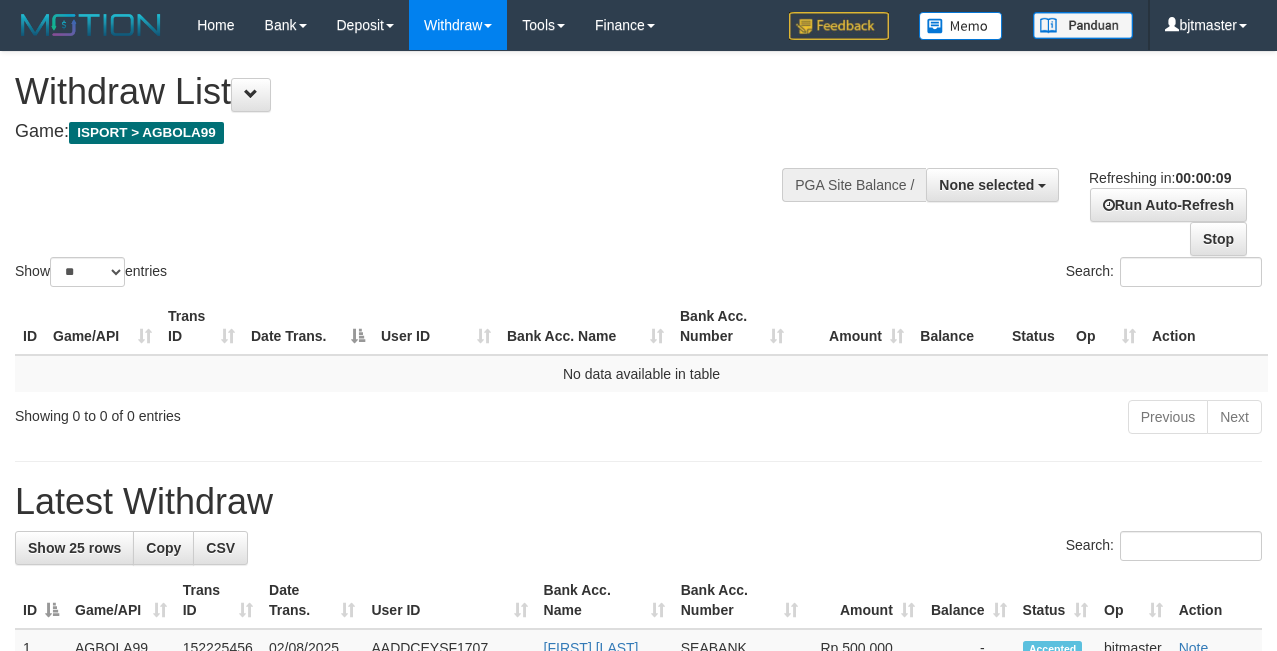 select 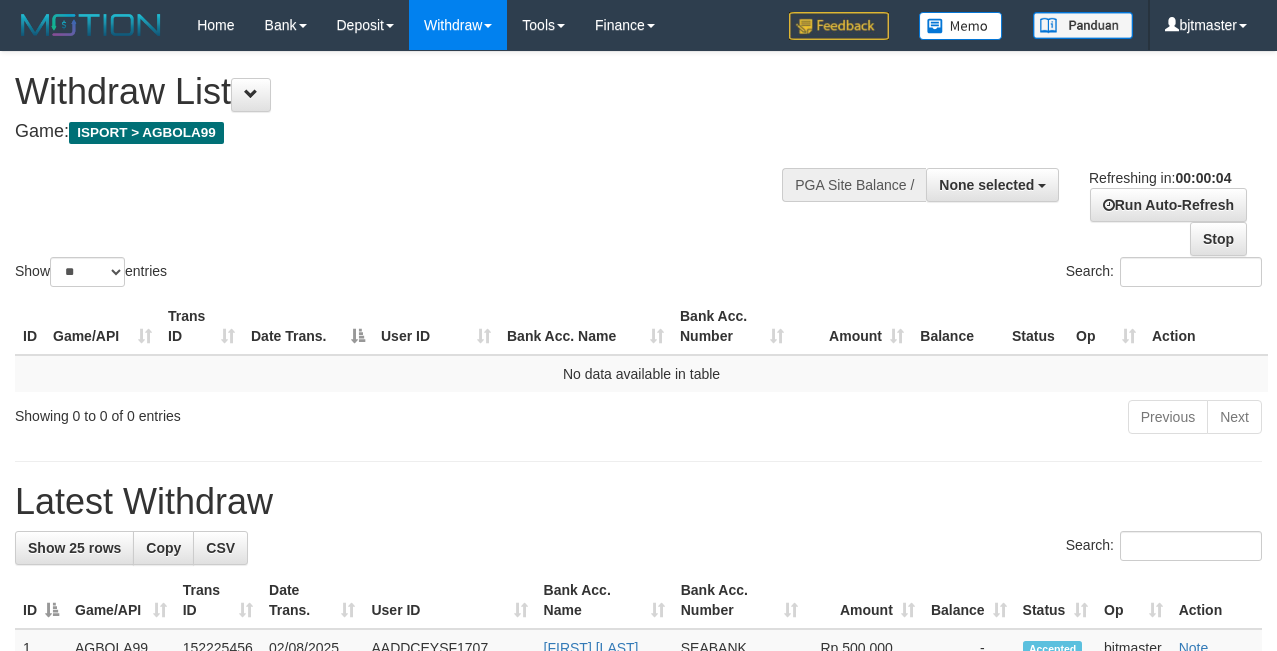scroll, scrollTop: 0, scrollLeft: 0, axis: both 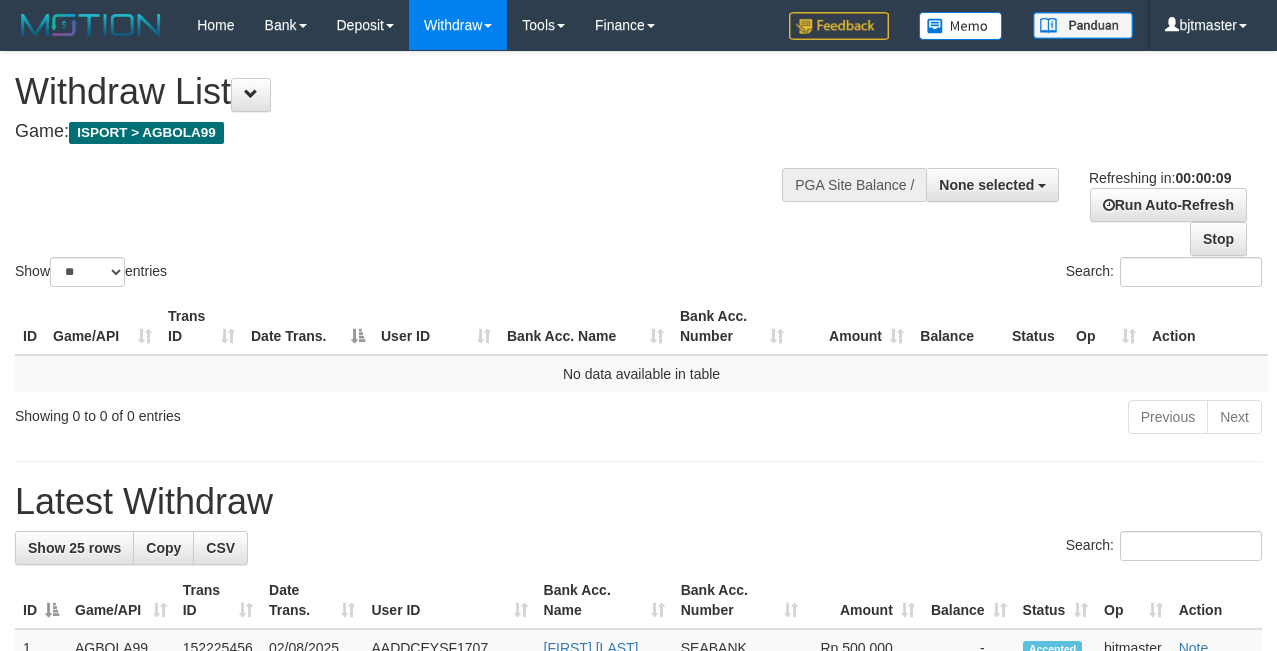 select 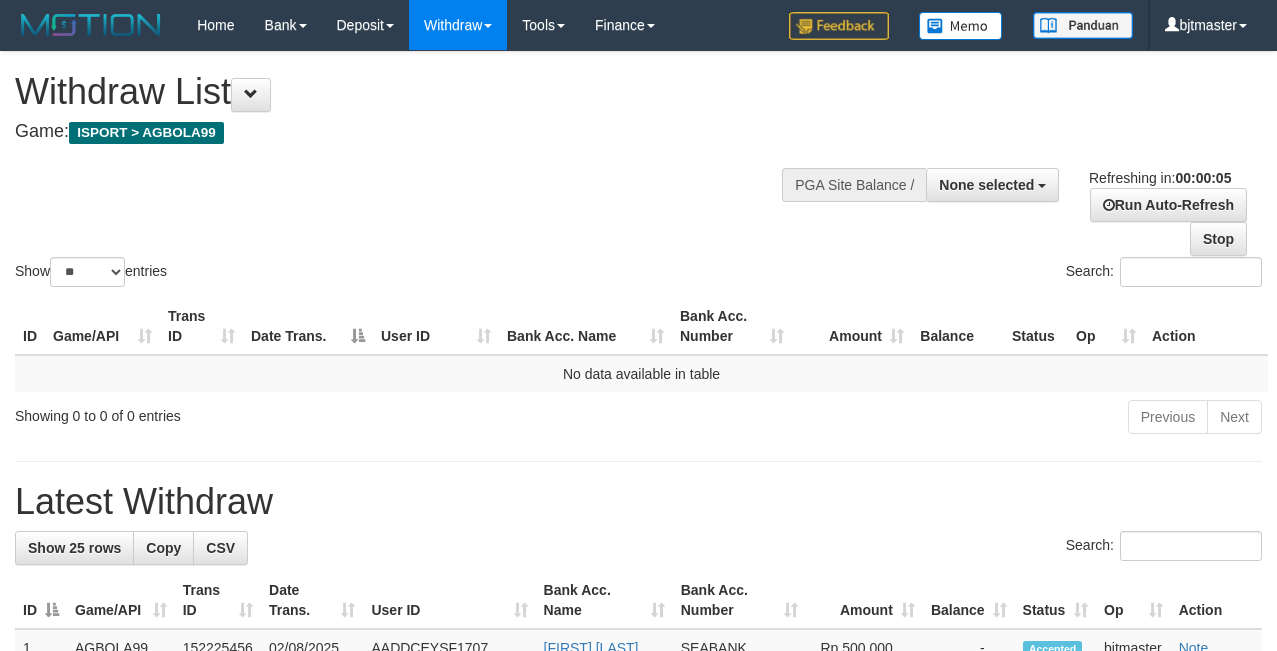 scroll, scrollTop: 0, scrollLeft: 0, axis: both 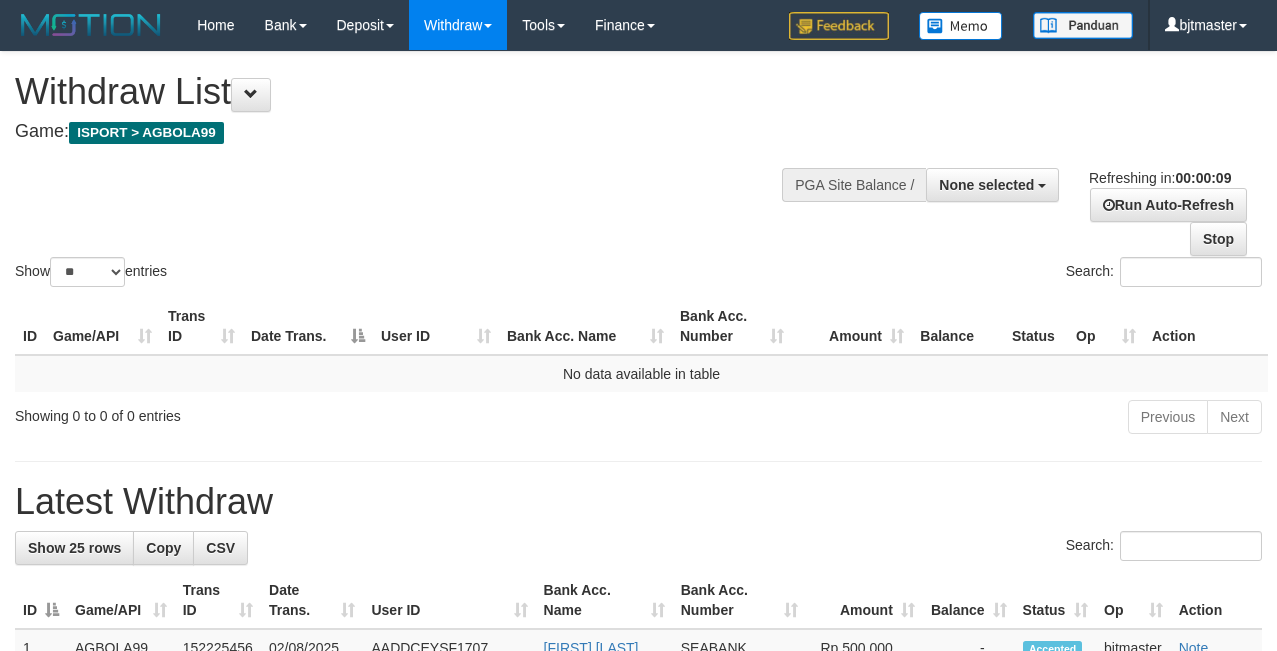 select 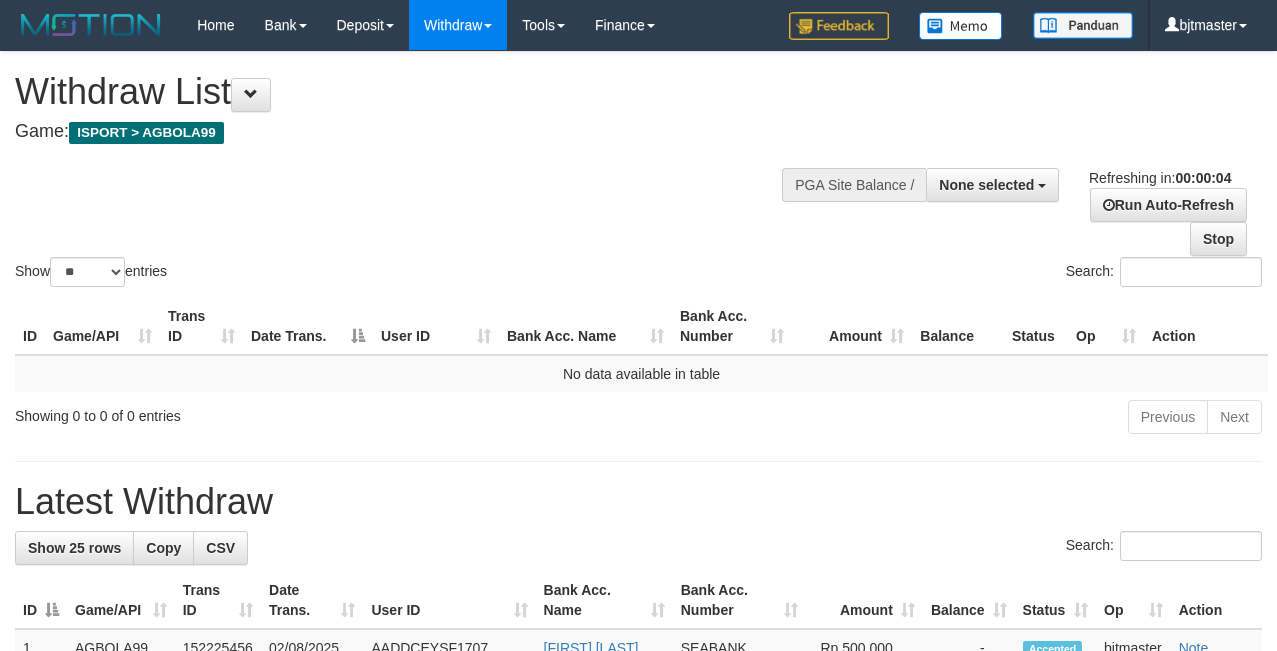 scroll, scrollTop: 0, scrollLeft: 0, axis: both 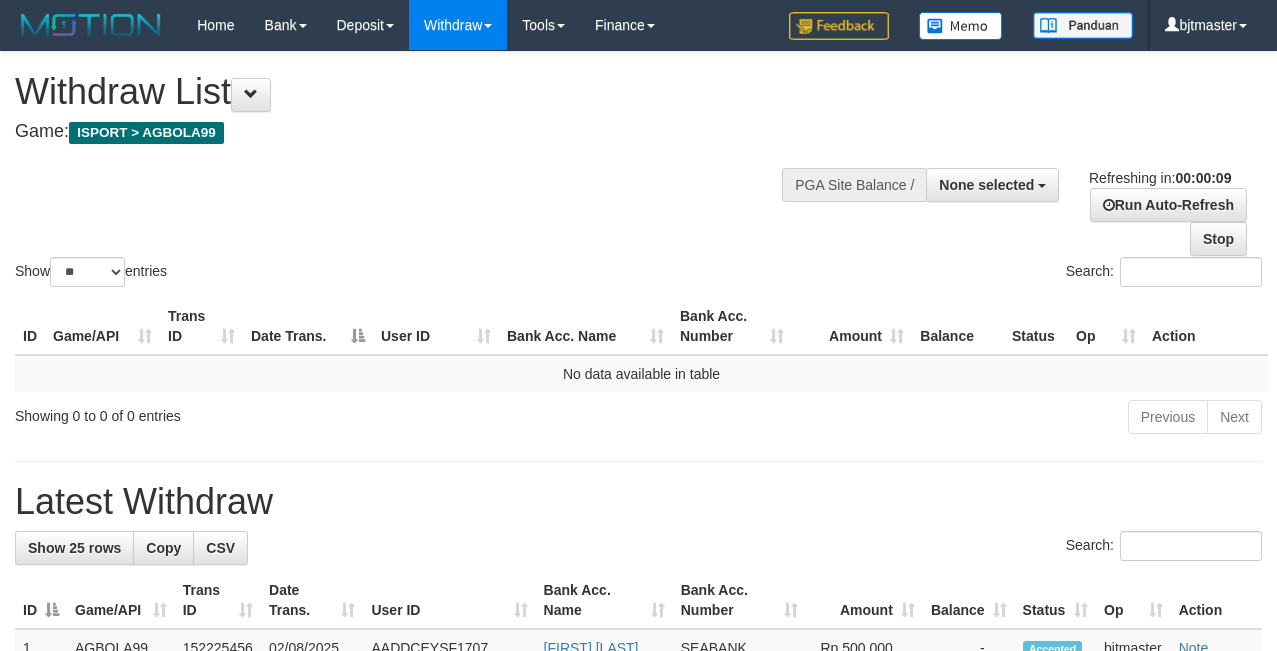 select 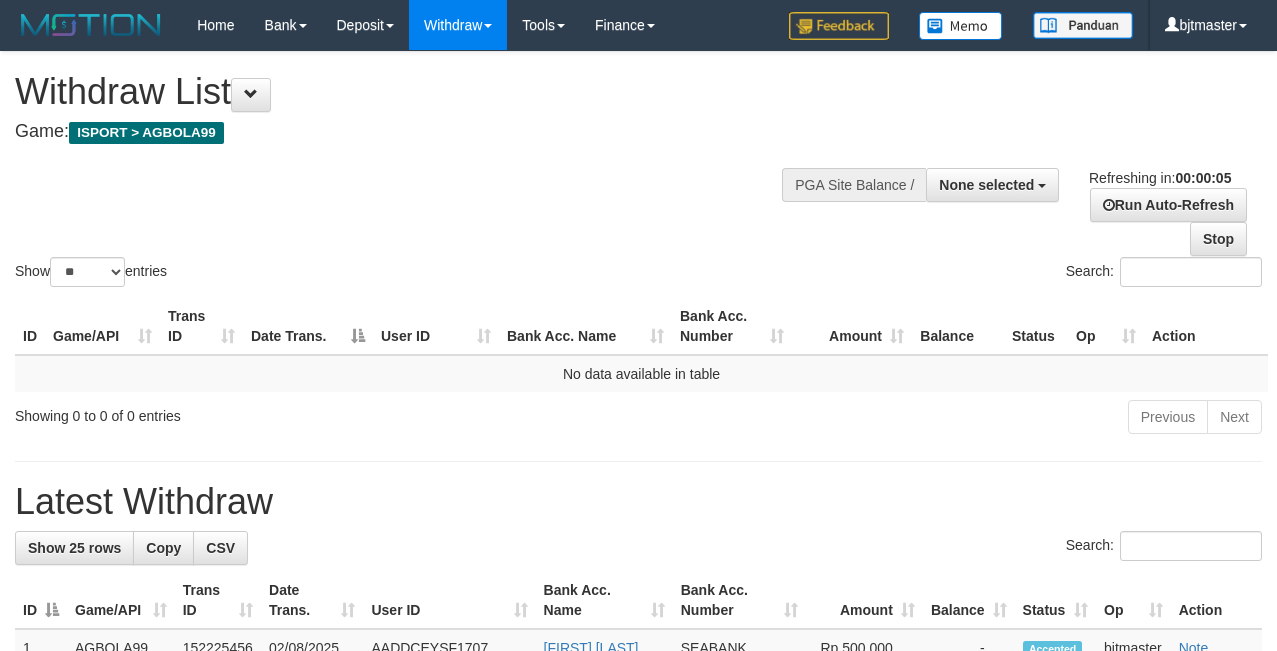 scroll, scrollTop: 0, scrollLeft: 0, axis: both 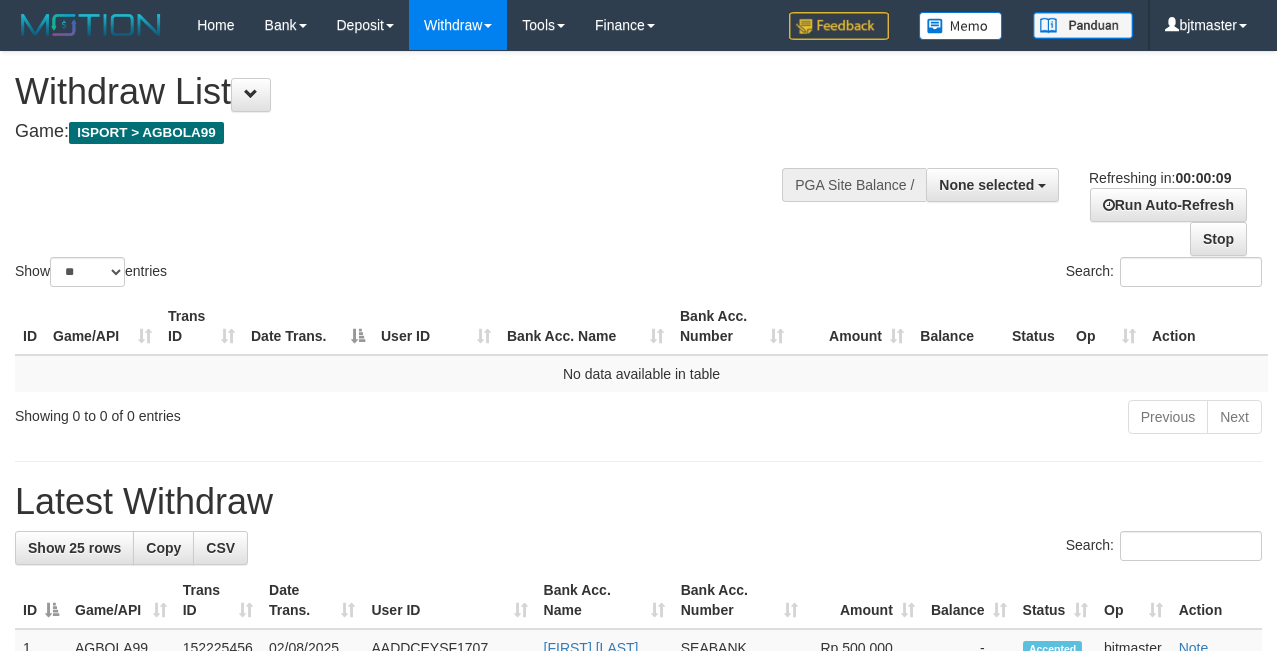 select 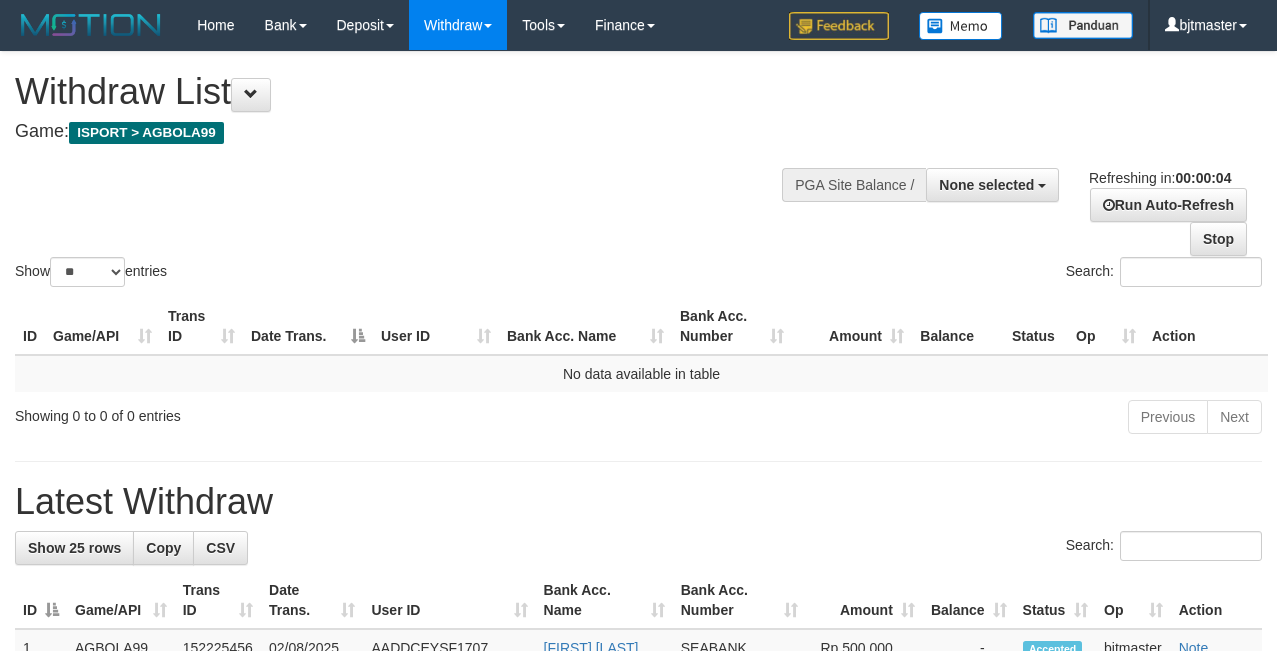 scroll, scrollTop: 0, scrollLeft: 0, axis: both 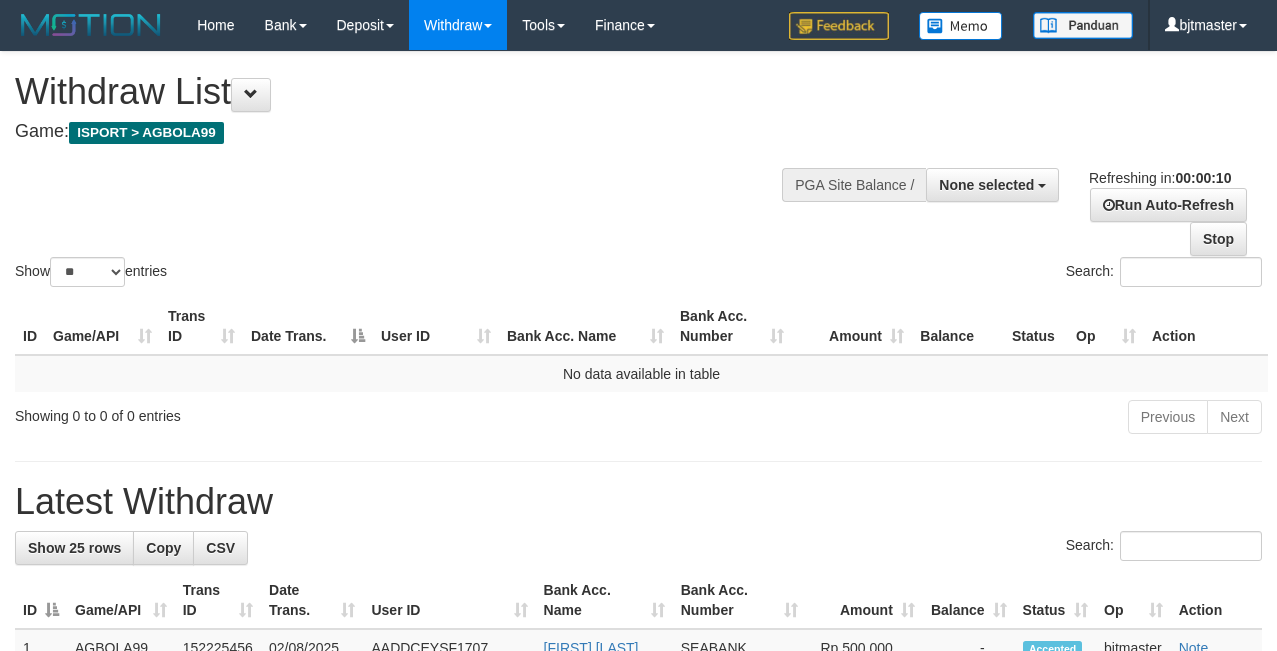 select 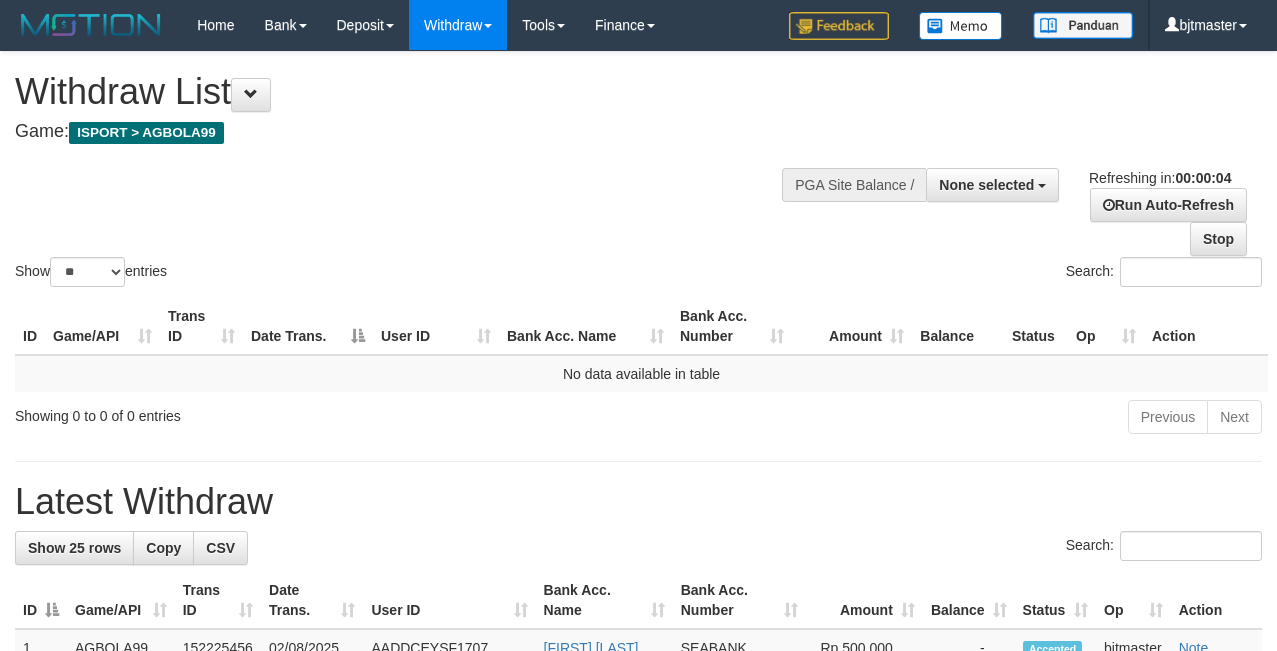 scroll, scrollTop: 0, scrollLeft: 0, axis: both 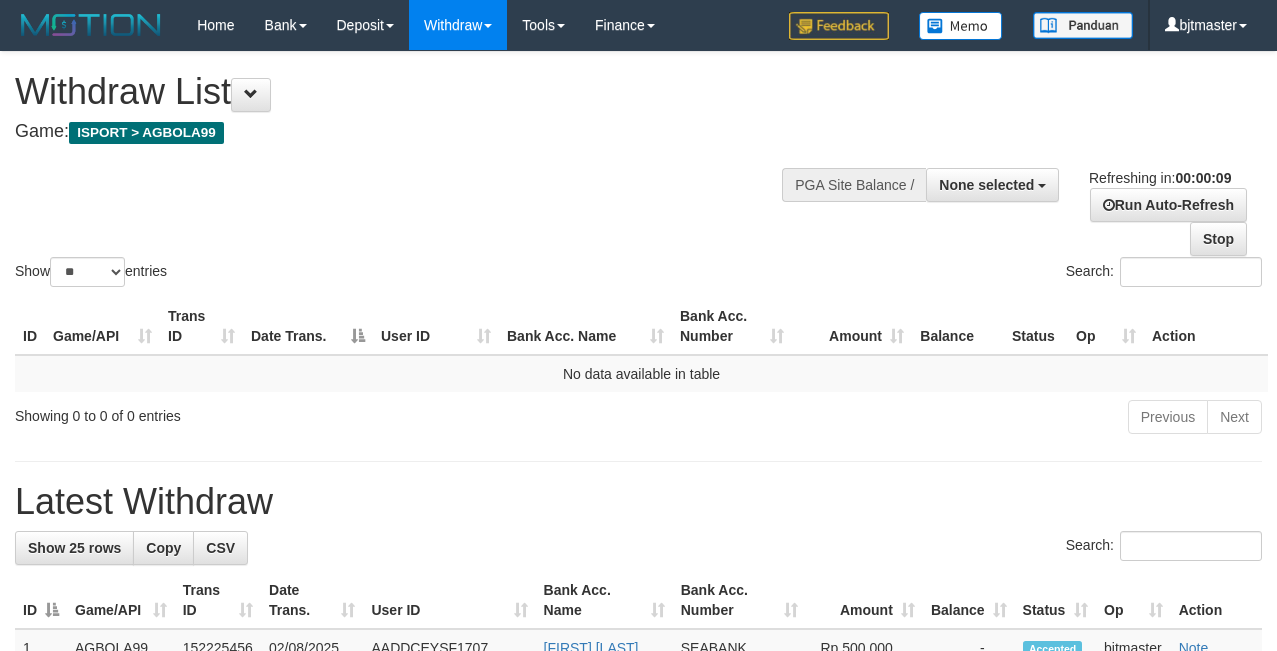 select 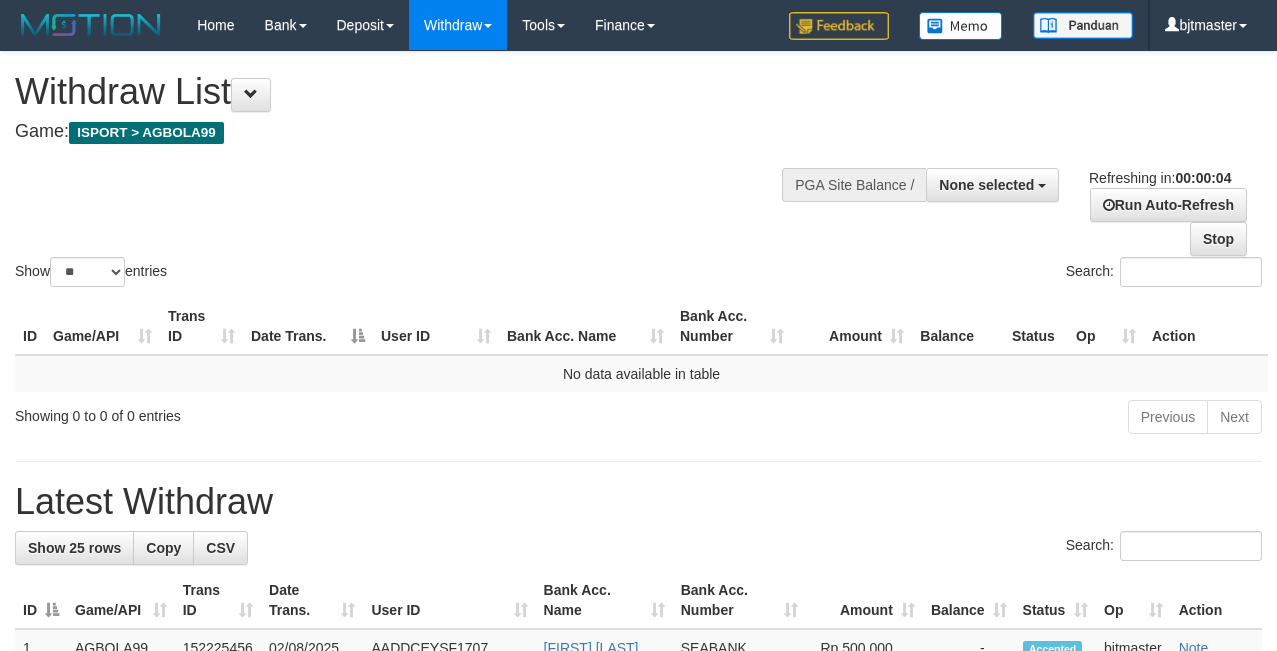 scroll, scrollTop: 0, scrollLeft: 0, axis: both 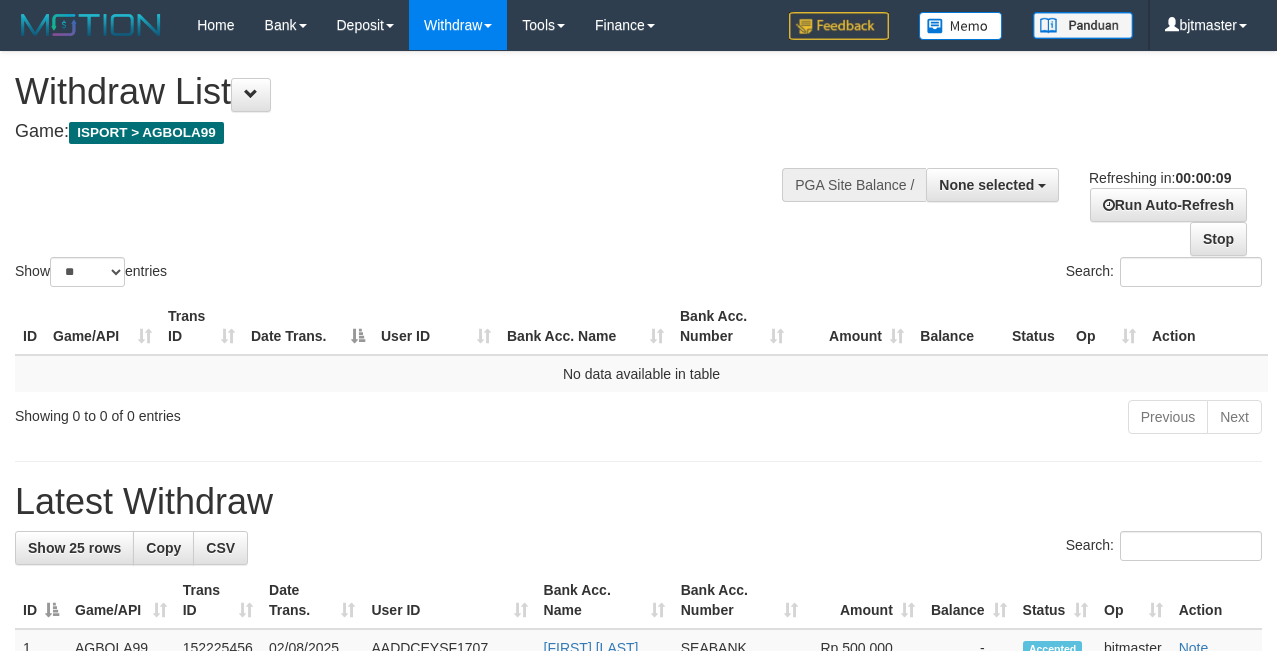 select 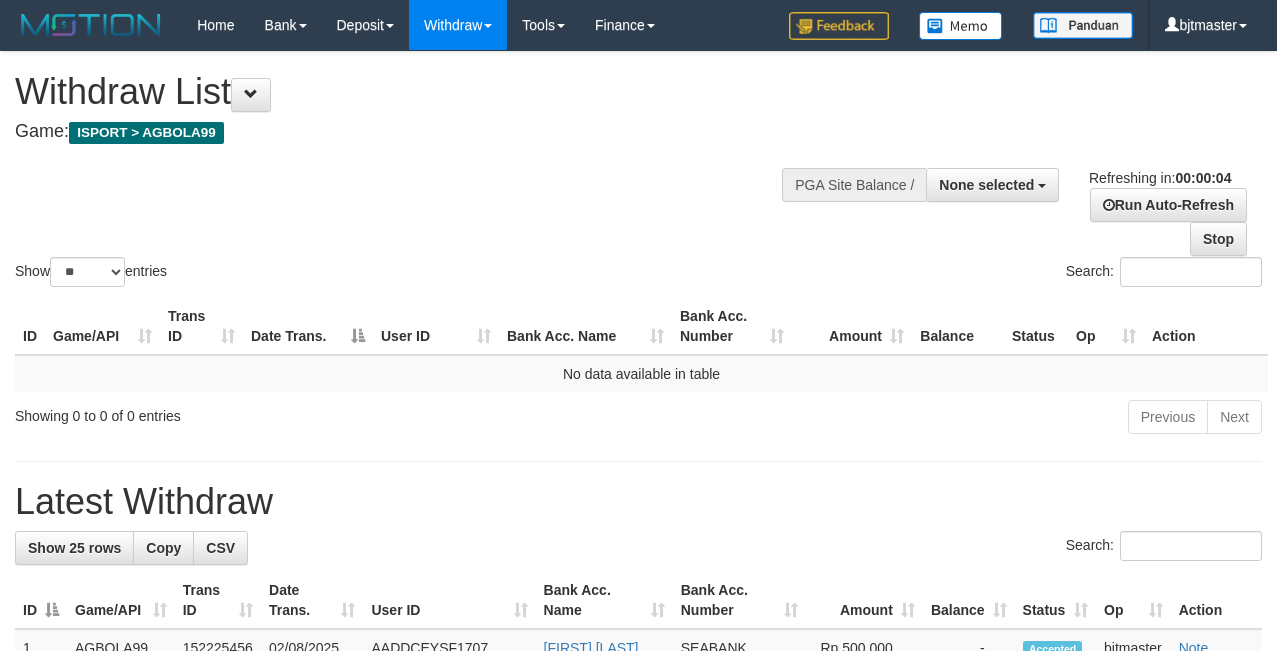 scroll, scrollTop: 0, scrollLeft: 0, axis: both 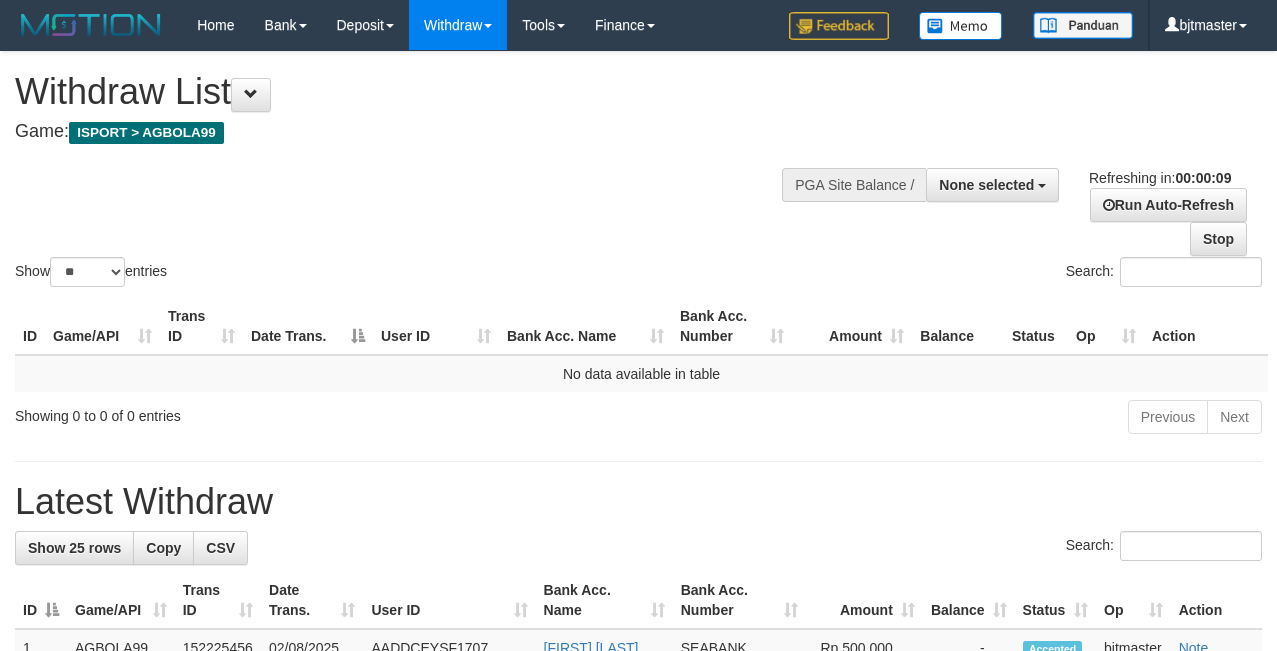 select 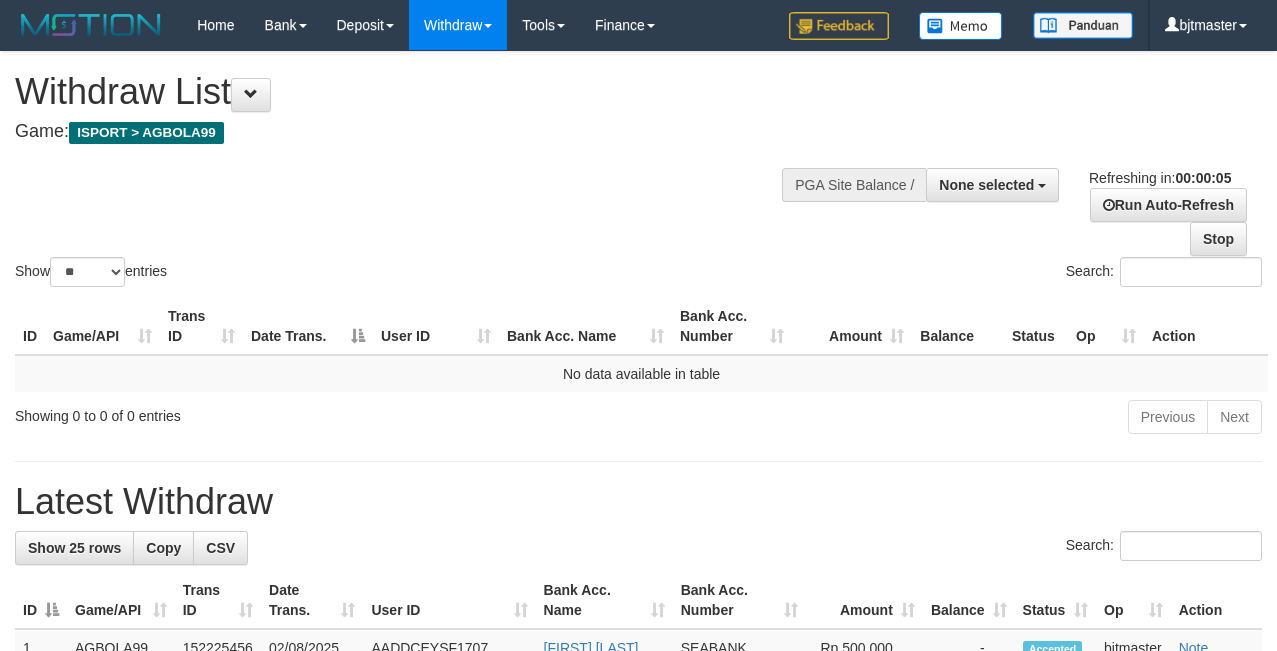 scroll, scrollTop: 0, scrollLeft: 0, axis: both 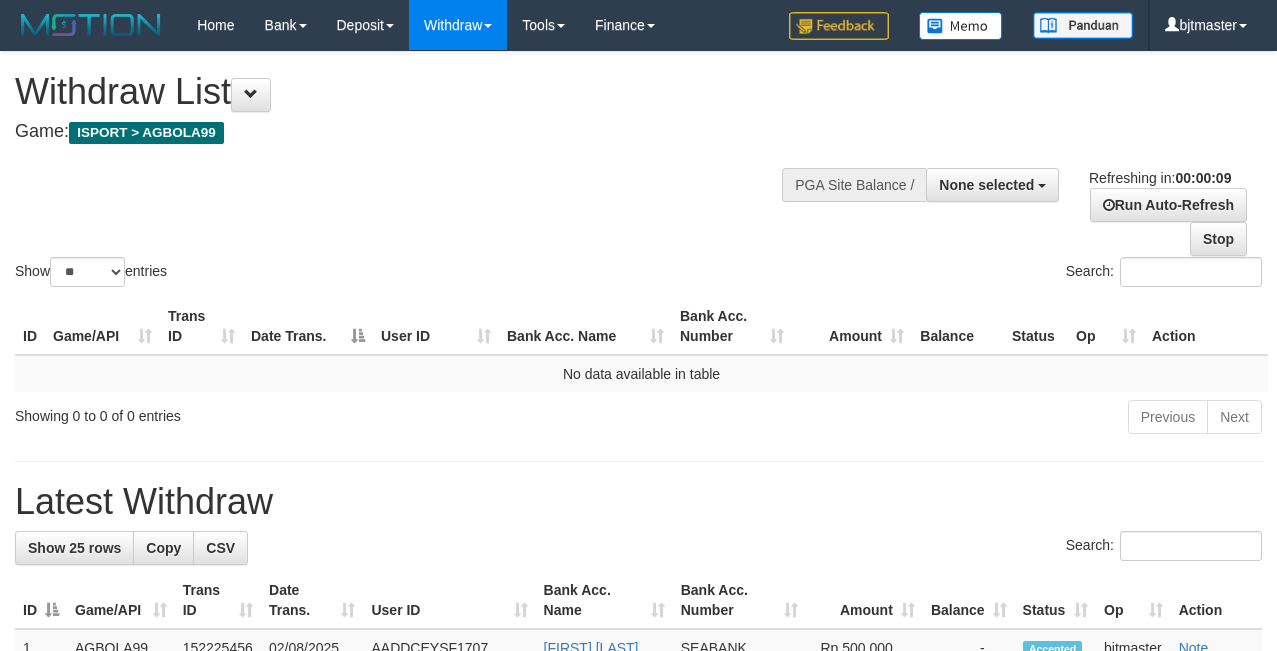 select 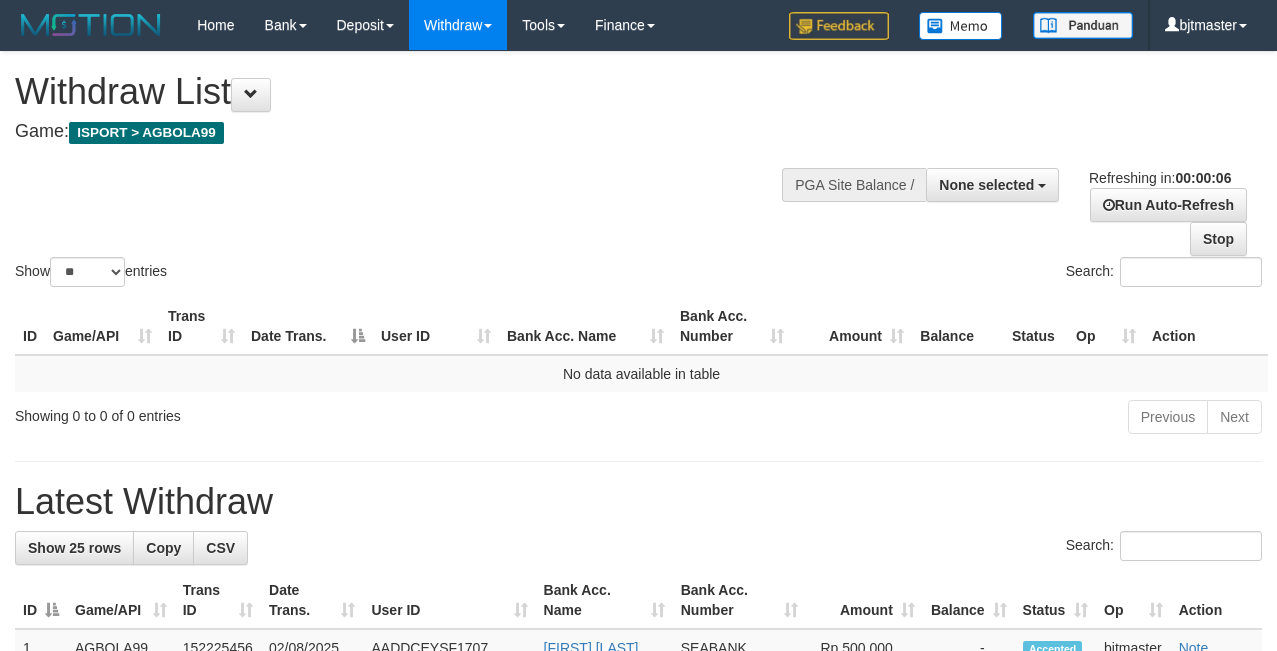 scroll, scrollTop: 0, scrollLeft: 0, axis: both 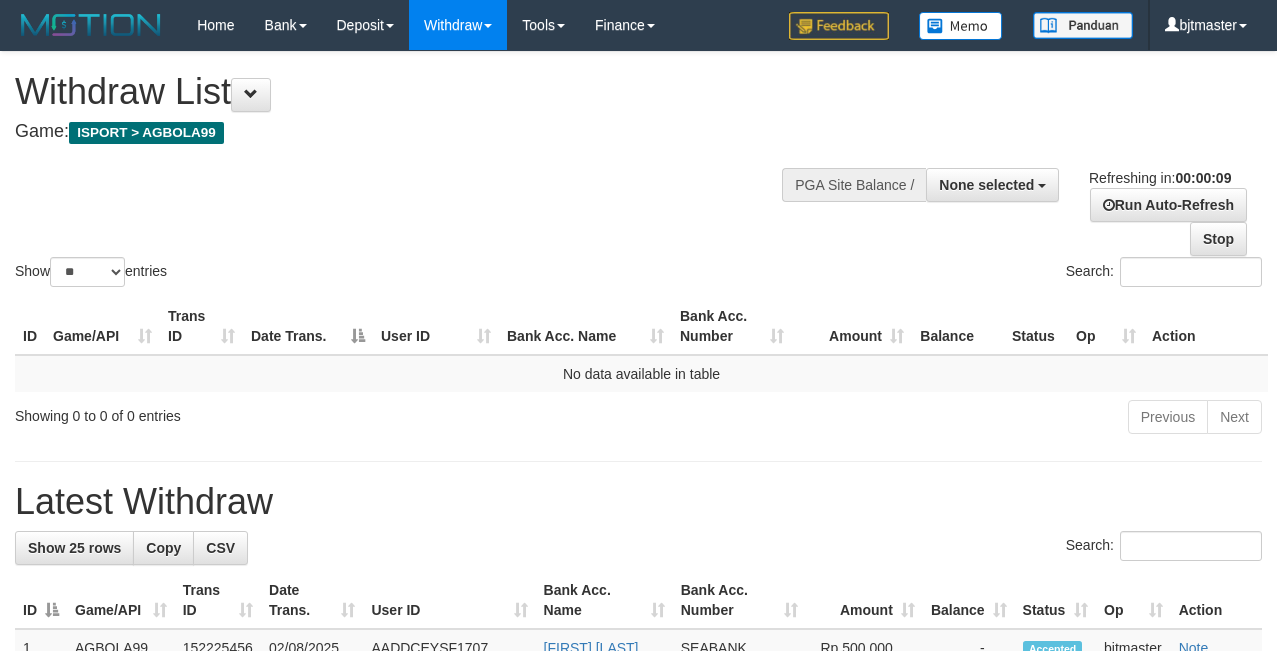 select 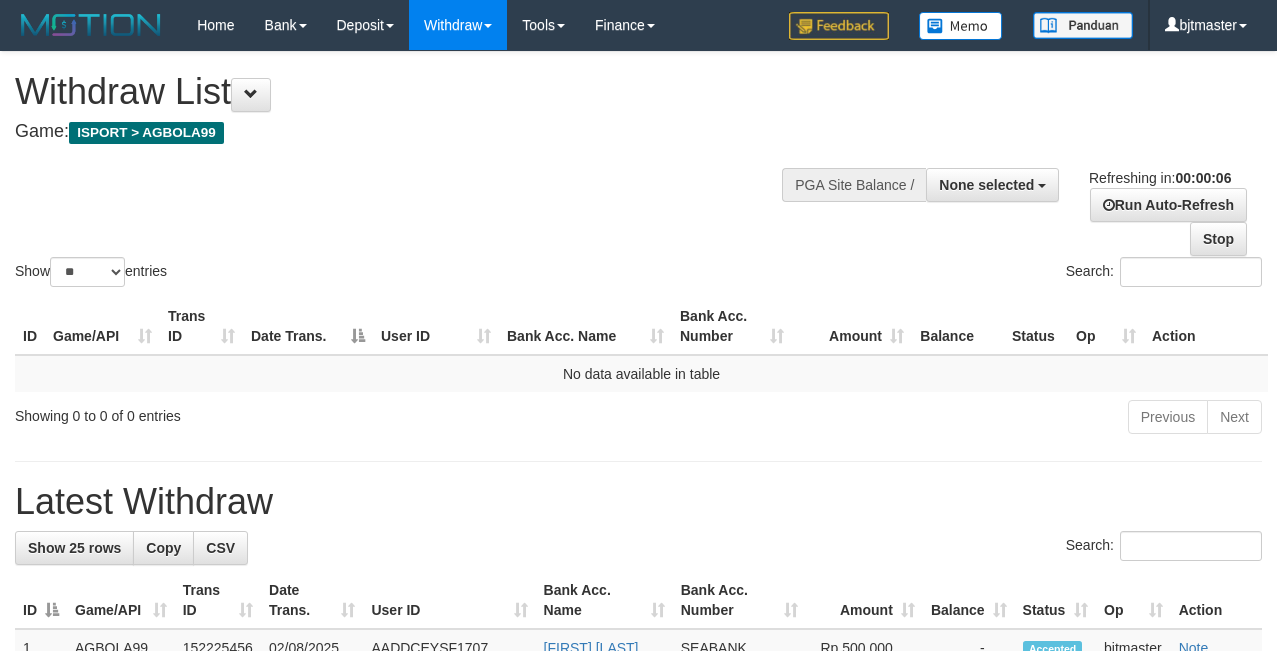 scroll, scrollTop: 0, scrollLeft: 0, axis: both 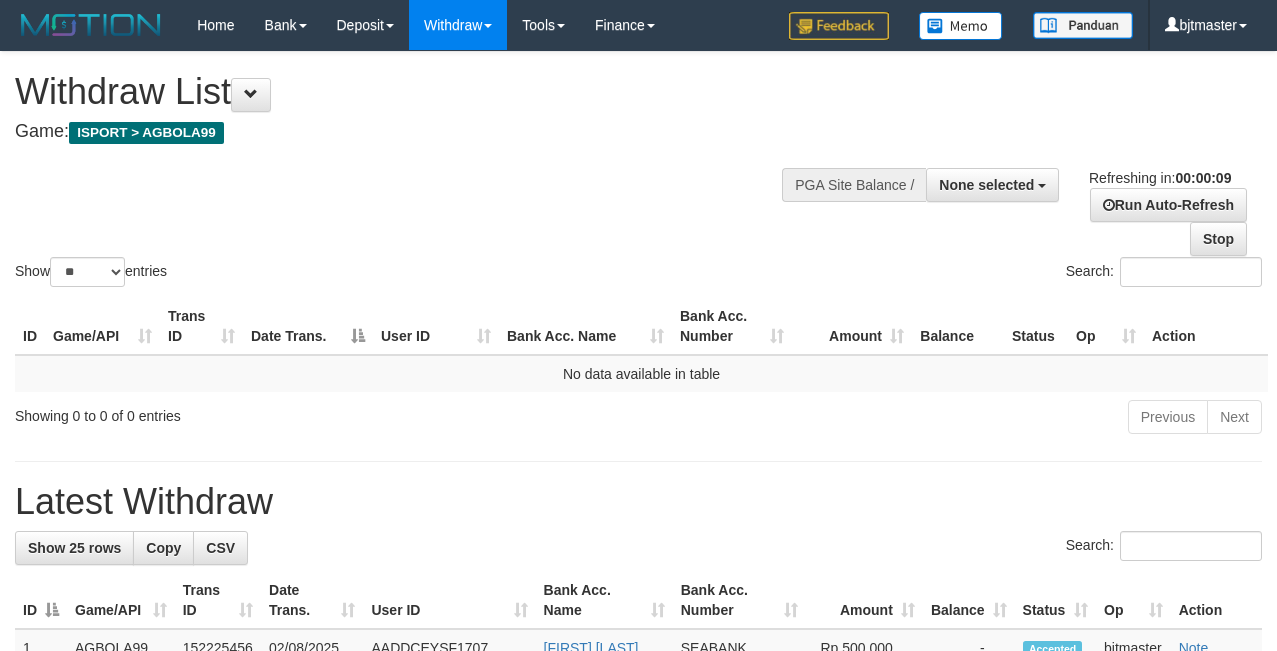 select 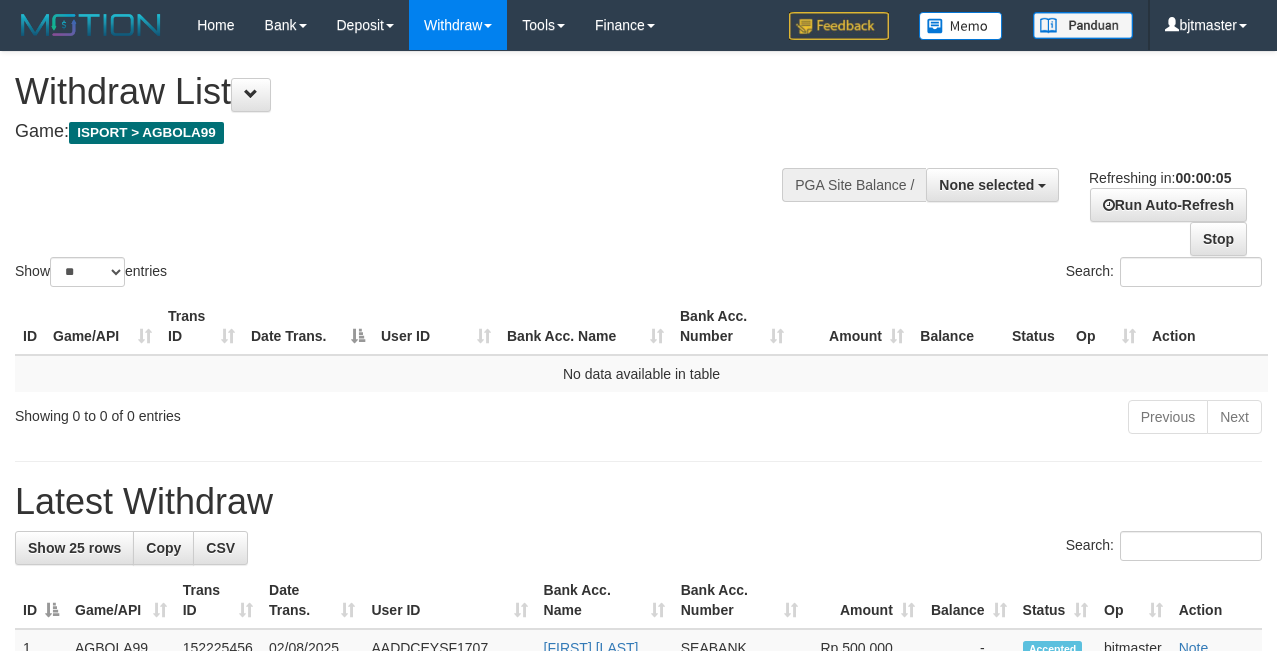scroll, scrollTop: 0, scrollLeft: 0, axis: both 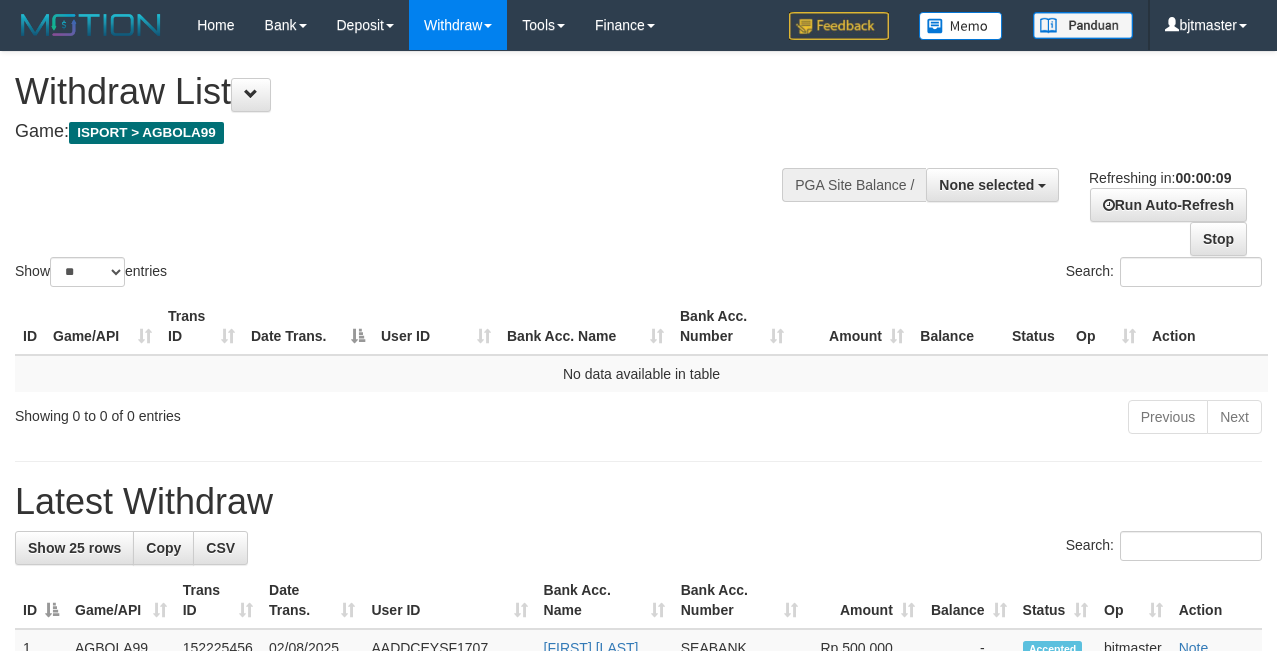 select 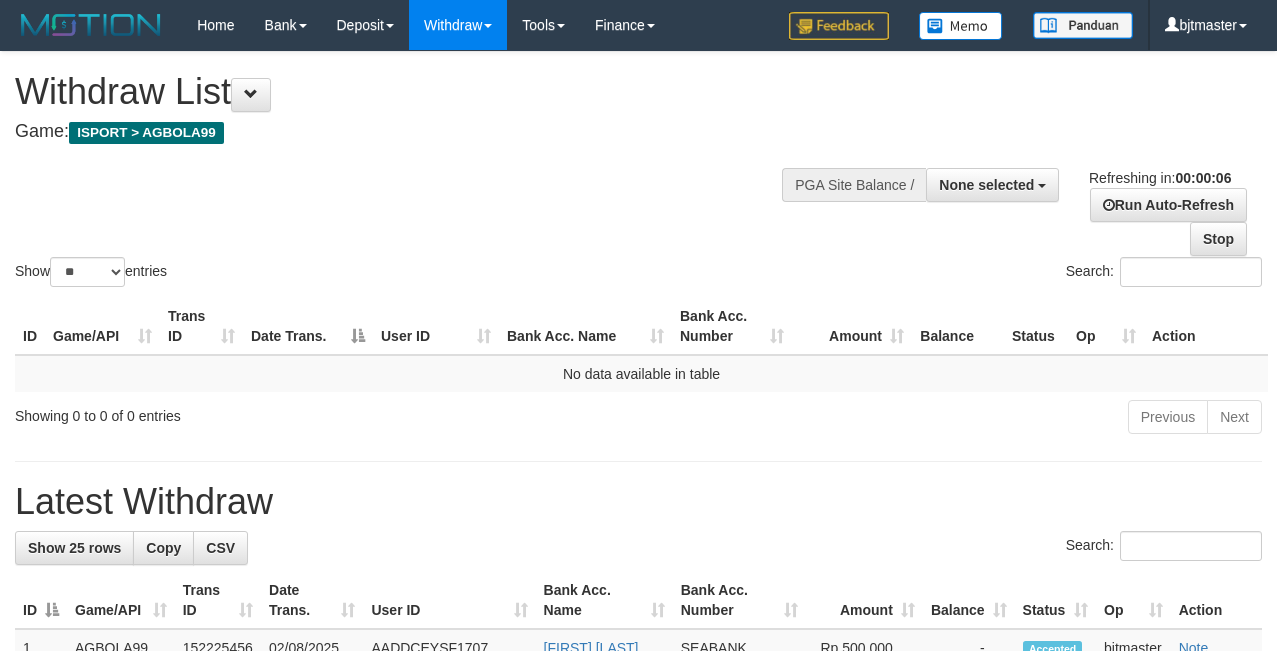 scroll, scrollTop: 0, scrollLeft: 0, axis: both 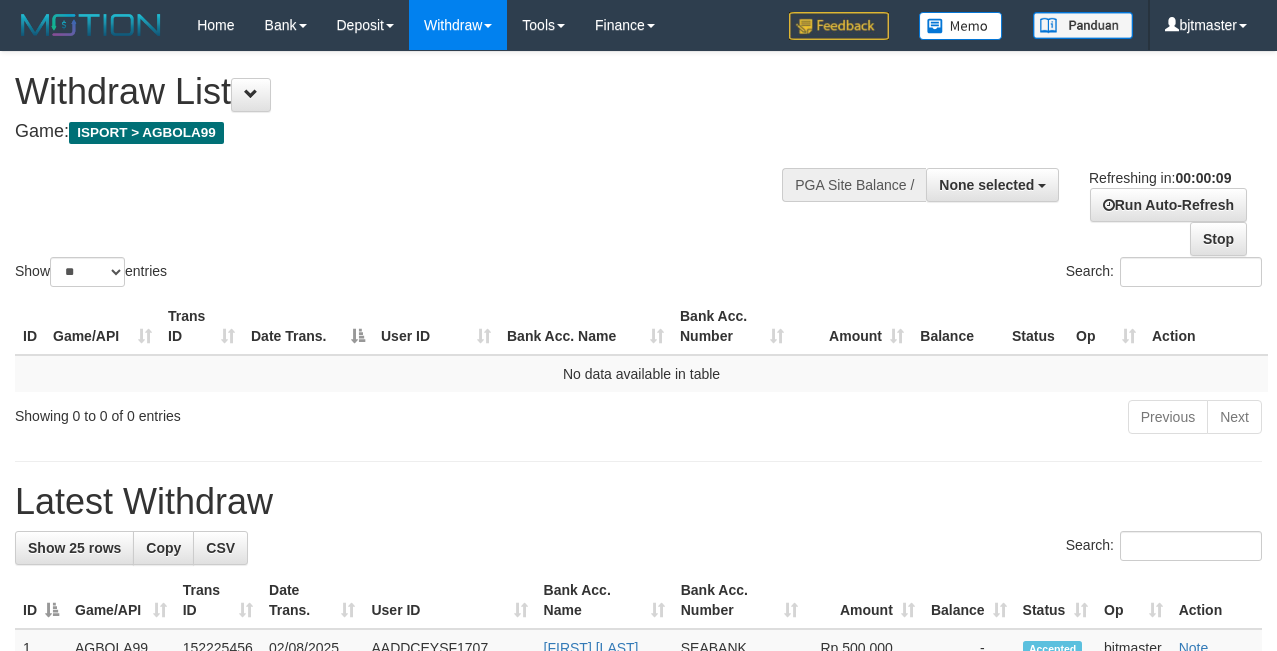 select 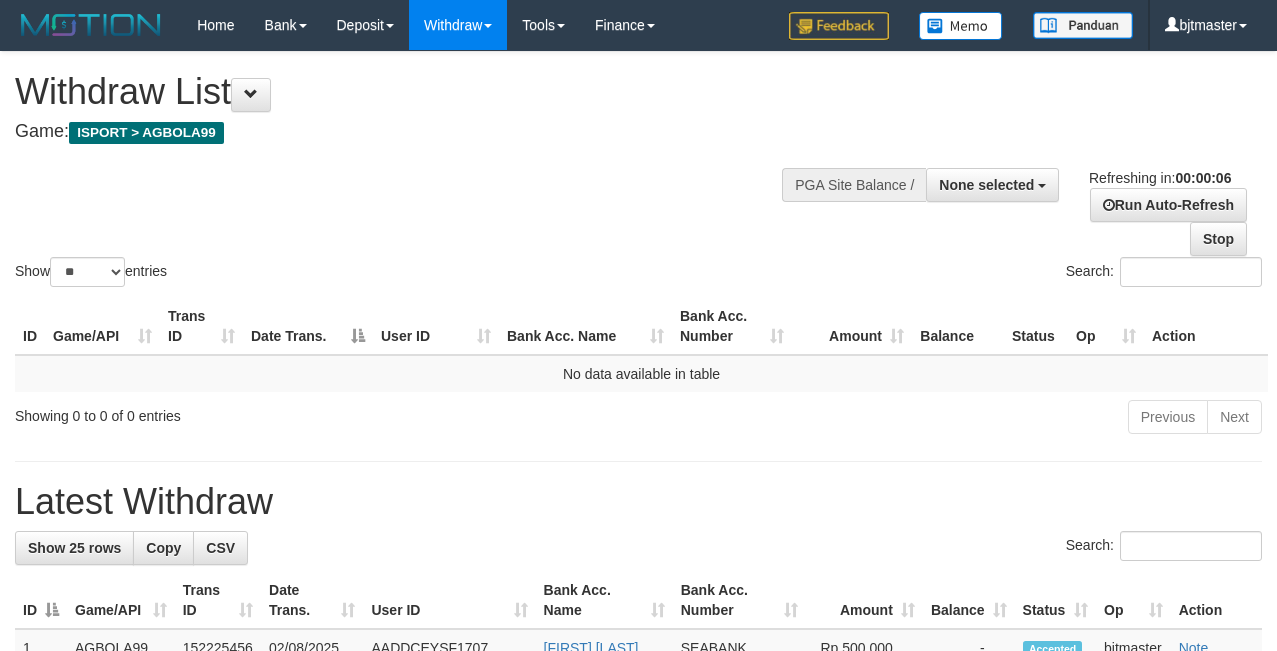 scroll, scrollTop: 0, scrollLeft: 0, axis: both 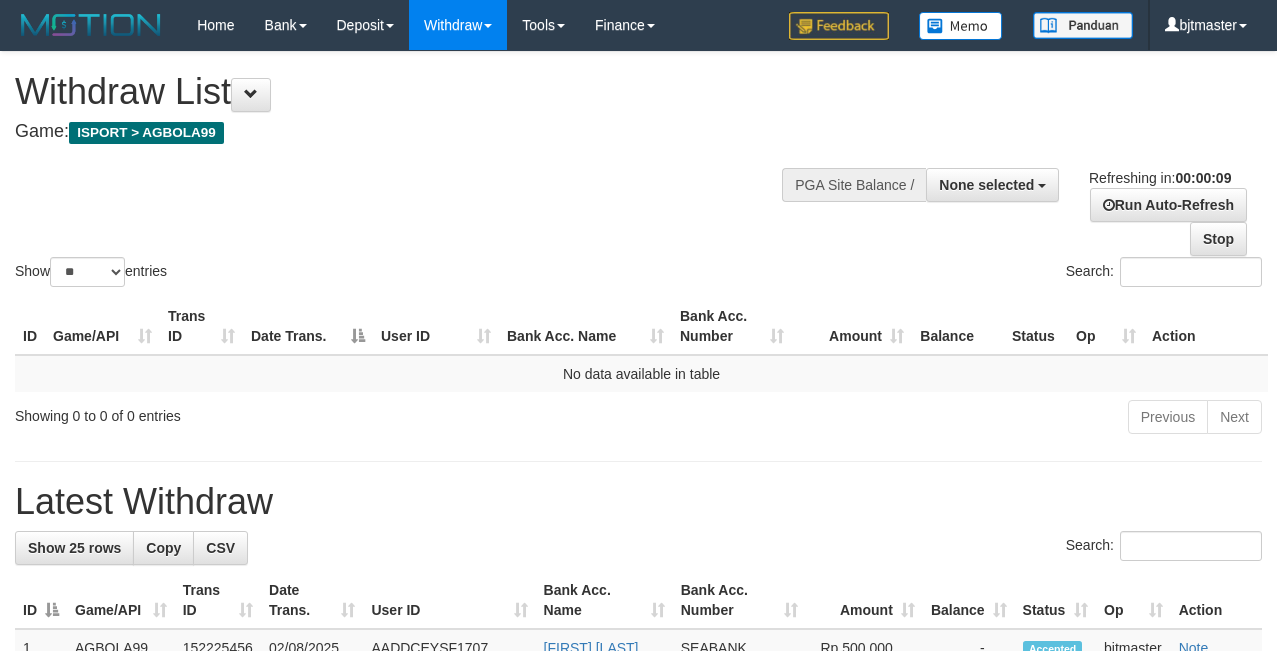select 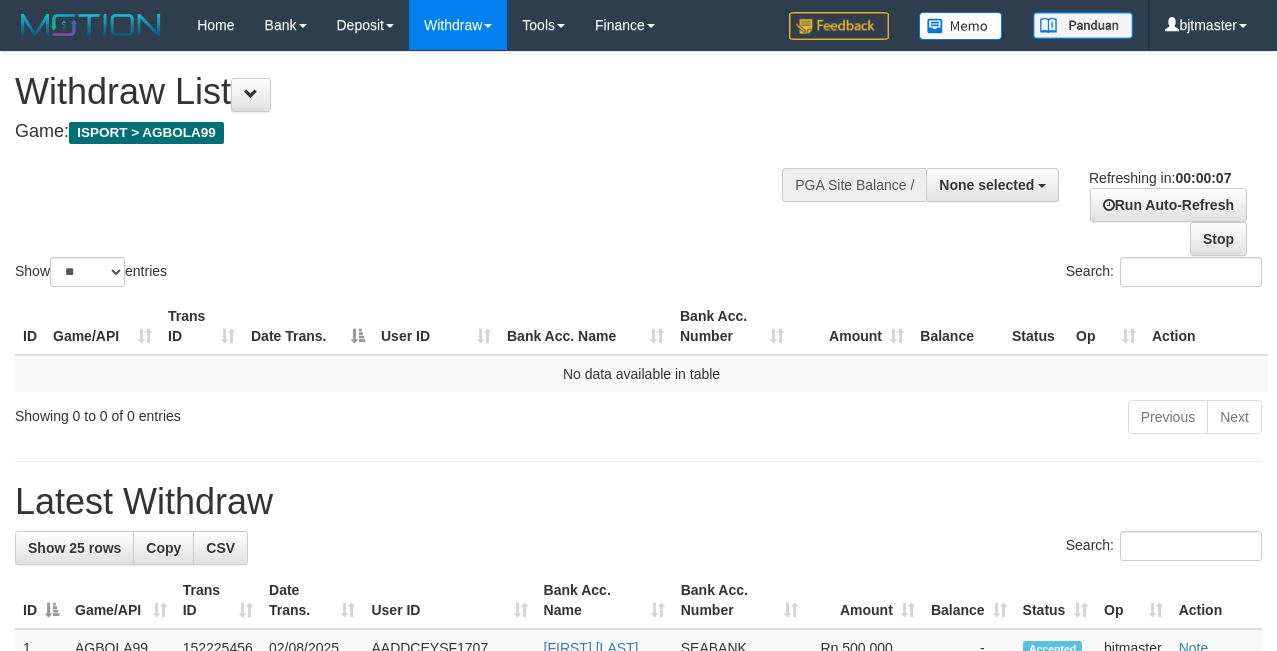 scroll, scrollTop: 0, scrollLeft: 0, axis: both 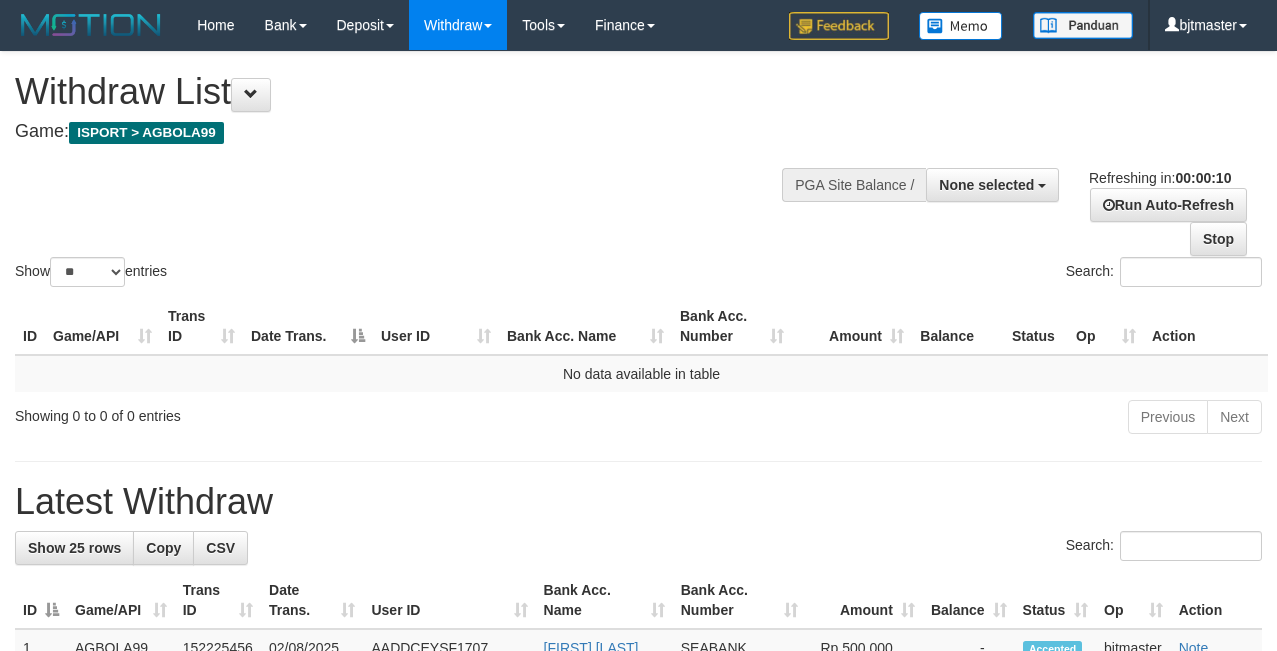 select 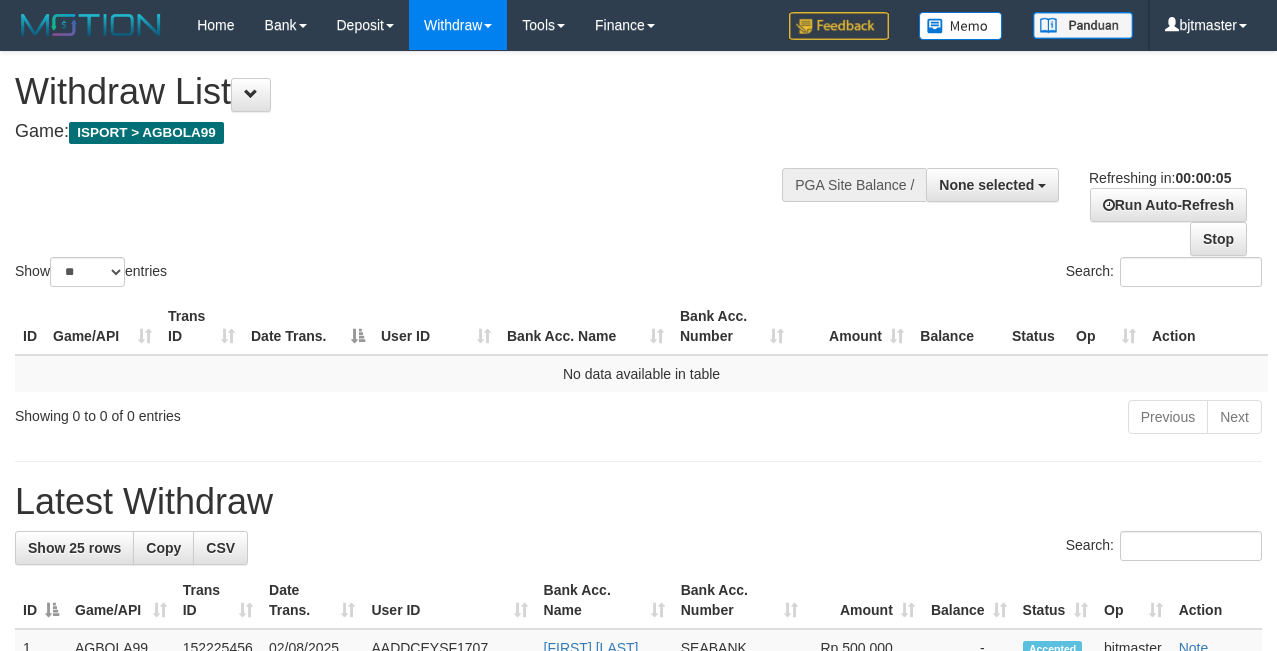 scroll, scrollTop: 0, scrollLeft: 0, axis: both 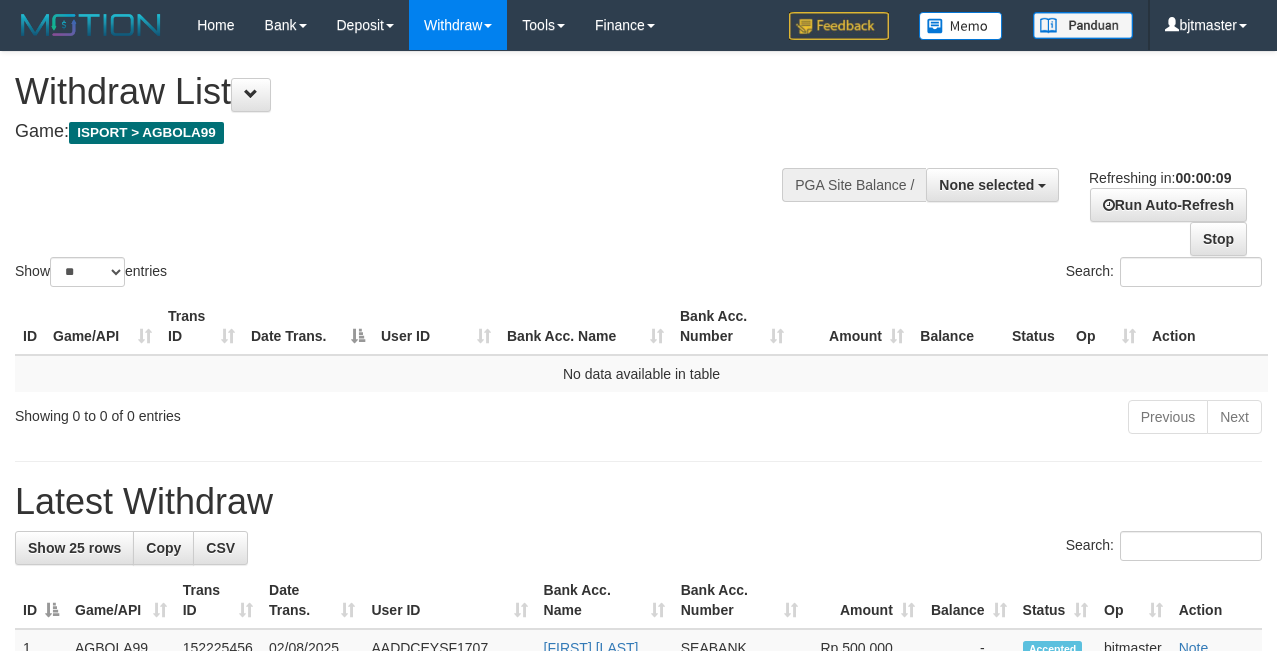 select 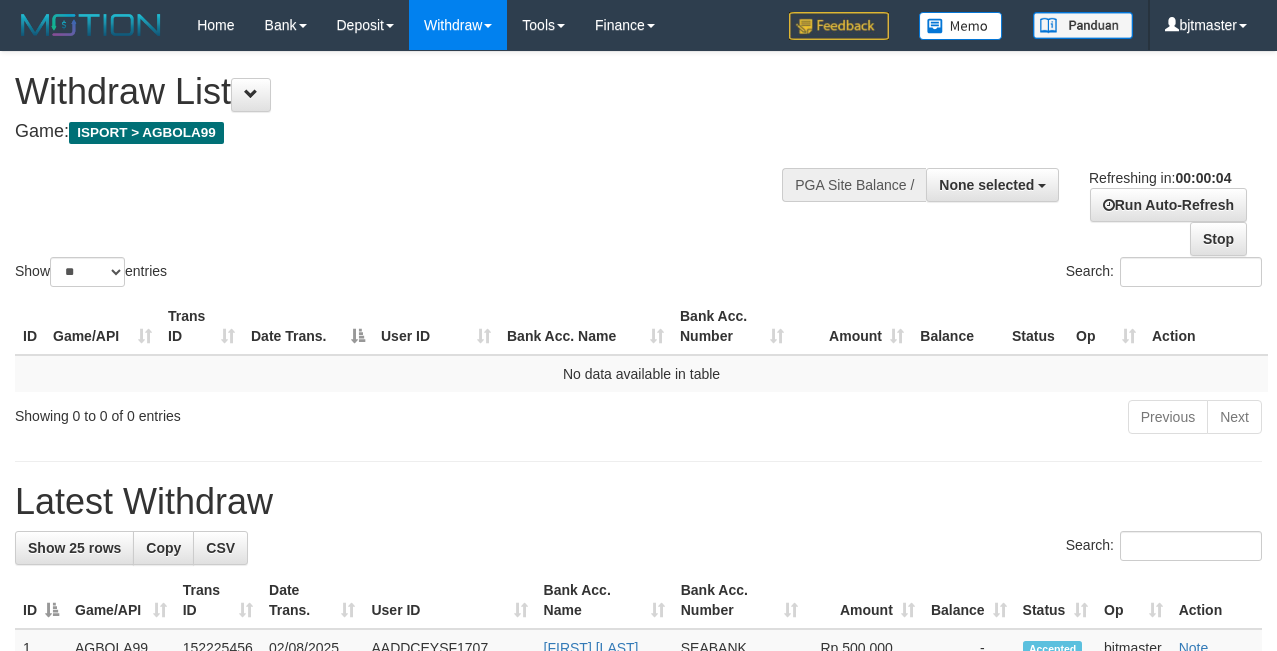 scroll, scrollTop: 0, scrollLeft: 0, axis: both 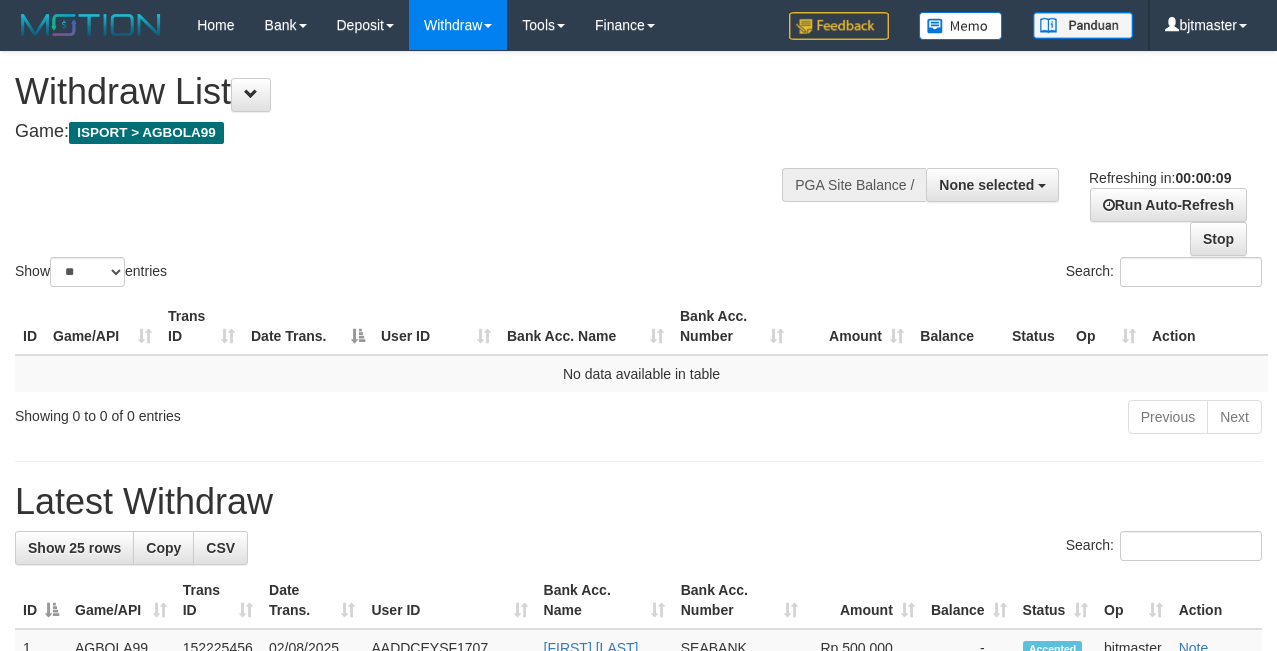 select 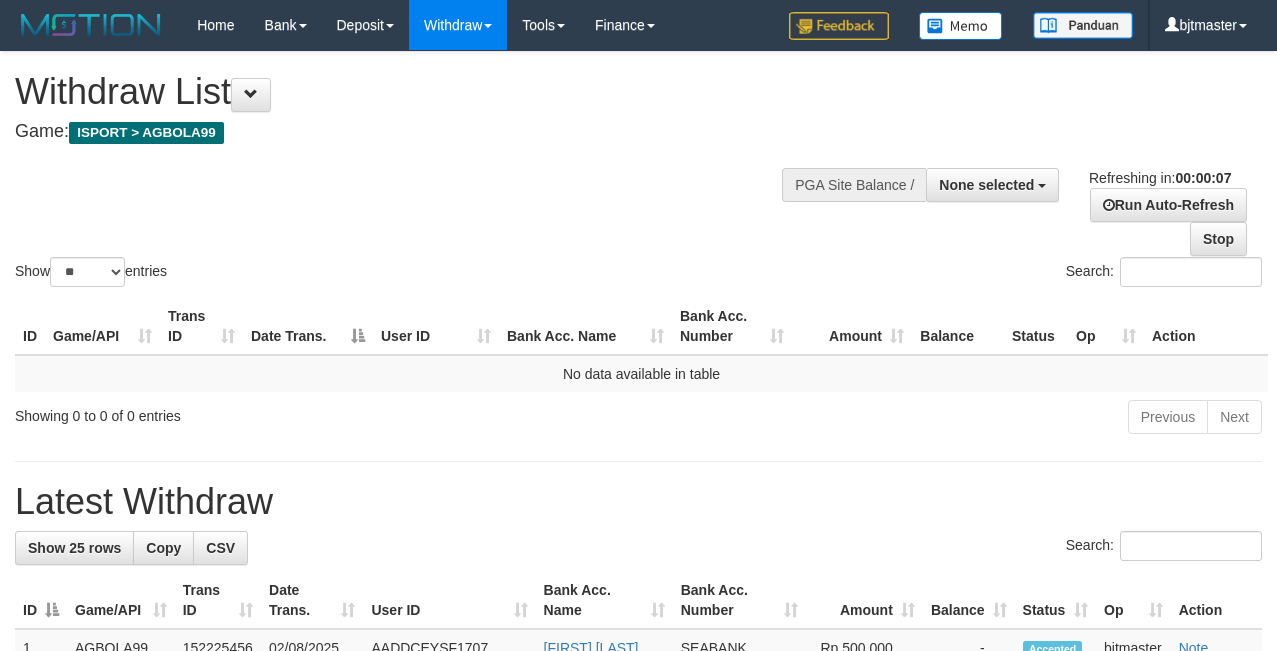 scroll, scrollTop: 0, scrollLeft: 0, axis: both 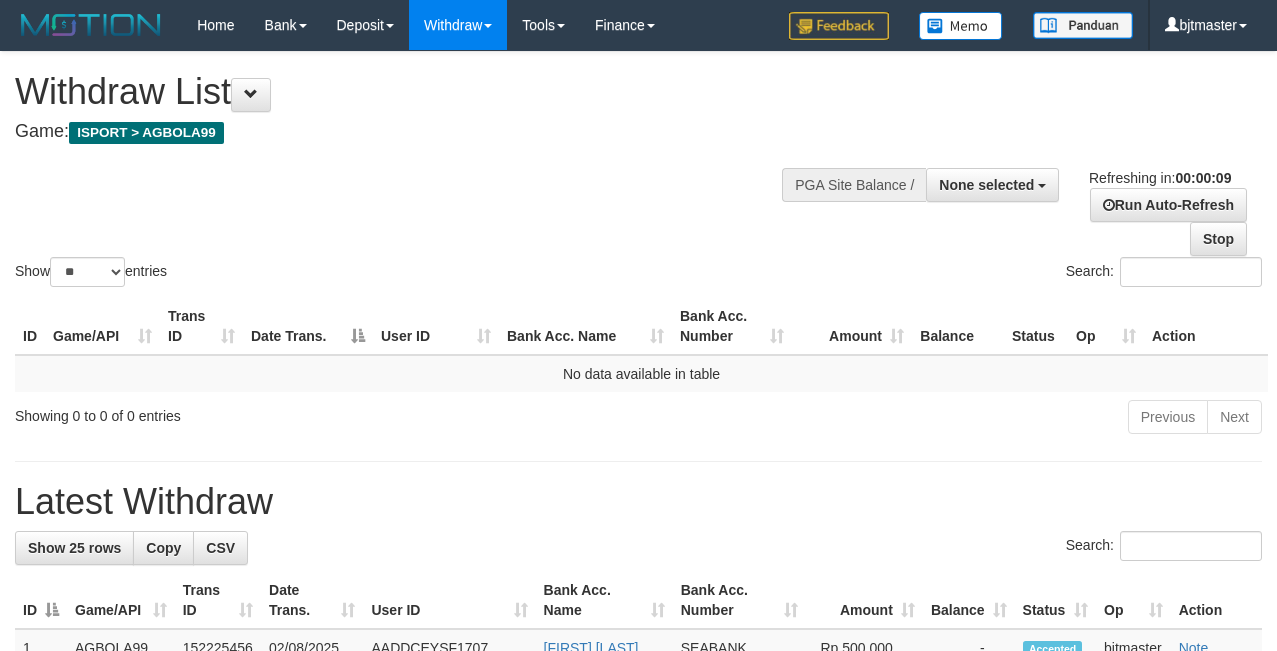 select 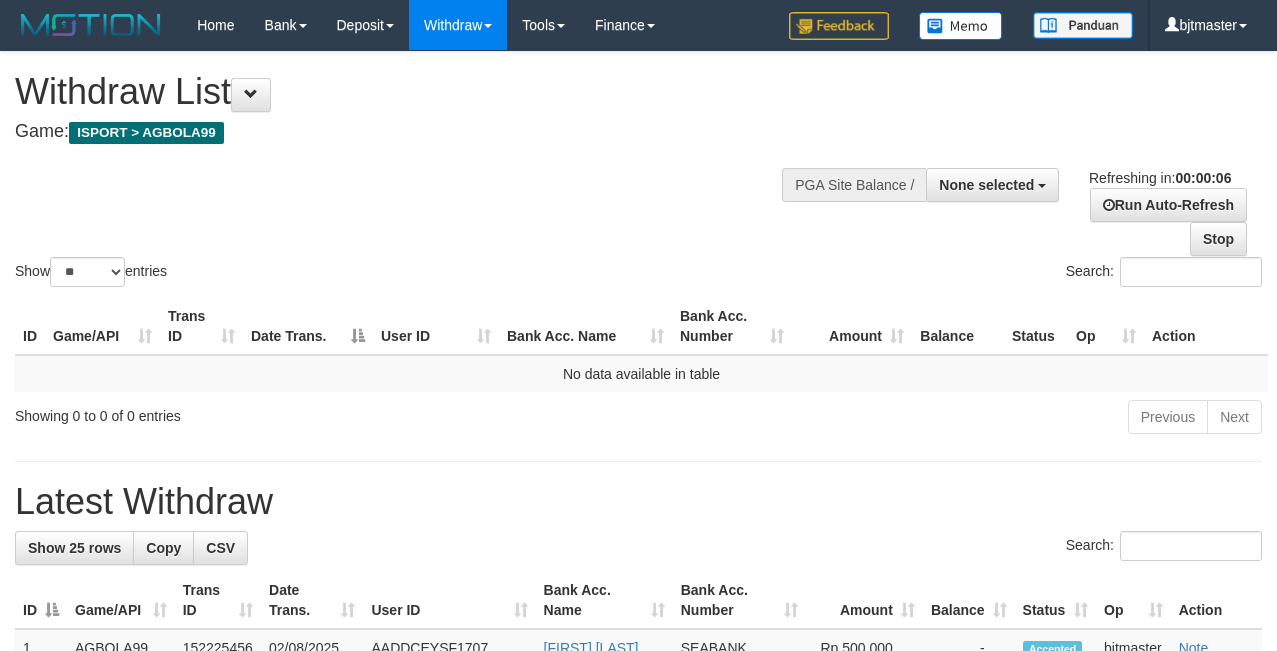 scroll, scrollTop: 0, scrollLeft: 0, axis: both 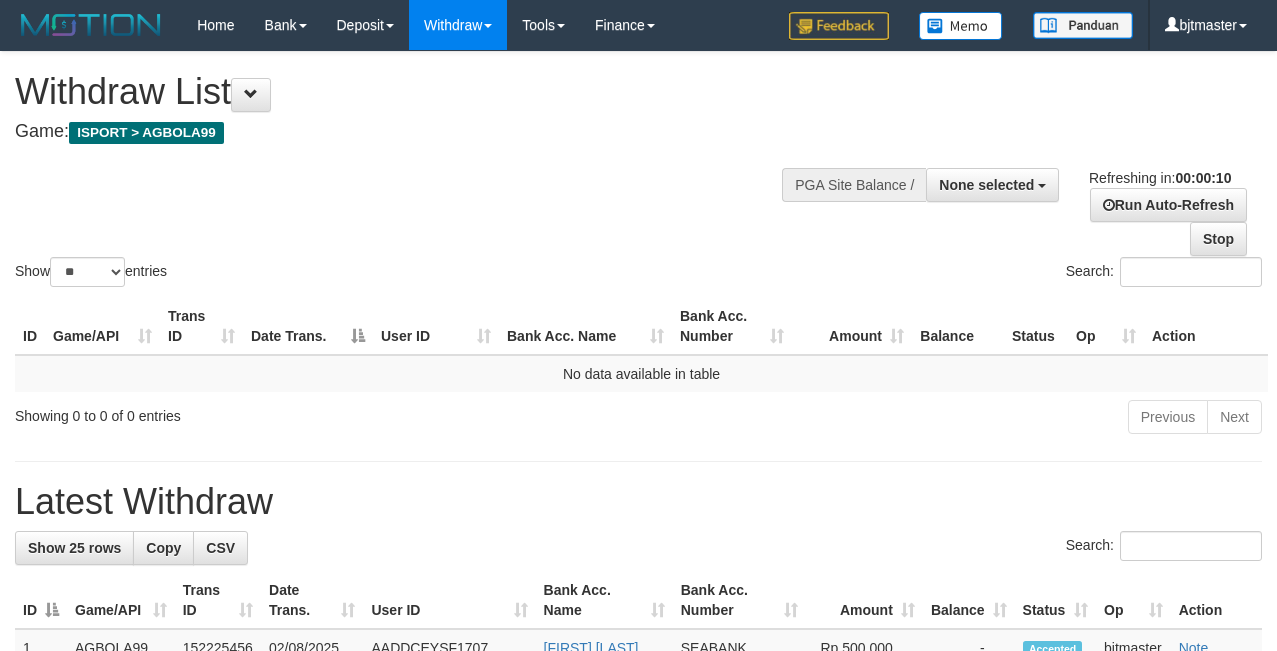 select 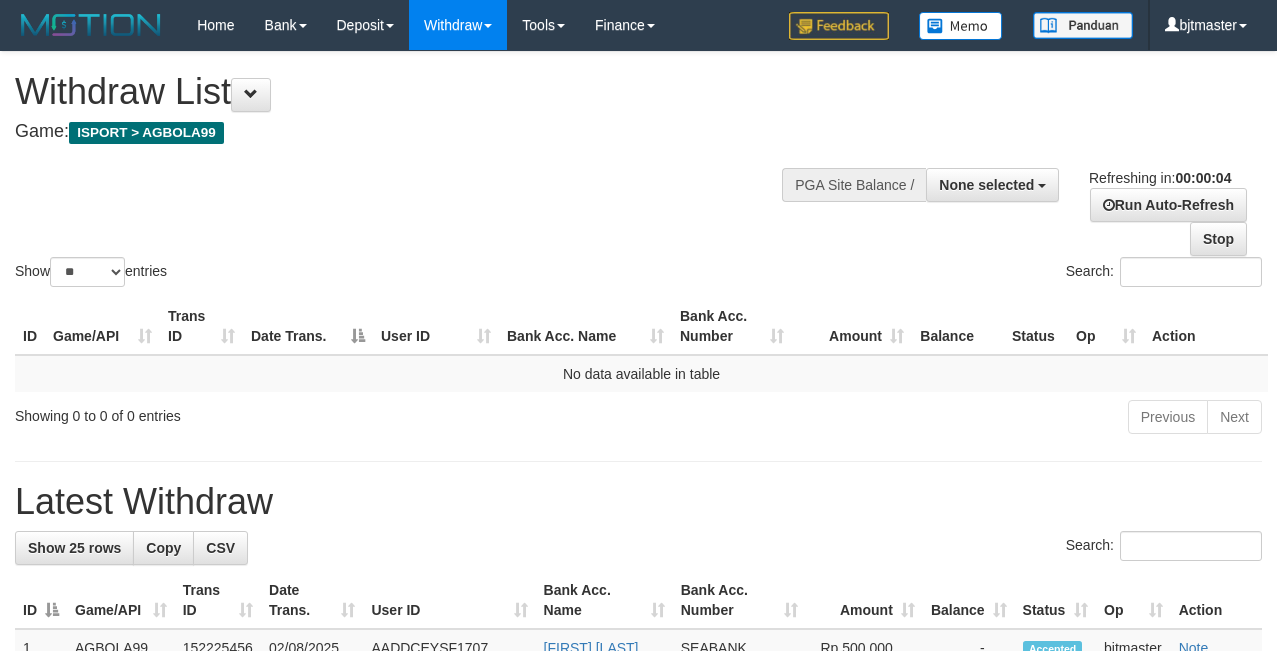 scroll, scrollTop: 0, scrollLeft: 0, axis: both 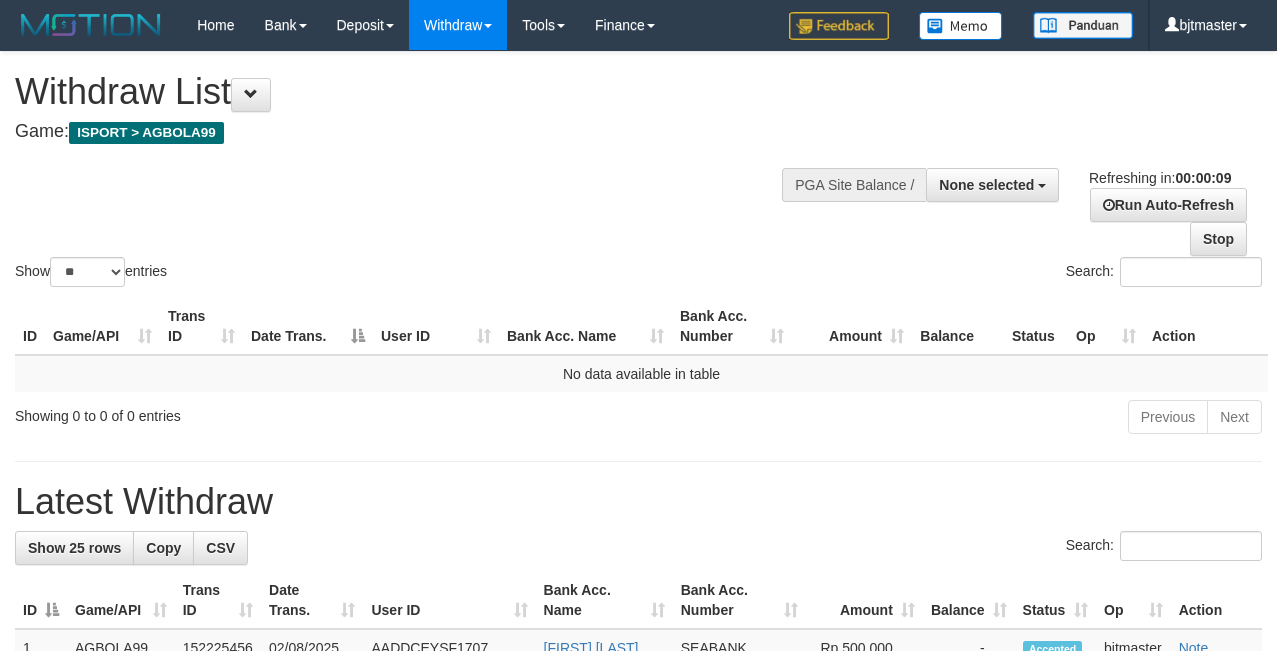 select 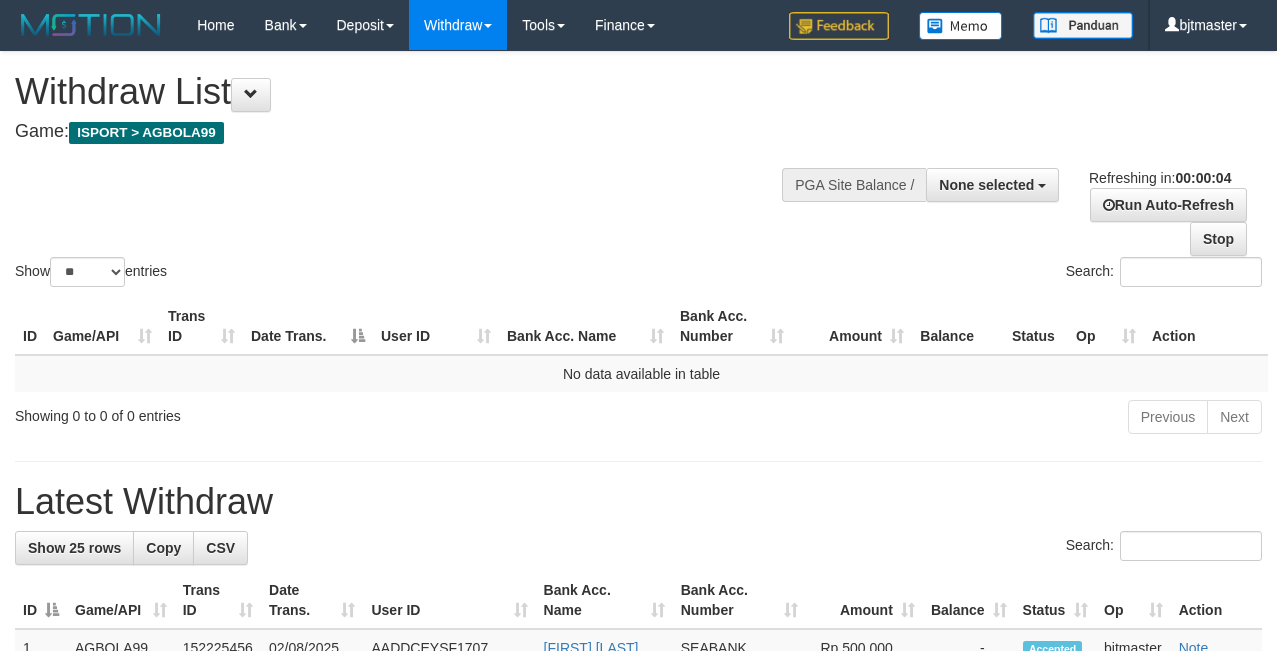 scroll, scrollTop: 0, scrollLeft: 0, axis: both 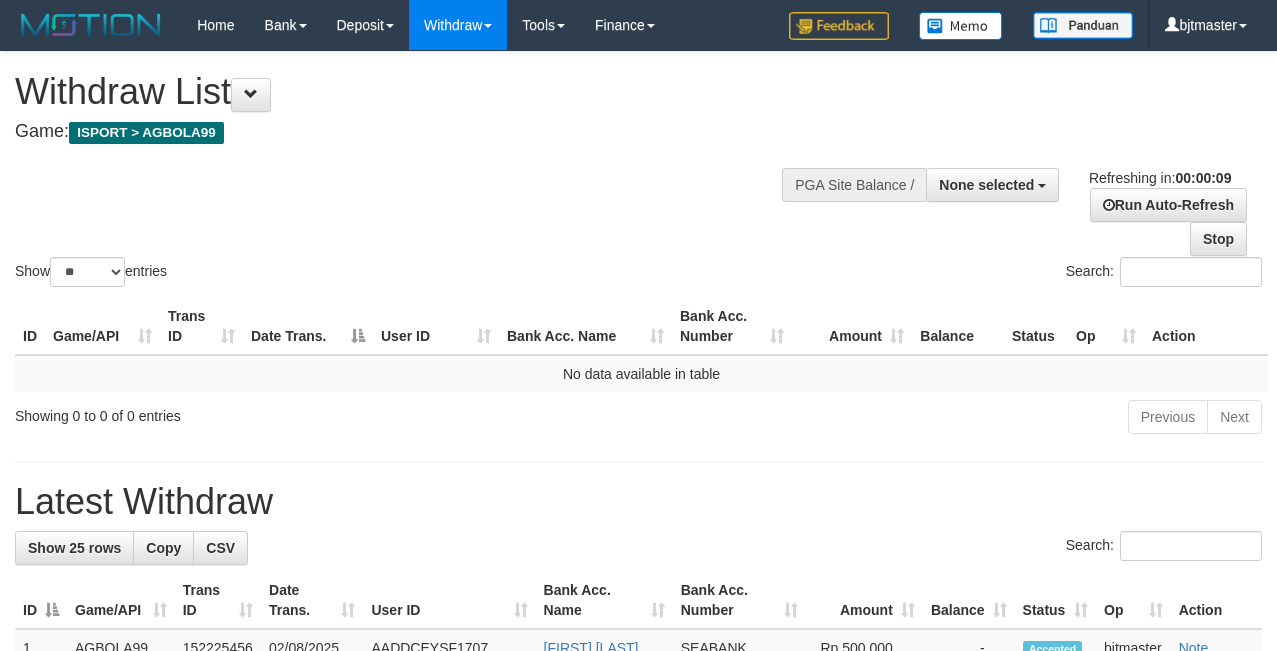 select 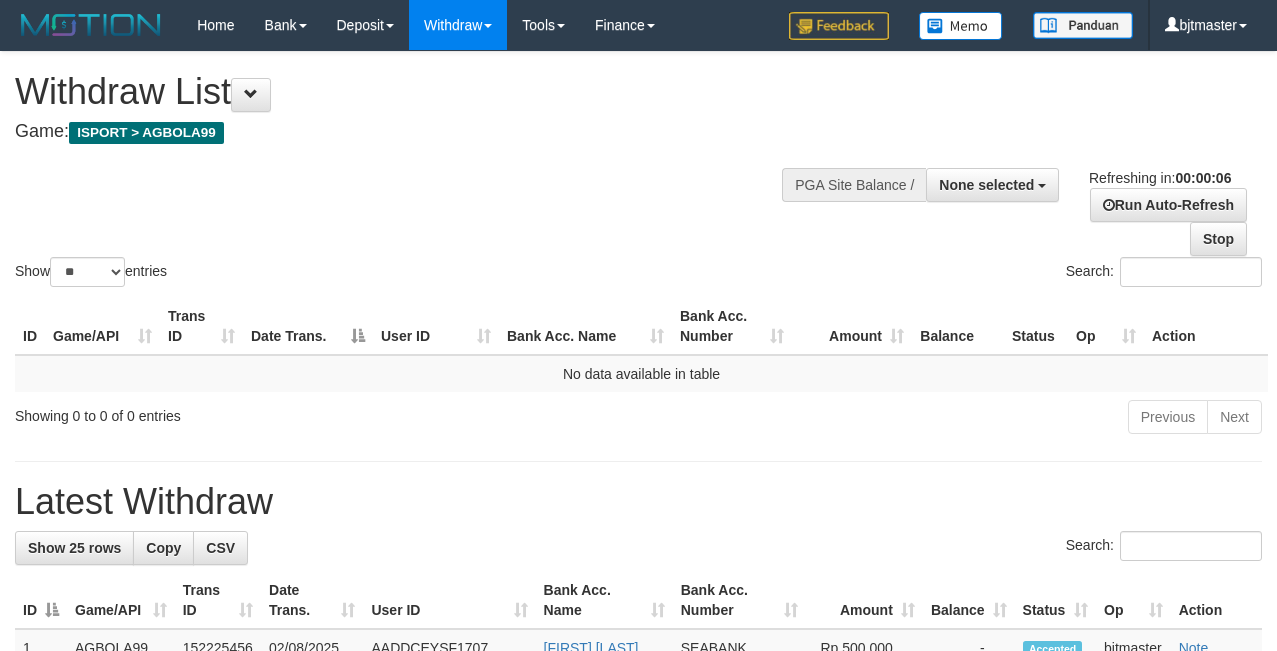 scroll, scrollTop: 0, scrollLeft: 0, axis: both 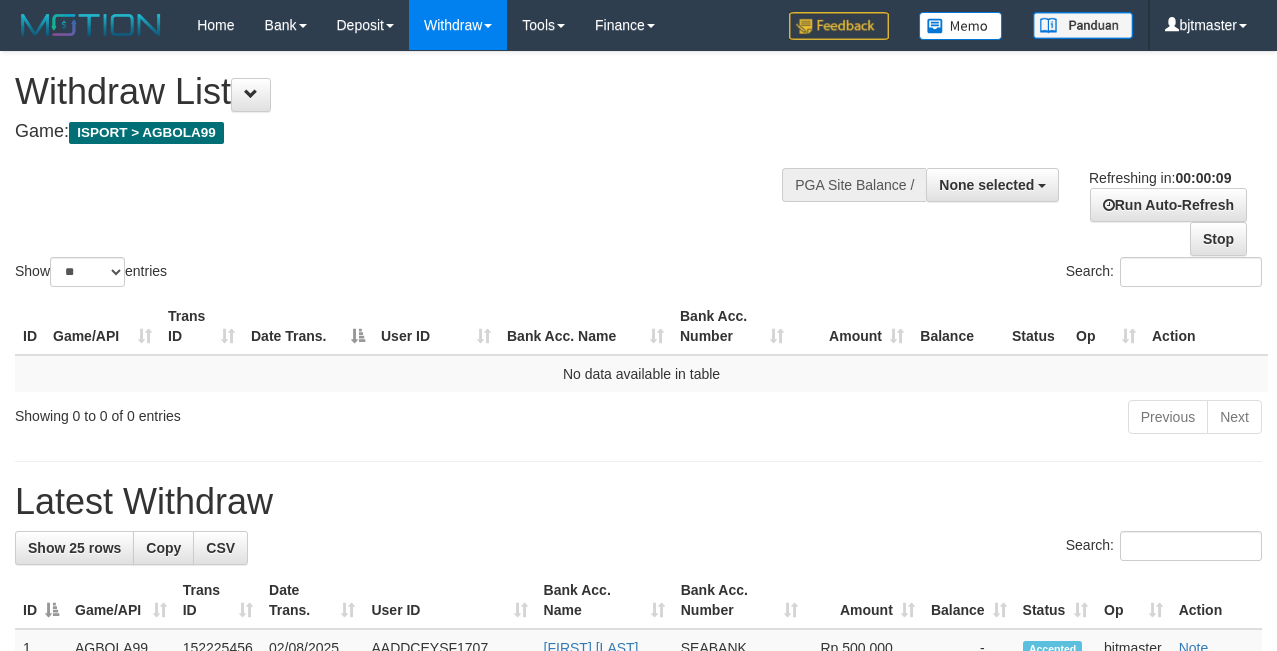 select 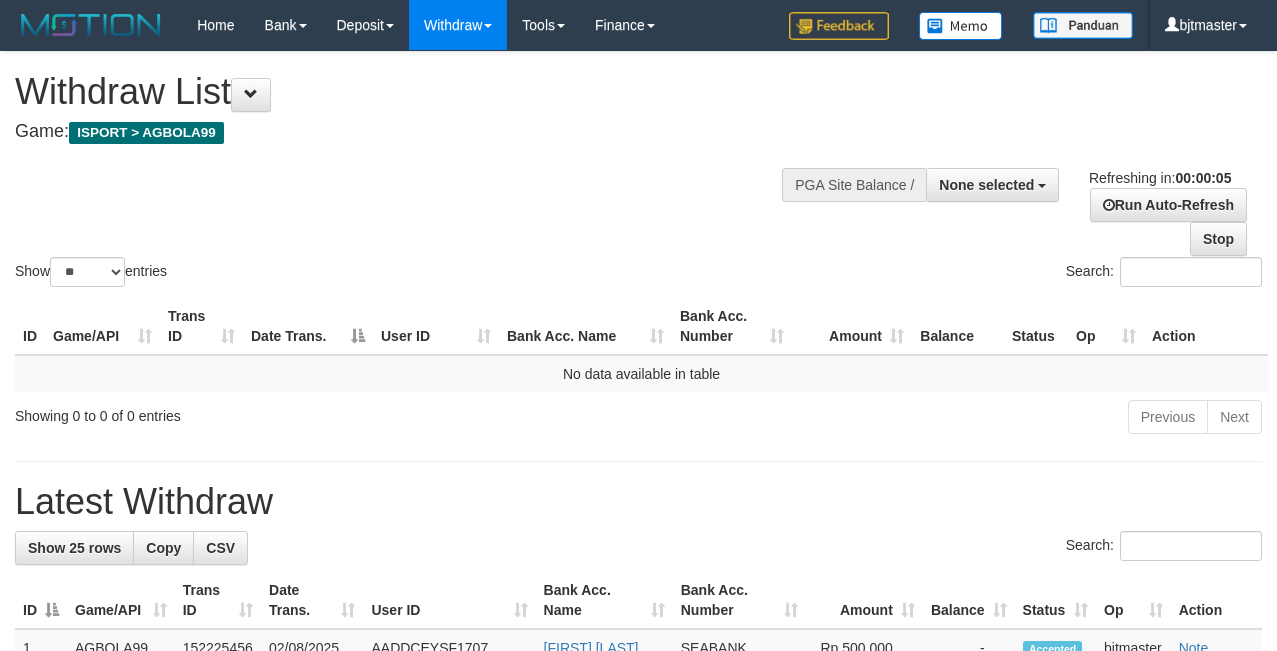 scroll, scrollTop: 0, scrollLeft: 0, axis: both 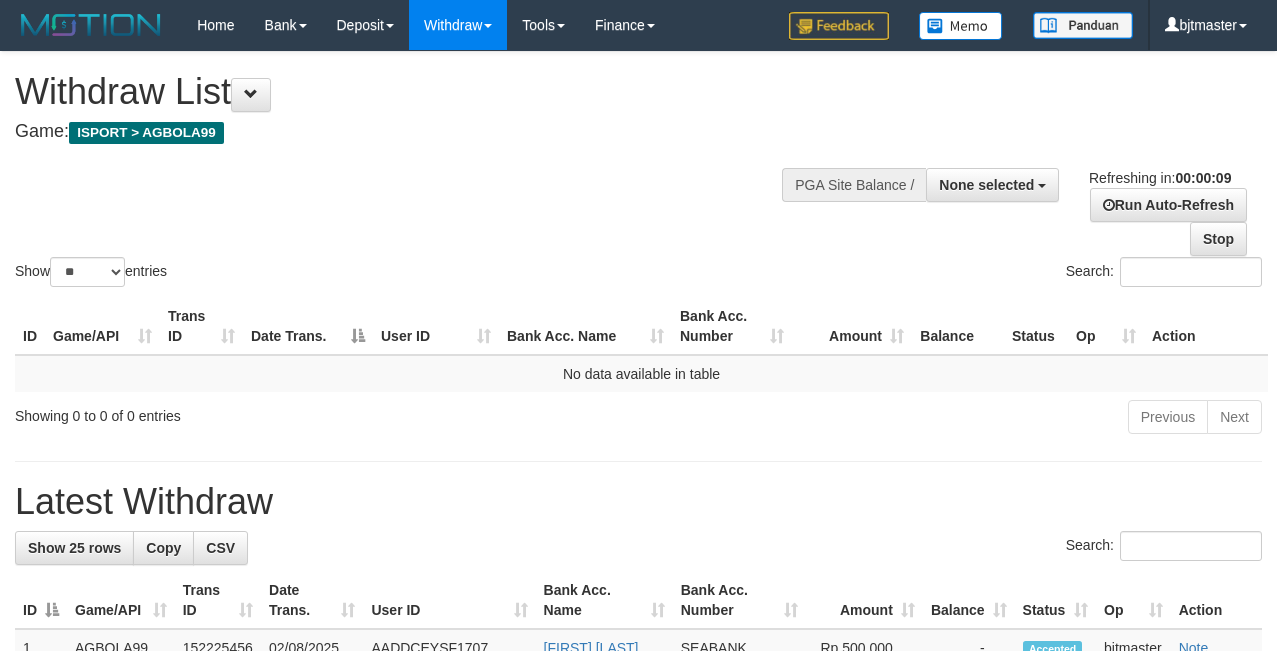 select 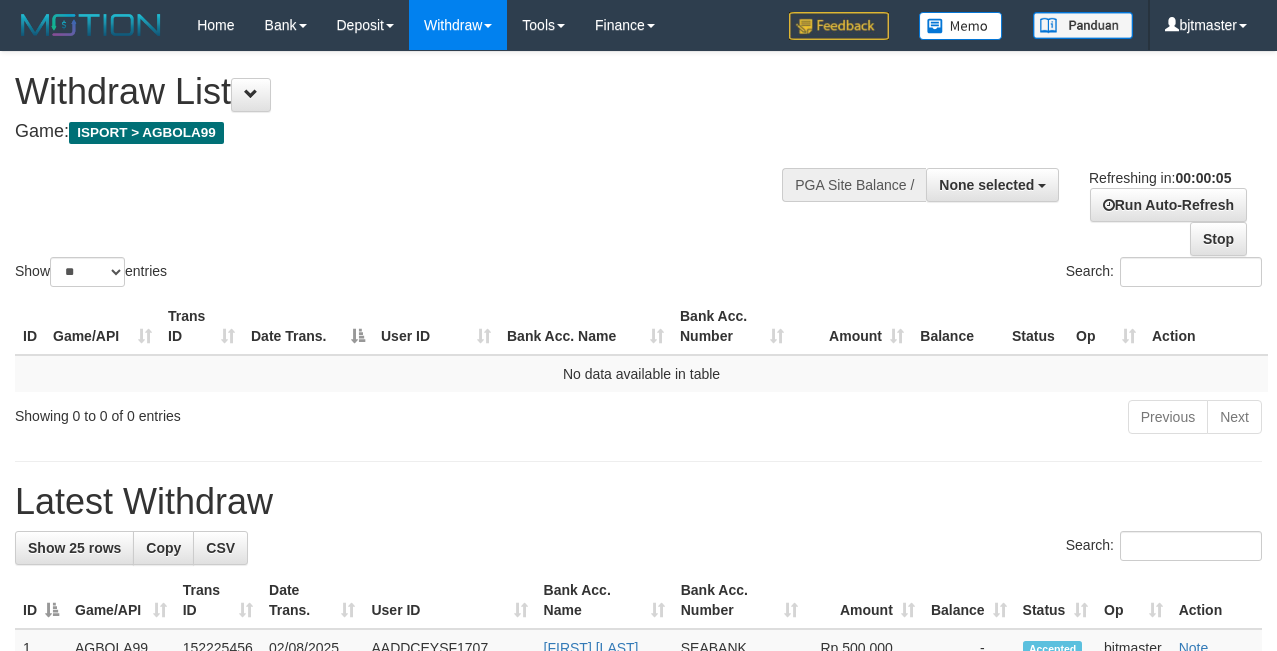 scroll, scrollTop: 0, scrollLeft: 0, axis: both 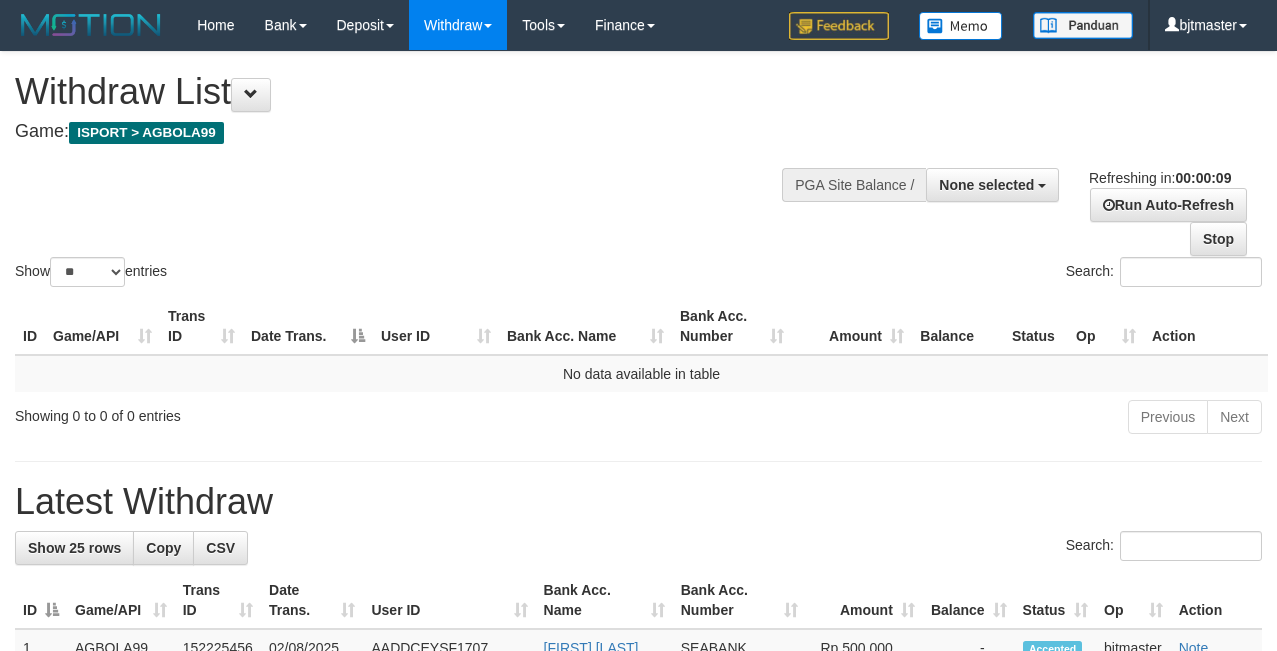 select 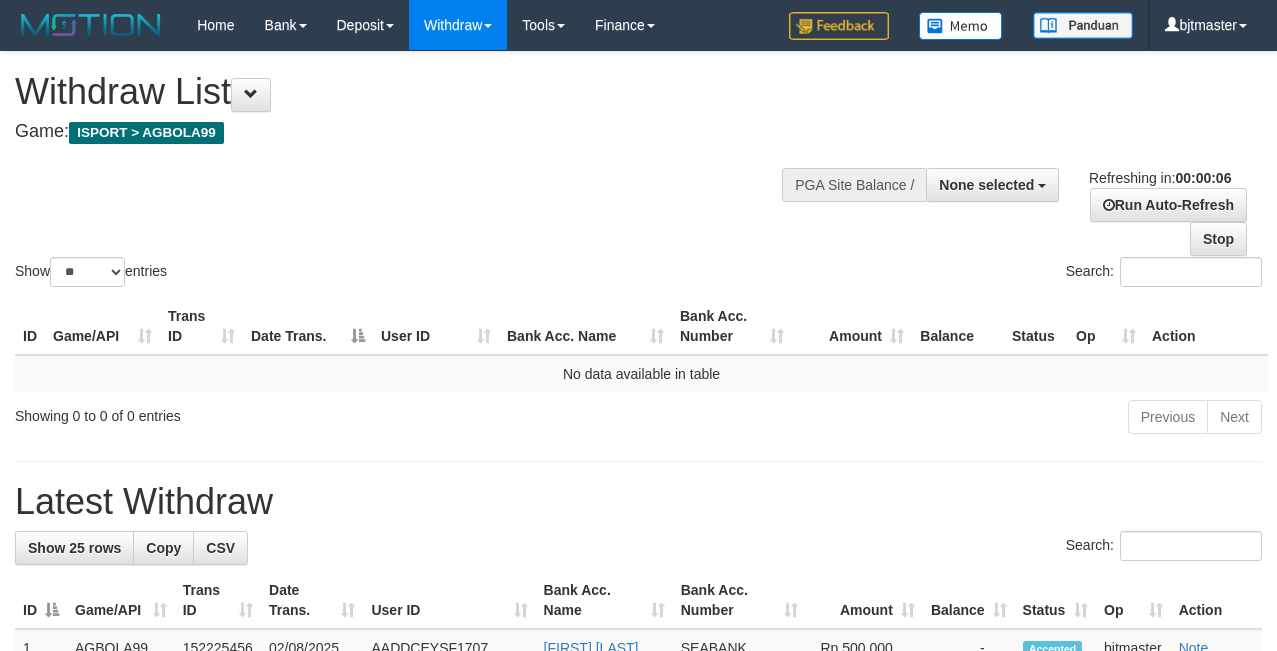 scroll, scrollTop: 0, scrollLeft: 0, axis: both 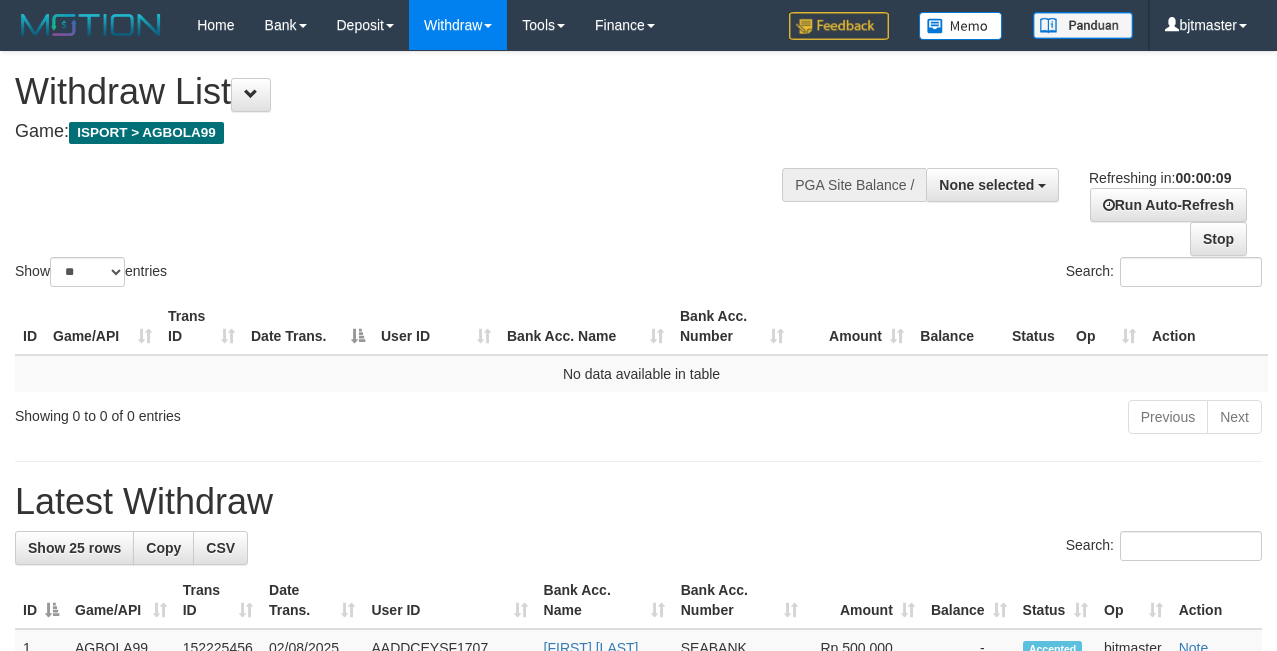 select 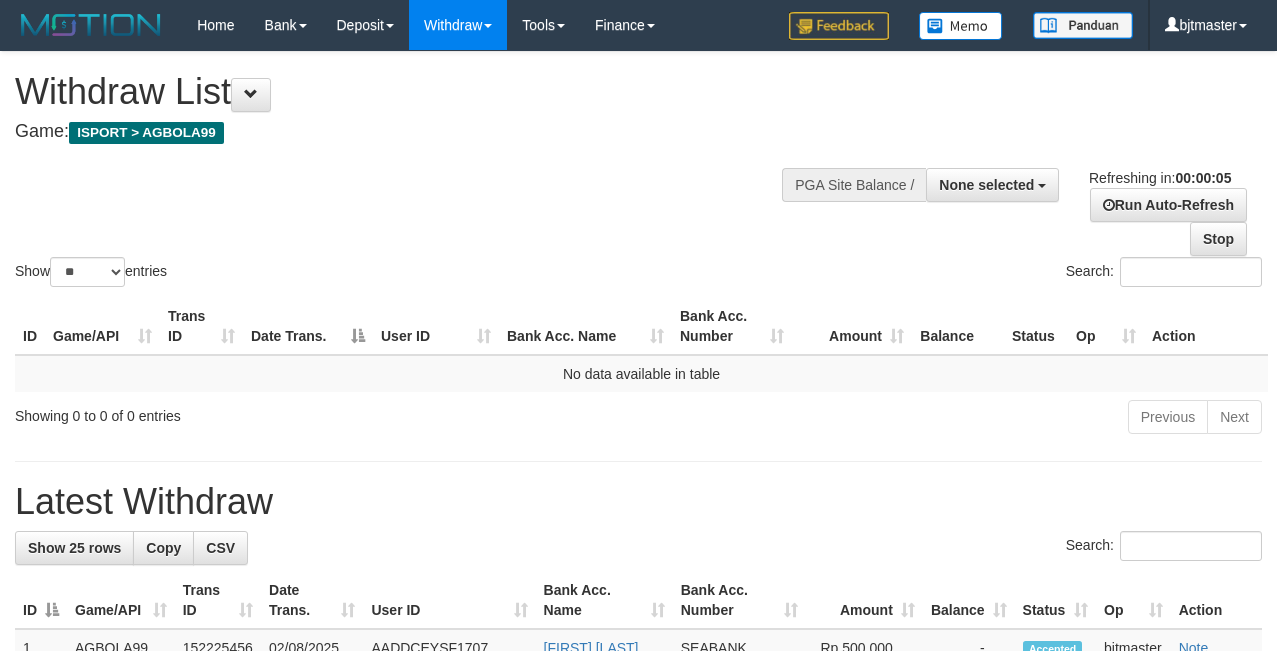 scroll, scrollTop: 0, scrollLeft: 0, axis: both 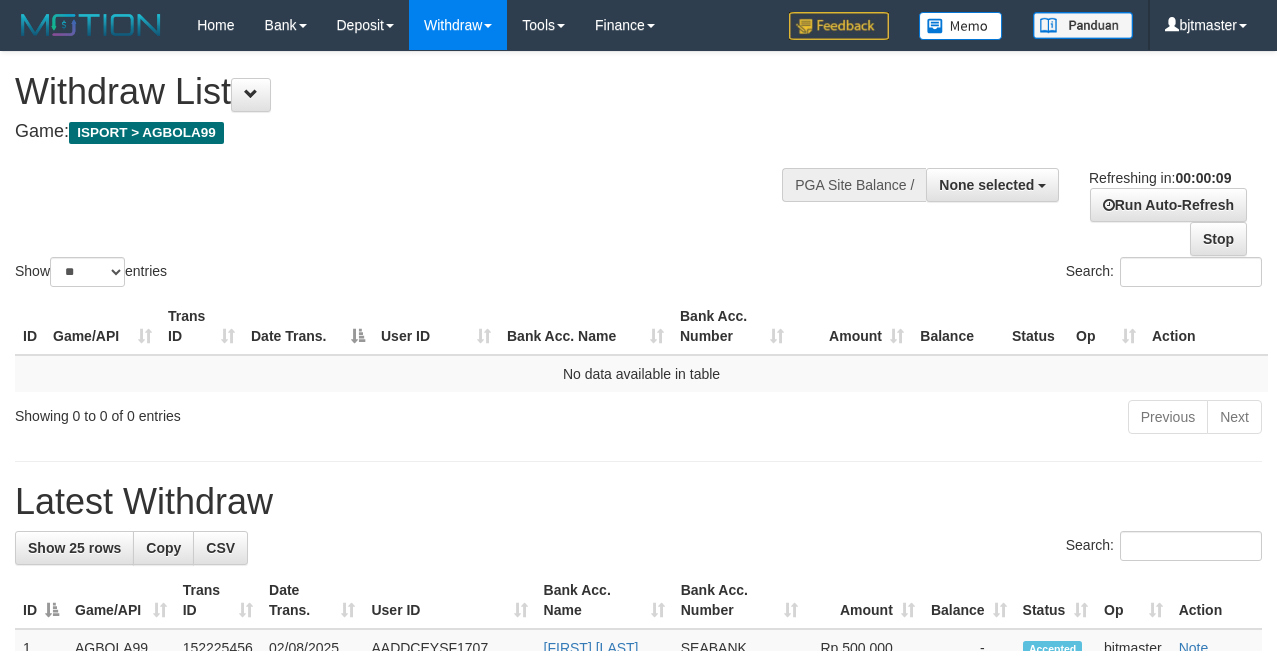 select 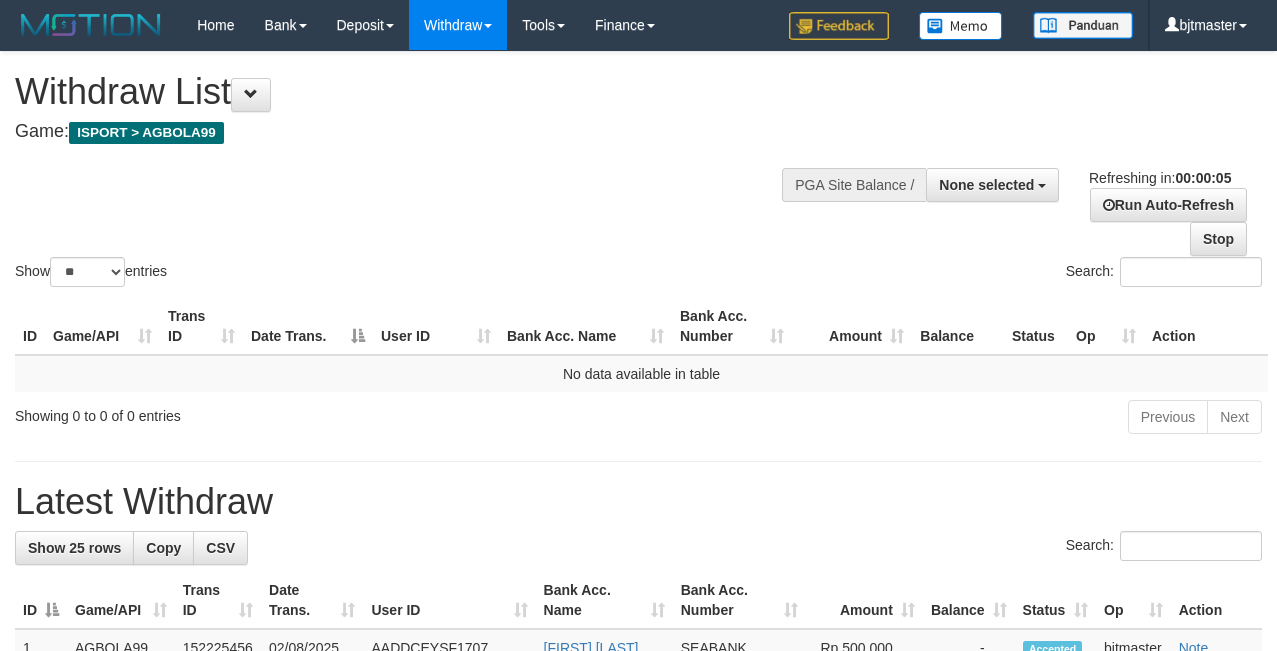scroll, scrollTop: 0, scrollLeft: 0, axis: both 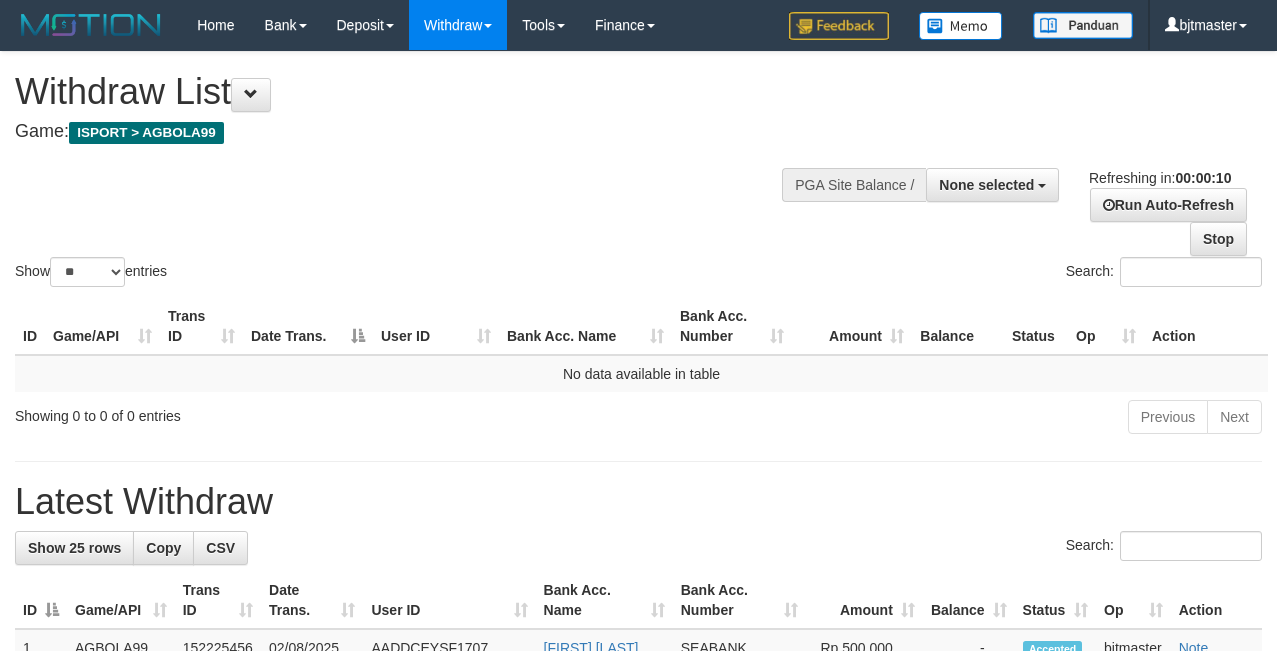 select 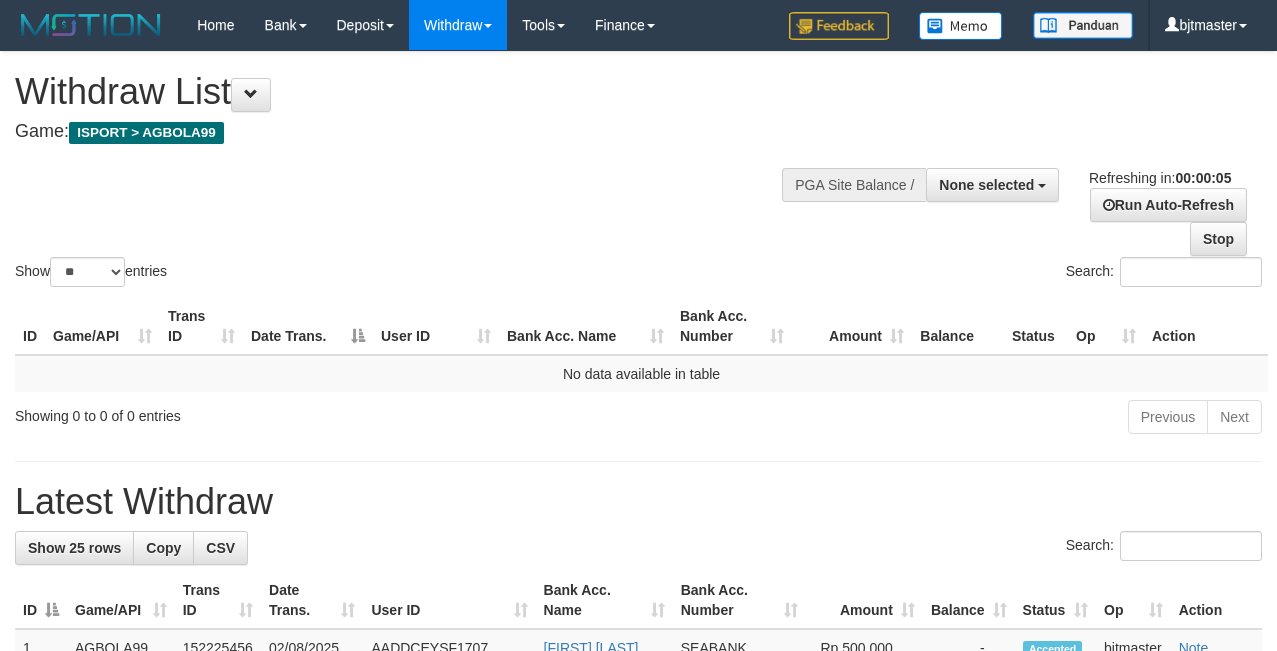 scroll, scrollTop: 0, scrollLeft: 0, axis: both 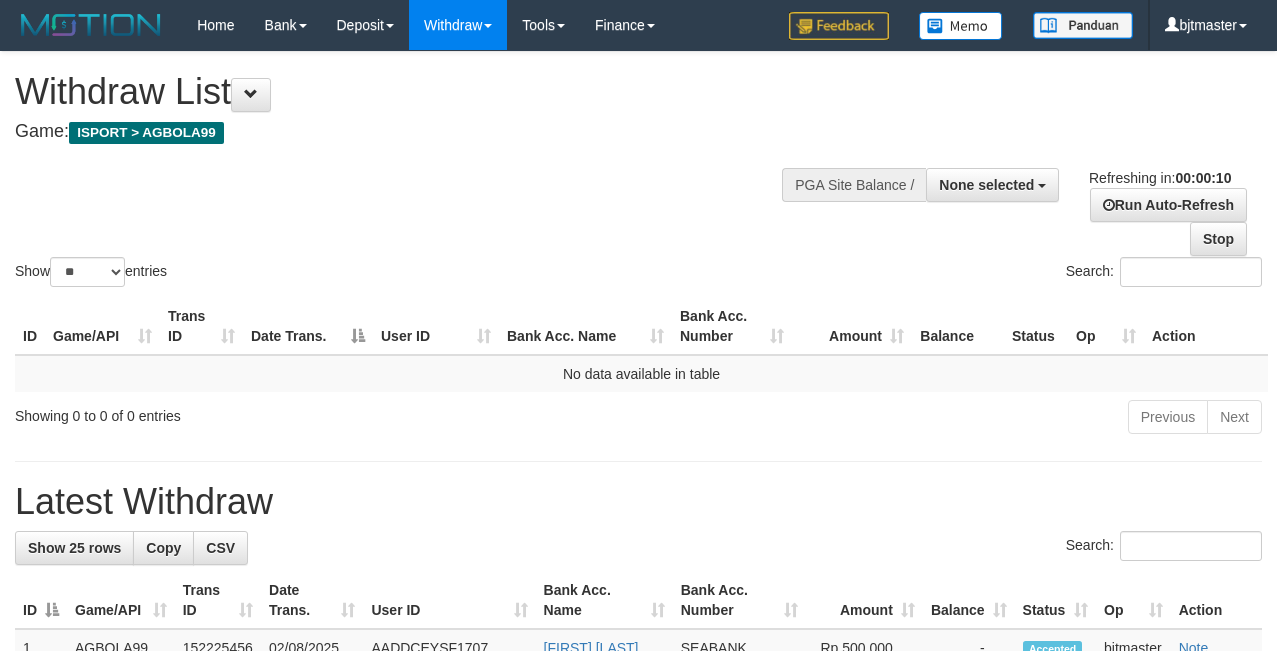 select 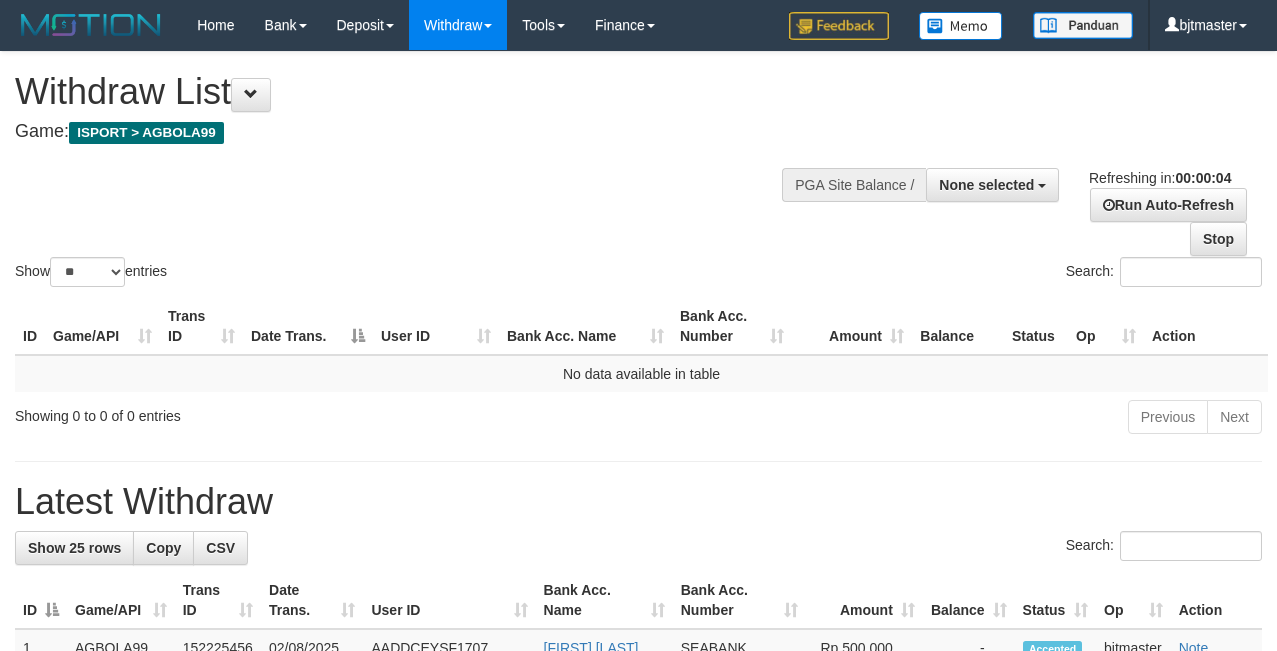 scroll, scrollTop: 0, scrollLeft: 0, axis: both 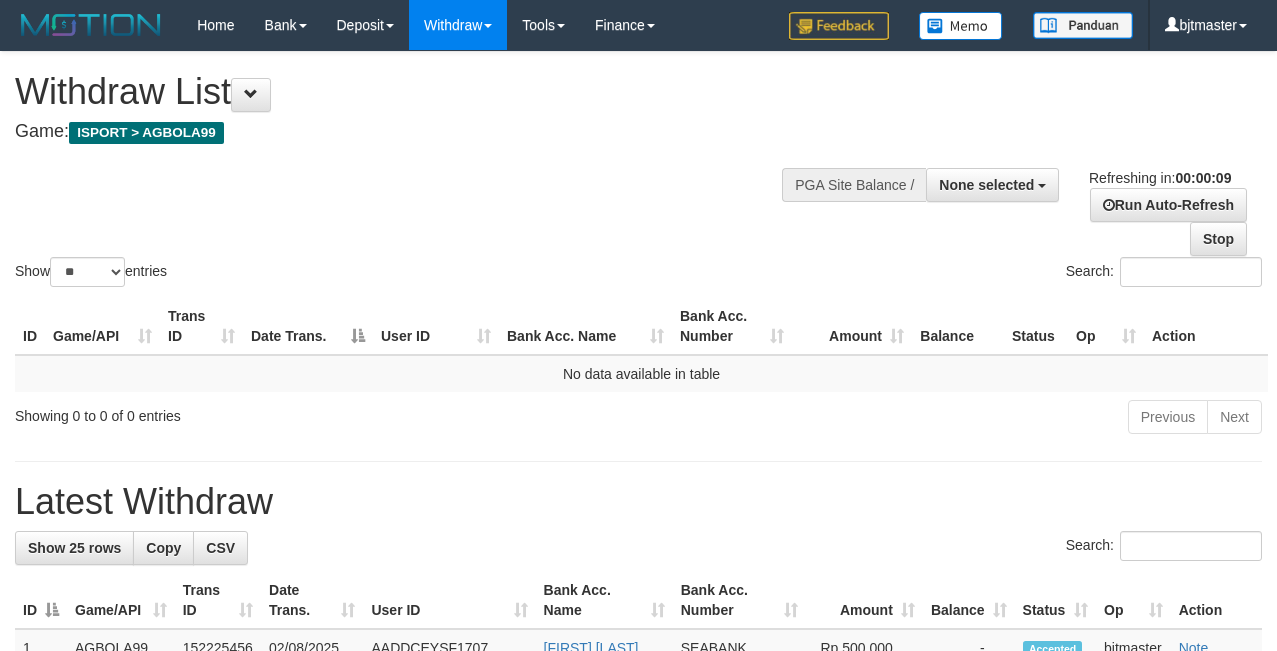 select 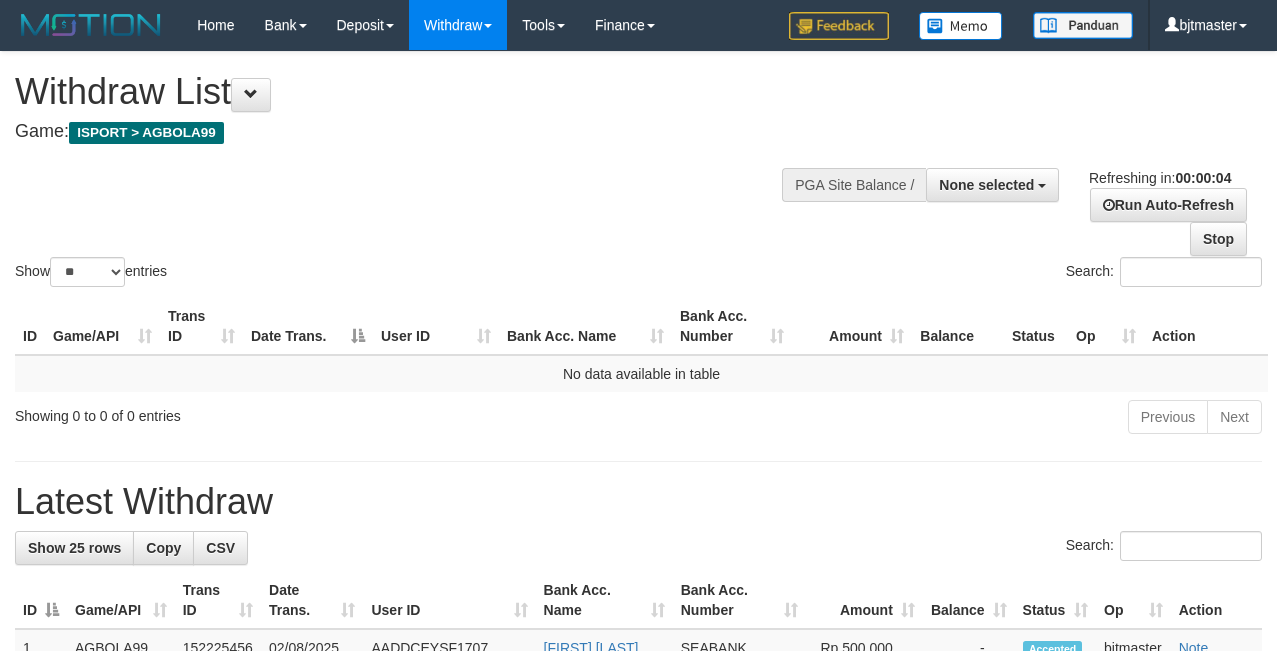 scroll, scrollTop: 0, scrollLeft: 0, axis: both 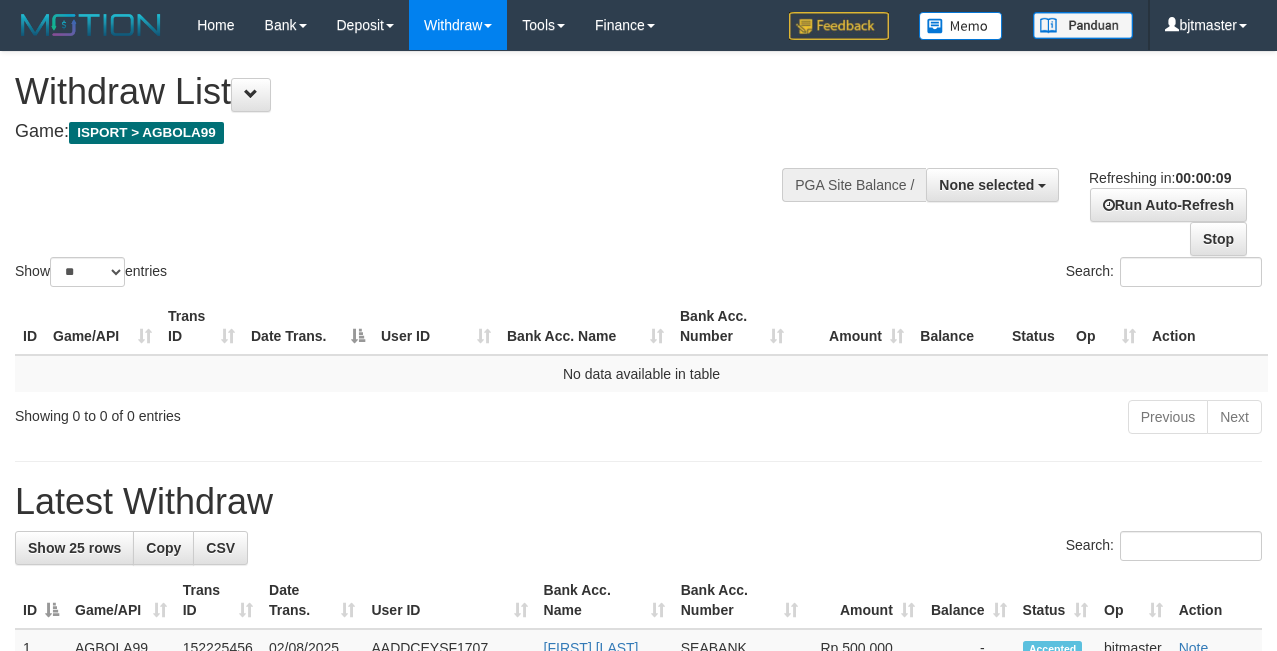 select 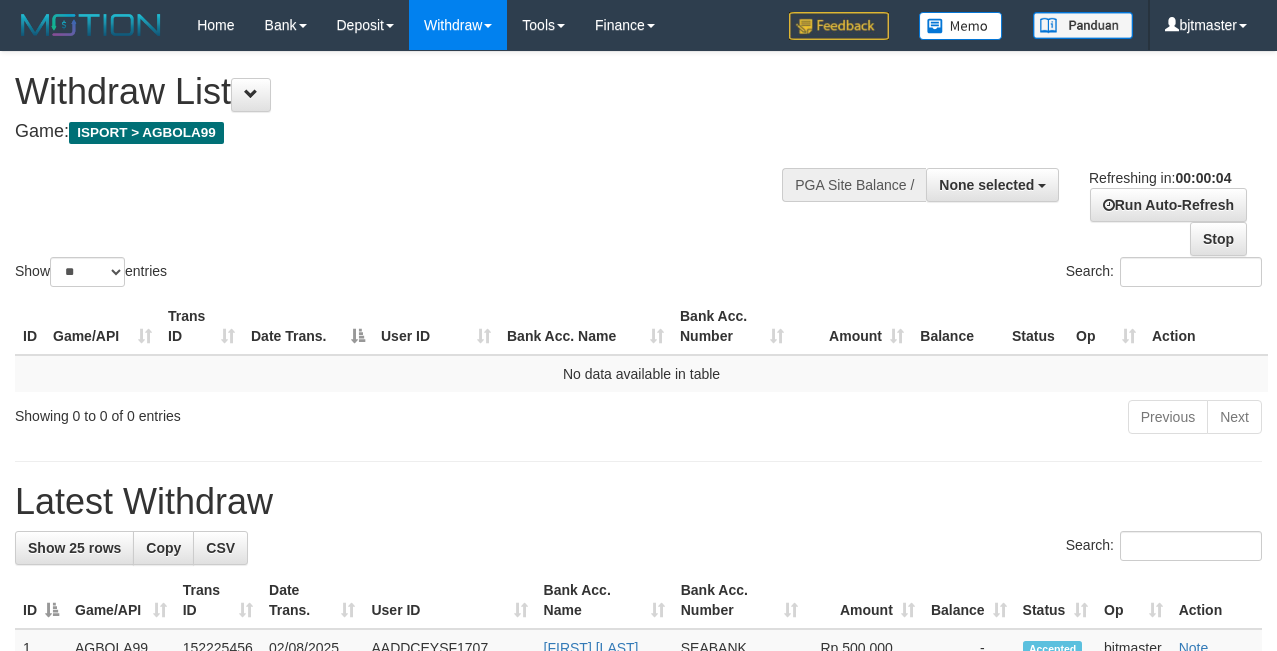scroll, scrollTop: 0, scrollLeft: 0, axis: both 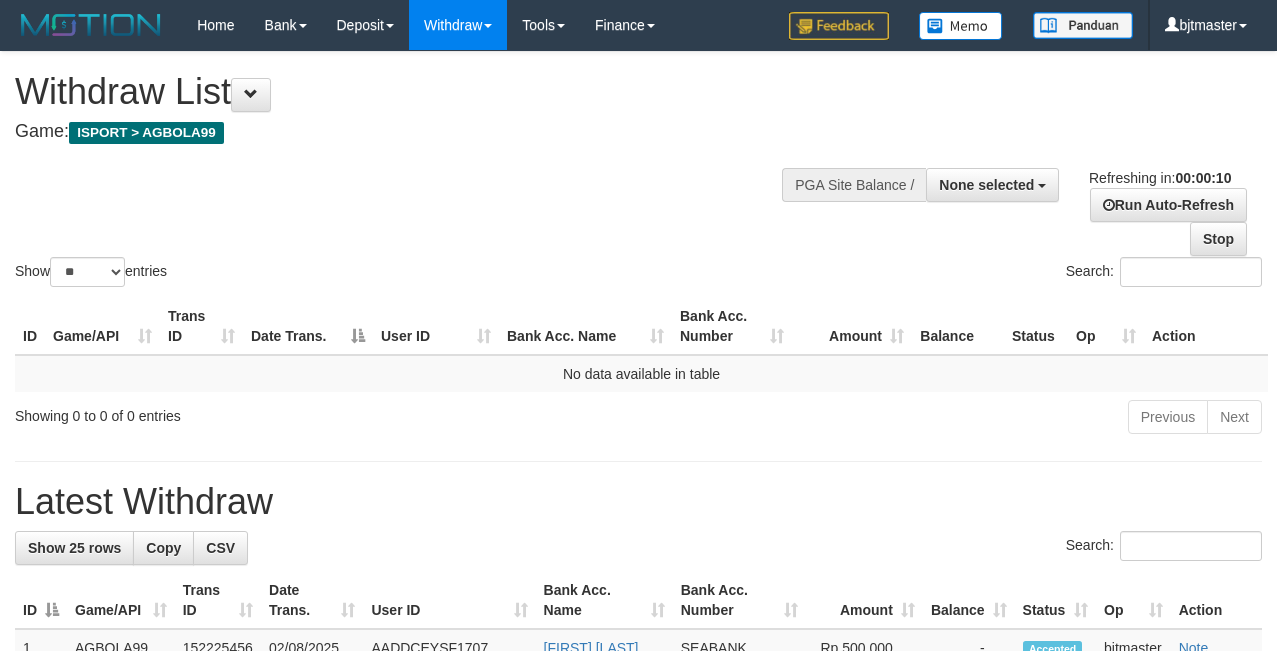select 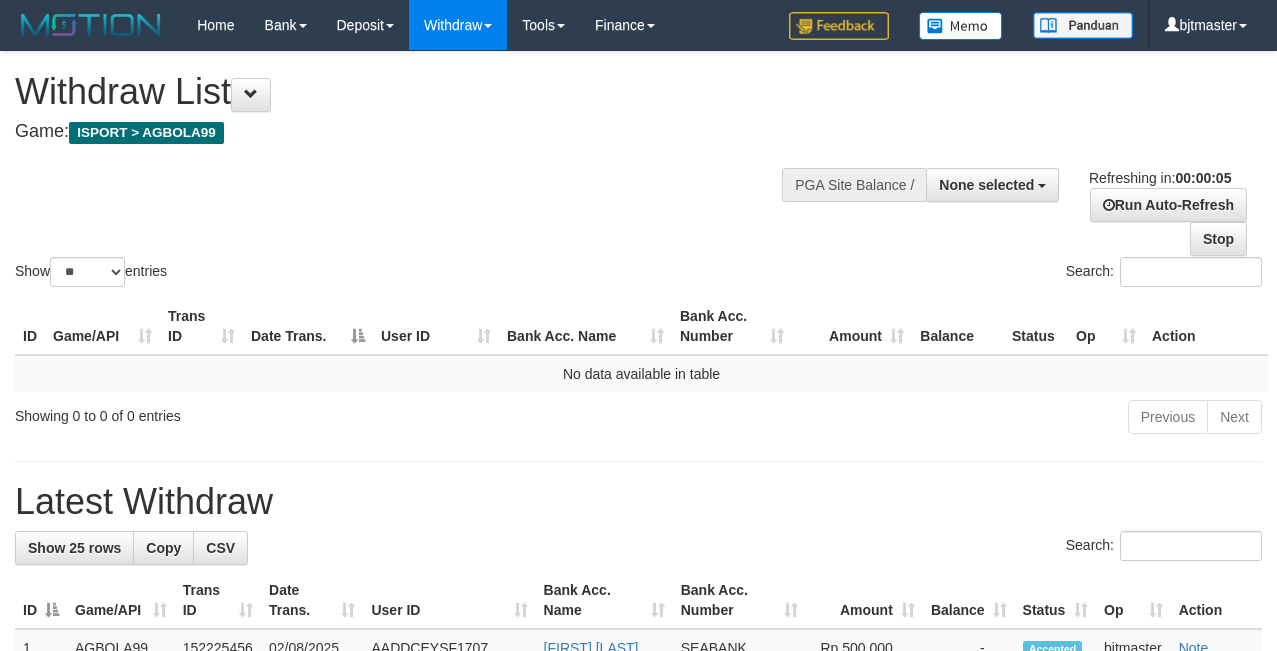 scroll, scrollTop: 0, scrollLeft: 0, axis: both 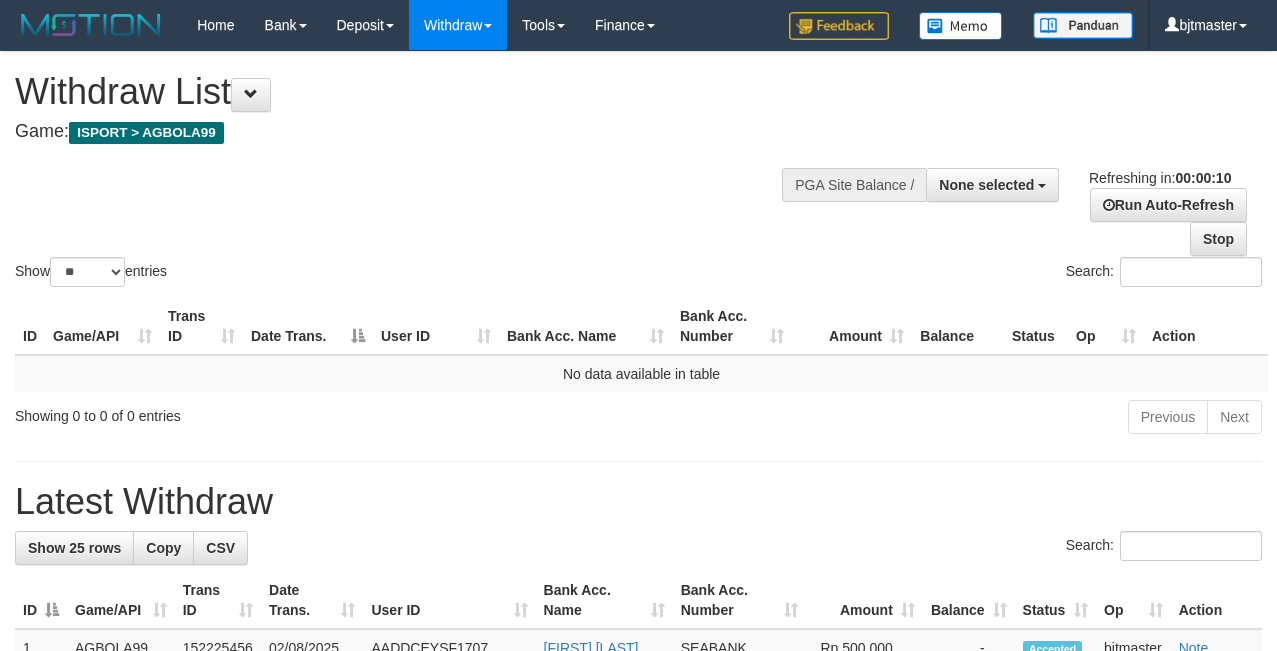 select 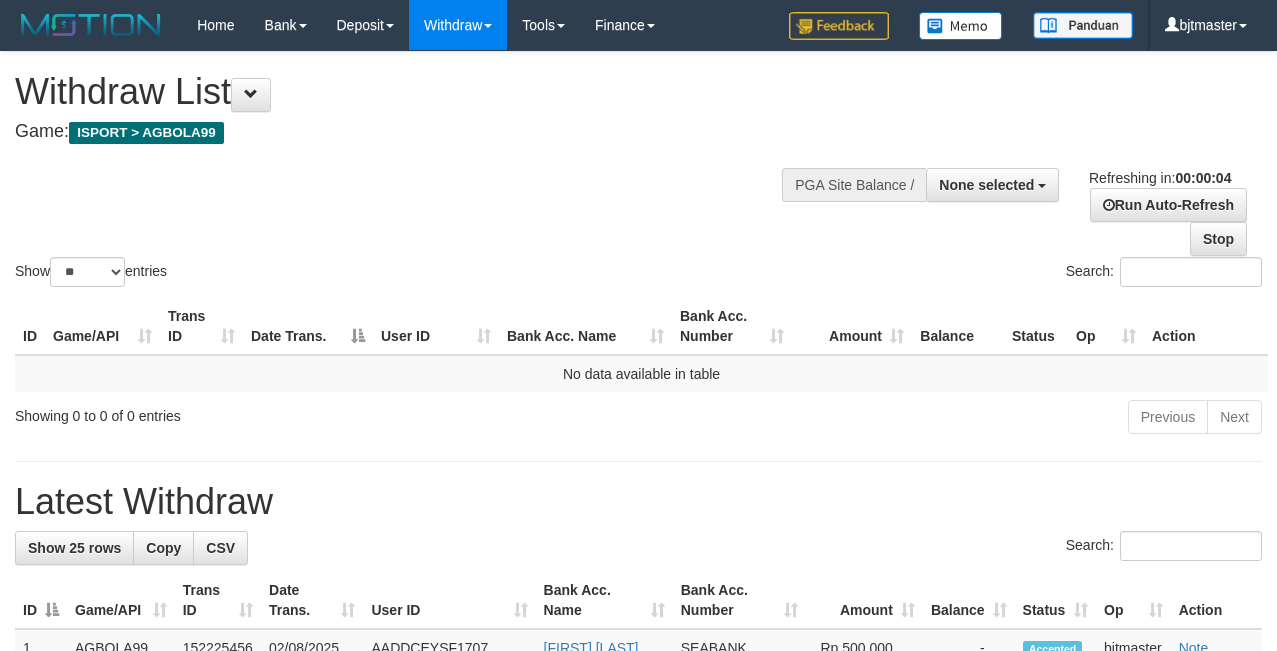 scroll, scrollTop: 0, scrollLeft: 0, axis: both 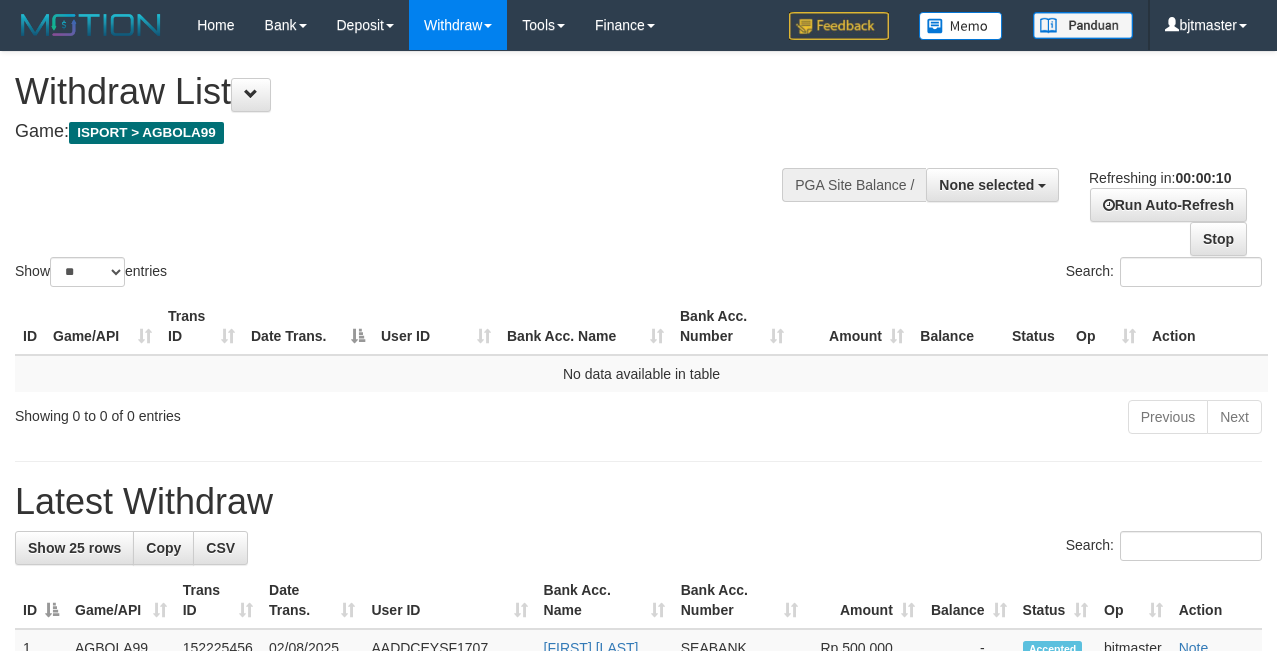 select 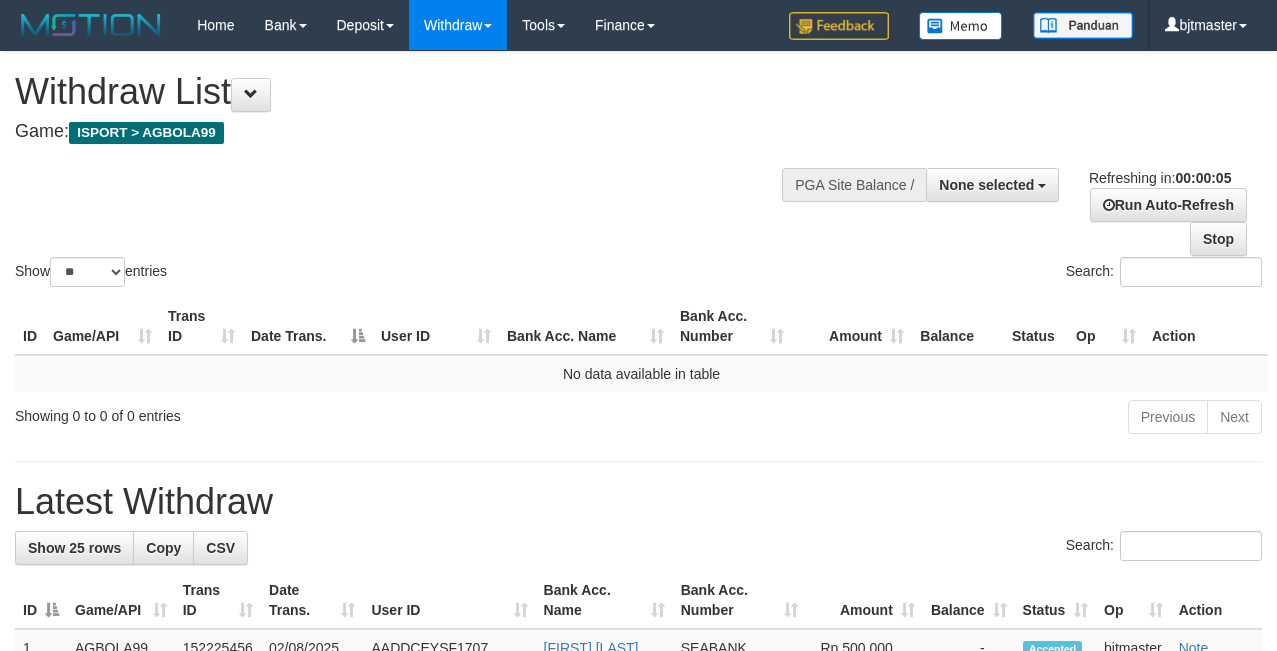 scroll, scrollTop: 0, scrollLeft: 0, axis: both 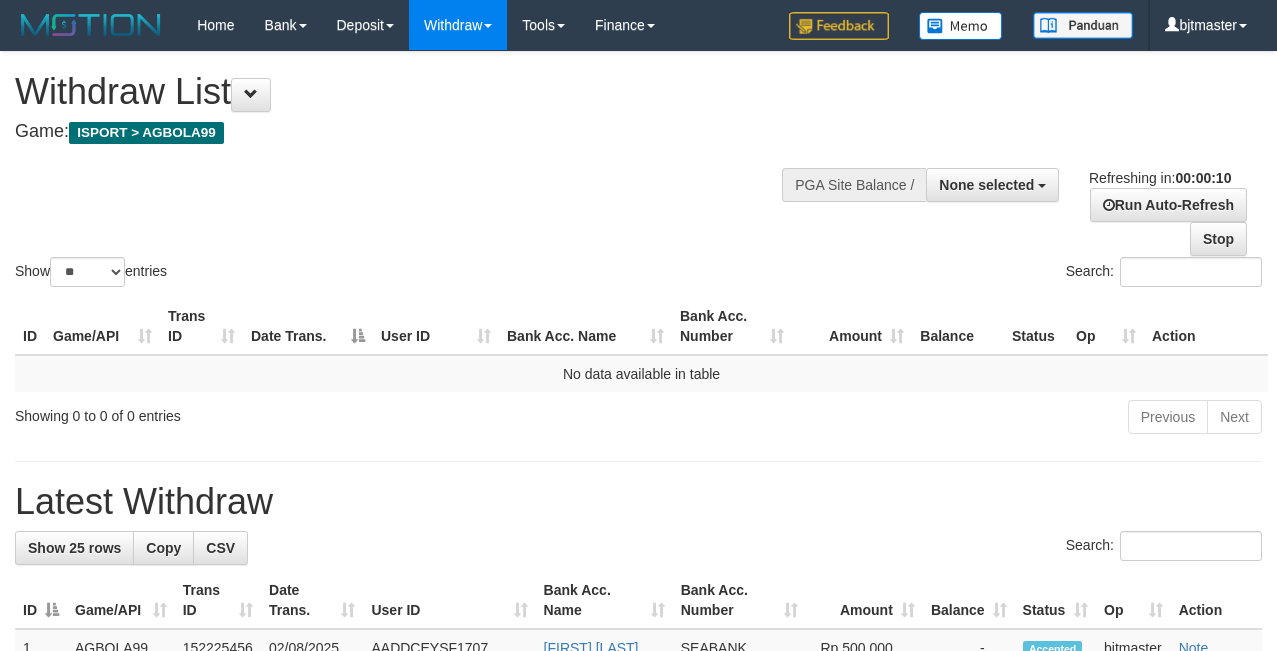 select 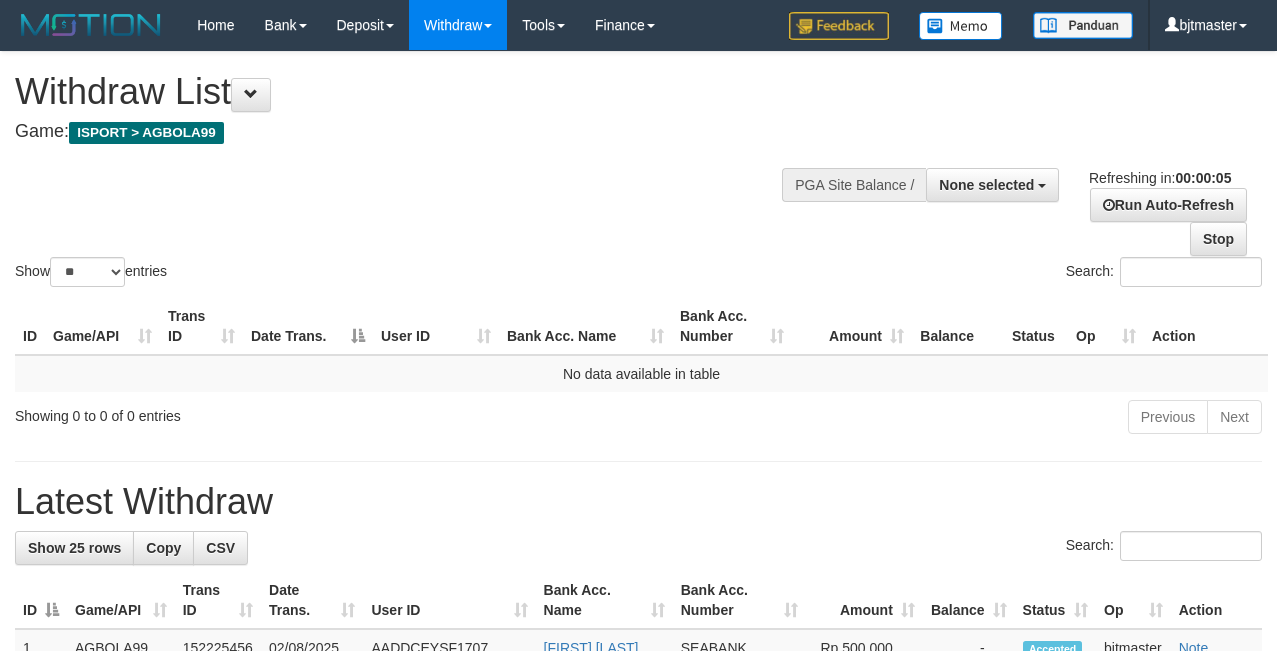 scroll, scrollTop: 0, scrollLeft: 0, axis: both 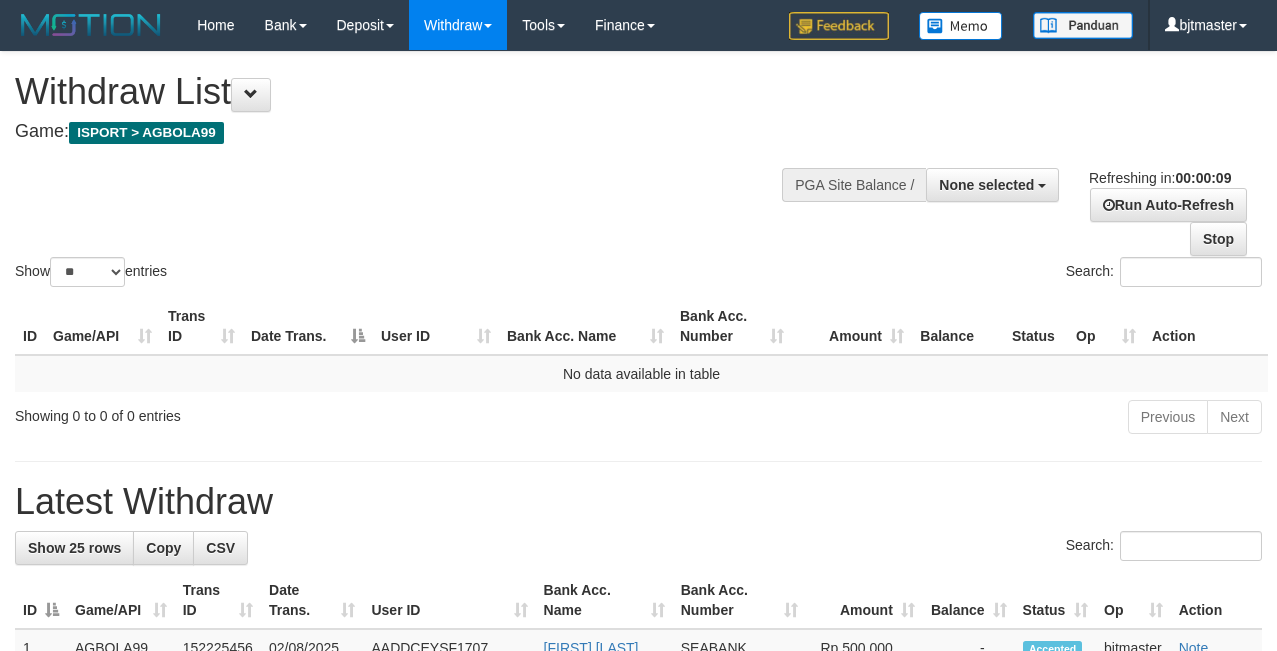 select 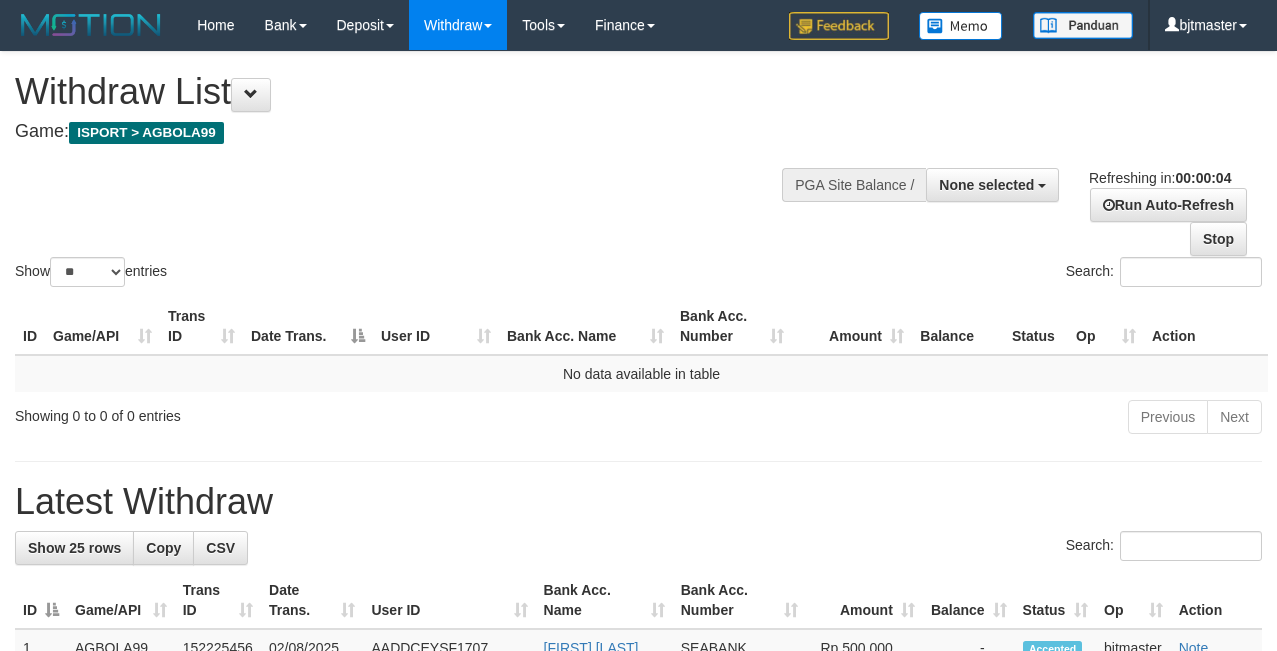 scroll, scrollTop: 0, scrollLeft: 0, axis: both 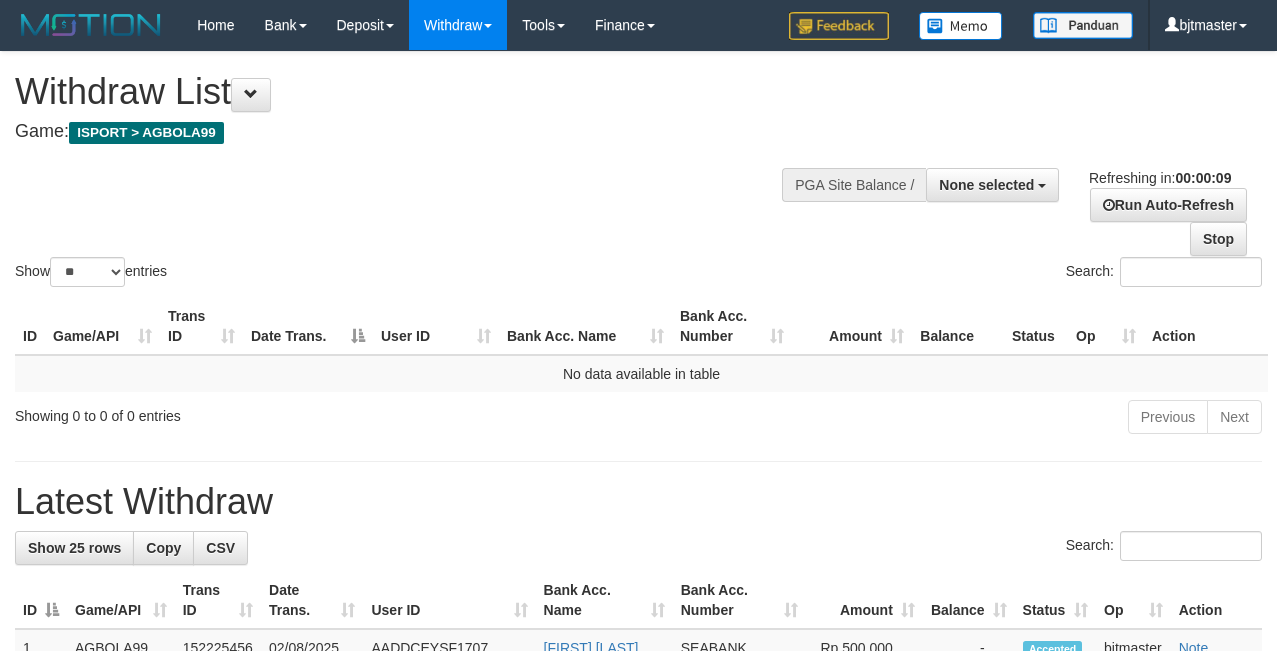 select 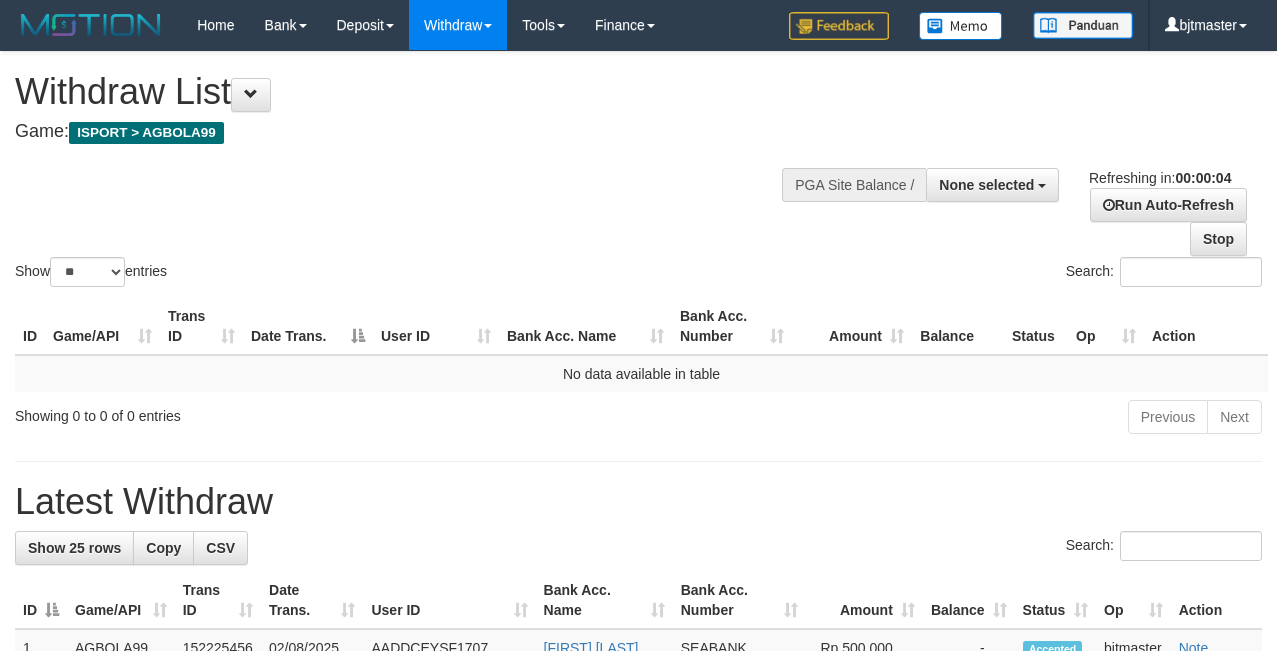 scroll, scrollTop: 0, scrollLeft: 0, axis: both 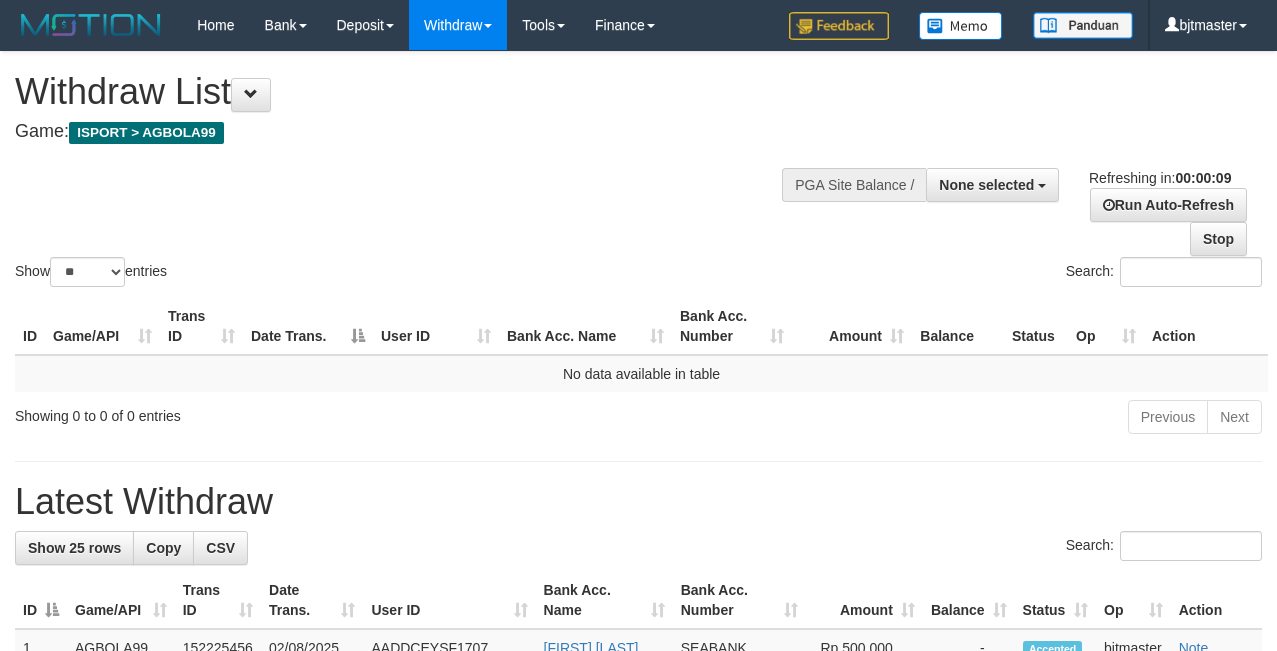 select 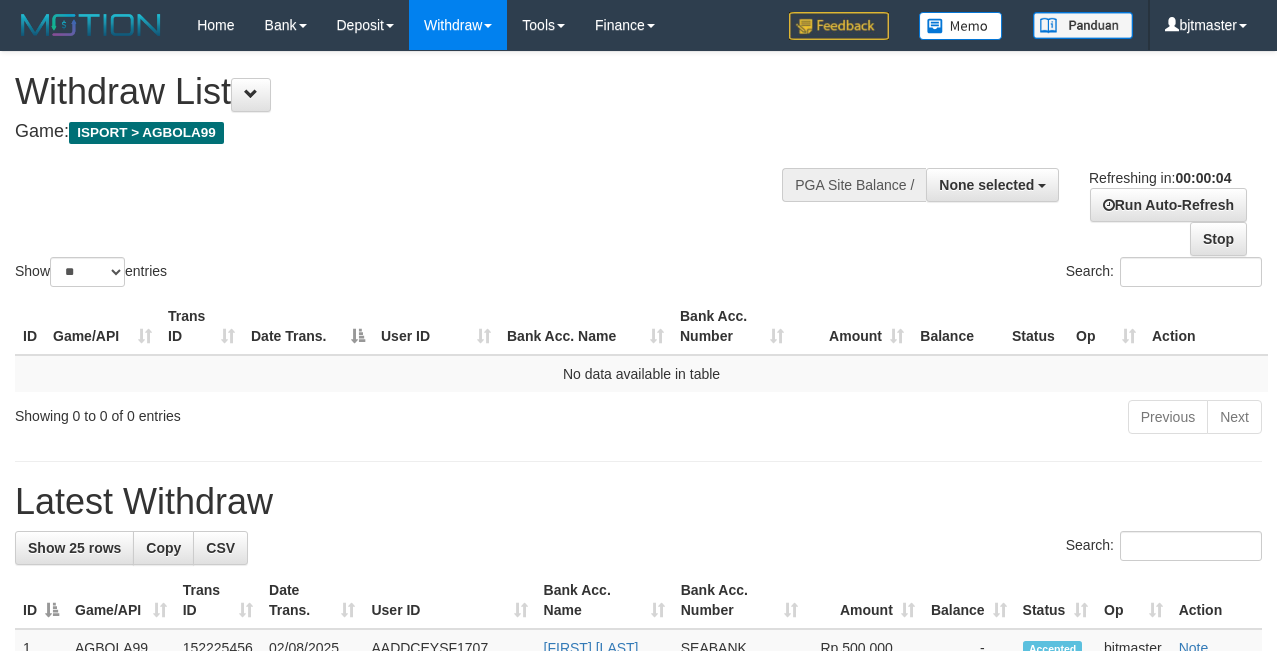 scroll, scrollTop: 0, scrollLeft: 0, axis: both 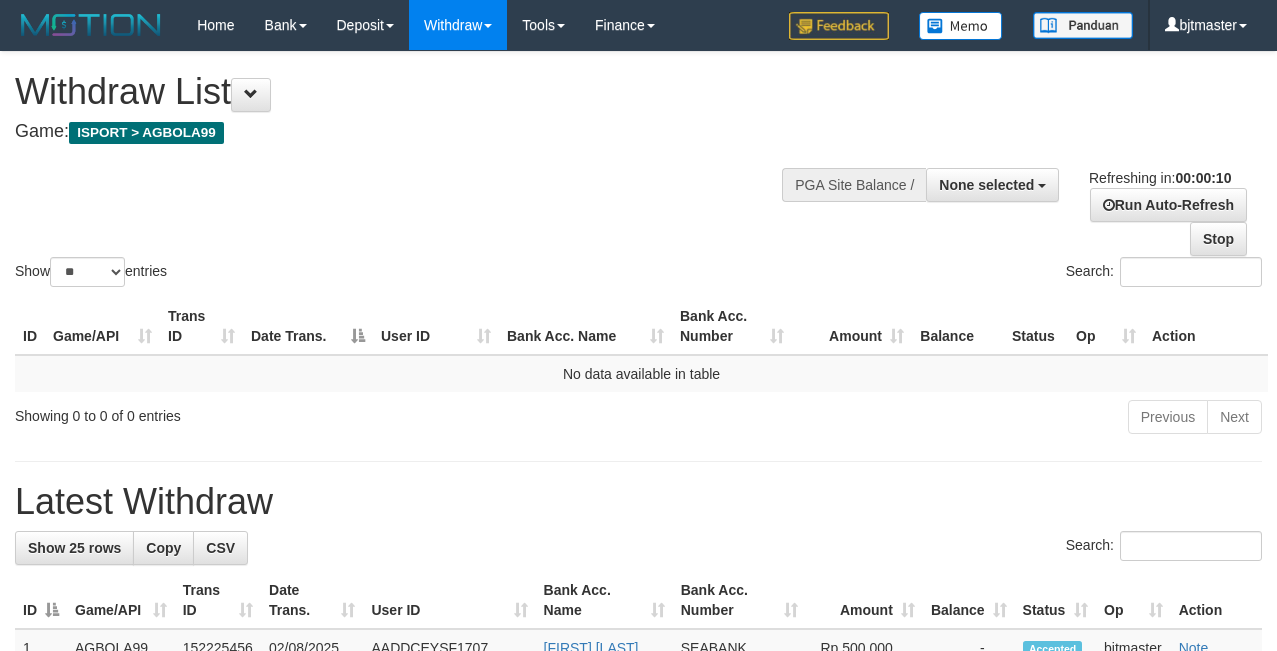 select 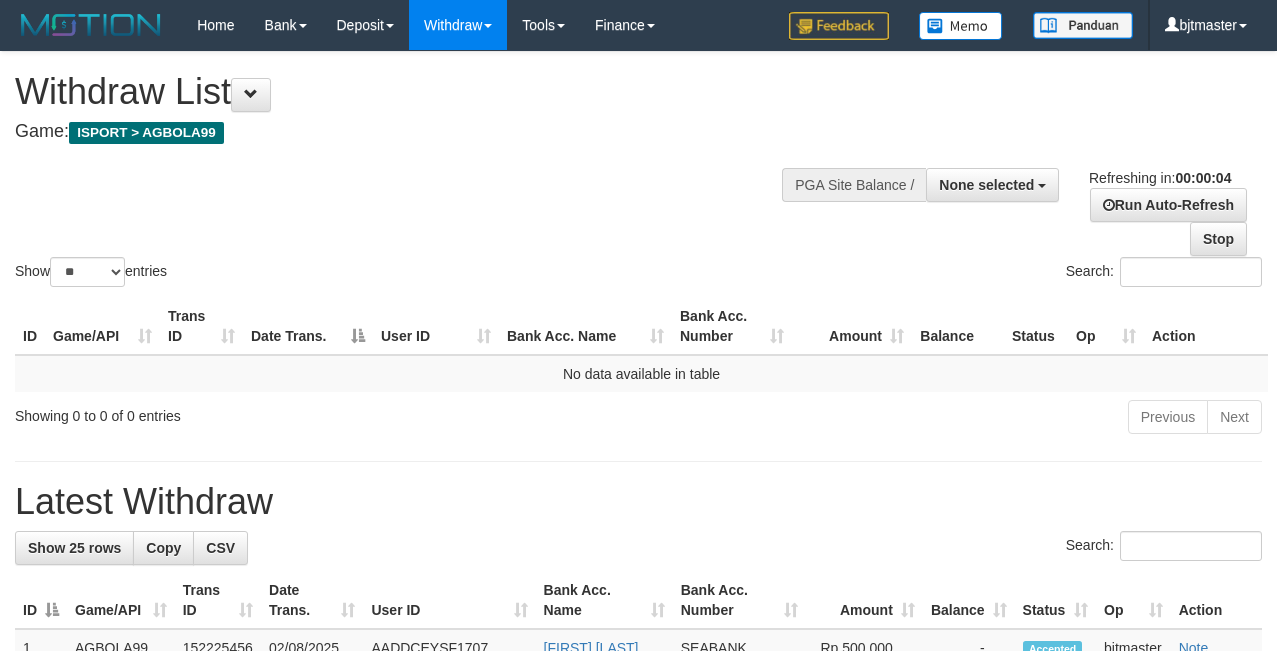 scroll, scrollTop: 0, scrollLeft: 0, axis: both 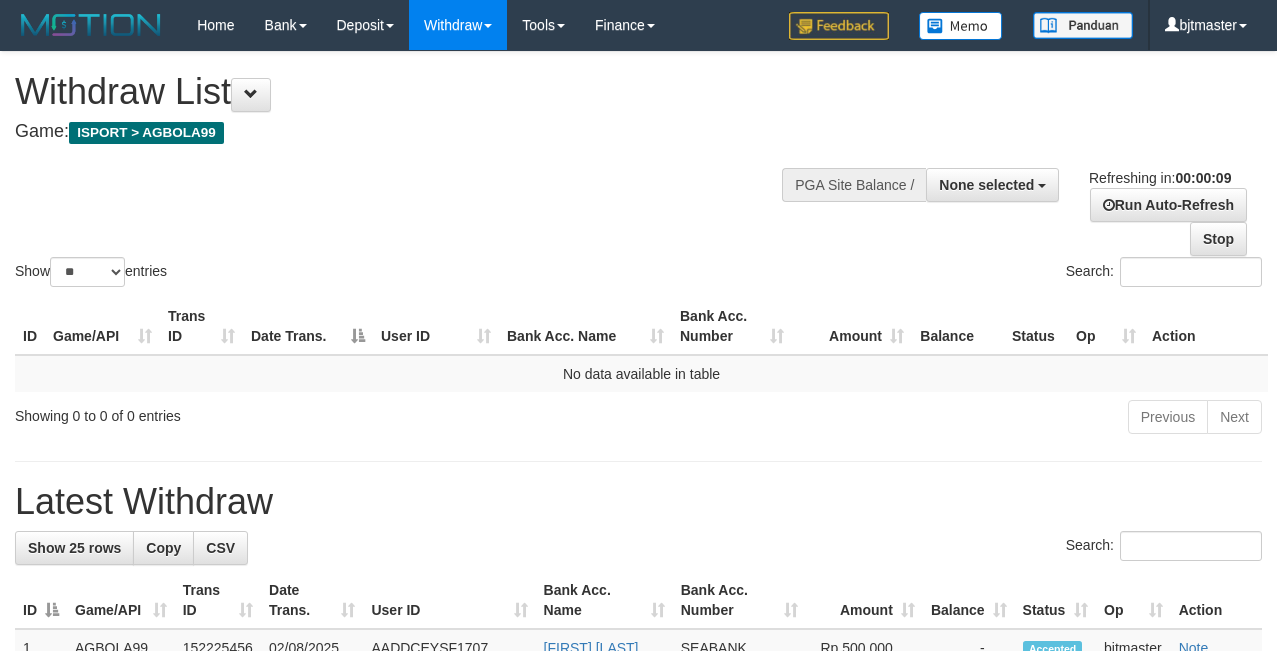 select 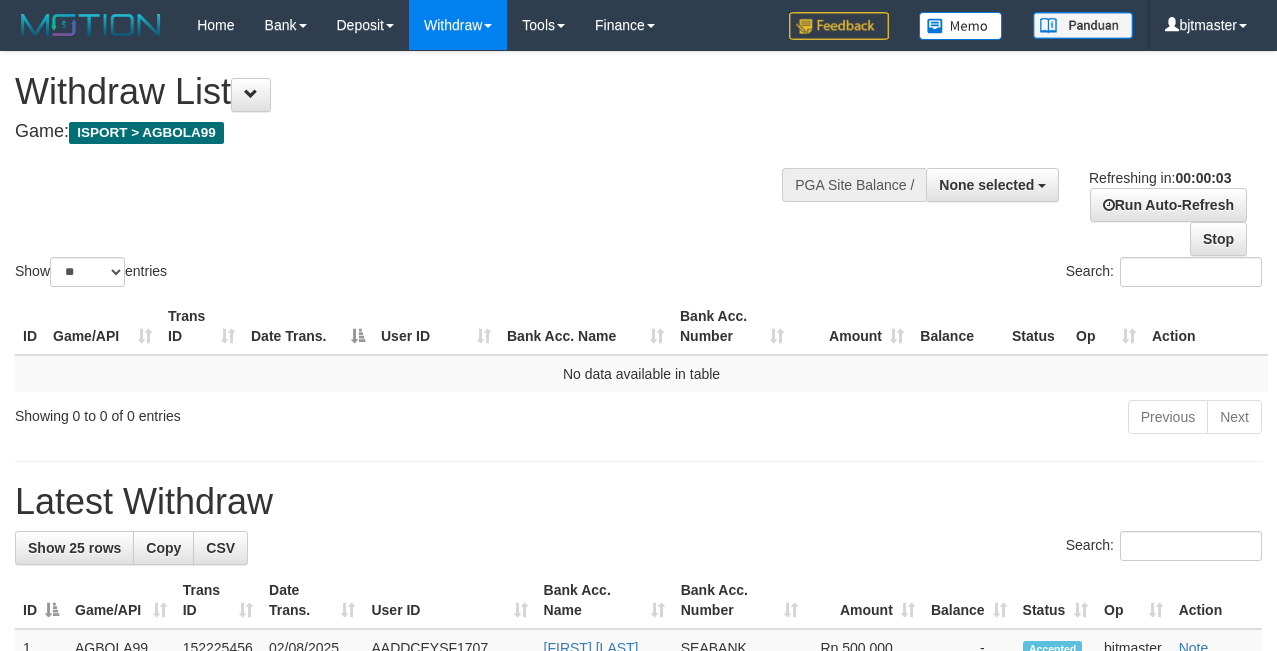 scroll, scrollTop: 0, scrollLeft: 0, axis: both 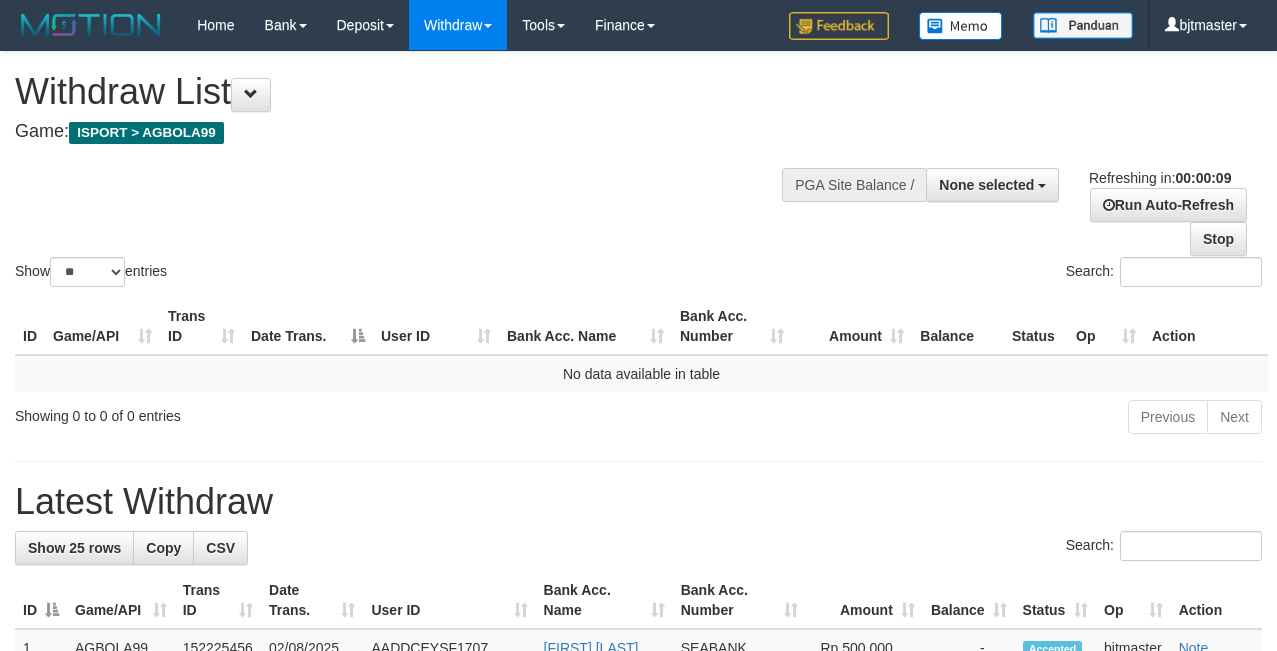 select 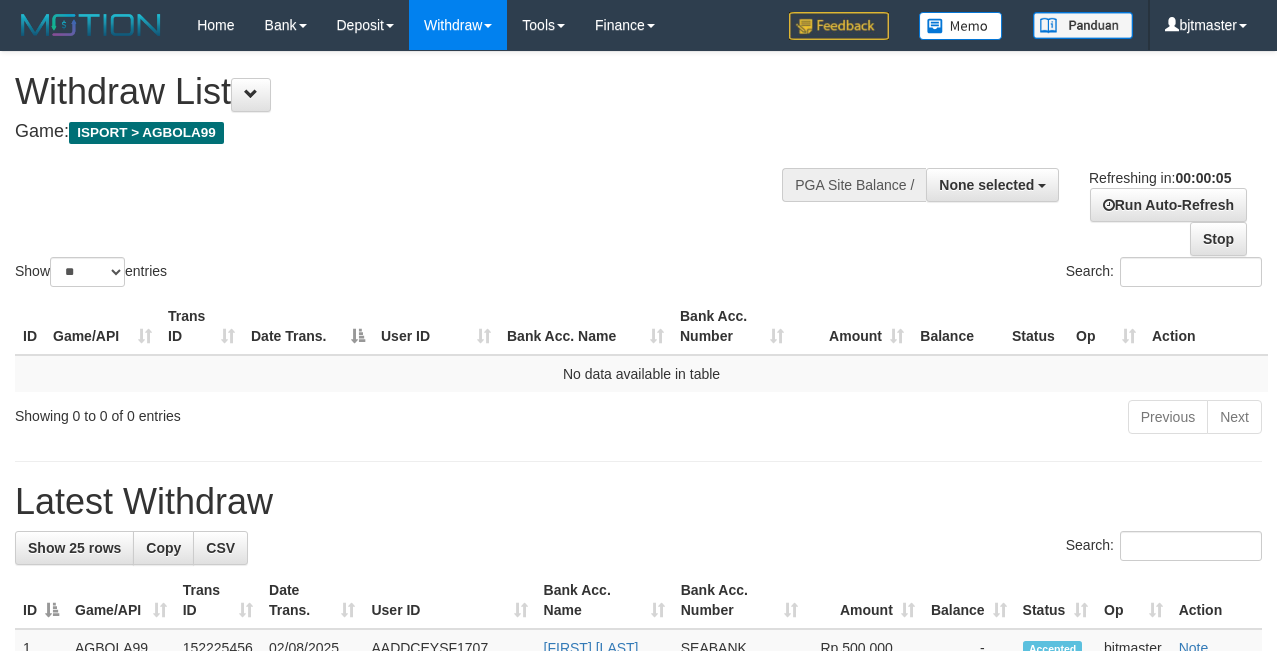 scroll, scrollTop: 0, scrollLeft: 0, axis: both 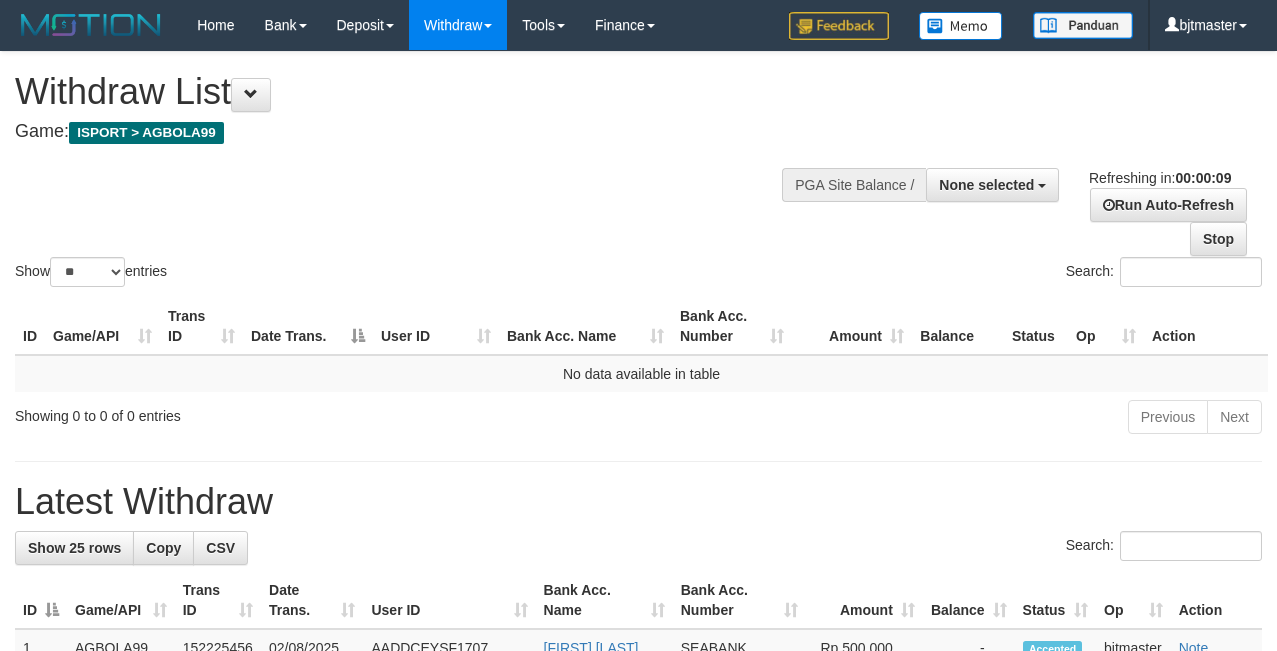 select 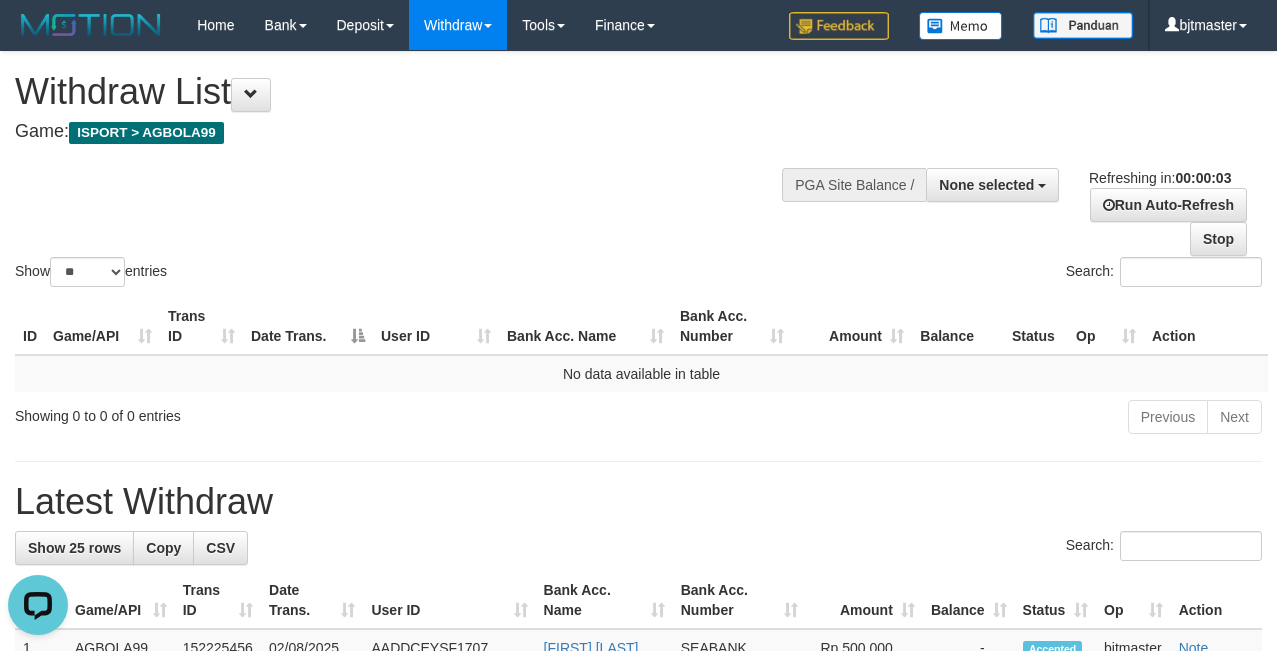 scroll, scrollTop: 0, scrollLeft: 0, axis: both 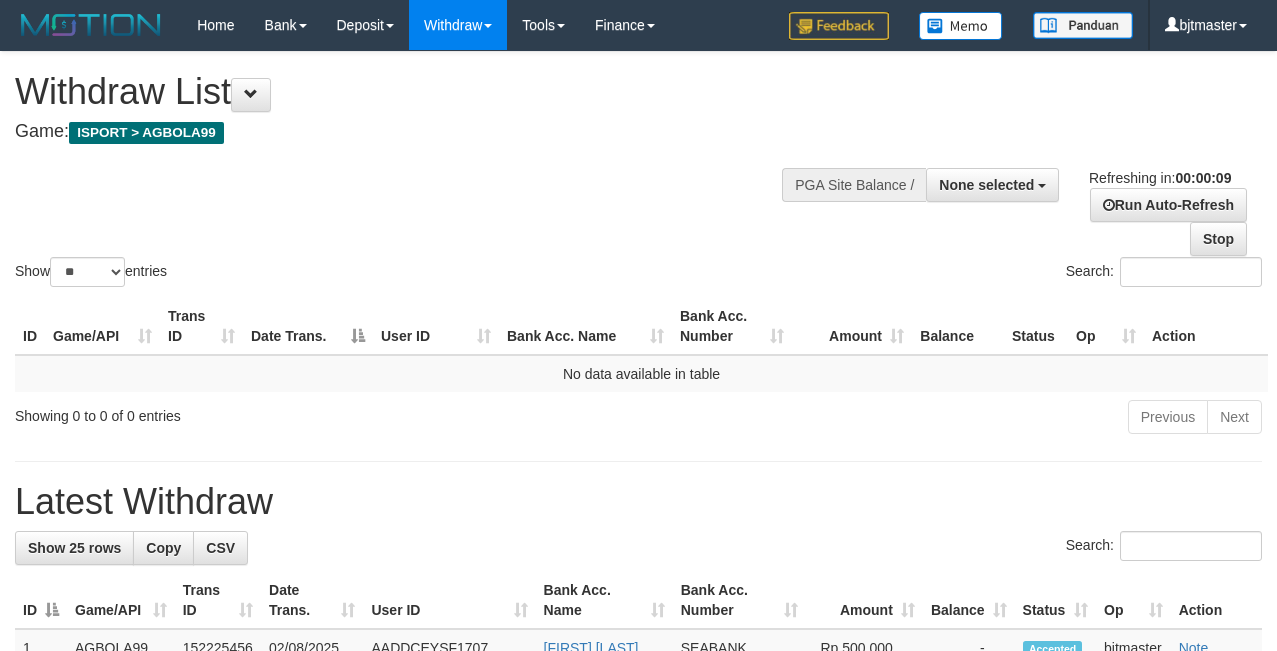 select 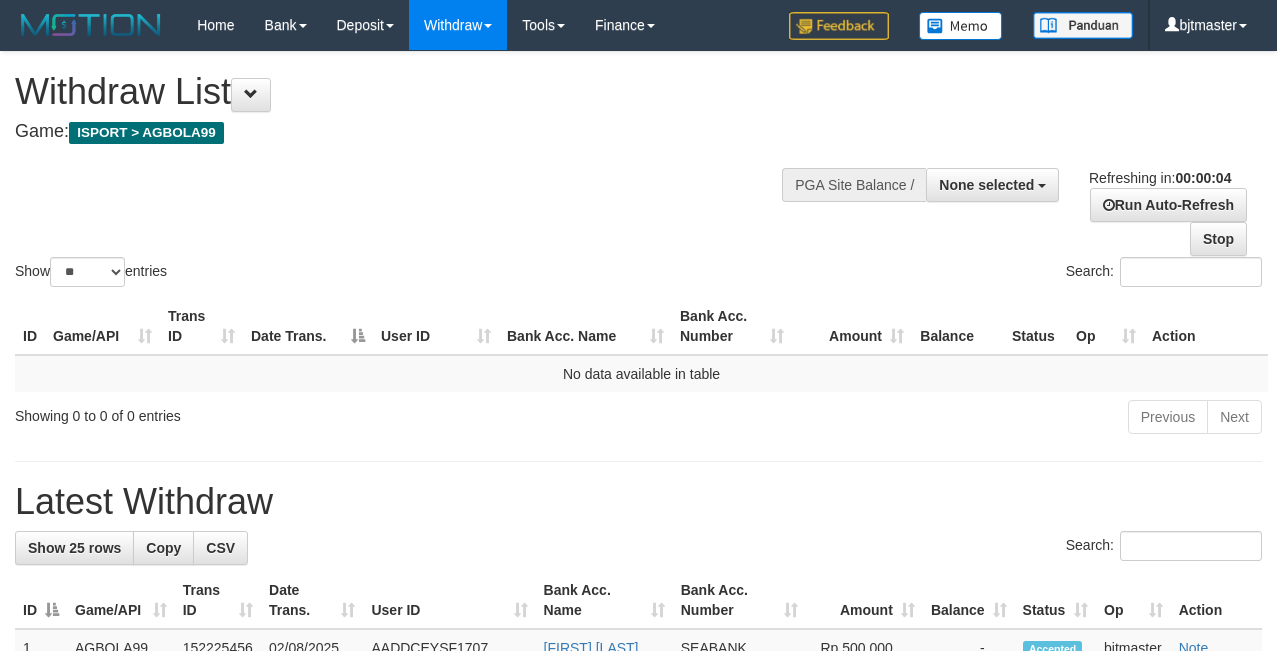 scroll, scrollTop: 0, scrollLeft: 0, axis: both 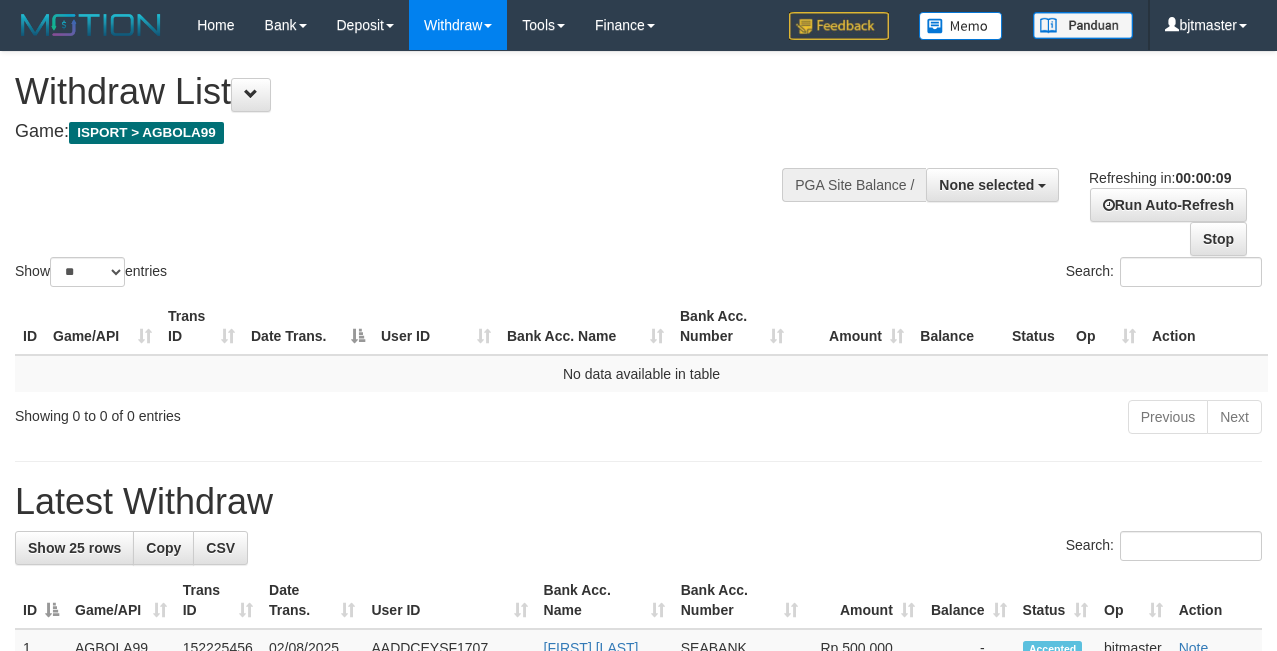select 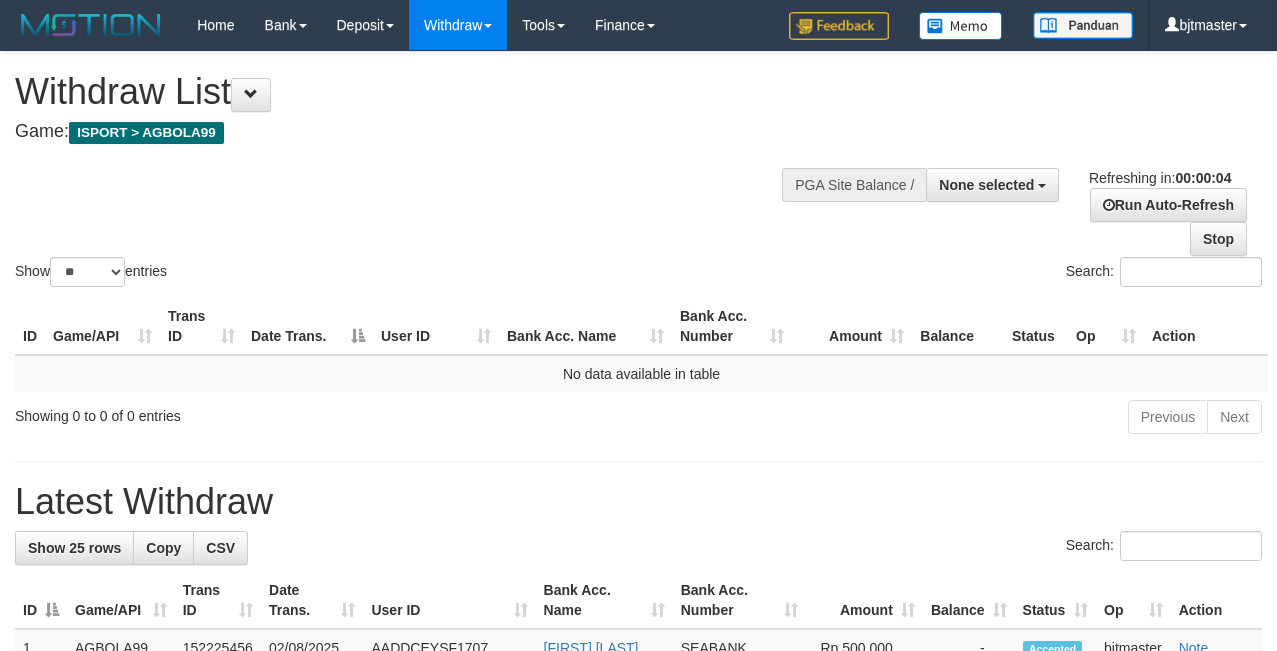 scroll, scrollTop: 0, scrollLeft: 0, axis: both 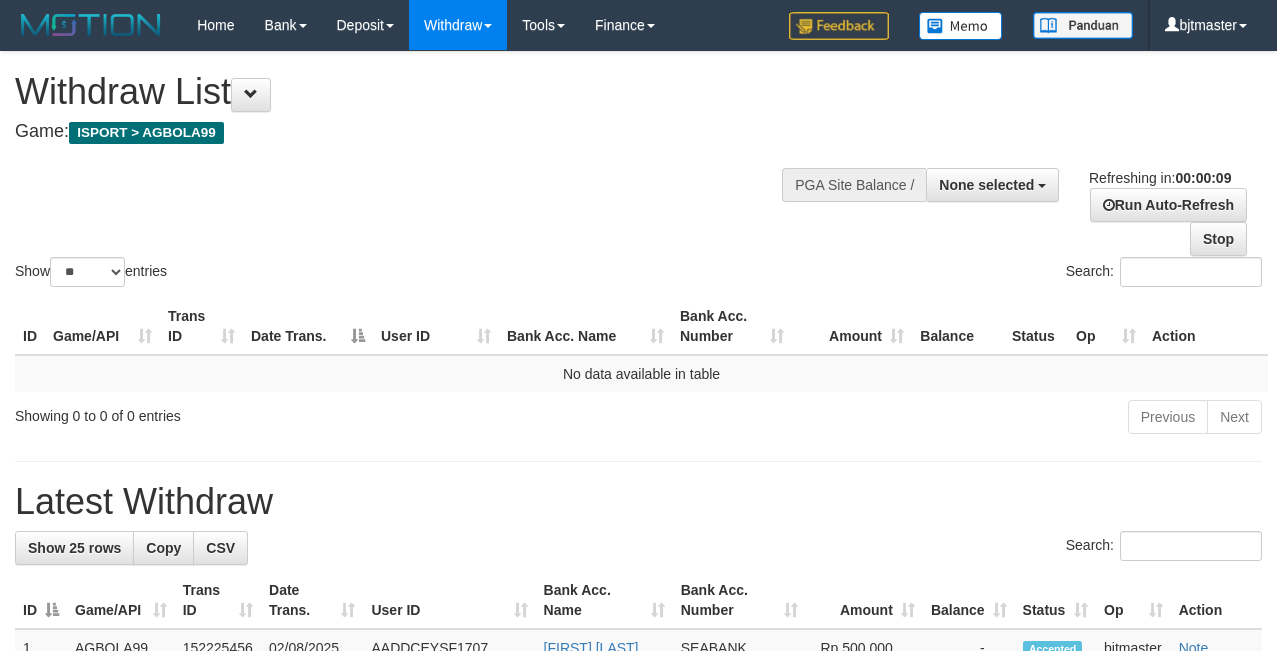 select 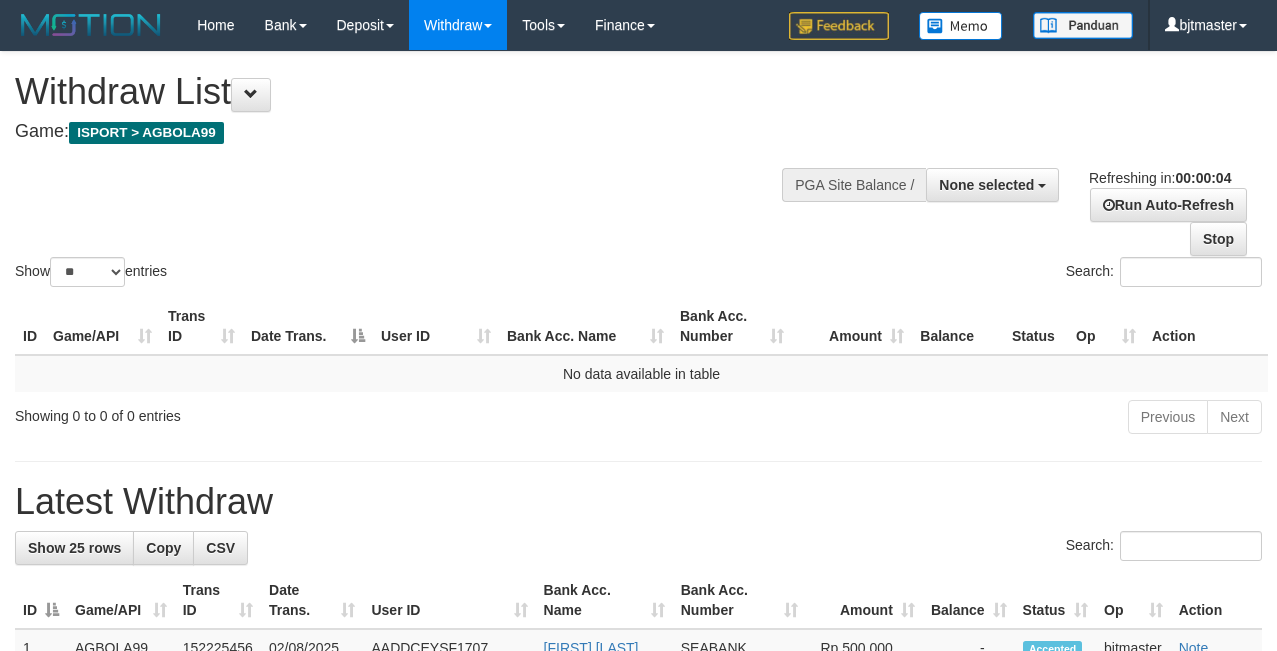scroll, scrollTop: 0, scrollLeft: 0, axis: both 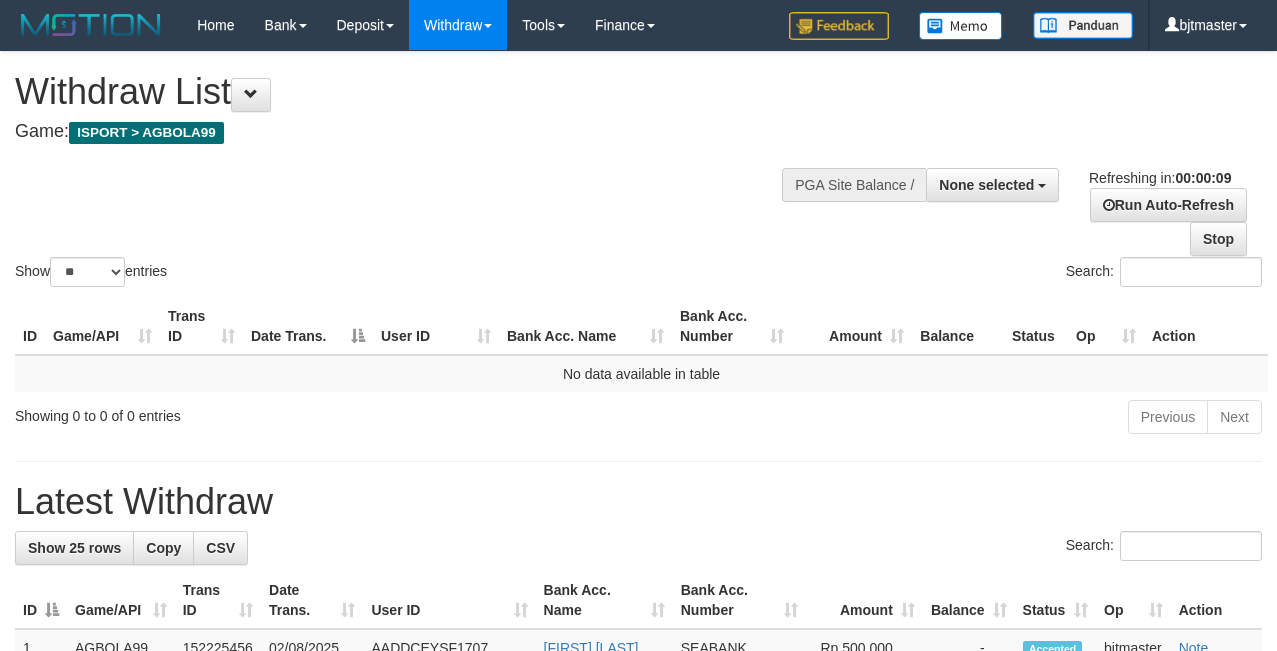 select 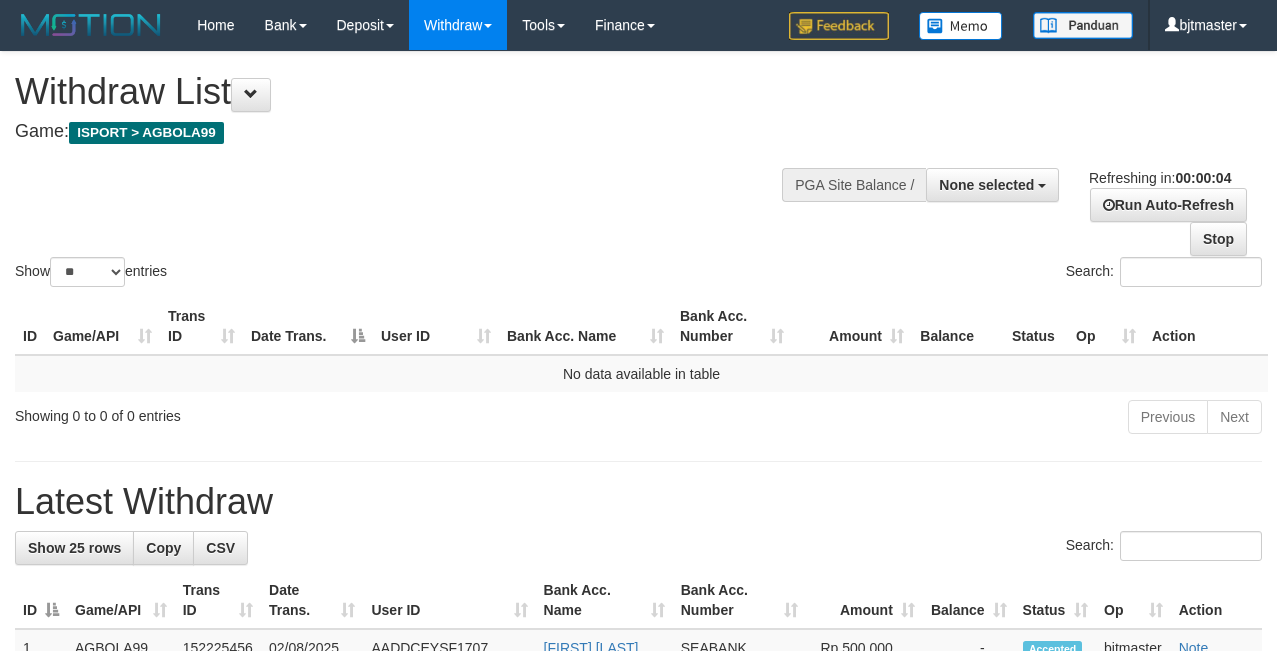 scroll, scrollTop: 0, scrollLeft: 0, axis: both 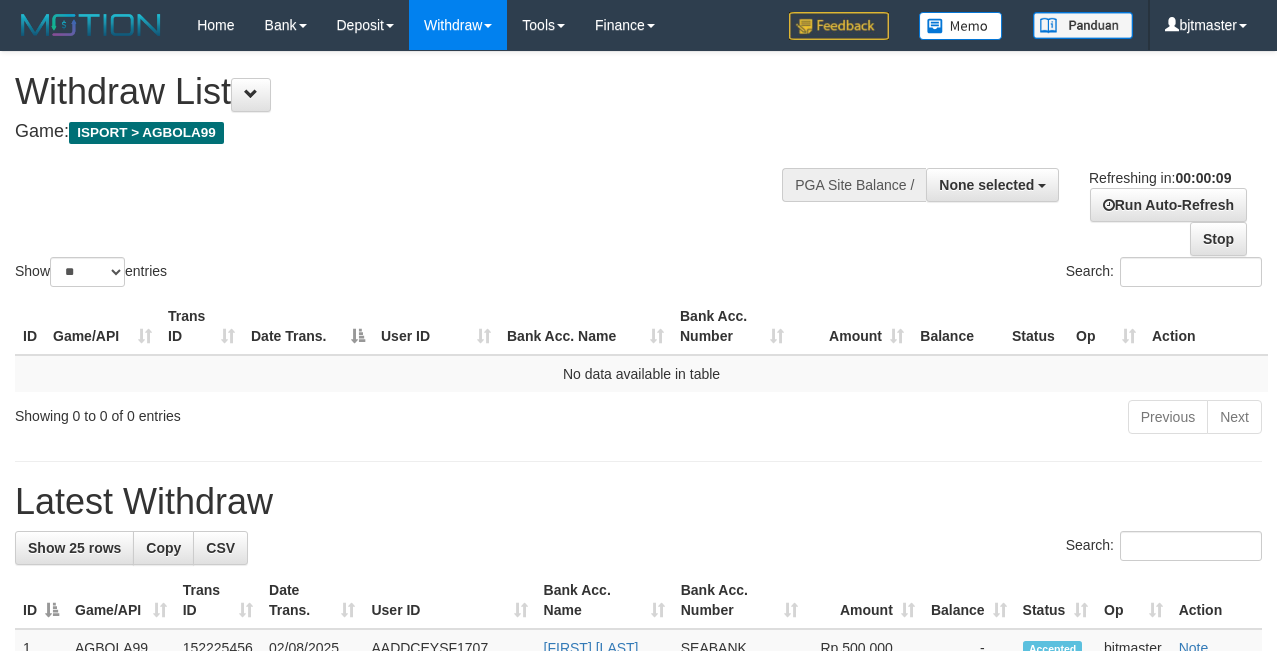 select 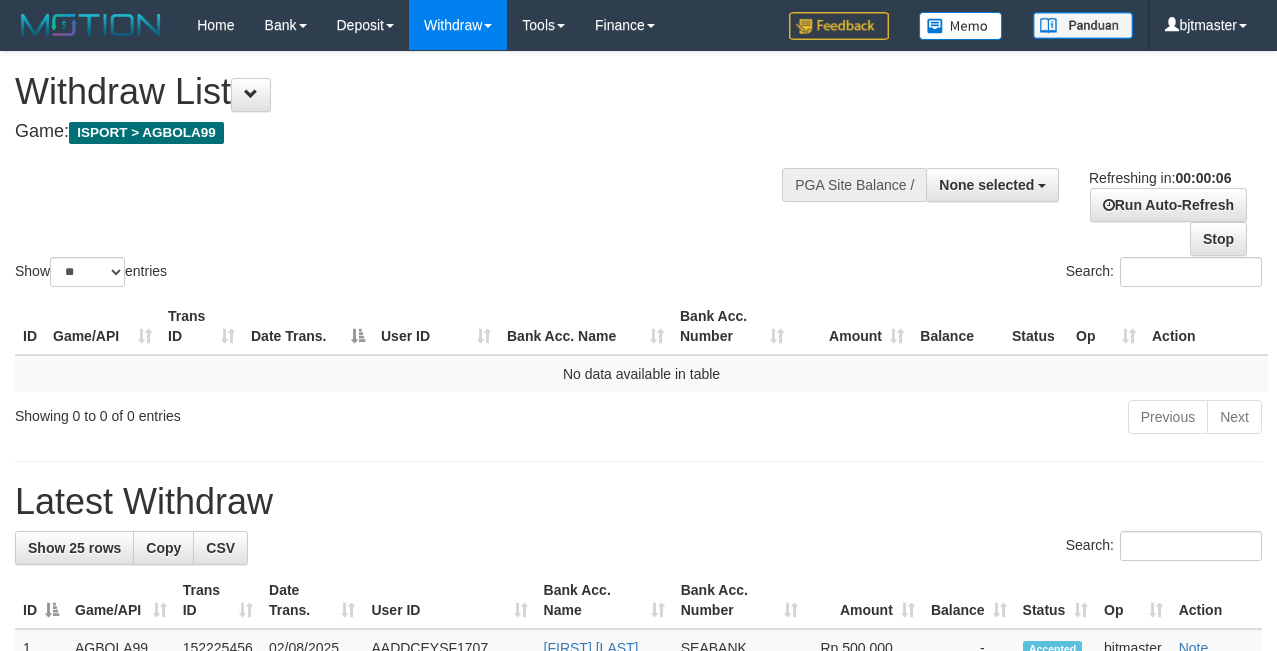 scroll, scrollTop: 0, scrollLeft: 0, axis: both 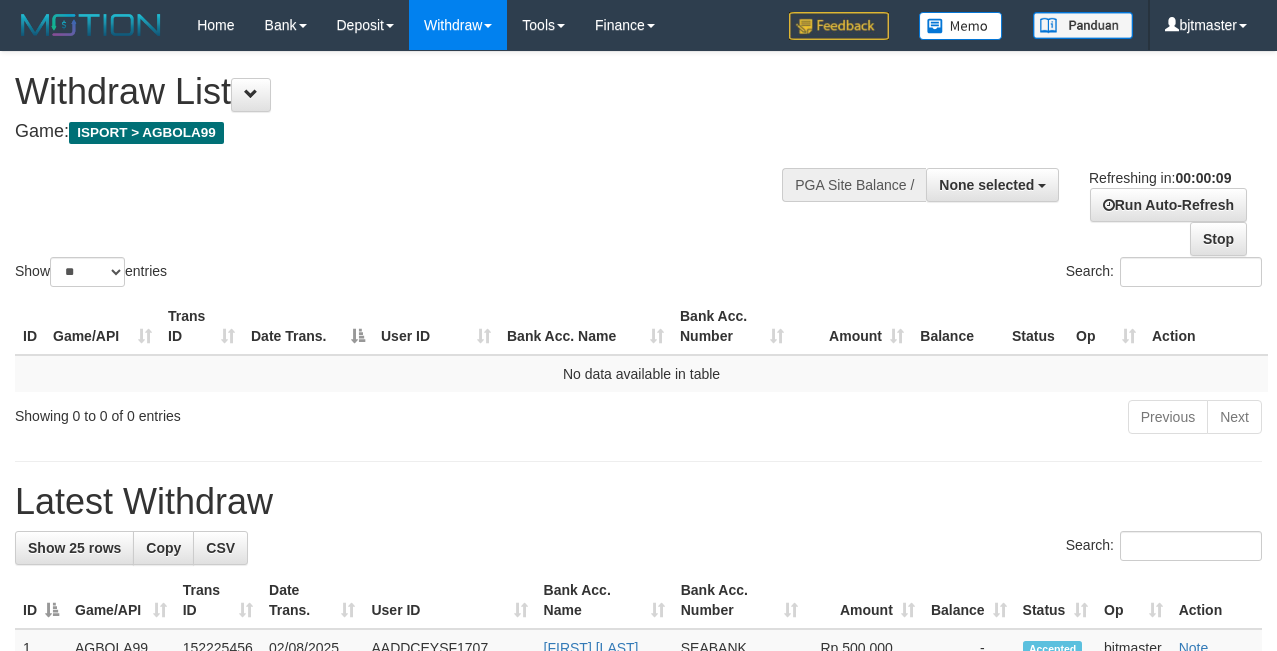 select 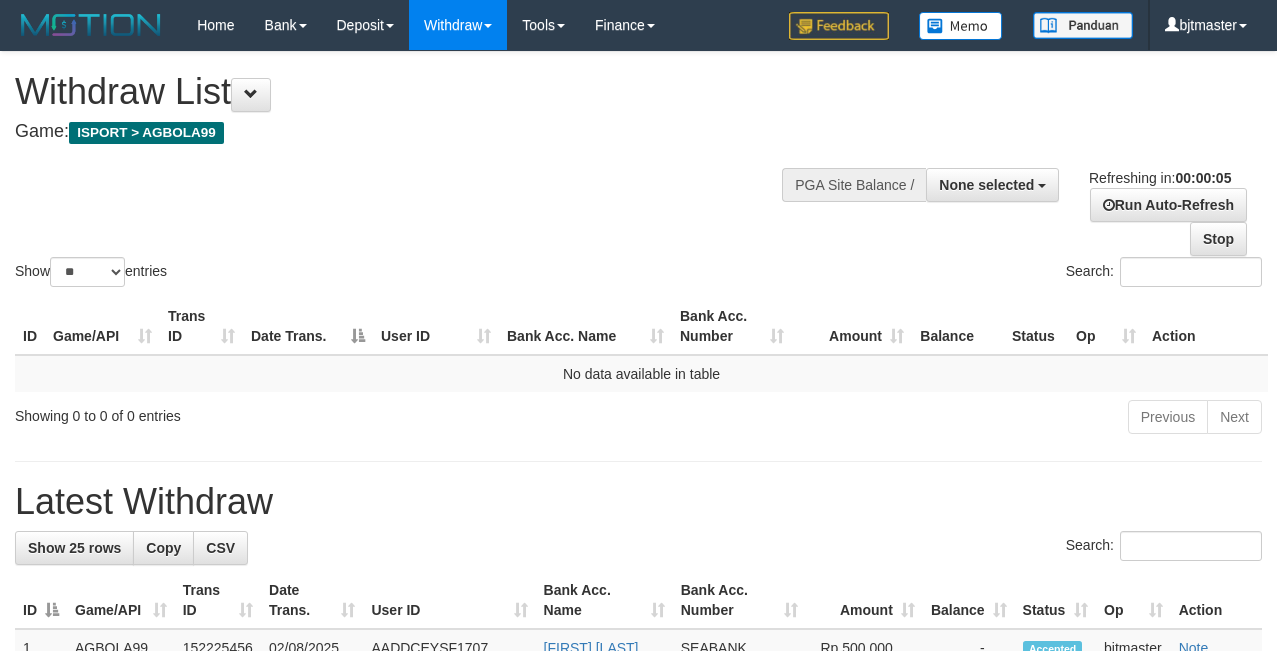 scroll, scrollTop: 0, scrollLeft: 0, axis: both 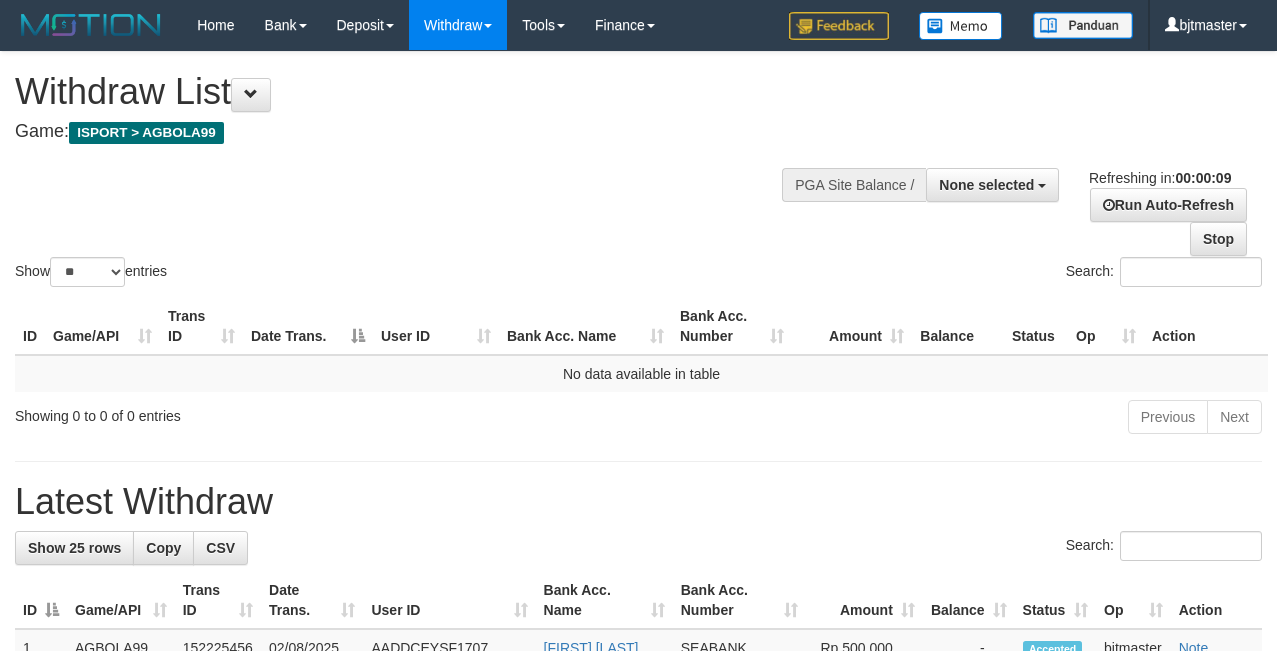 select 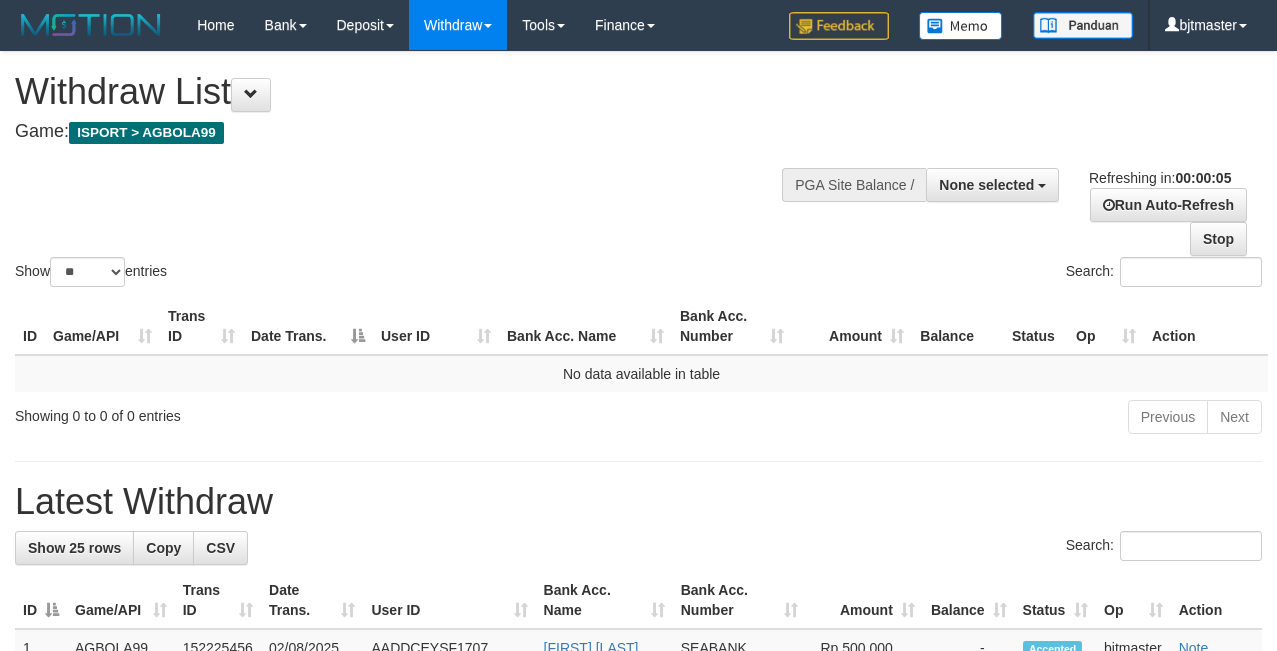 scroll, scrollTop: 0, scrollLeft: 0, axis: both 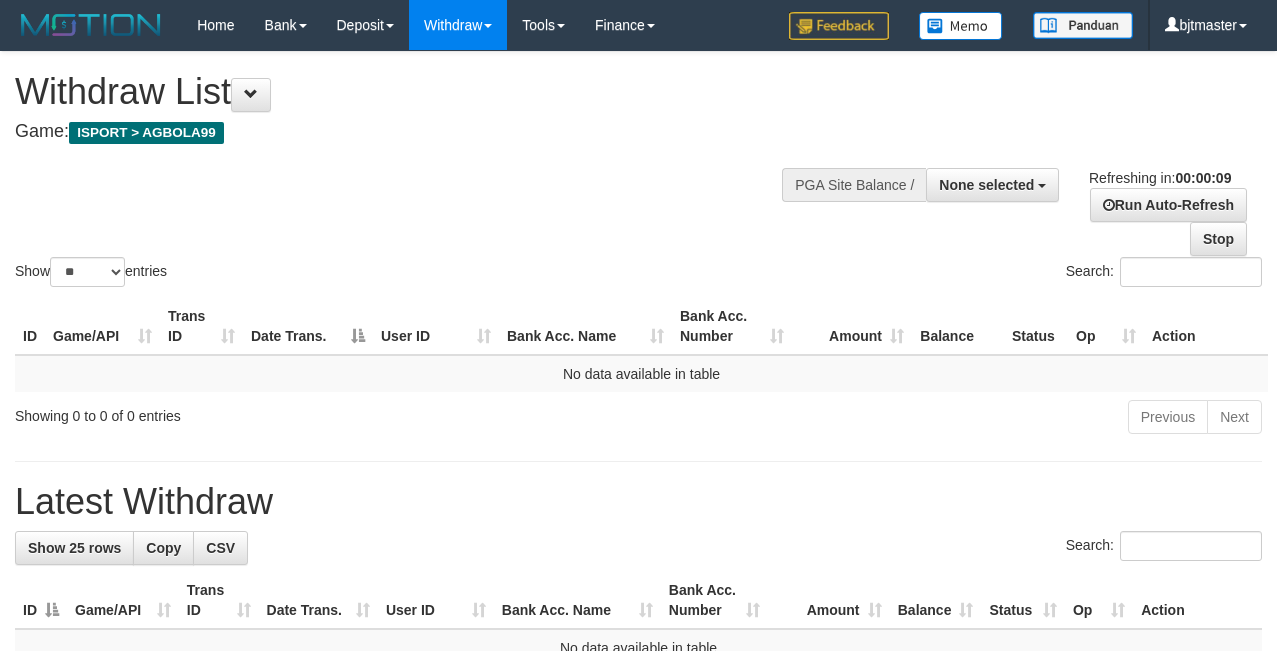 select 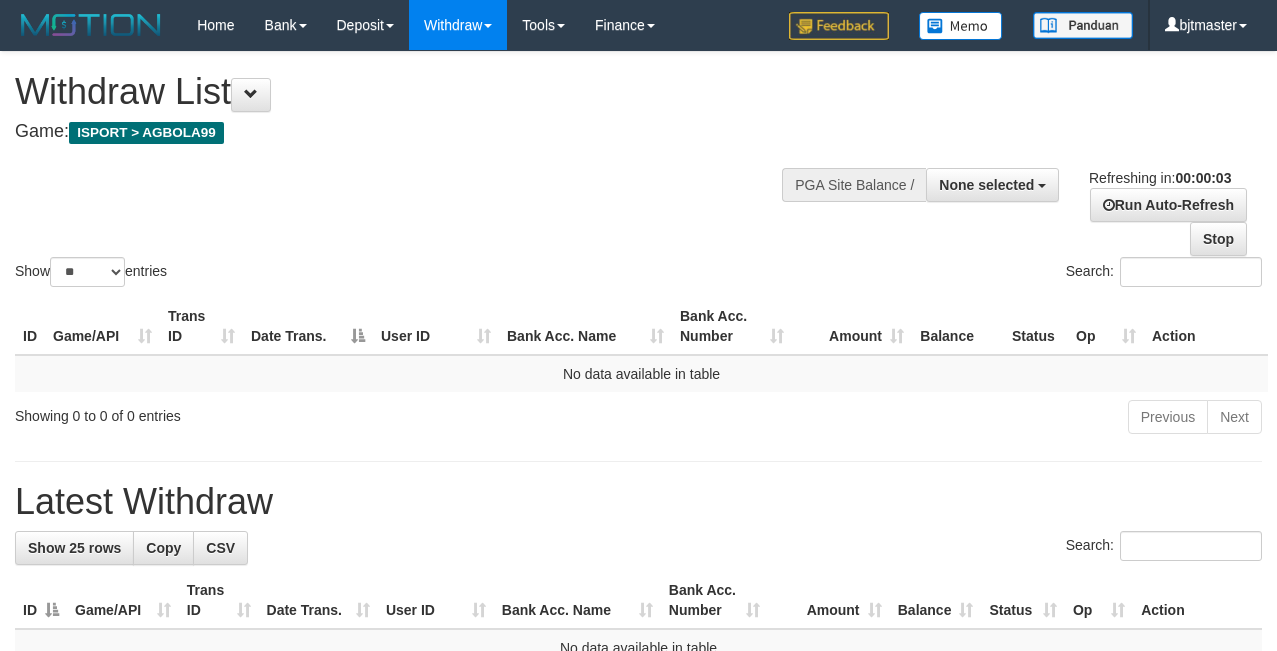 scroll, scrollTop: 0, scrollLeft: 0, axis: both 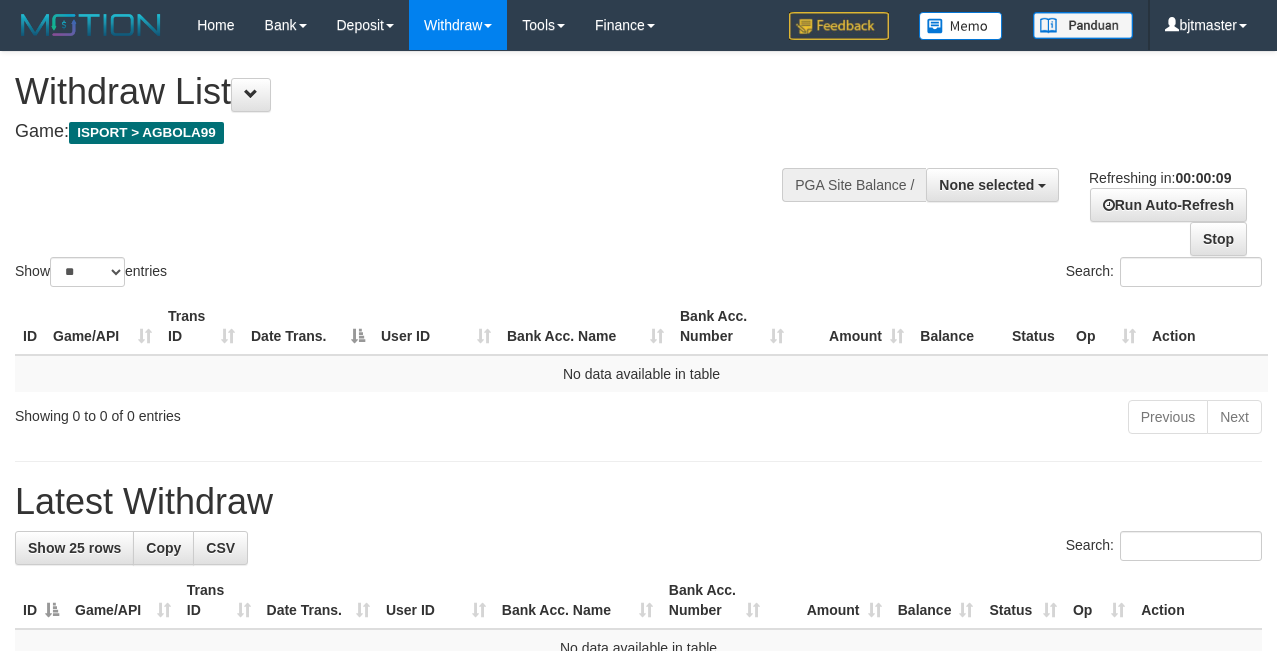 select 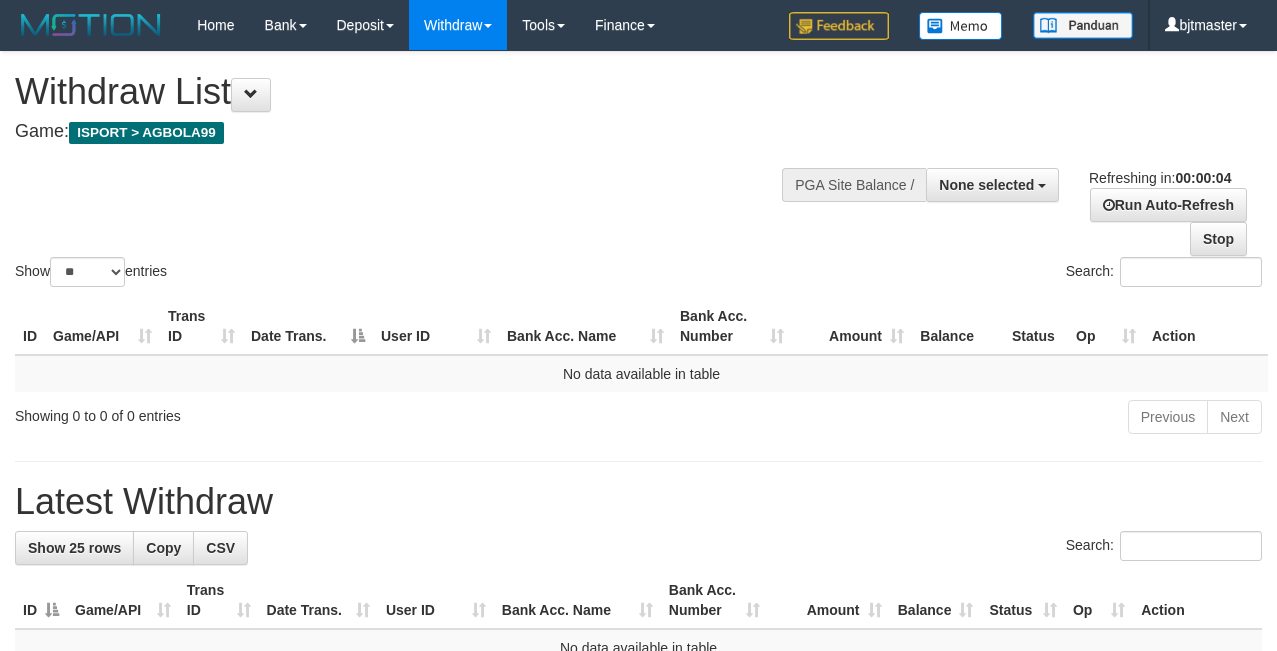 scroll, scrollTop: 0, scrollLeft: 0, axis: both 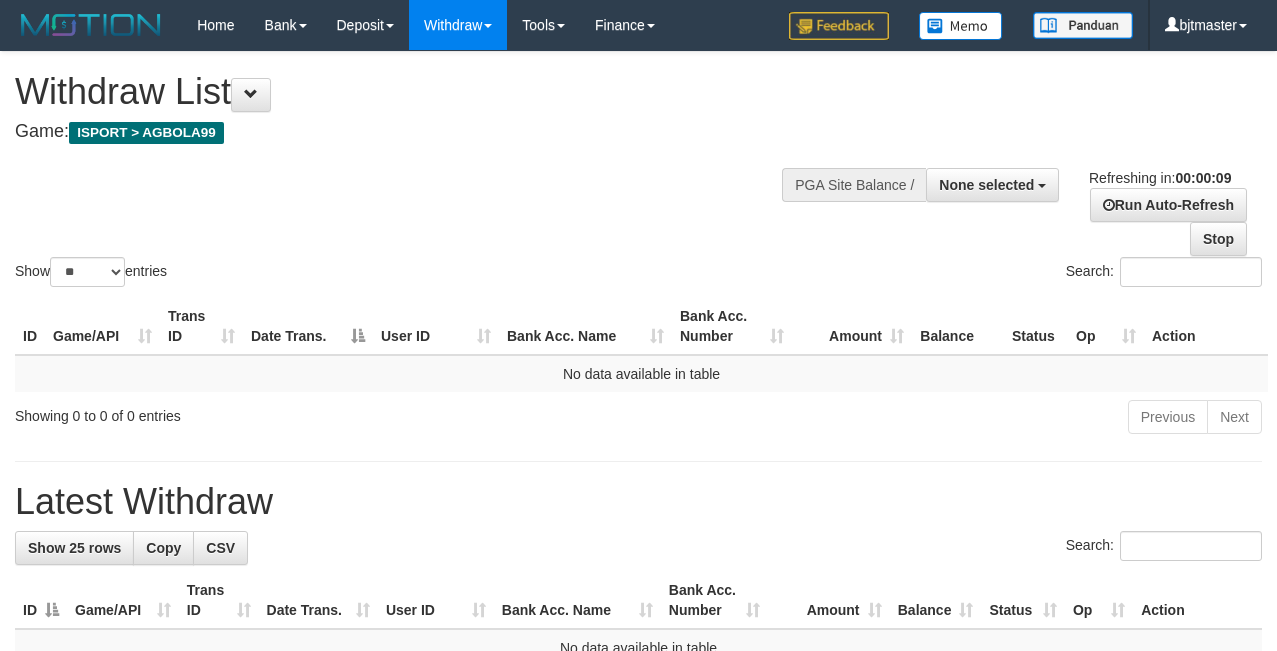 select 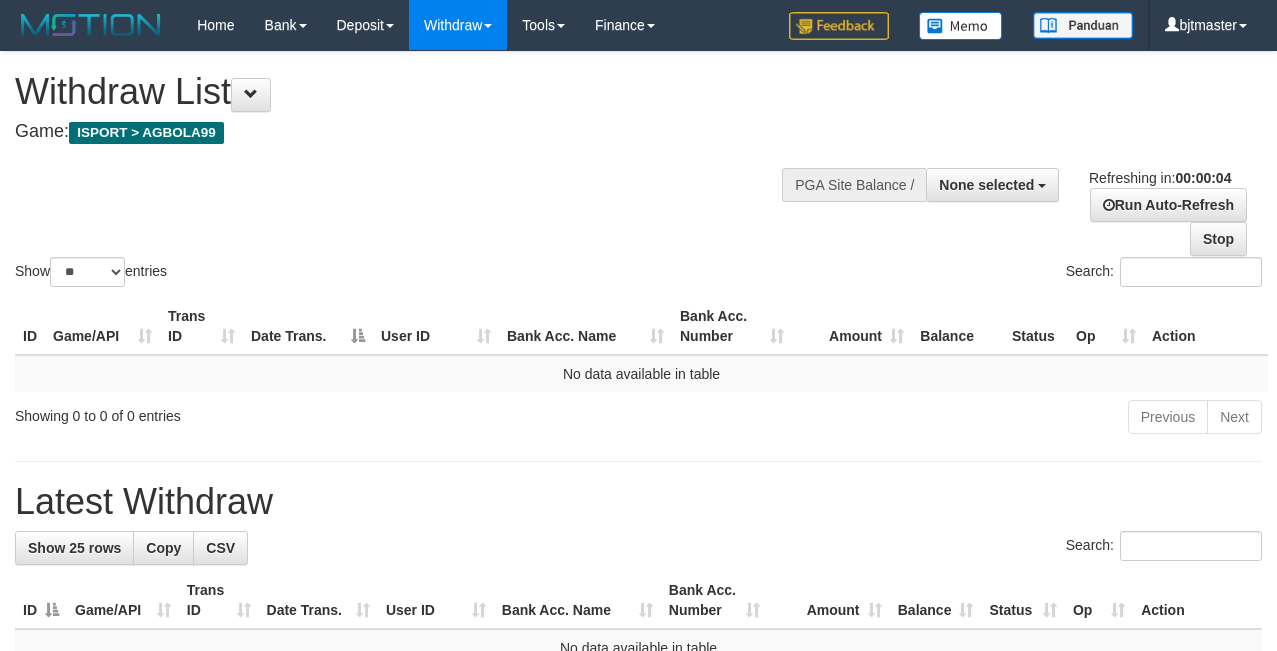 scroll, scrollTop: 0, scrollLeft: 0, axis: both 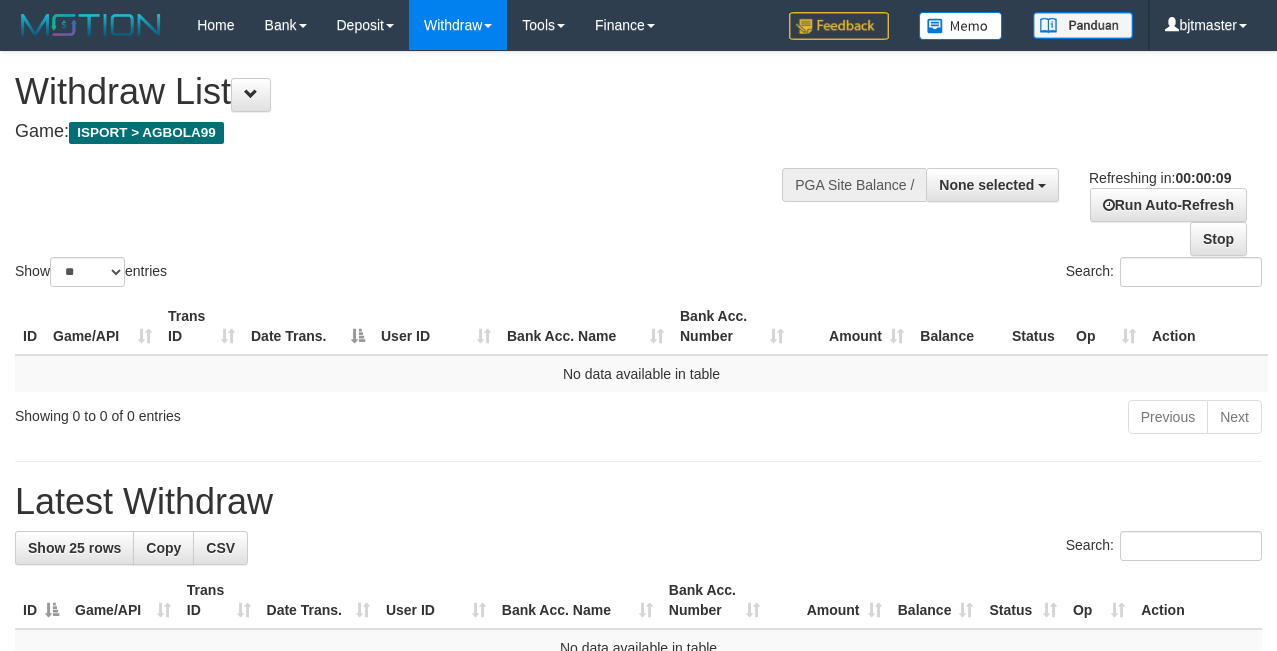 select 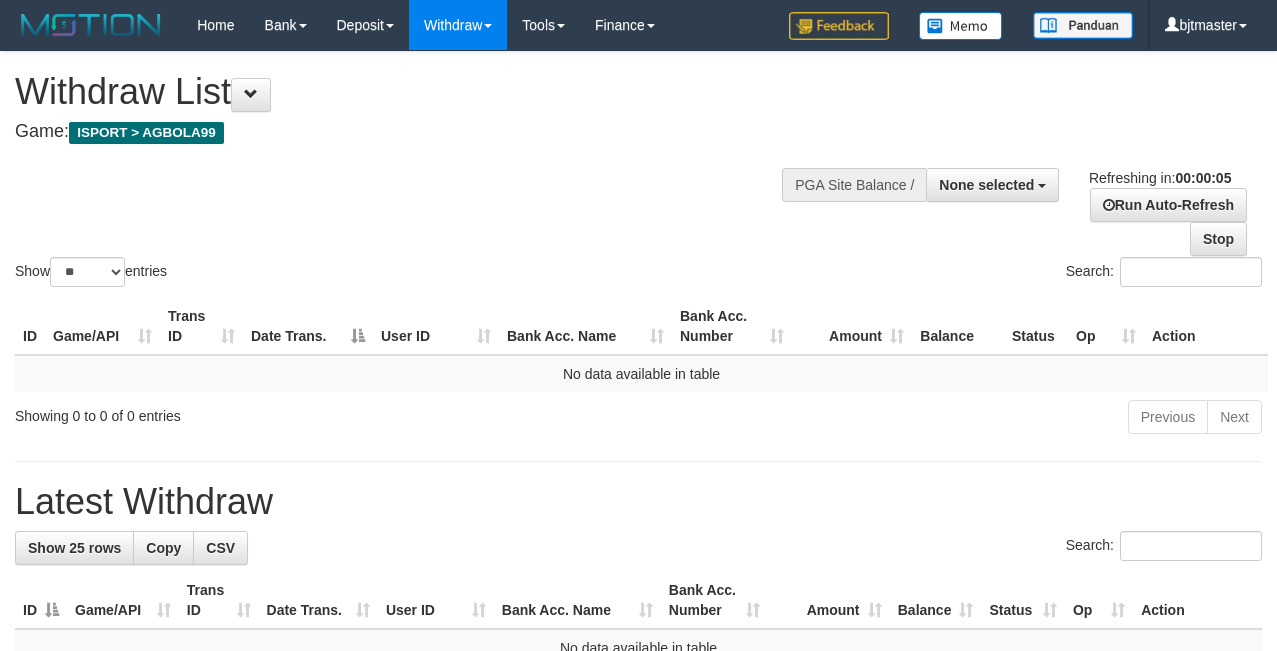 scroll, scrollTop: 0, scrollLeft: 0, axis: both 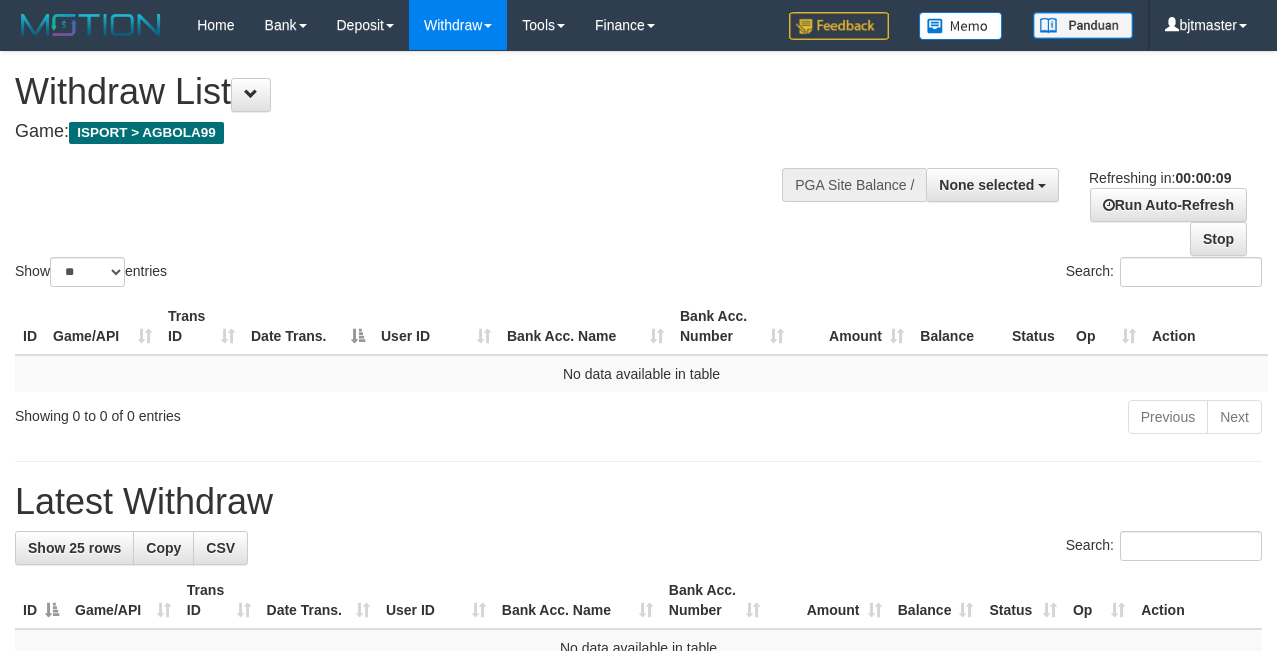 select 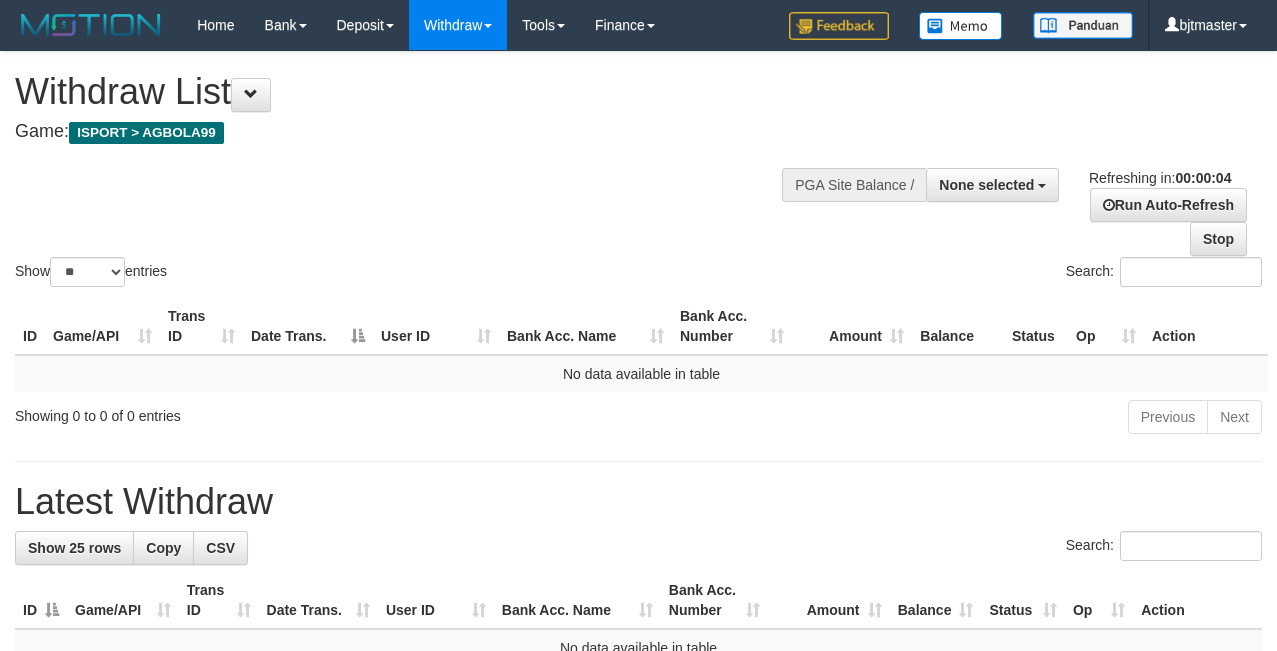 scroll, scrollTop: 0, scrollLeft: 0, axis: both 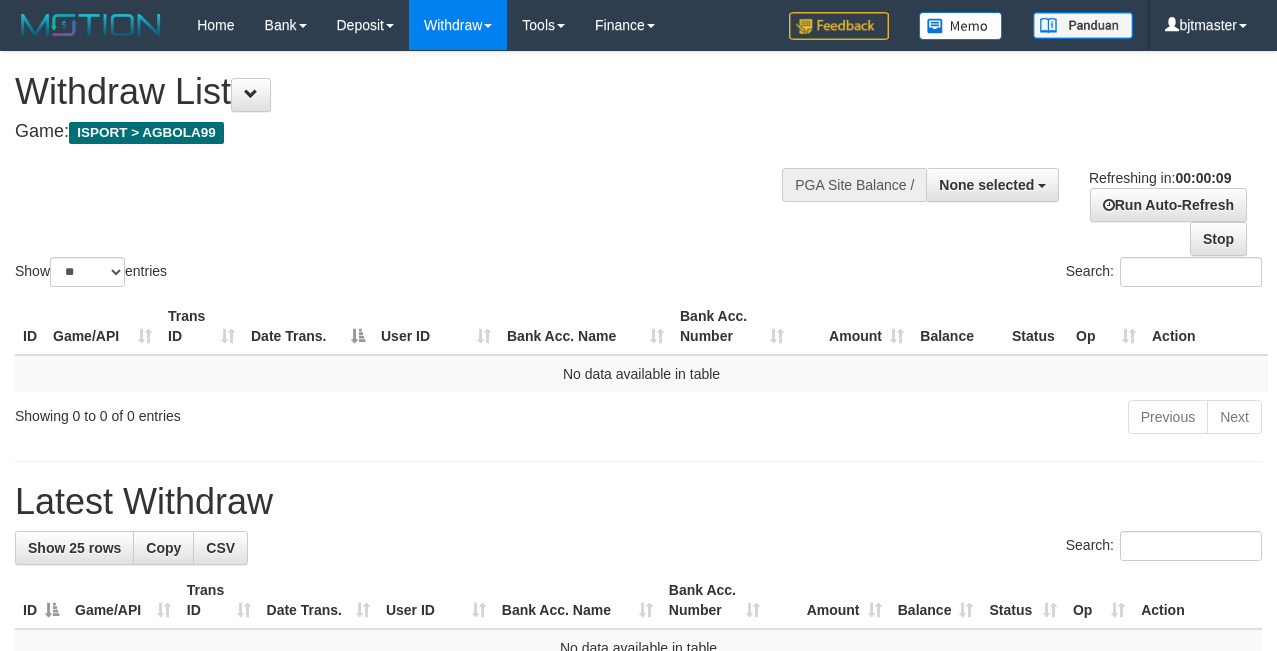 select 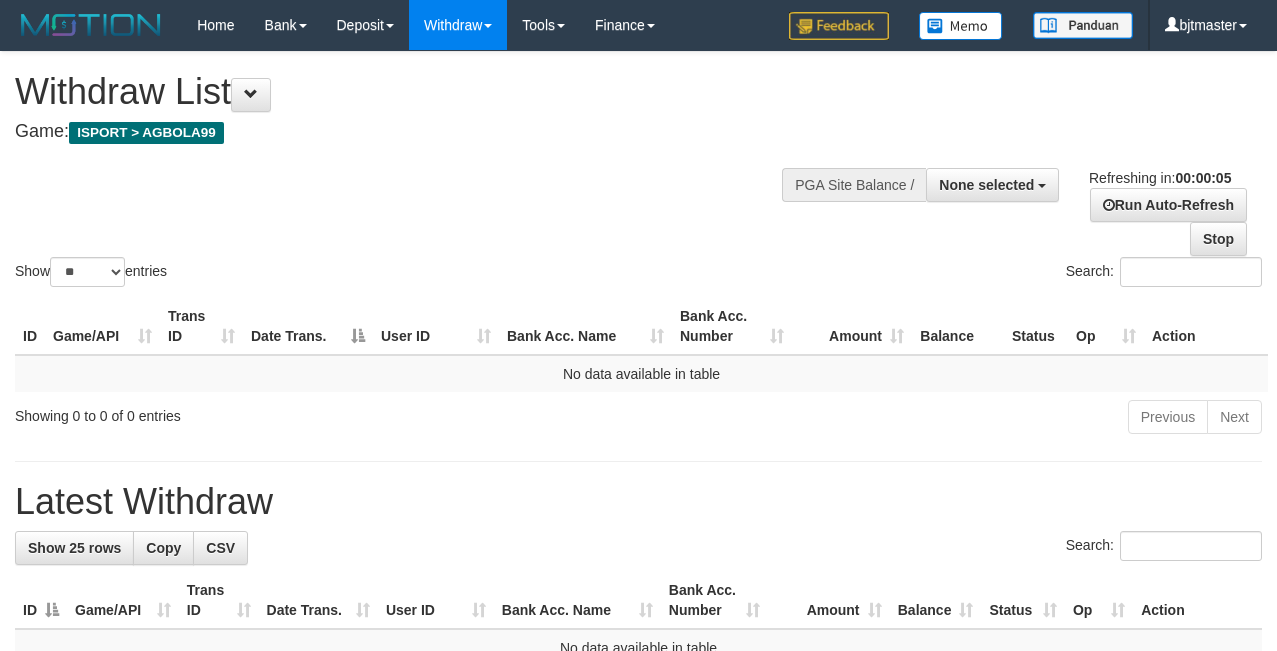 scroll, scrollTop: 0, scrollLeft: 0, axis: both 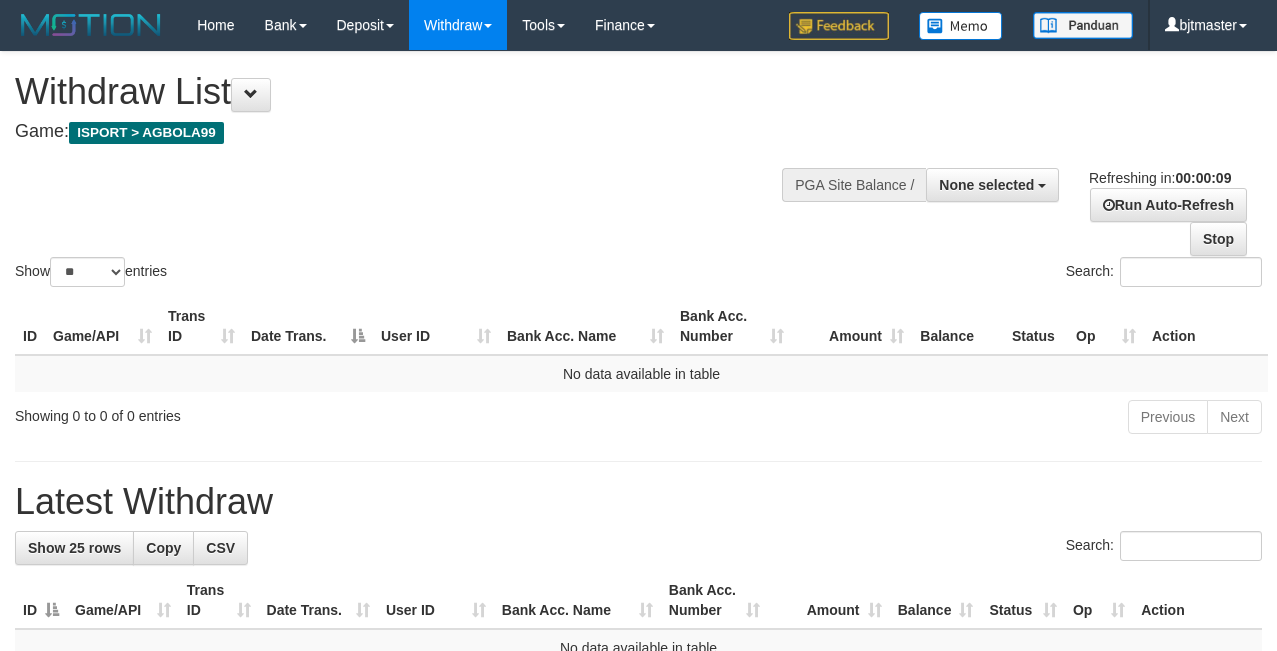 select 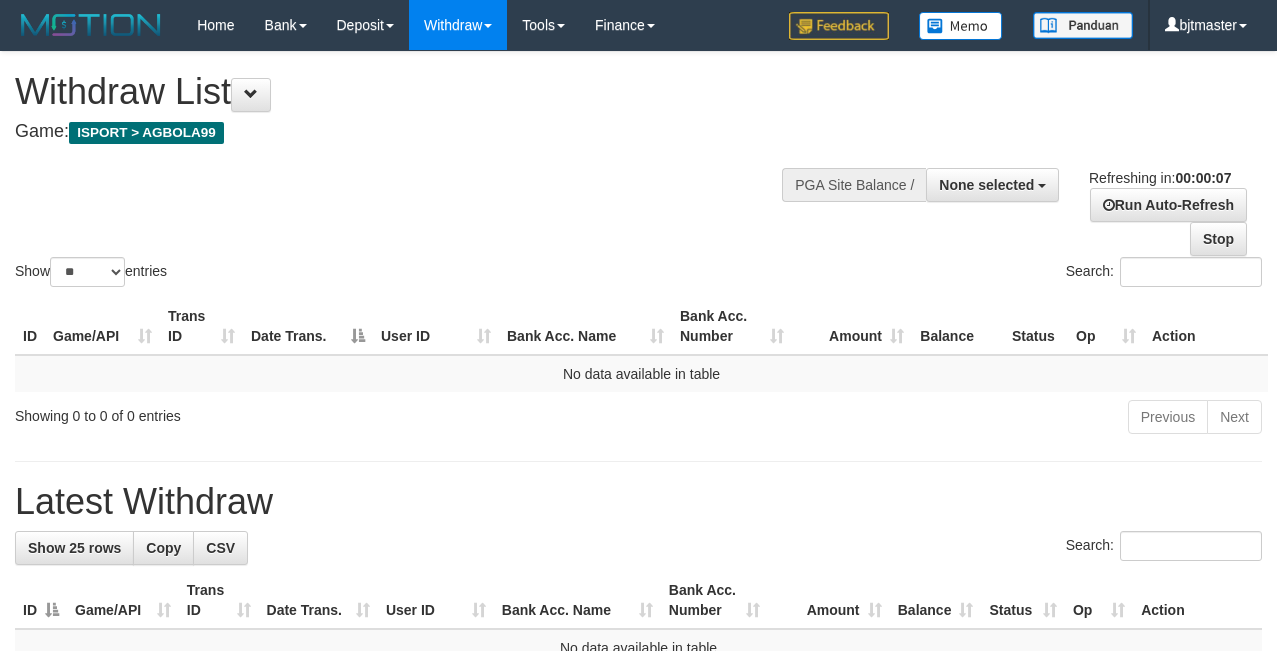 scroll, scrollTop: 0, scrollLeft: 0, axis: both 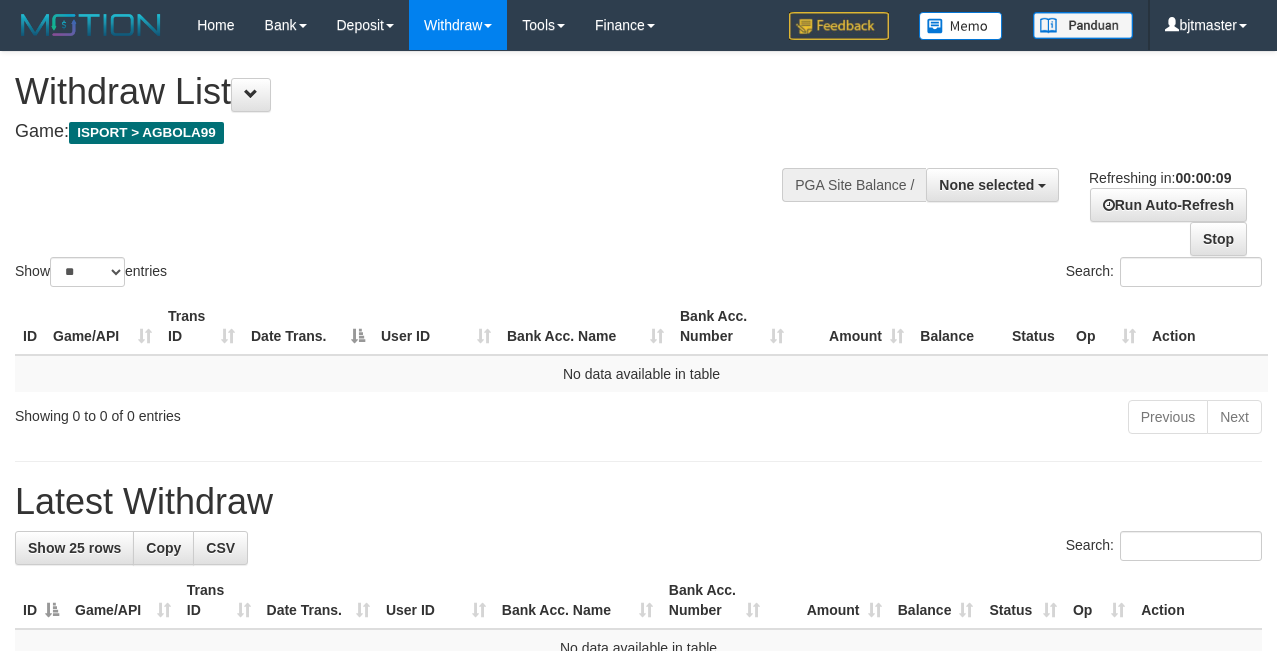 select 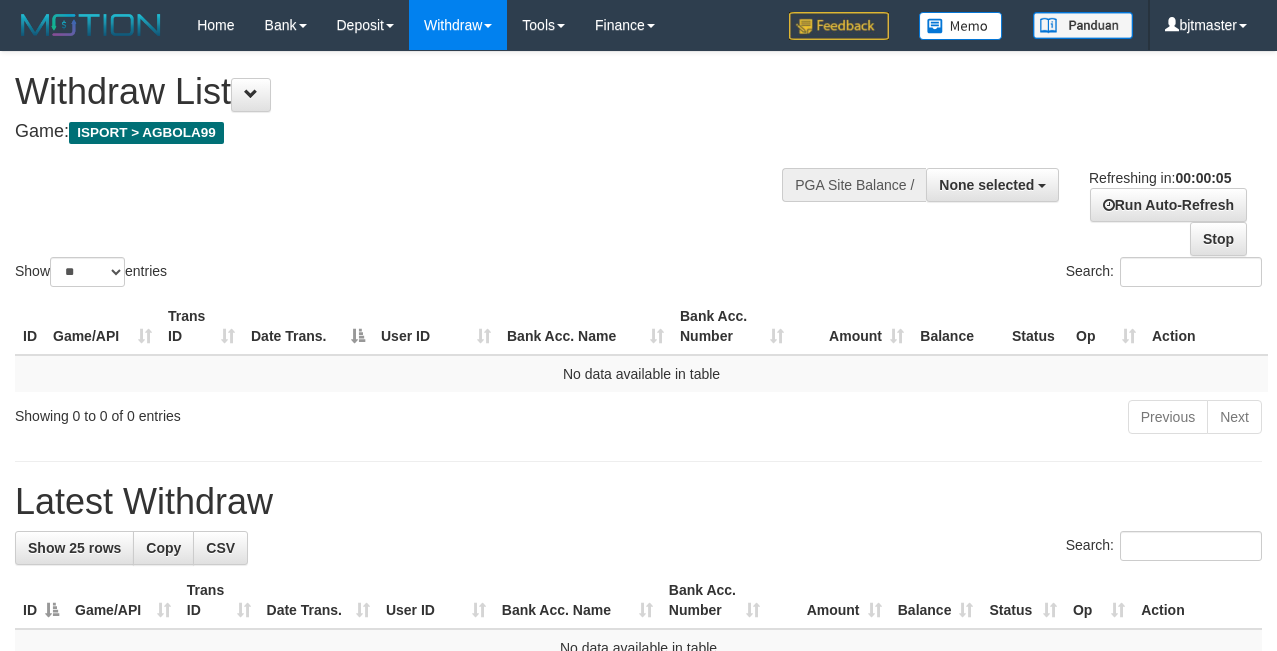 scroll, scrollTop: 0, scrollLeft: 0, axis: both 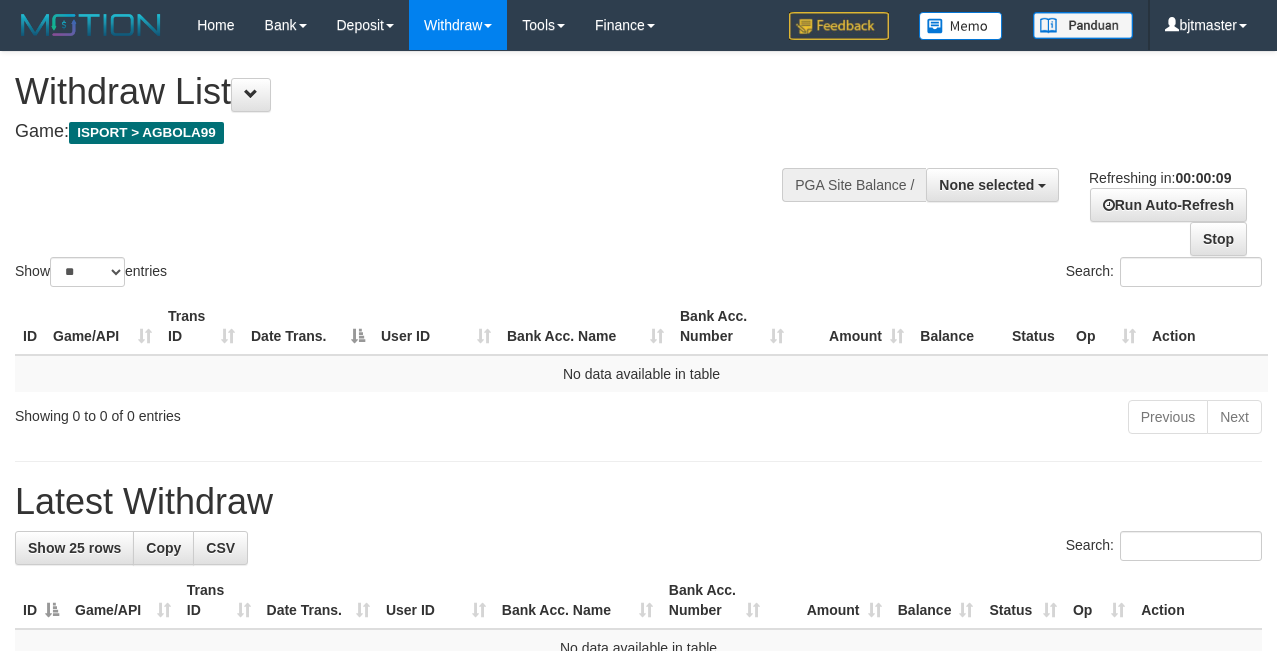 select 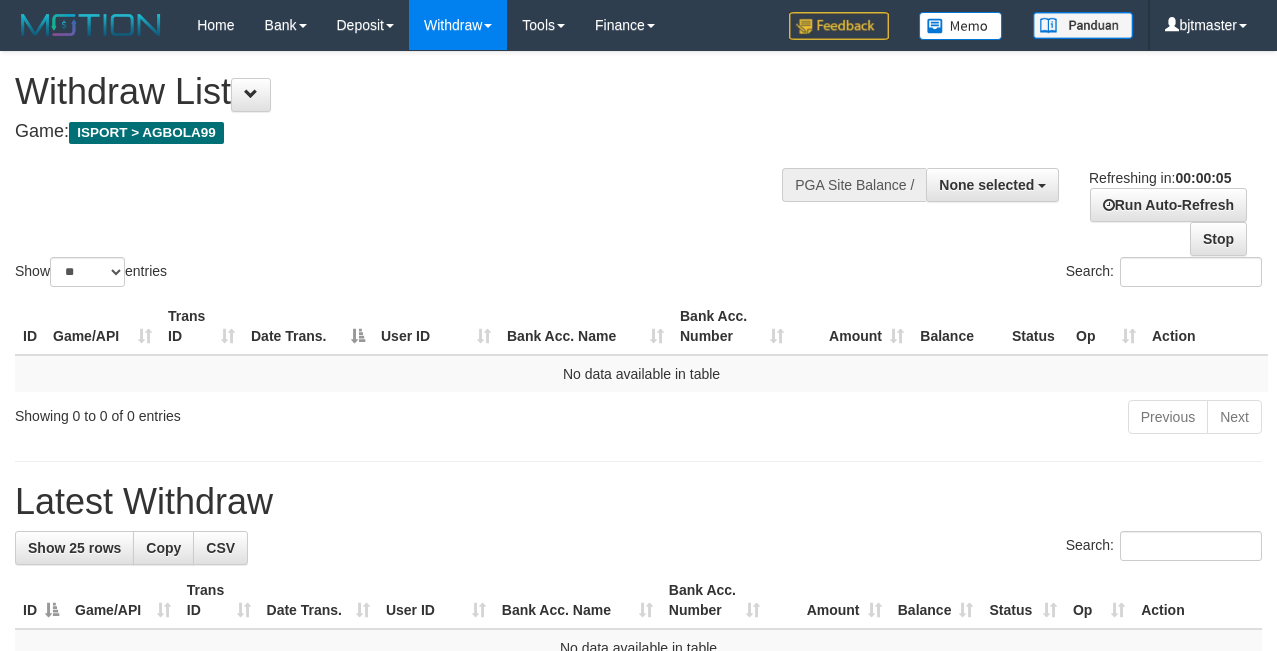 scroll, scrollTop: 0, scrollLeft: 0, axis: both 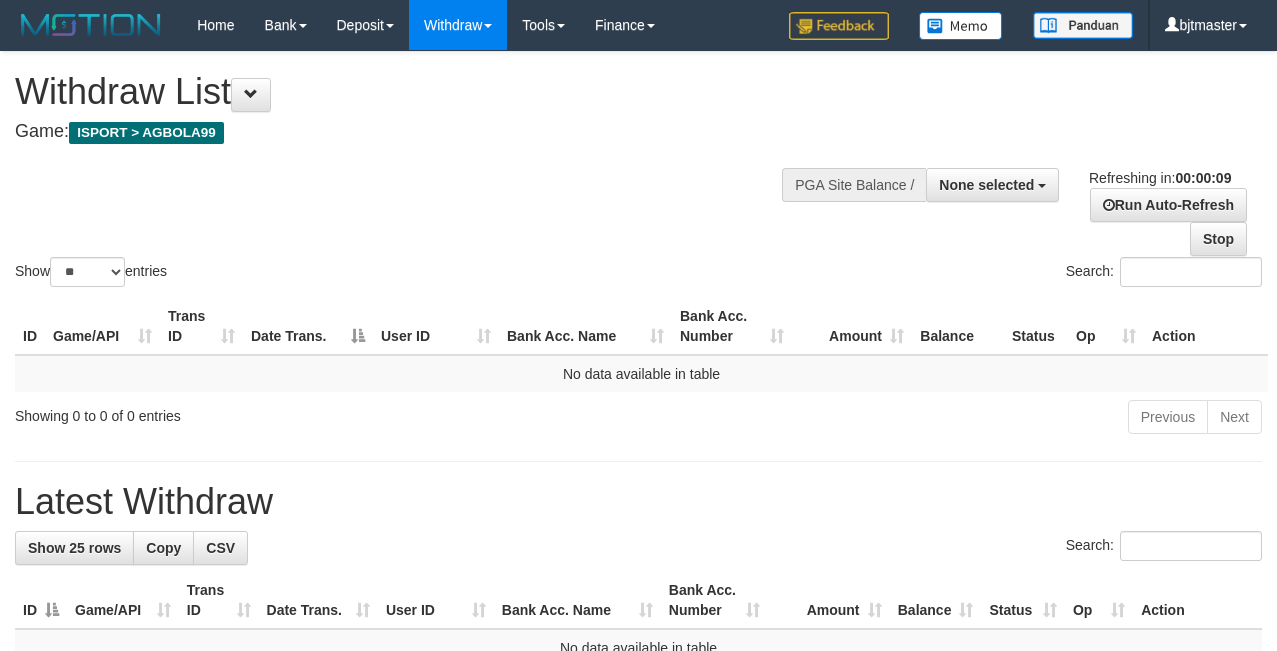 select 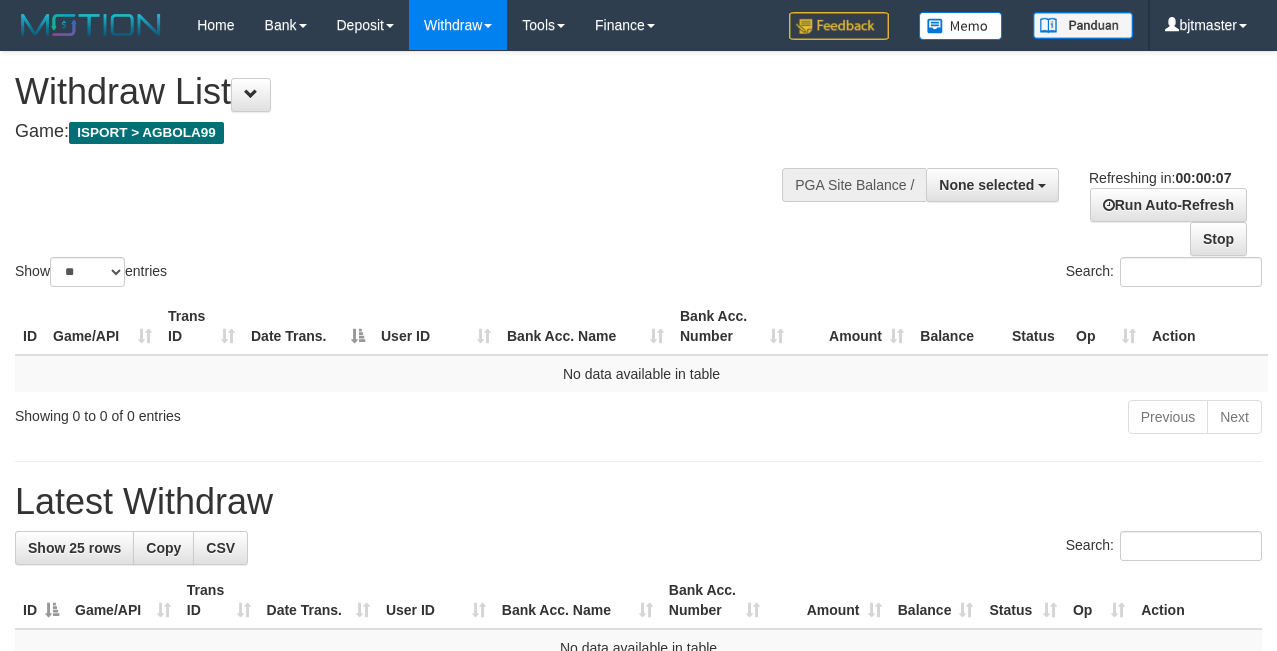 scroll, scrollTop: 0, scrollLeft: 0, axis: both 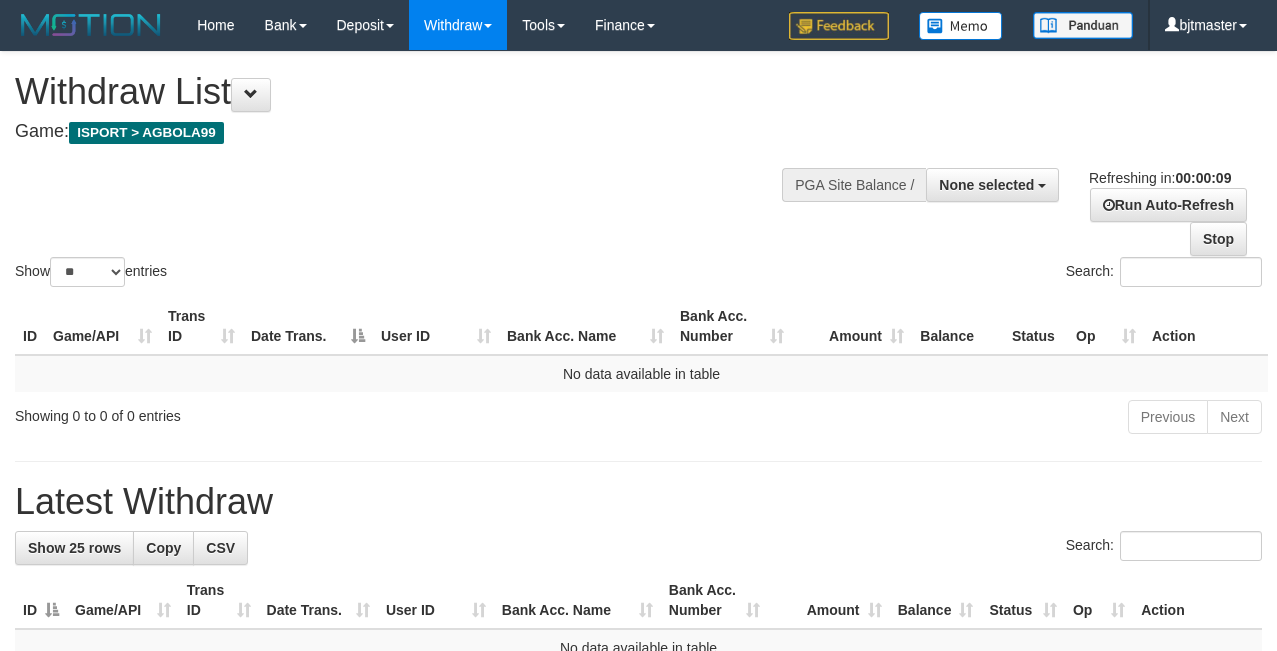 select 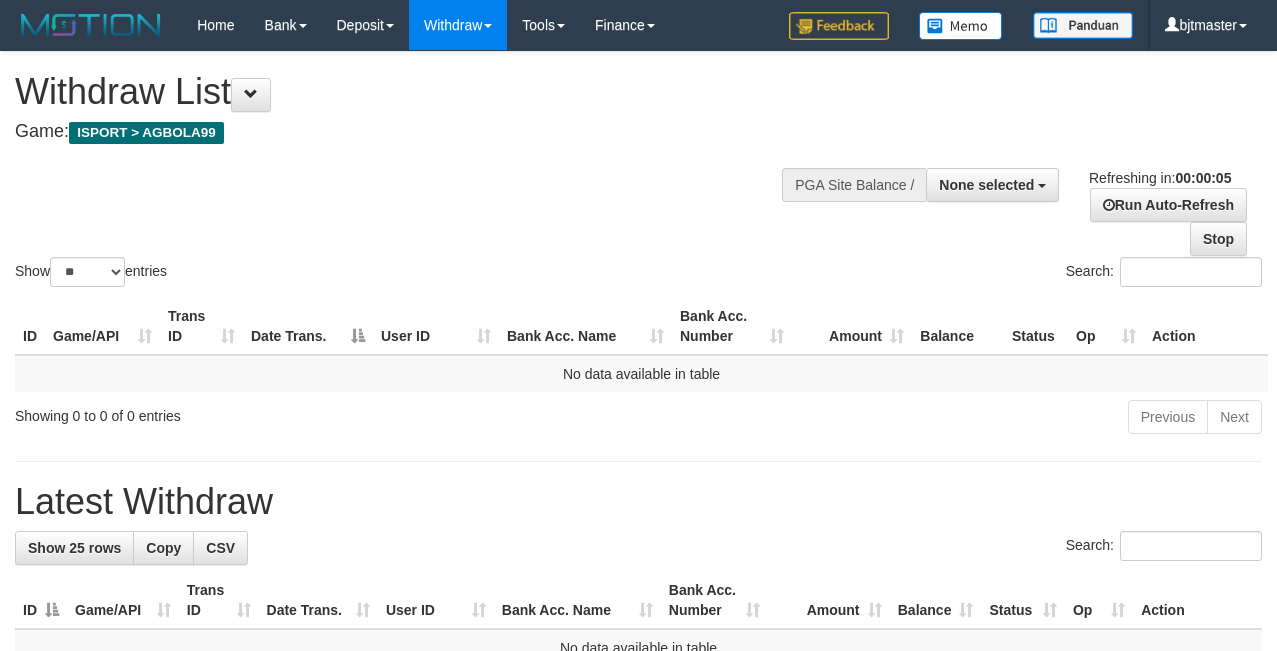 scroll, scrollTop: 0, scrollLeft: 0, axis: both 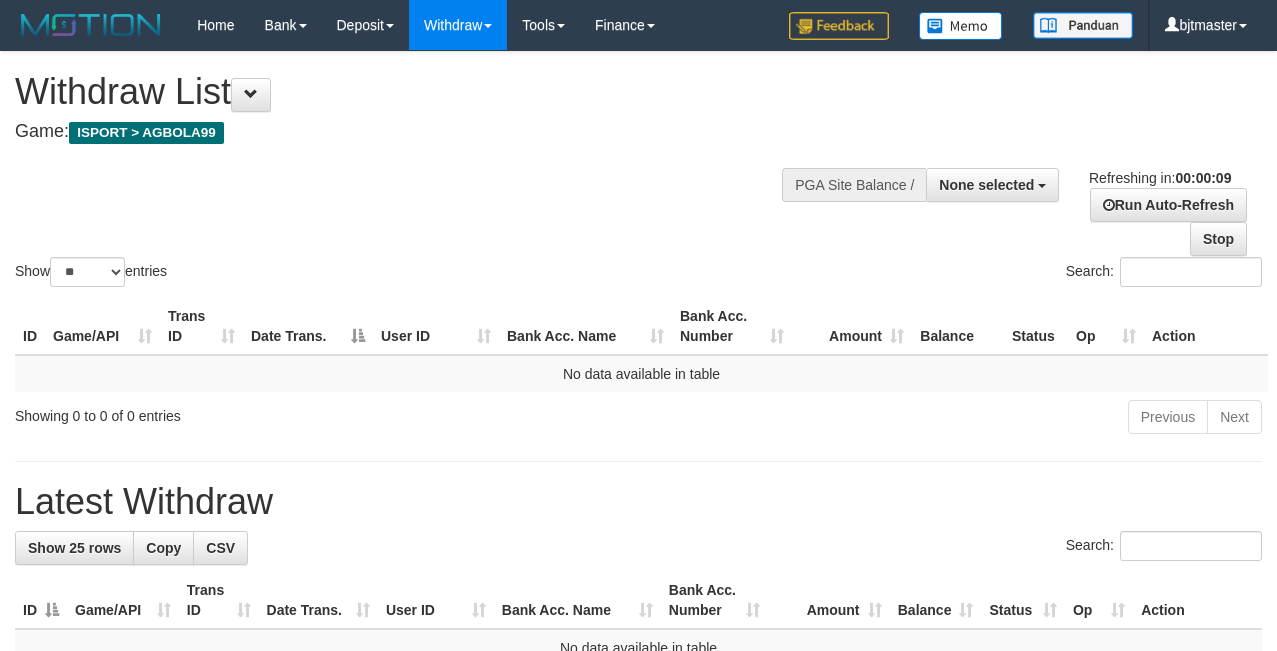 select 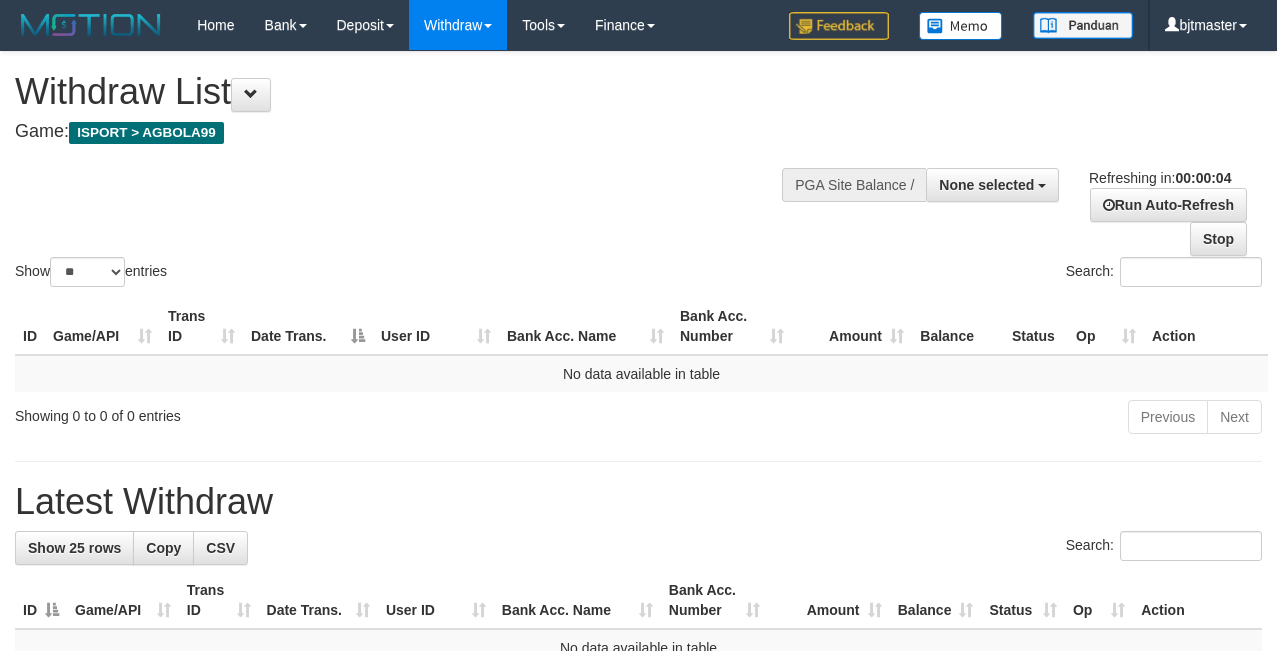 scroll, scrollTop: 0, scrollLeft: 0, axis: both 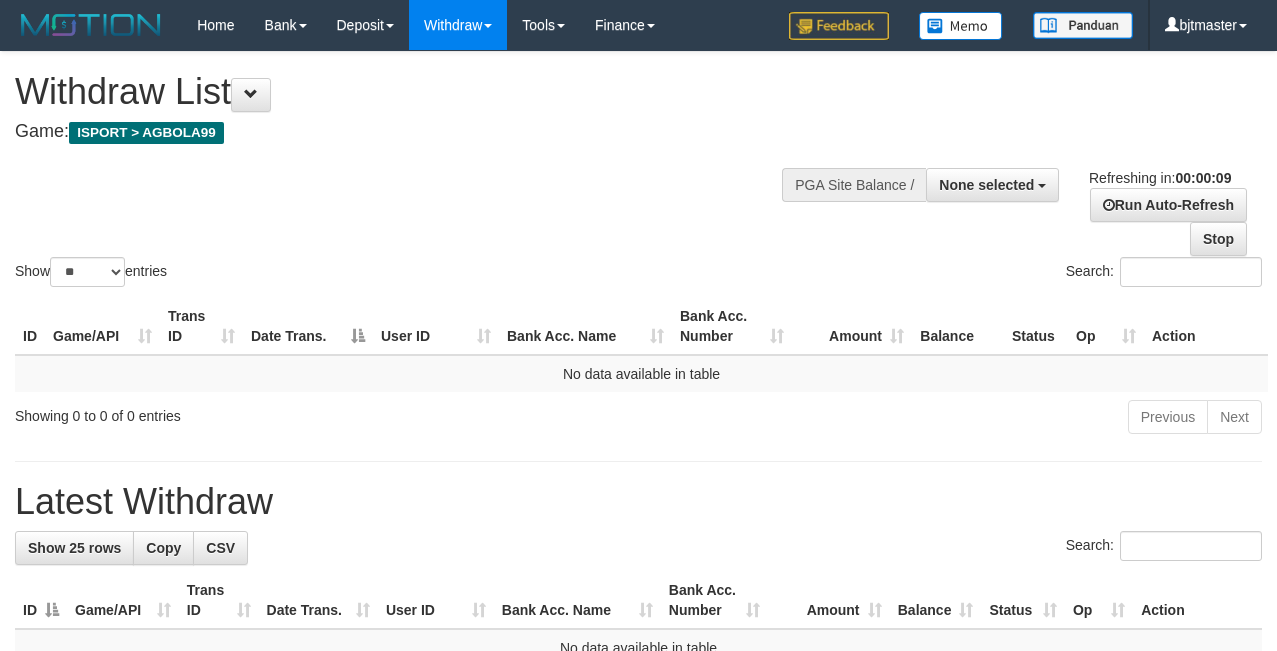 select 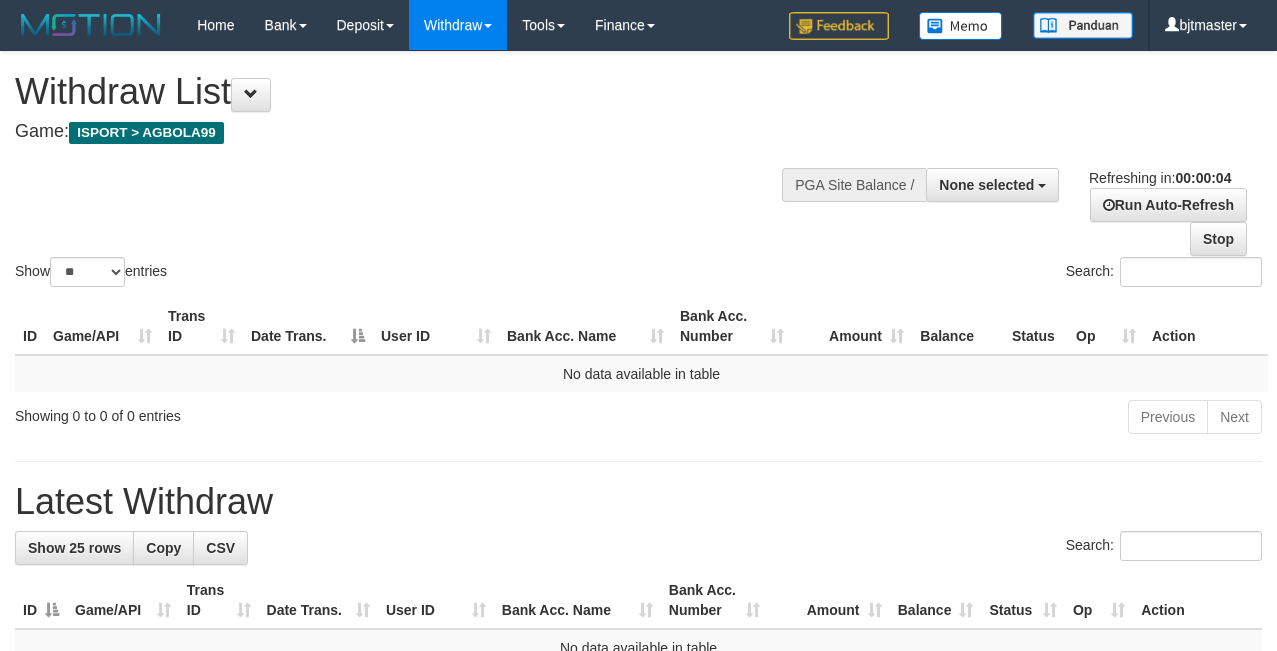 scroll, scrollTop: 0, scrollLeft: 0, axis: both 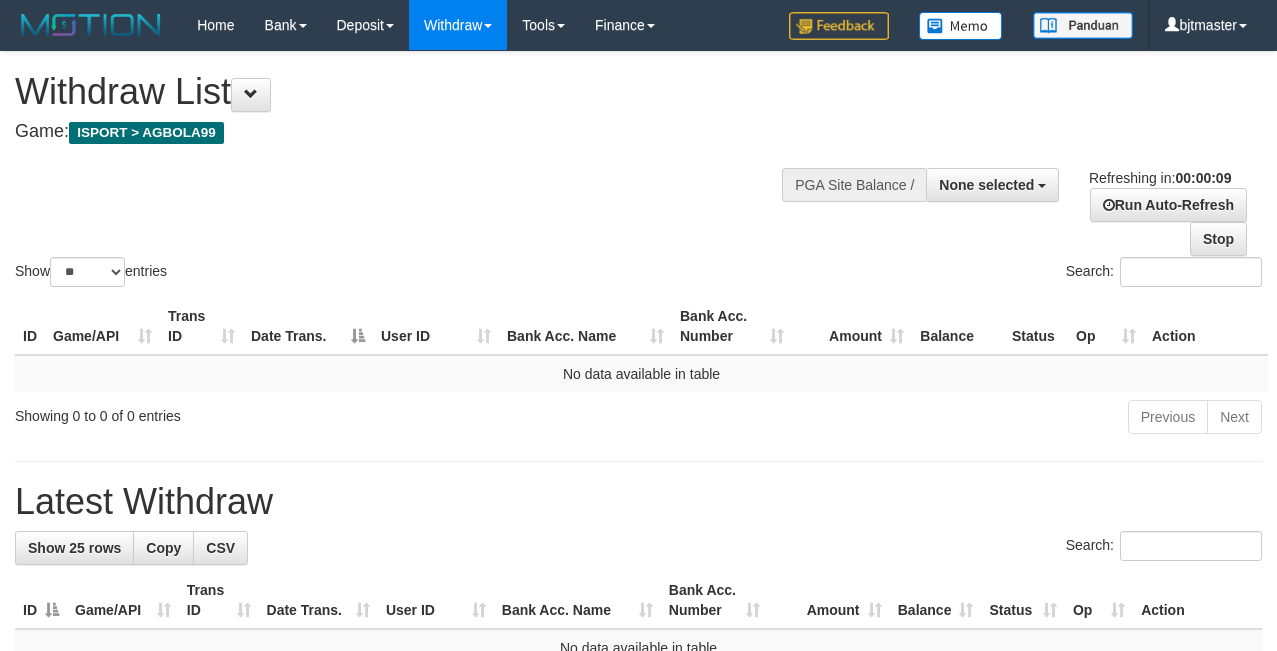 select 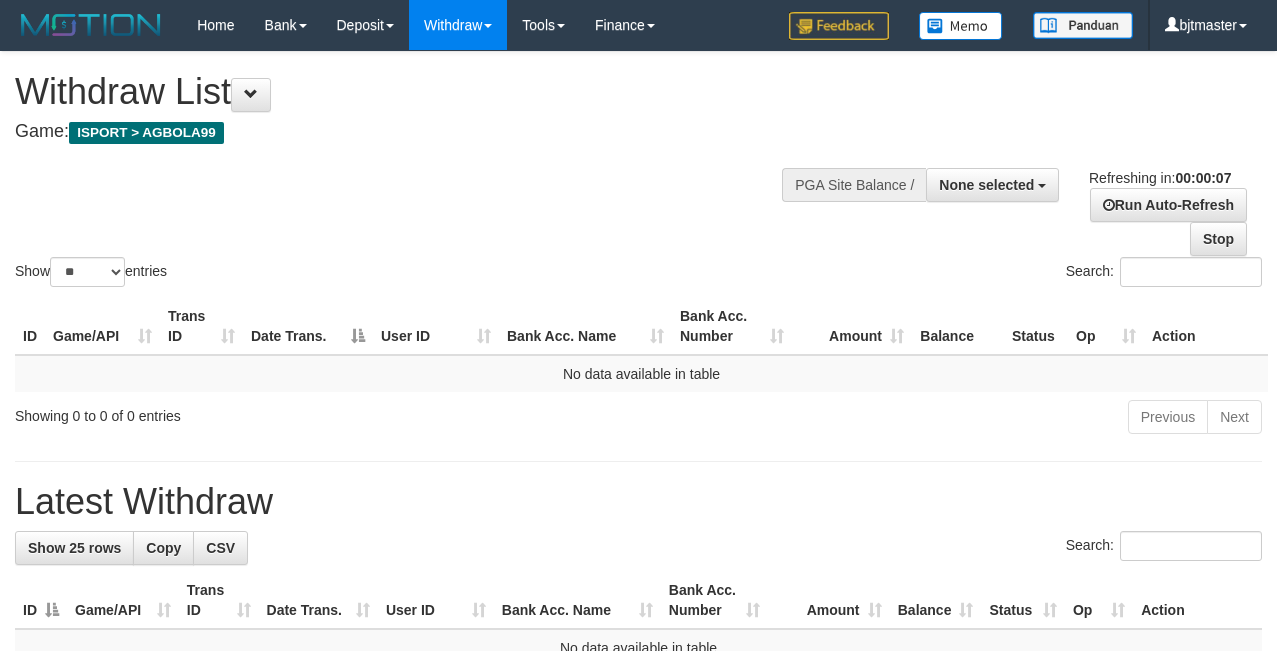 scroll, scrollTop: 0, scrollLeft: 0, axis: both 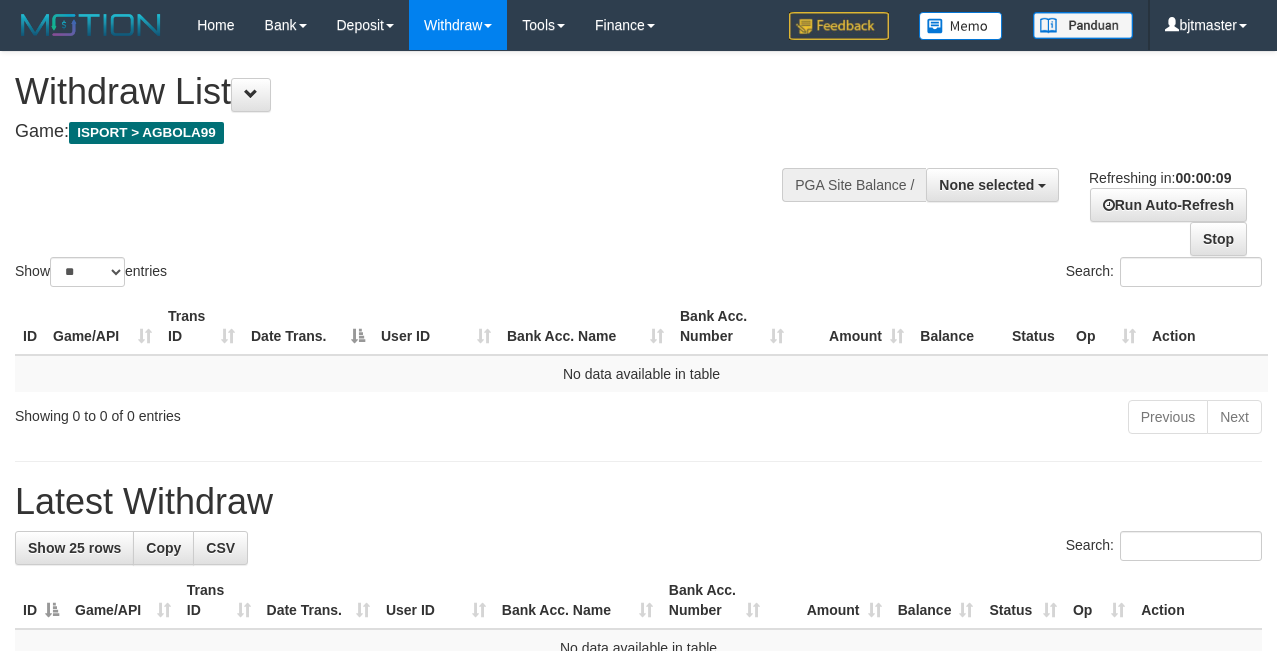 select 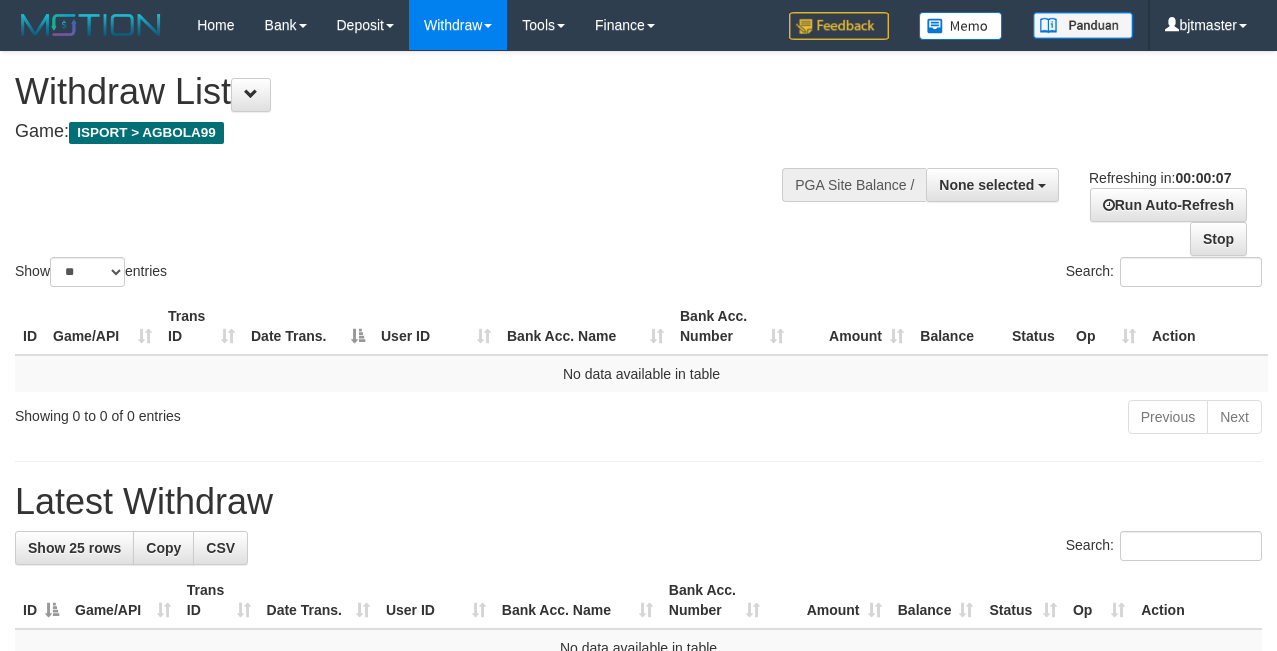 scroll, scrollTop: 0, scrollLeft: 0, axis: both 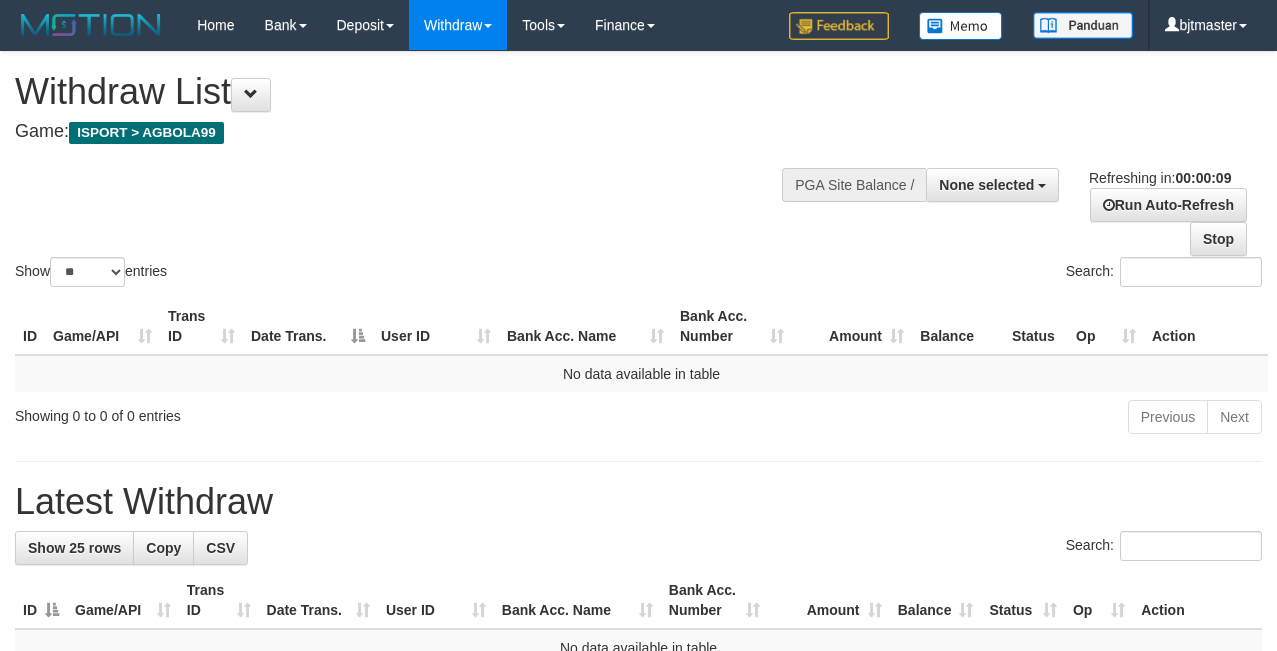 select 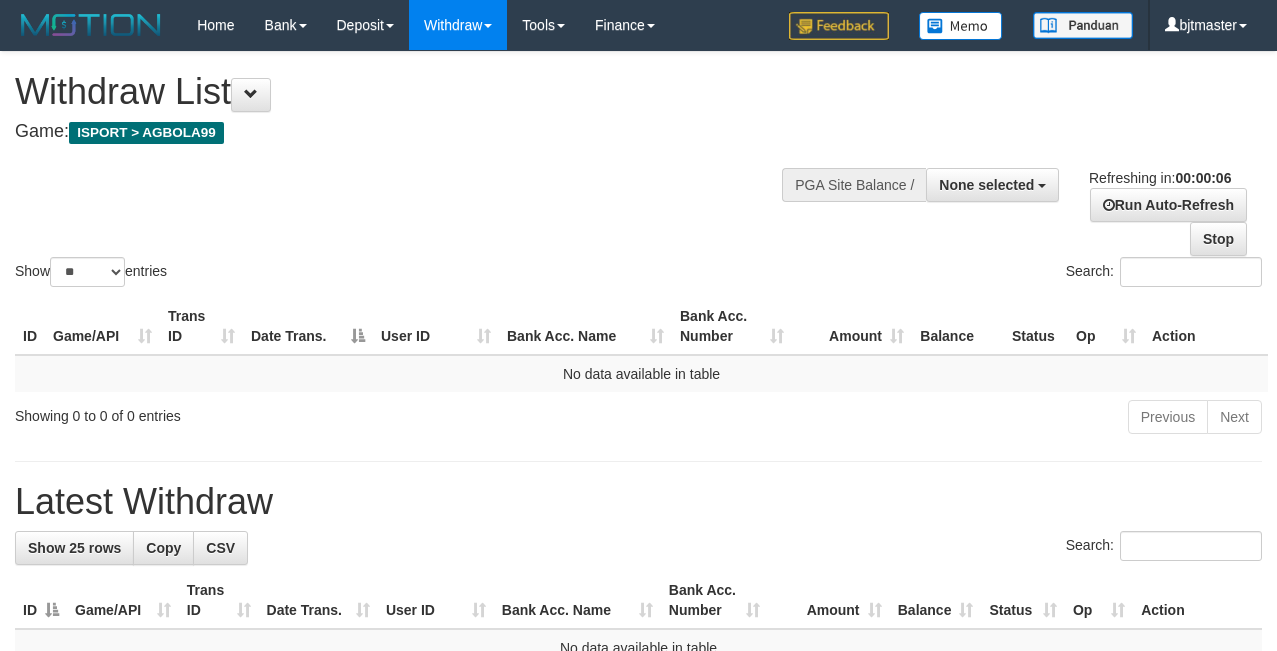 scroll, scrollTop: 0, scrollLeft: 0, axis: both 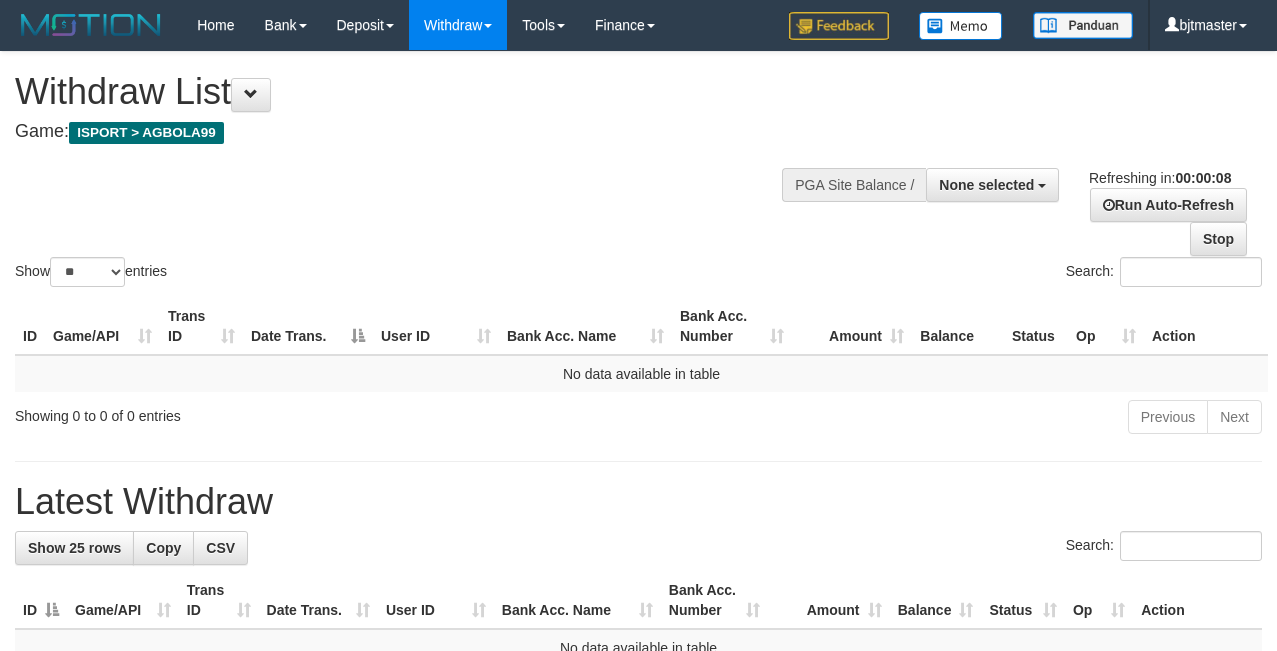 select 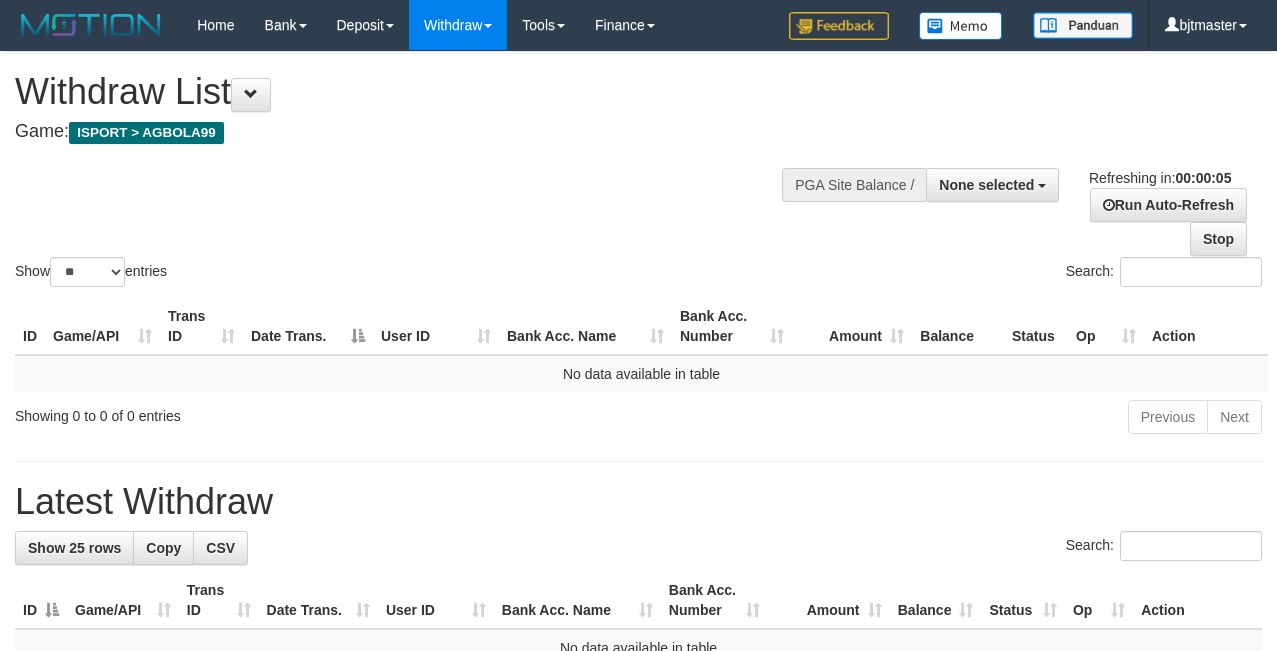 scroll, scrollTop: 0, scrollLeft: 0, axis: both 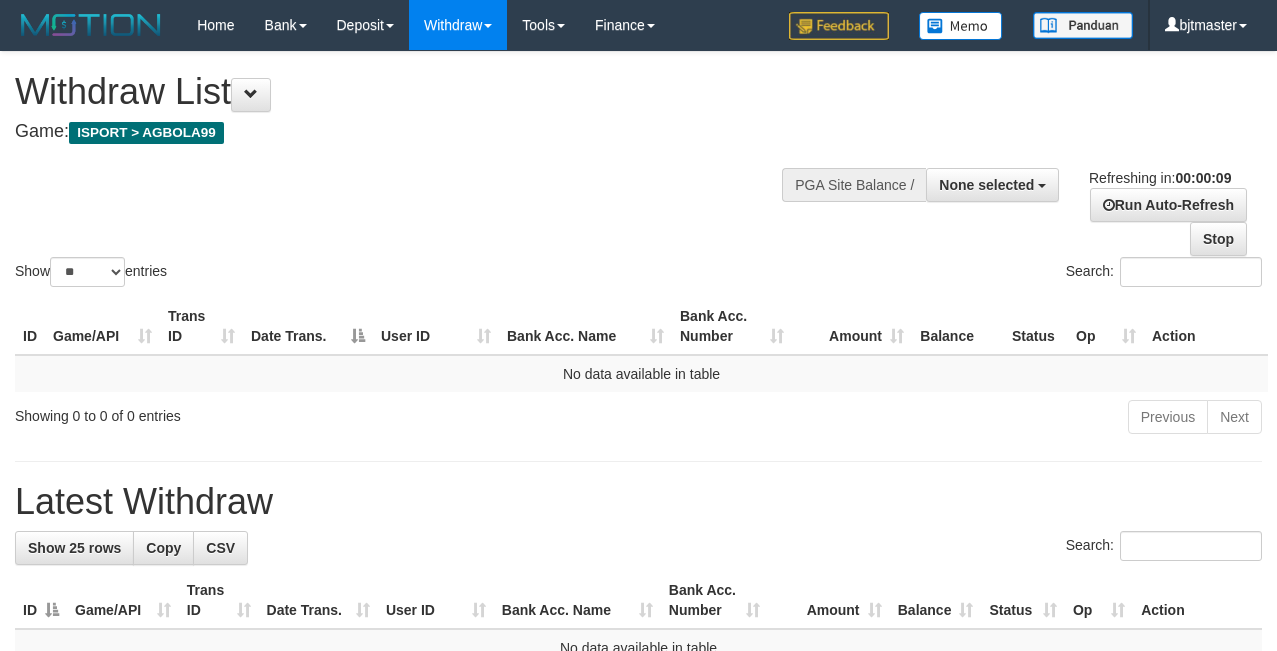 select 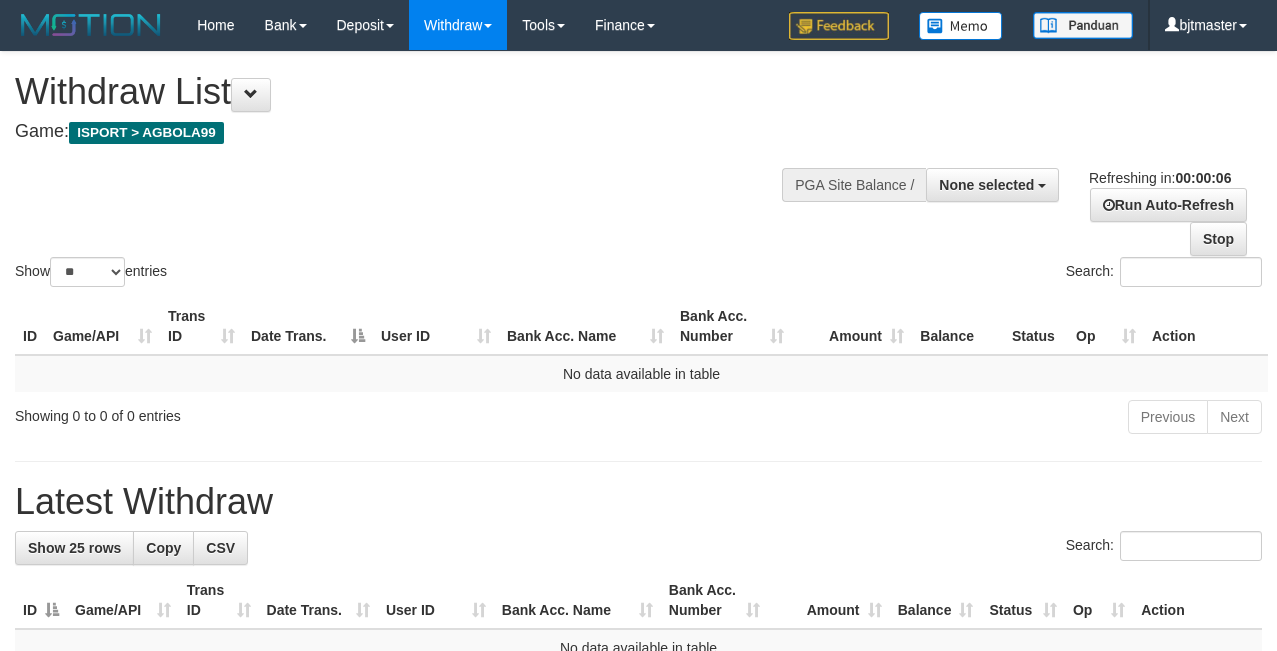 scroll, scrollTop: 0, scrollLeft: 0, axis: both 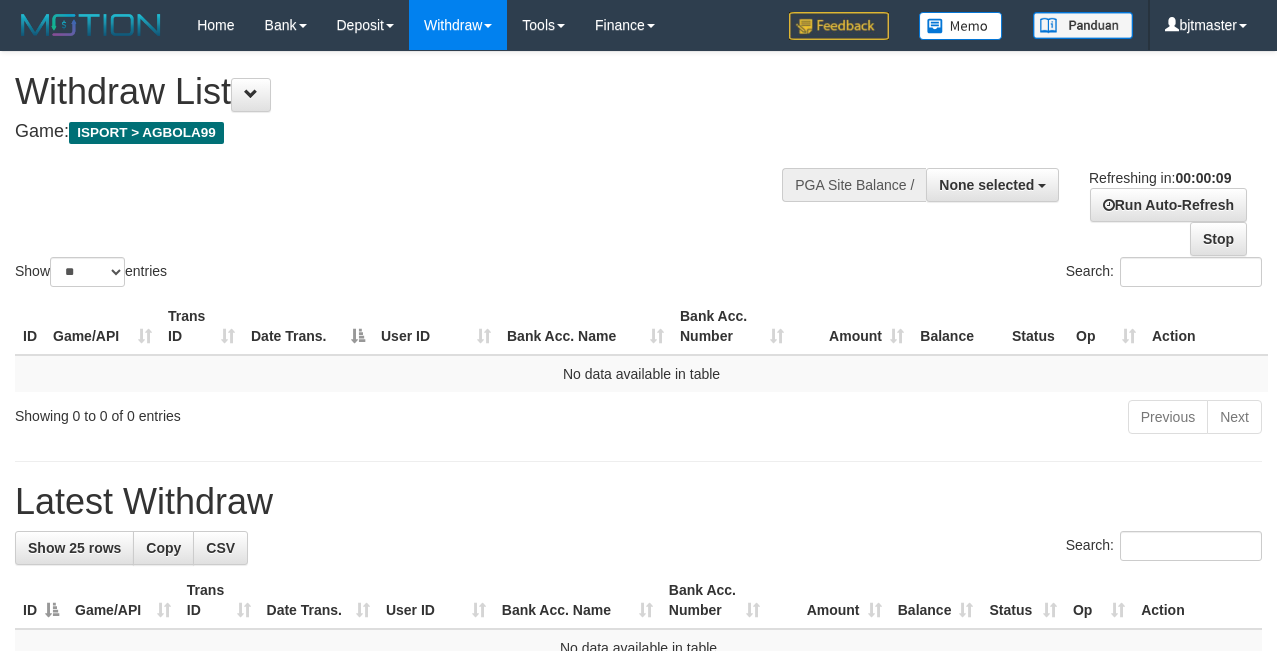 select 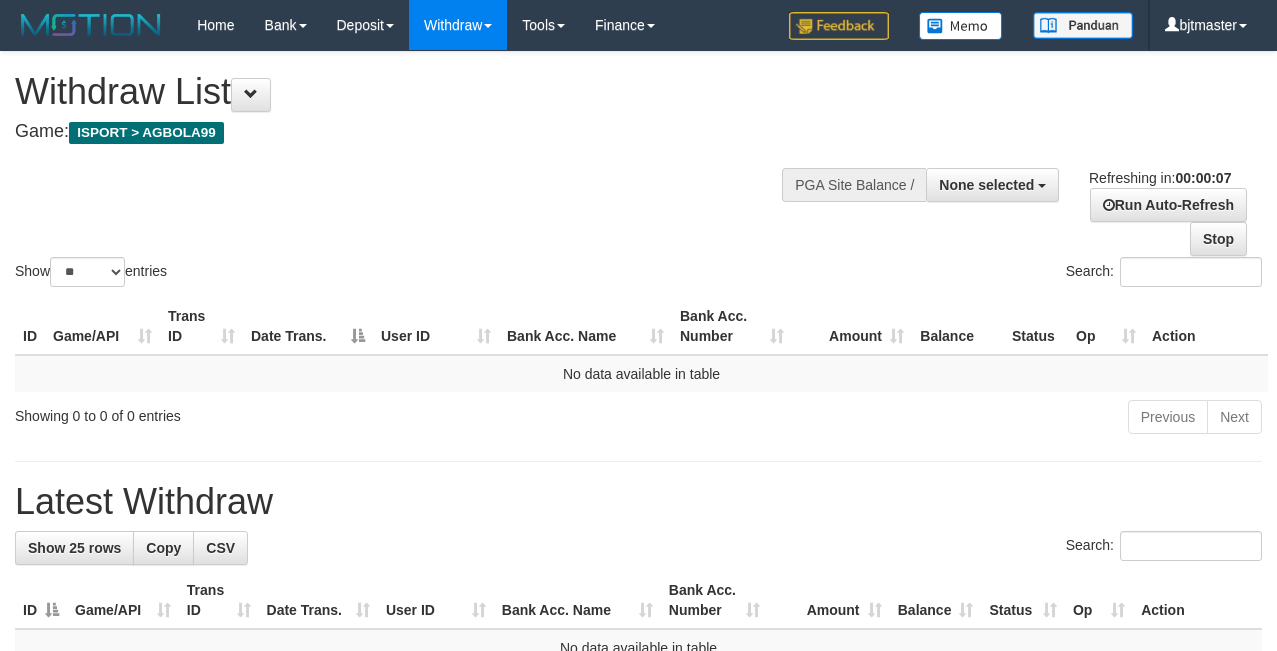 scroll, scrollTop: 0, scrollLeft: 0, axis: both 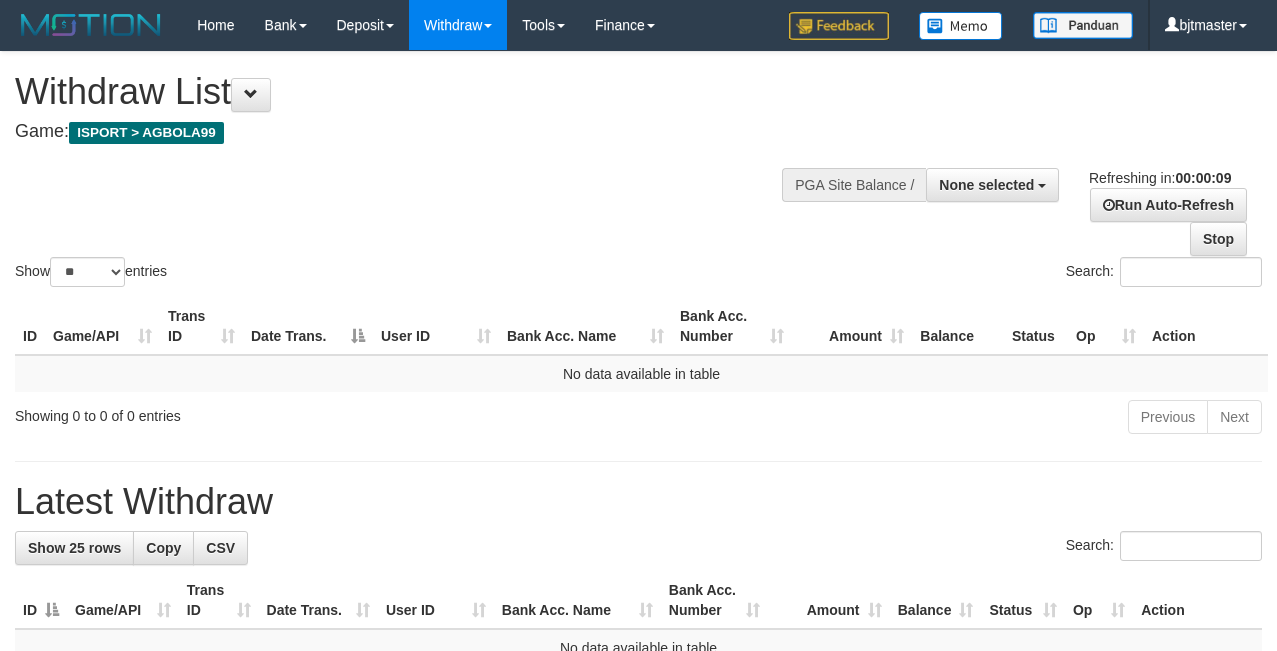 select 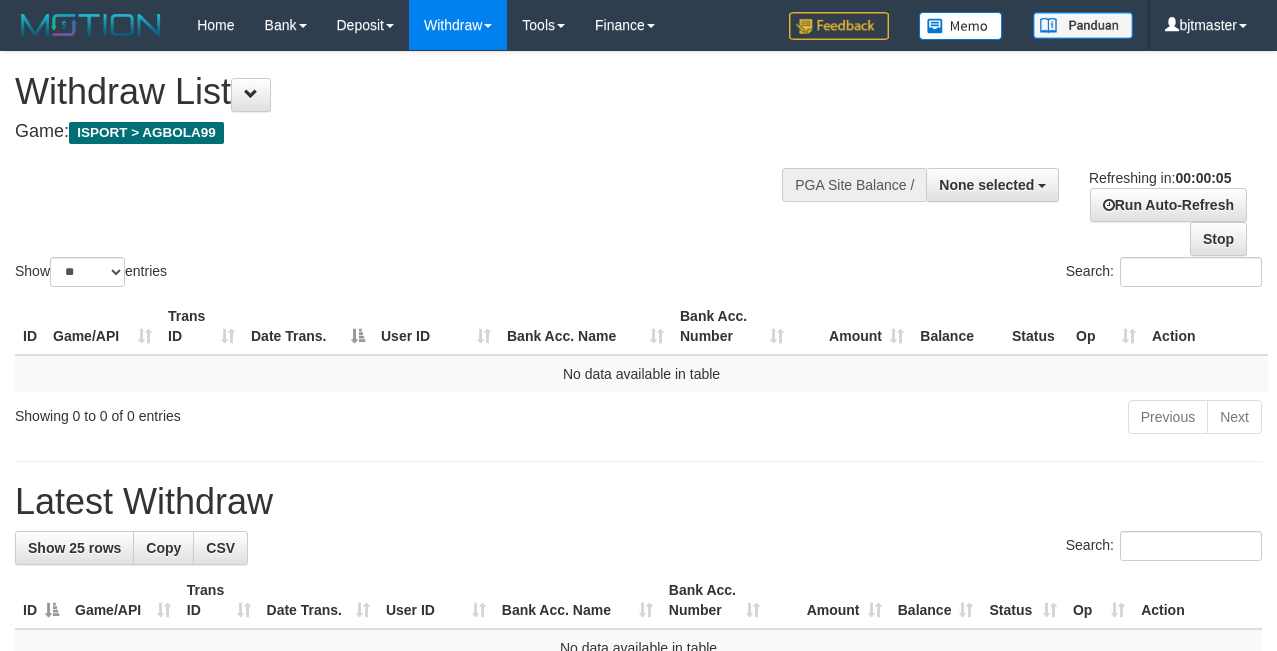 scroll, scrollTop: 0, scrollLeft: 0, axis: both 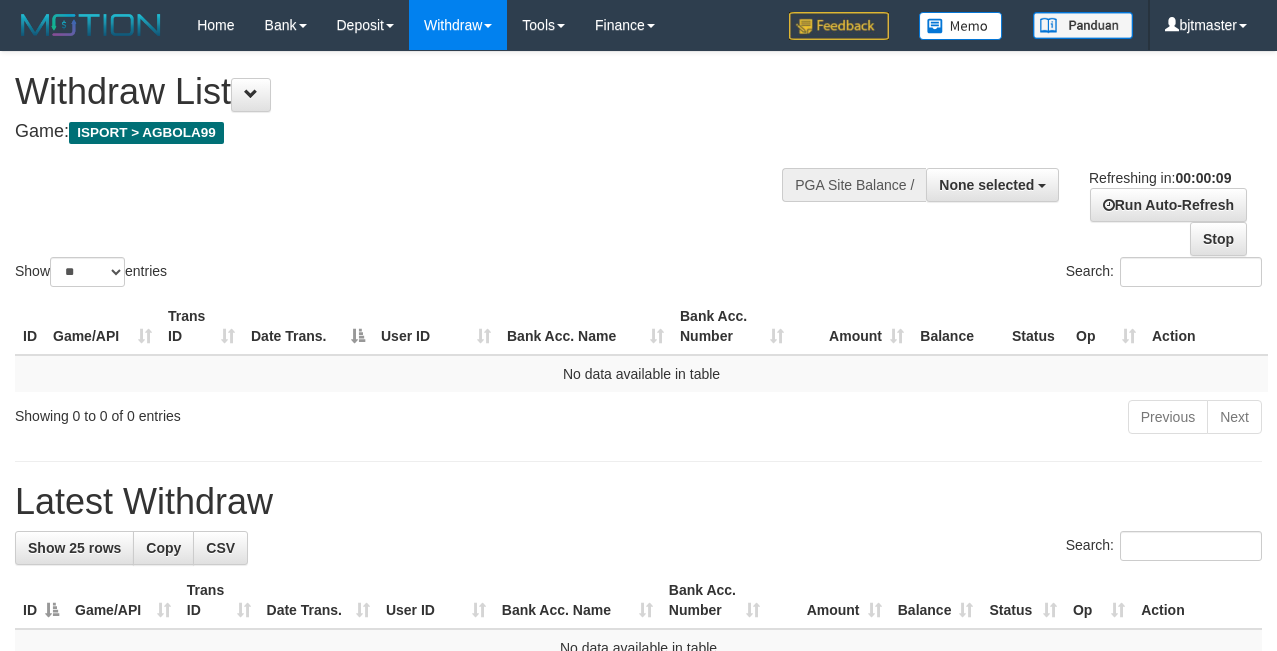 select 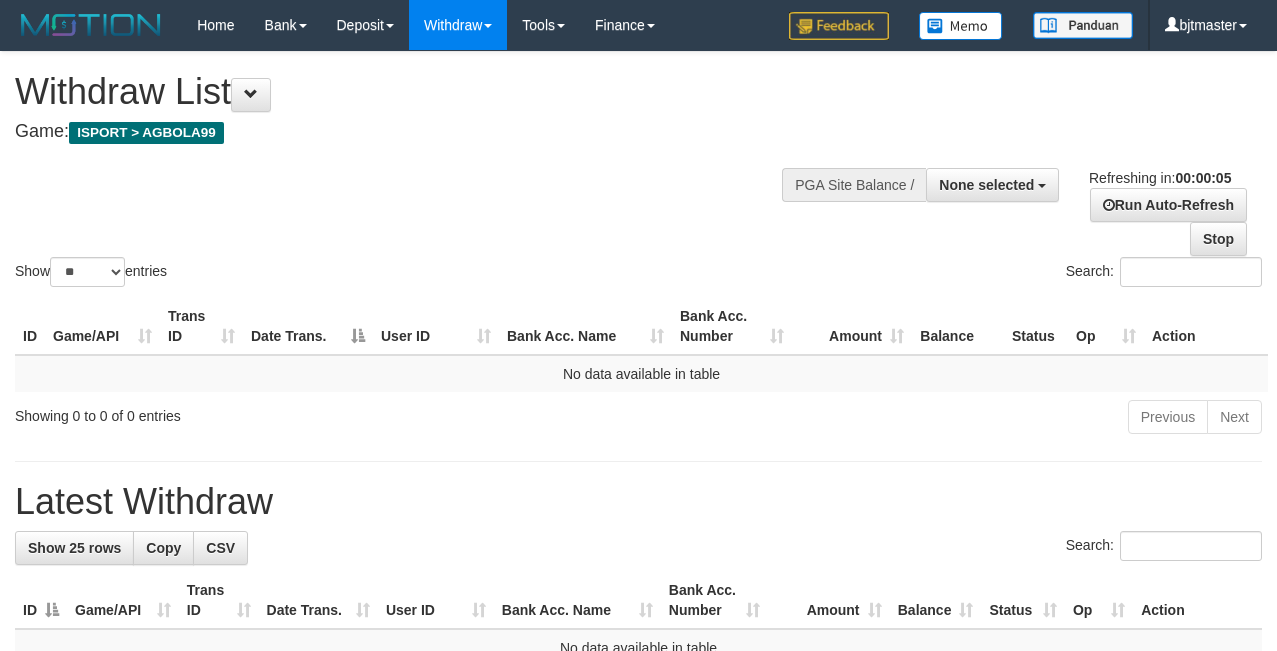 scroll, scrollTop: 0, scrollLeft: 0, axis: both 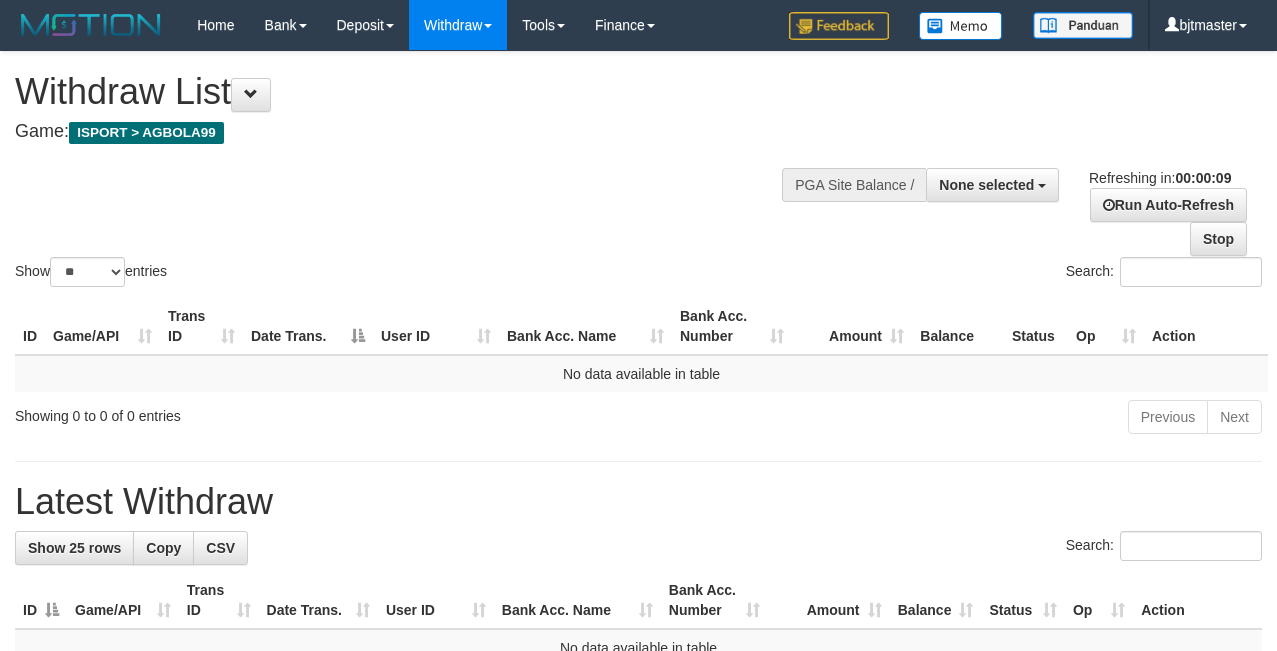 select 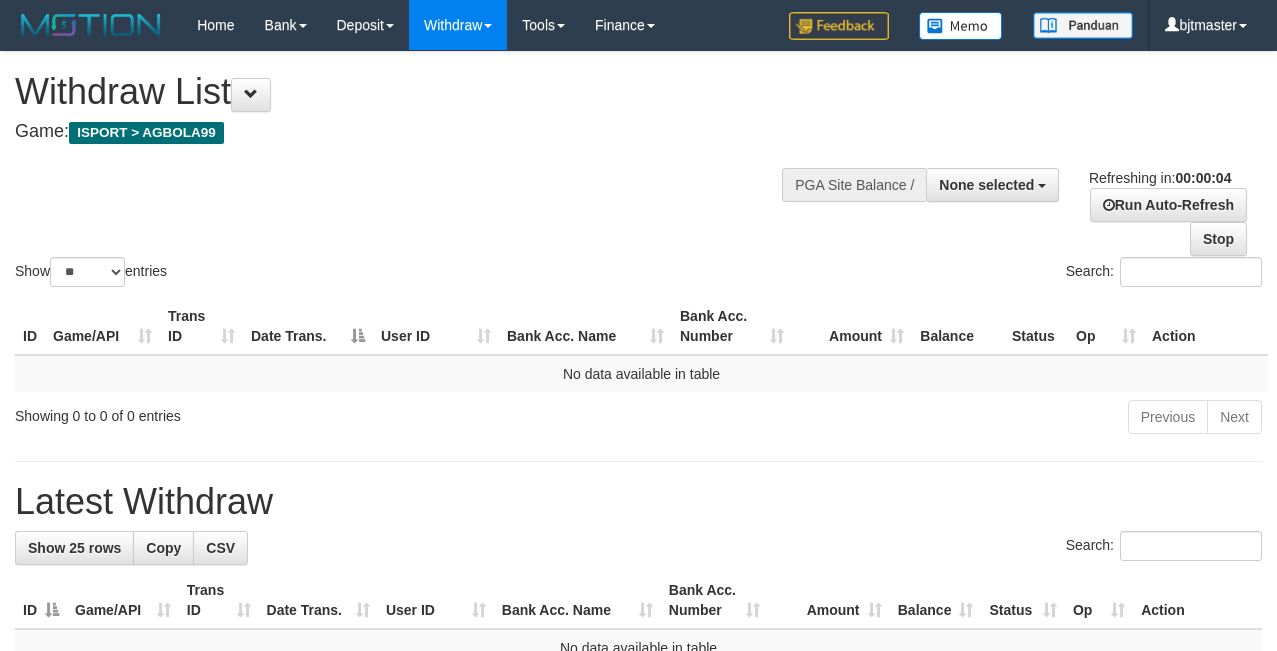 scroll, scrollTop: 0, scrollLeft: 0, axis: both 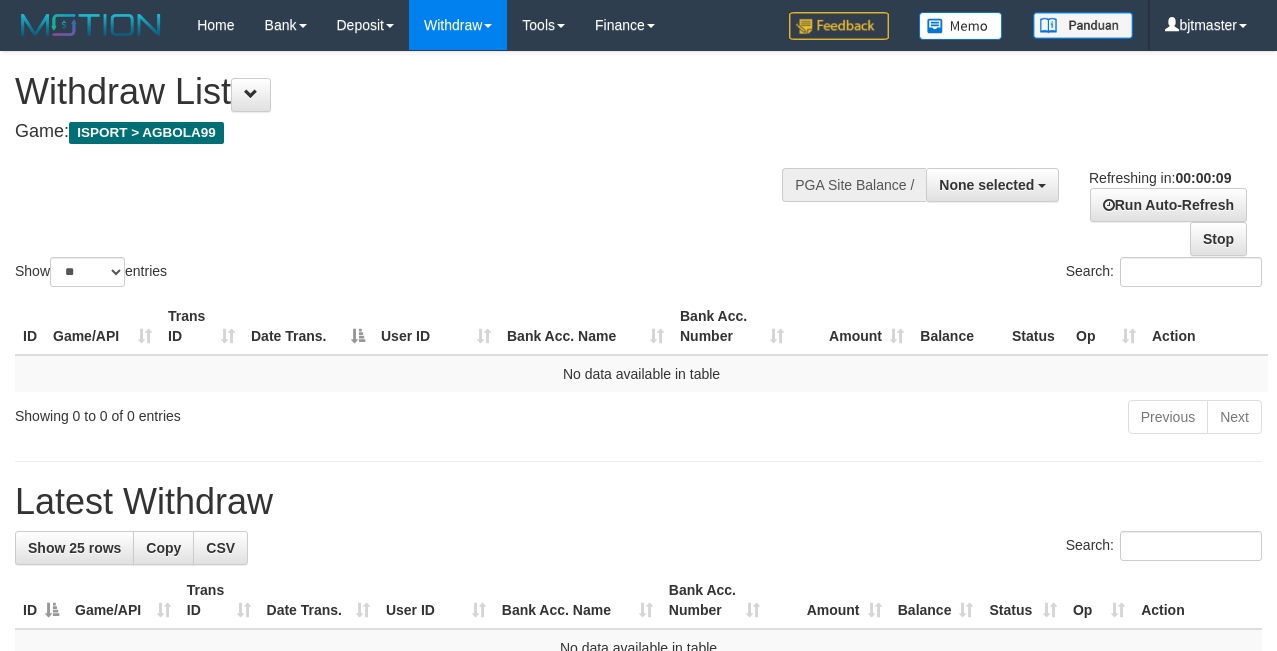 select 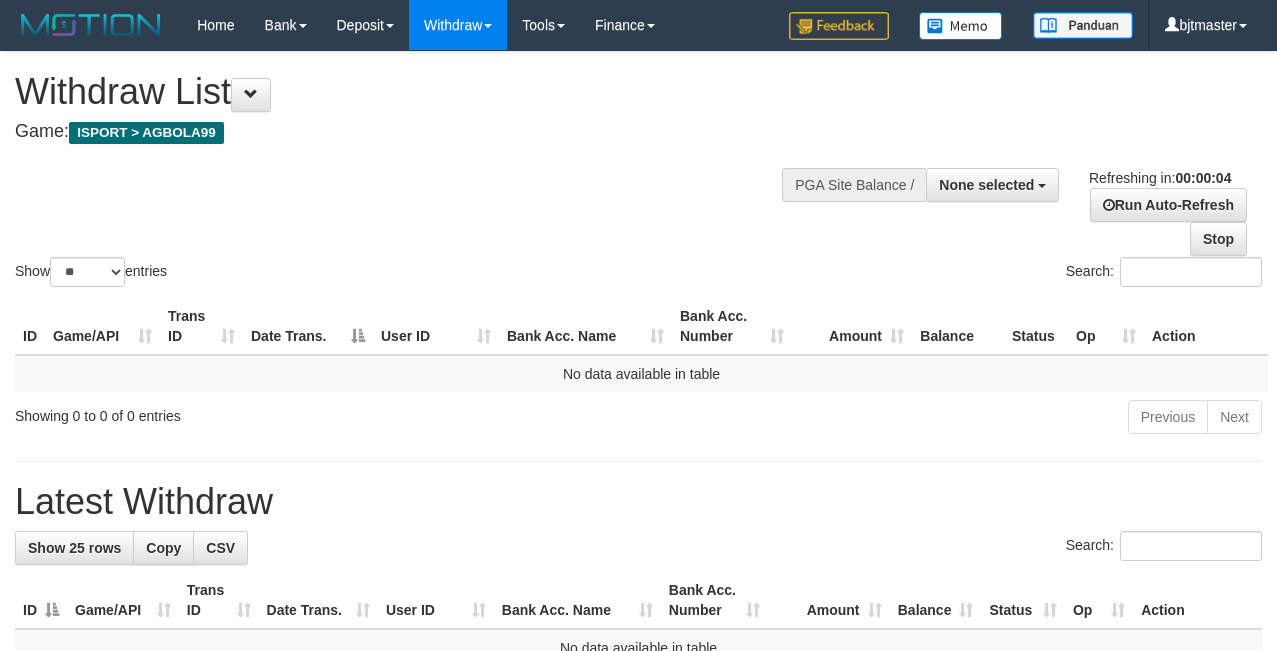scroll, scrollTop: 0, scrollLeft: 0, axis: both 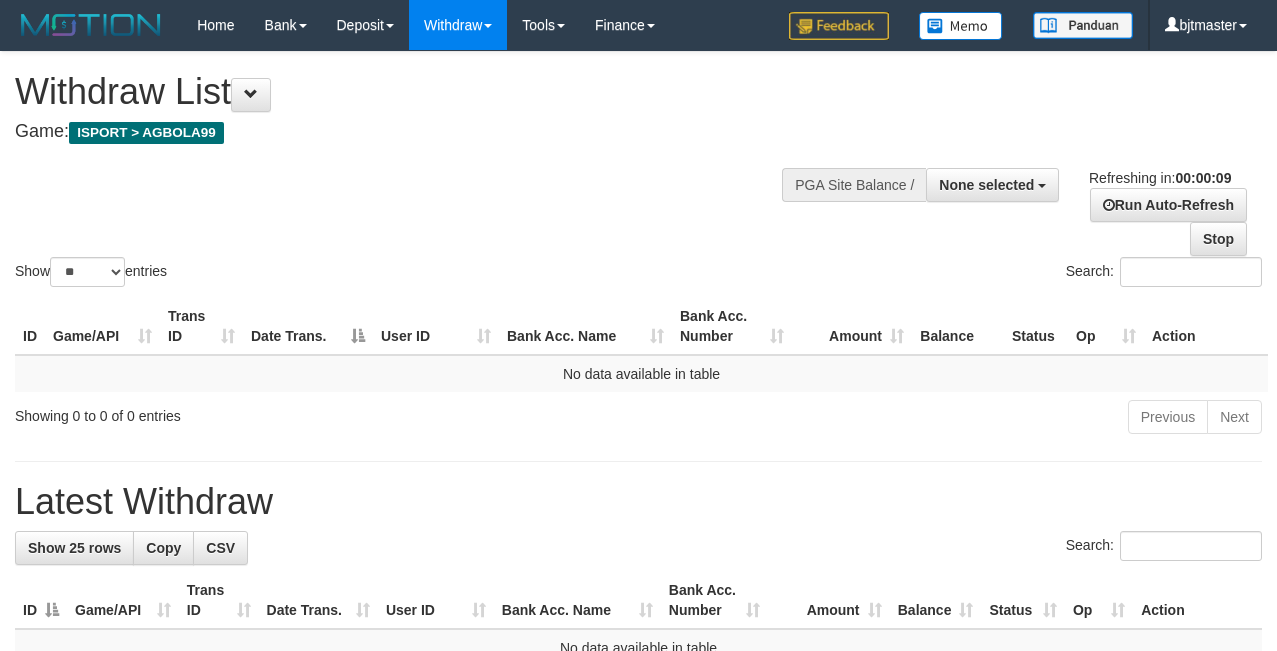 select 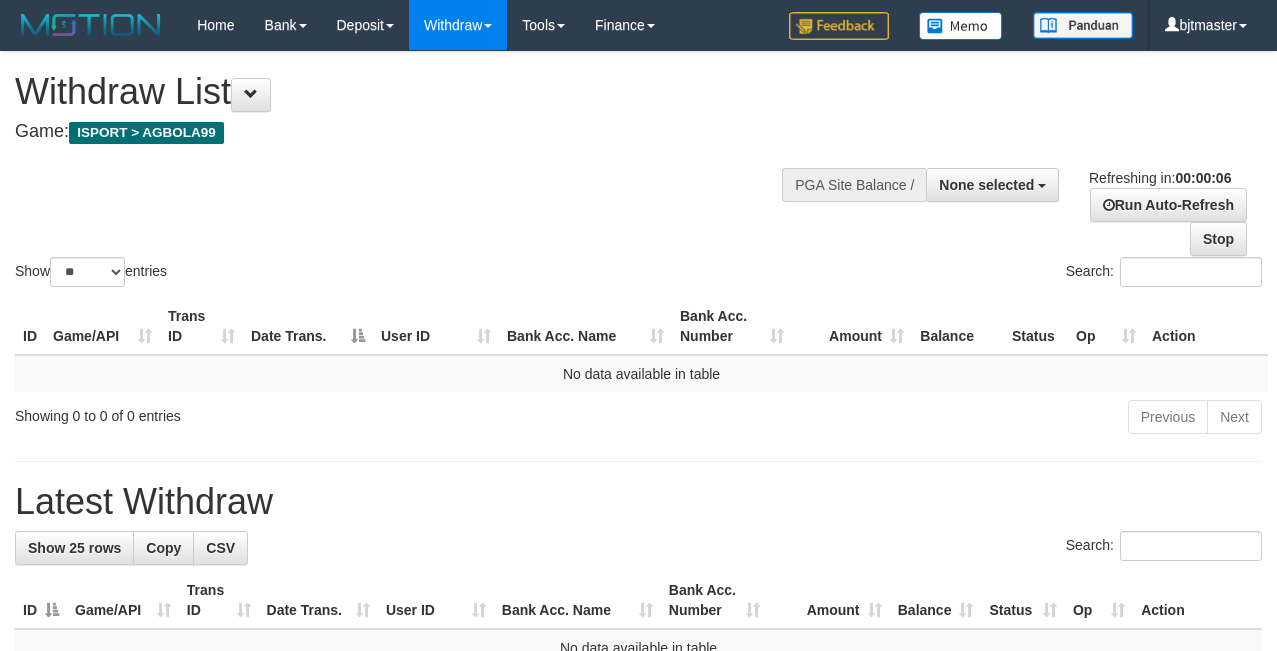 scroll, scrollTop: 0, scrollLeft: 0, axis: both 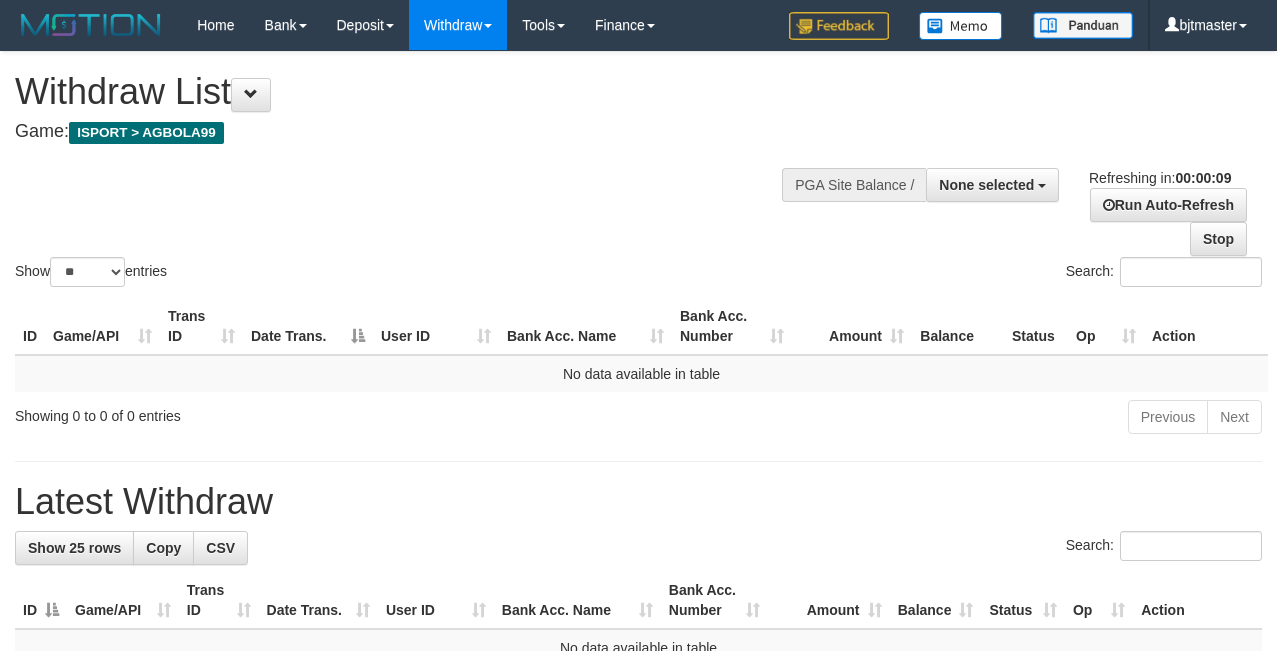 select 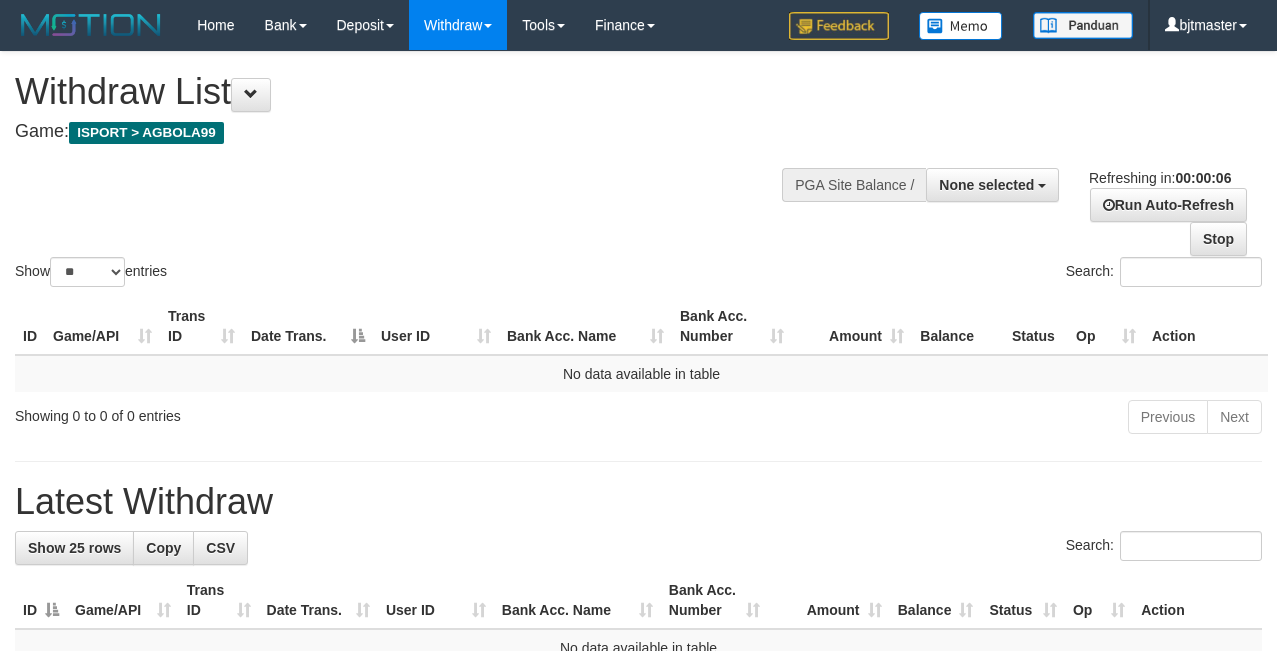 scroll, scrollTop: 0, scrollLeft: 0, axis: both 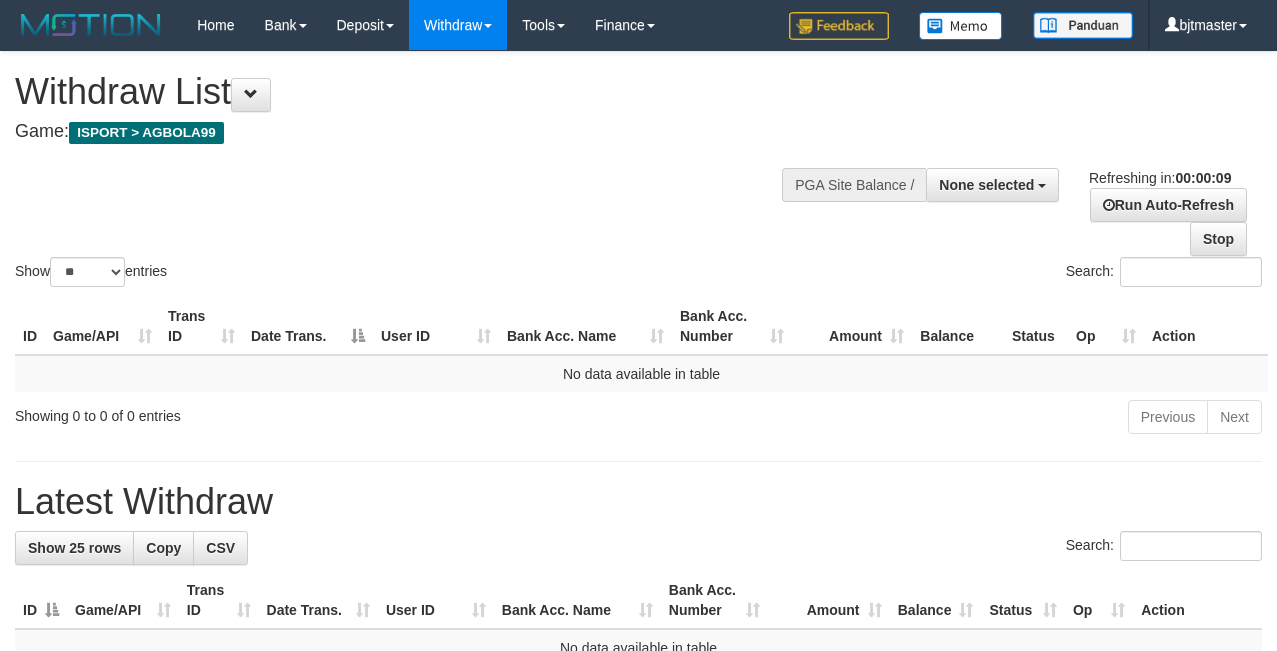 select 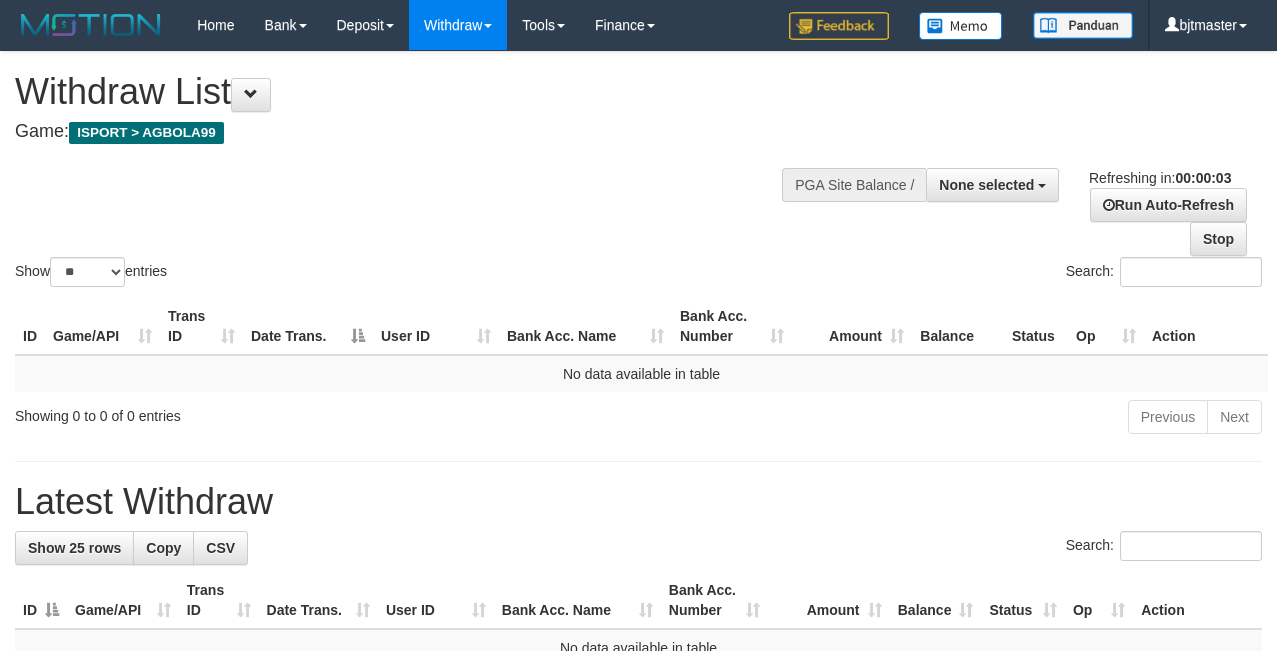 scroll, scrollTop: 0, scrollLeft: 0, axis: both 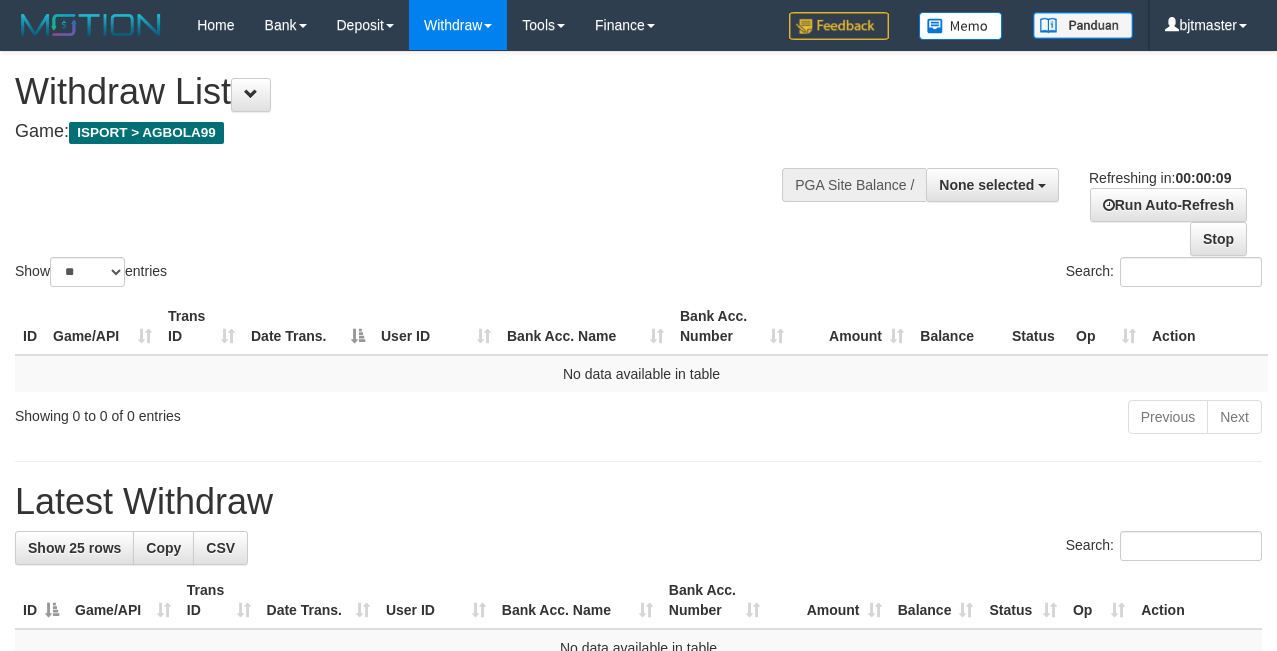 select 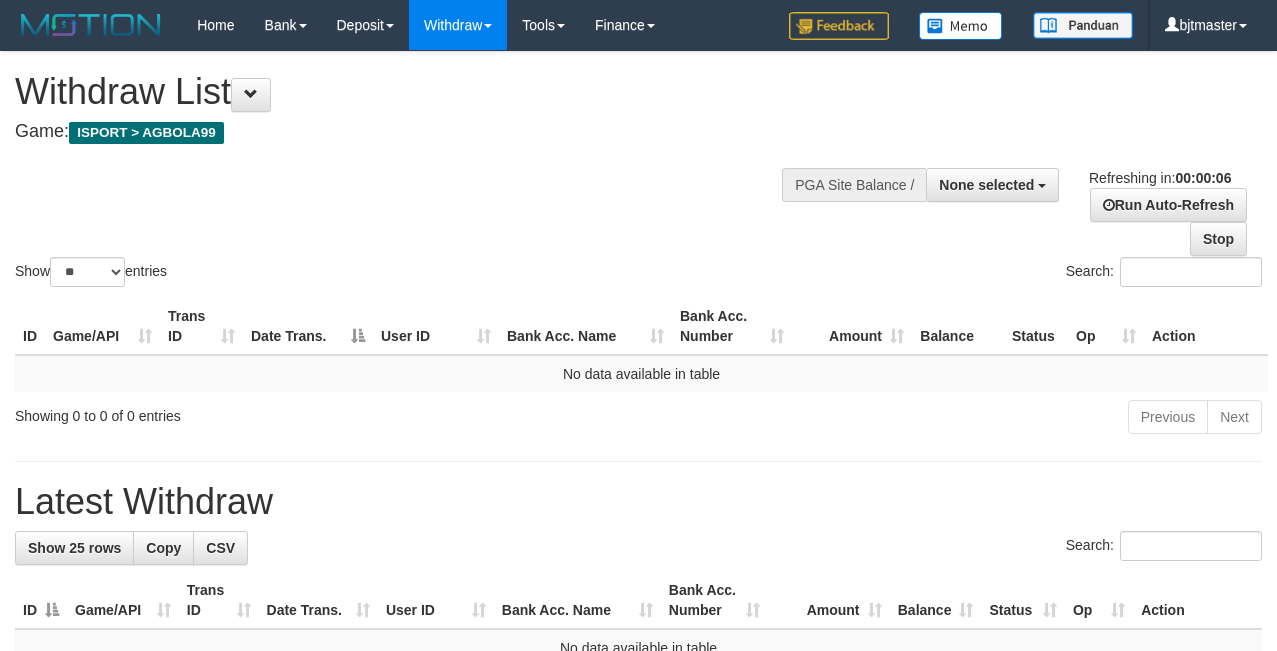 scroll, scrollTop: 0, scrollLeft: 0, axis: both 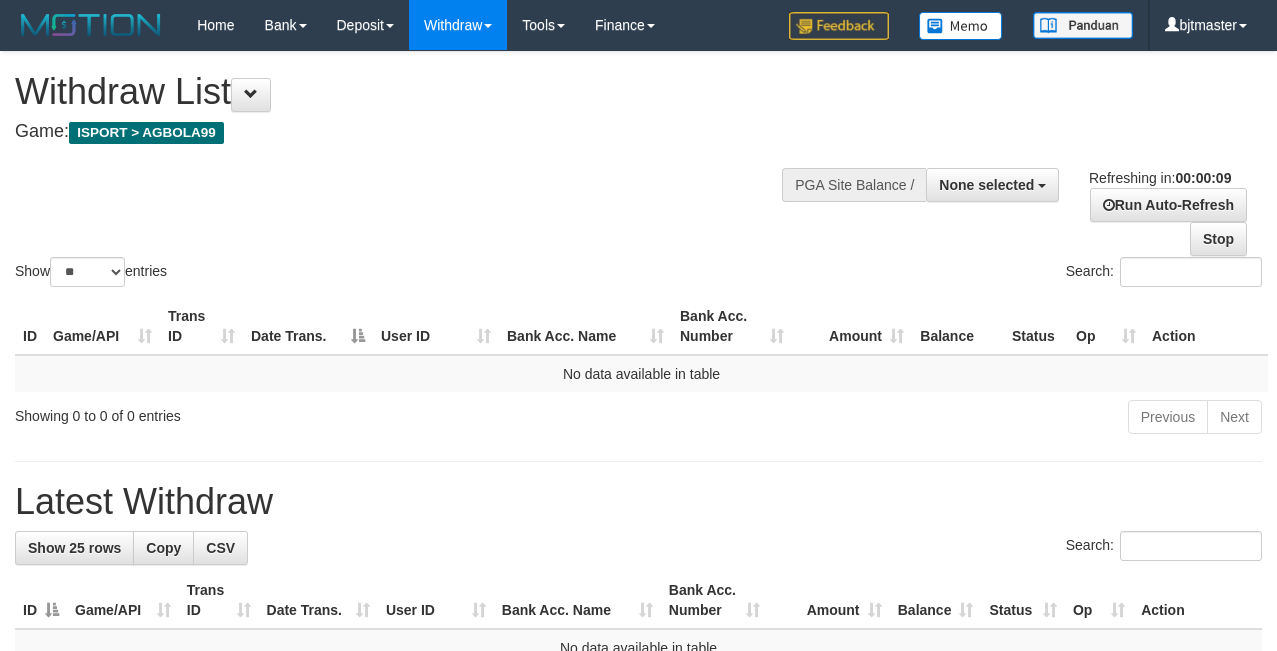 select 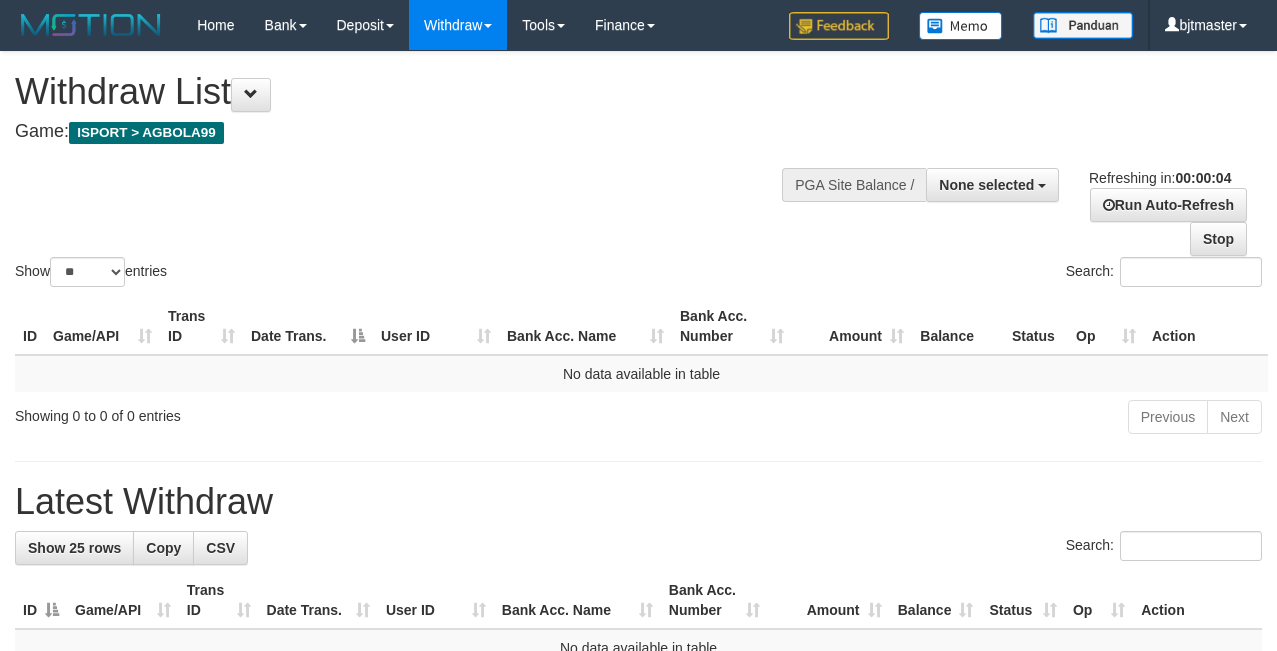 scroll, scrollTop: 0, scrollLeft: 0, axis: both 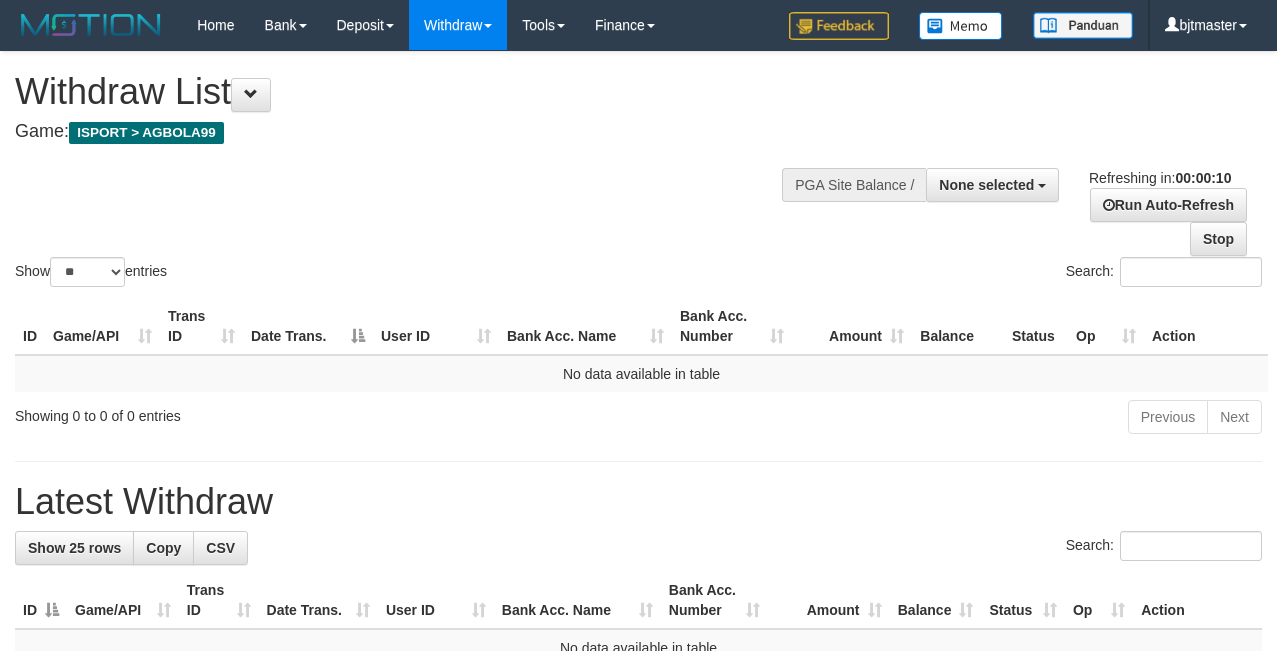 select 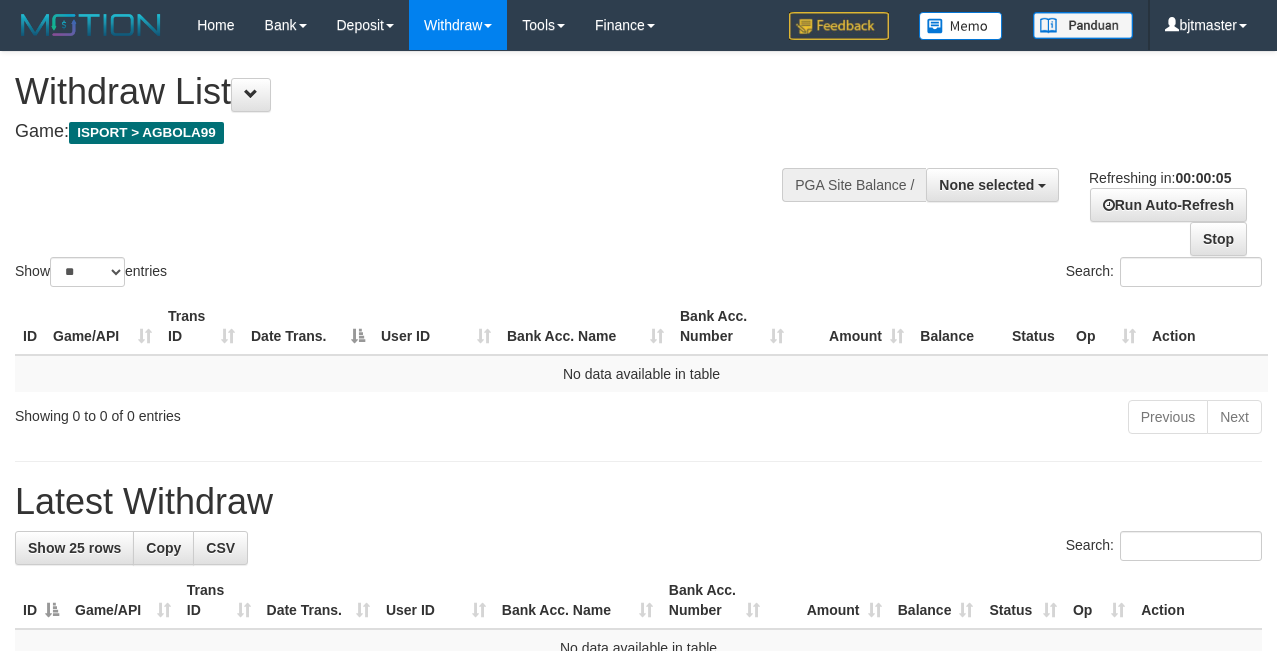 scroll, scrollTop: 0, scrollLeft: 0, axis: both 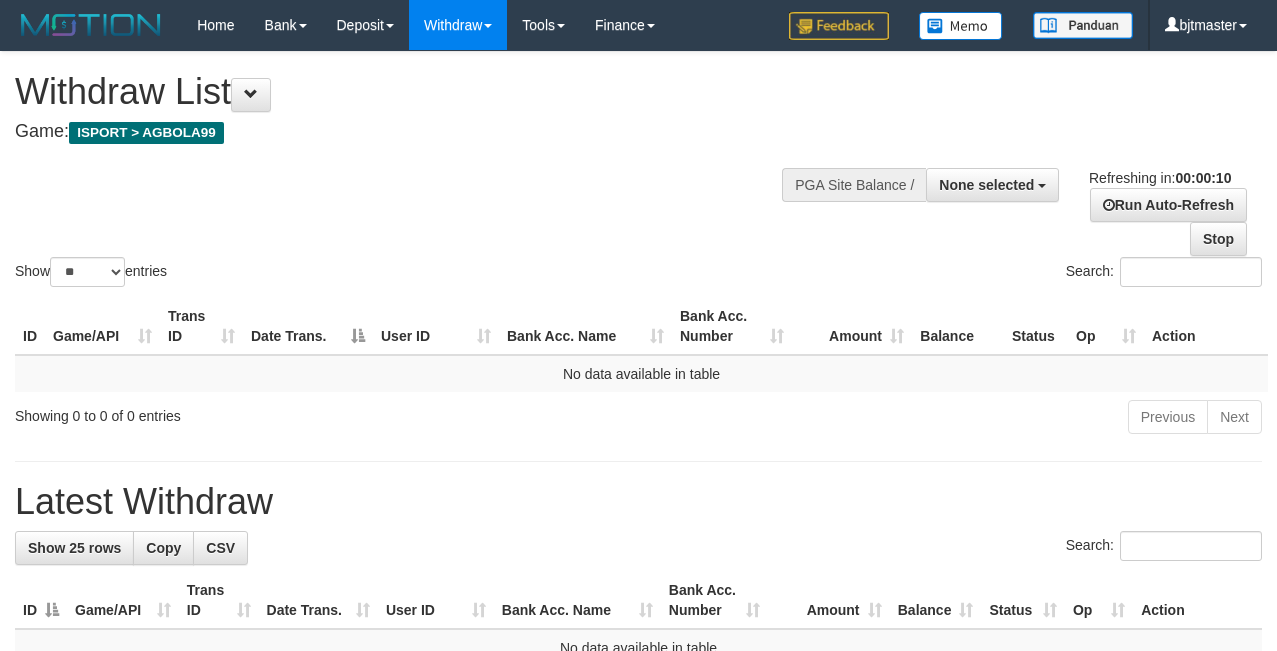 select 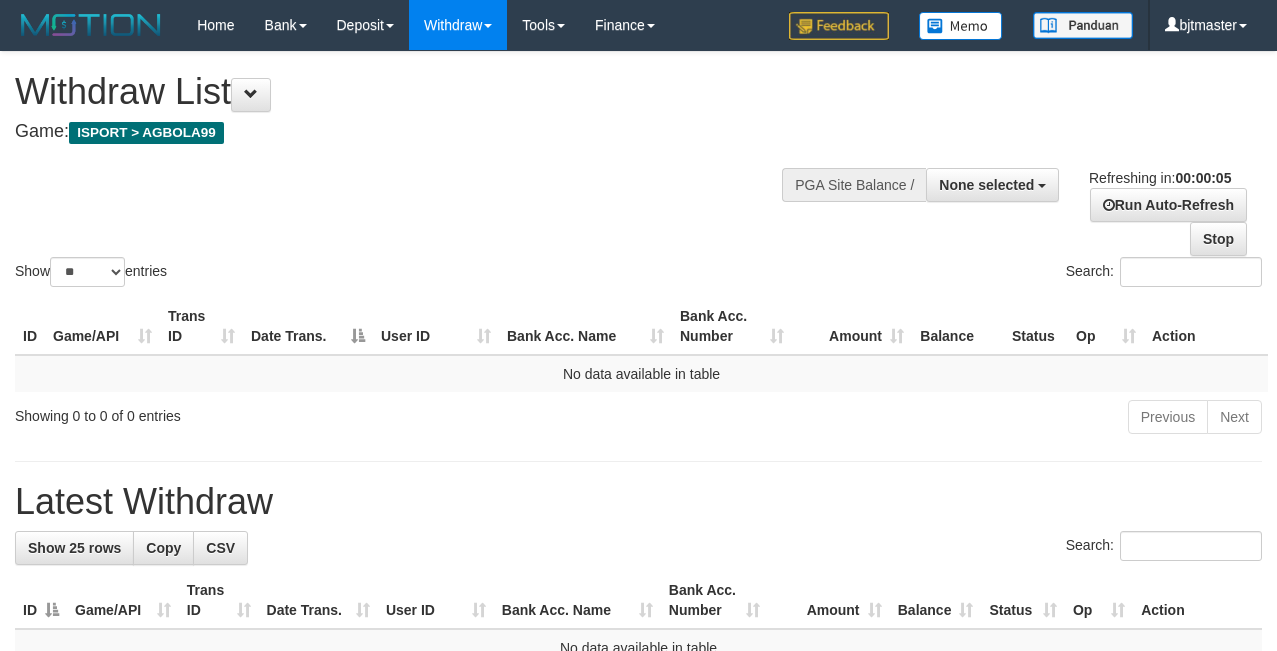scroll, scrollTop: 0, scrollLeft: 0, axis: both 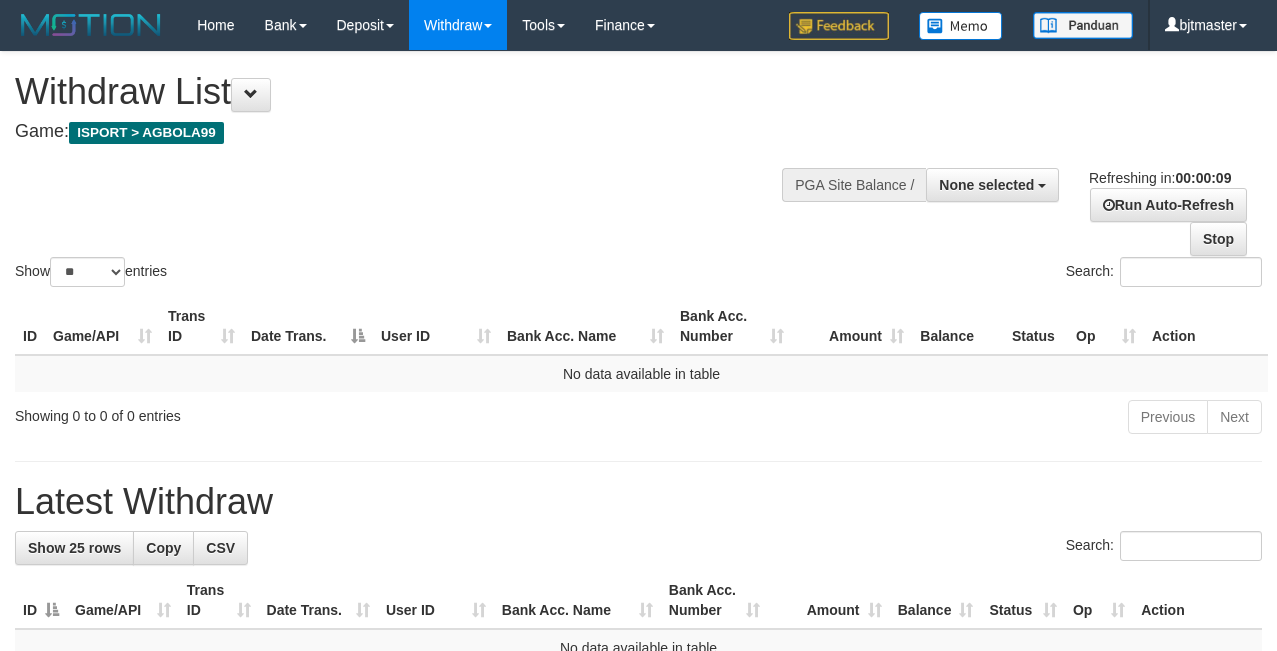 select 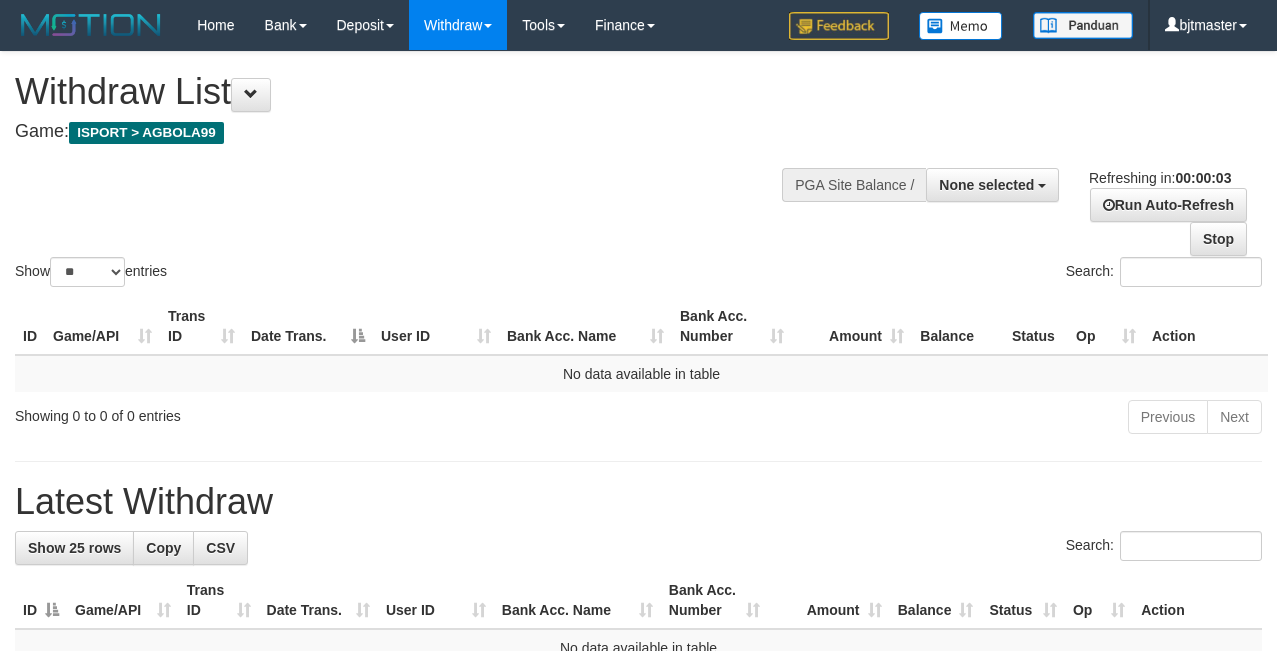 scroll, scrollTop: 0, scrollLeft: 0, axis: both 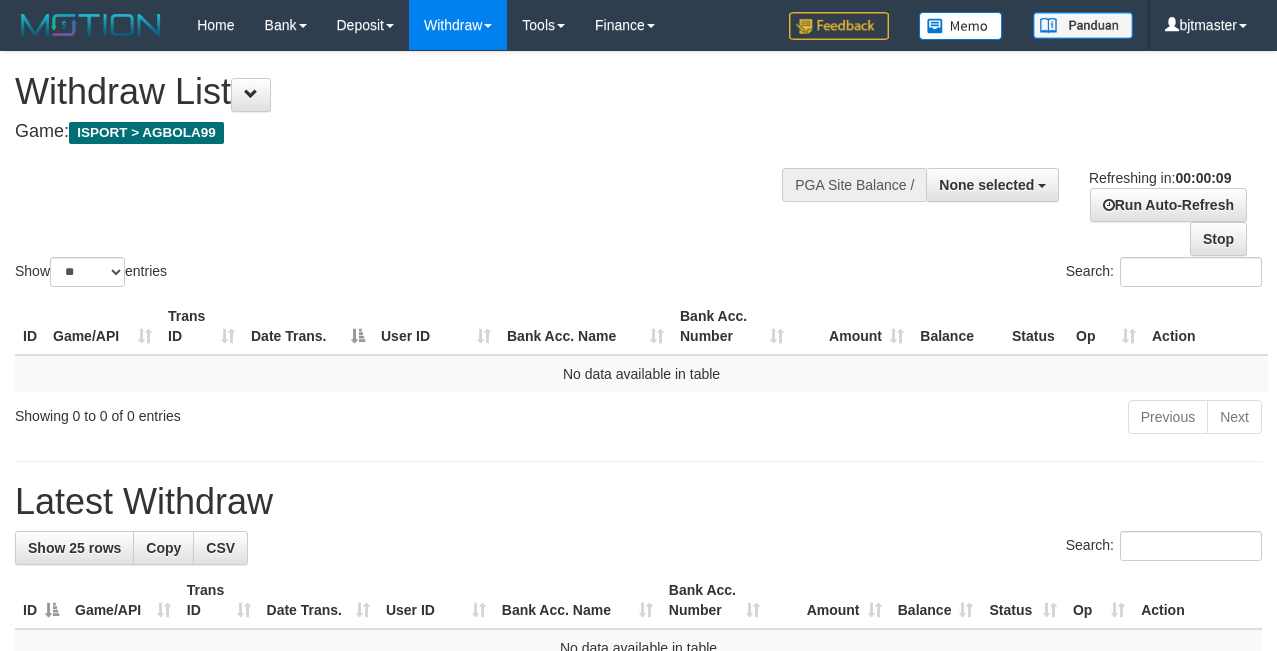 select 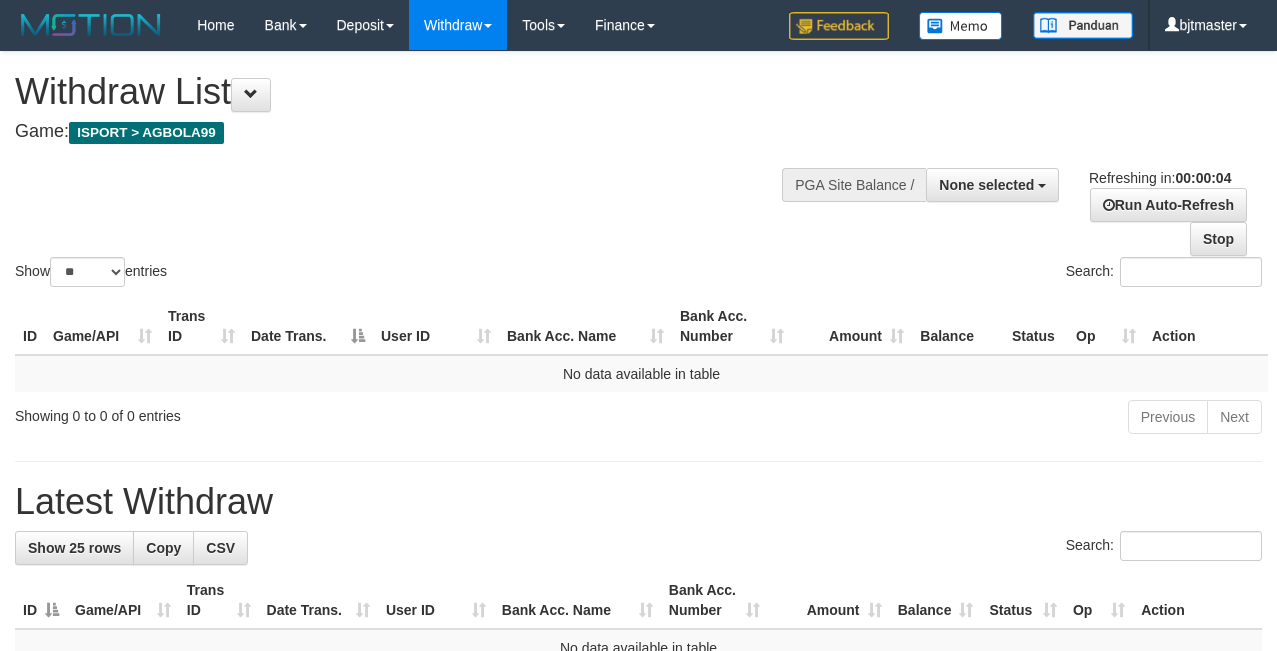 scroll, scrollTop: 0, scrollLeft: 0, axis: both 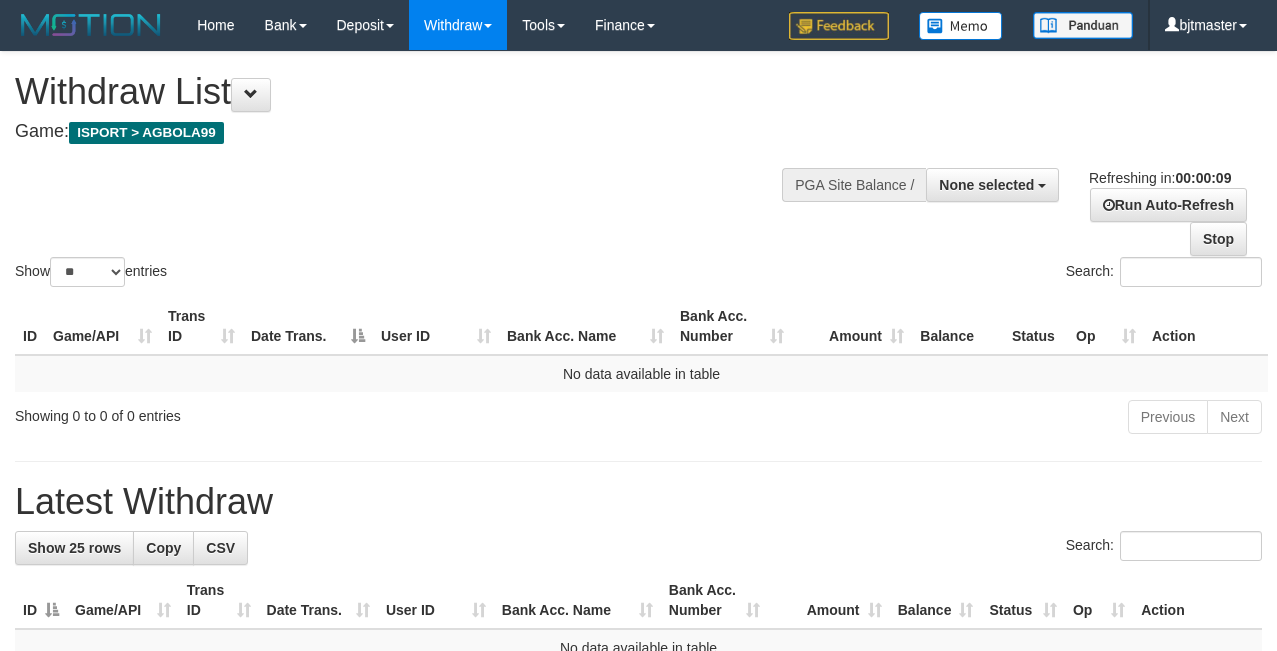 select 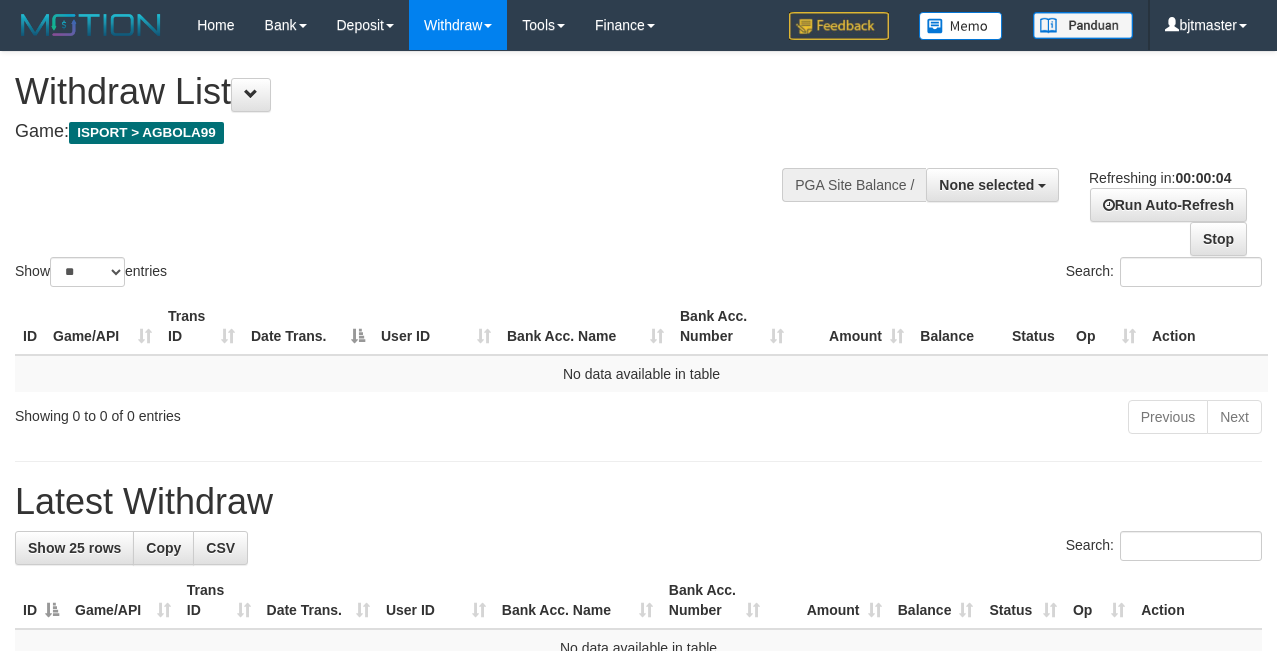 scroll, scrollTop: 0, scrollLeft: 0, axis: both 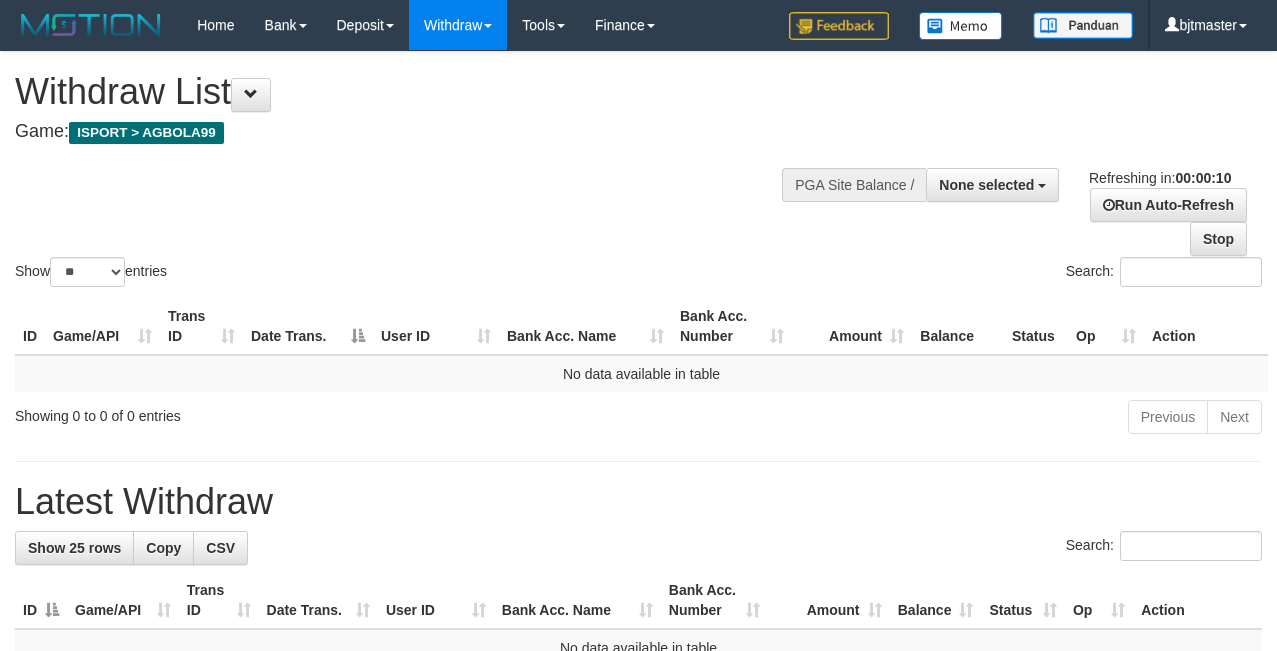 select 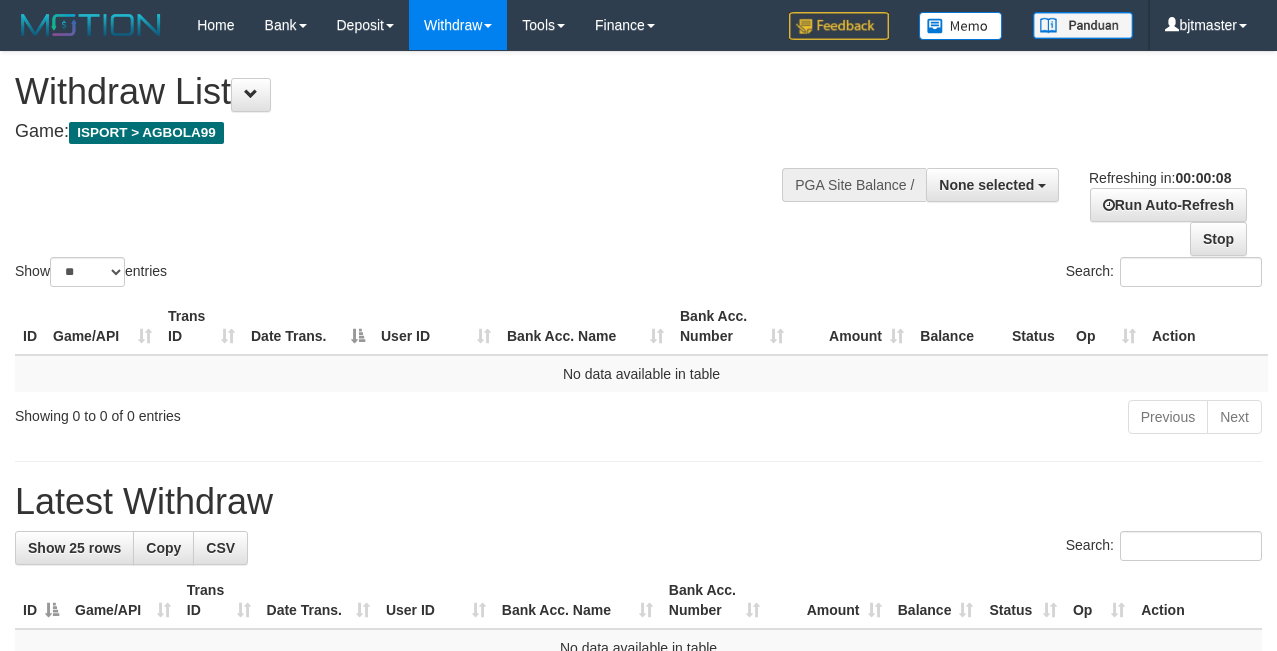 scroll, scrollTop: 0, scrollLeft: 0, axis: both 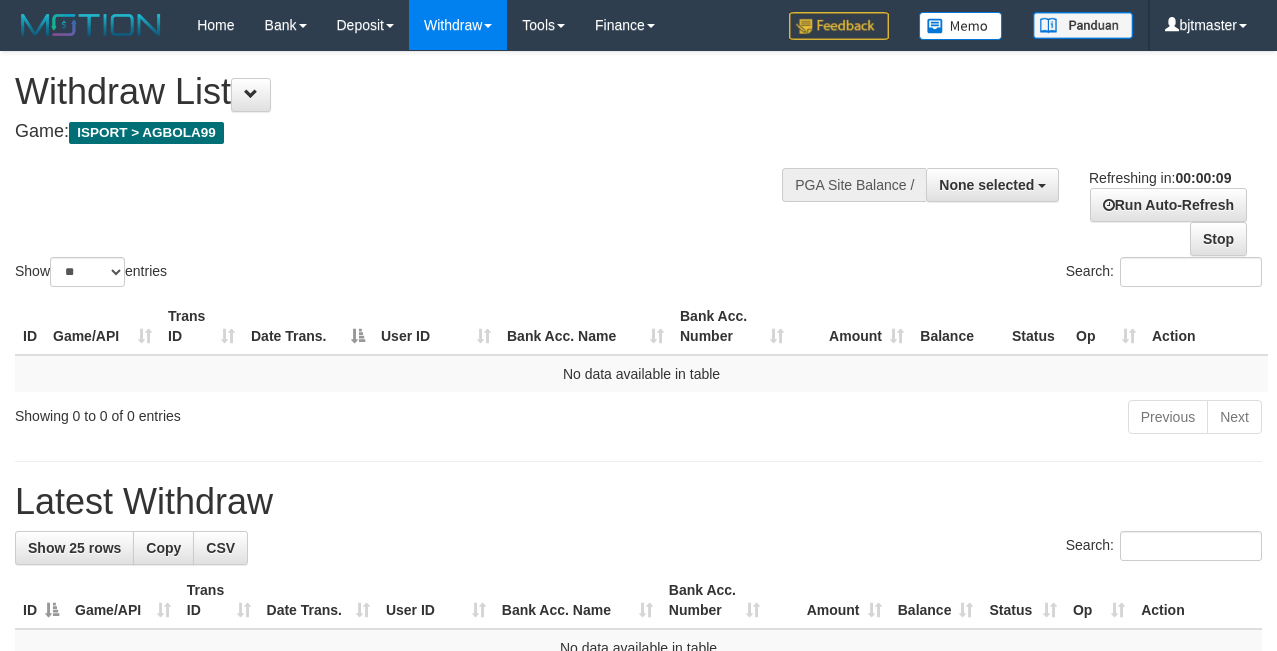 select 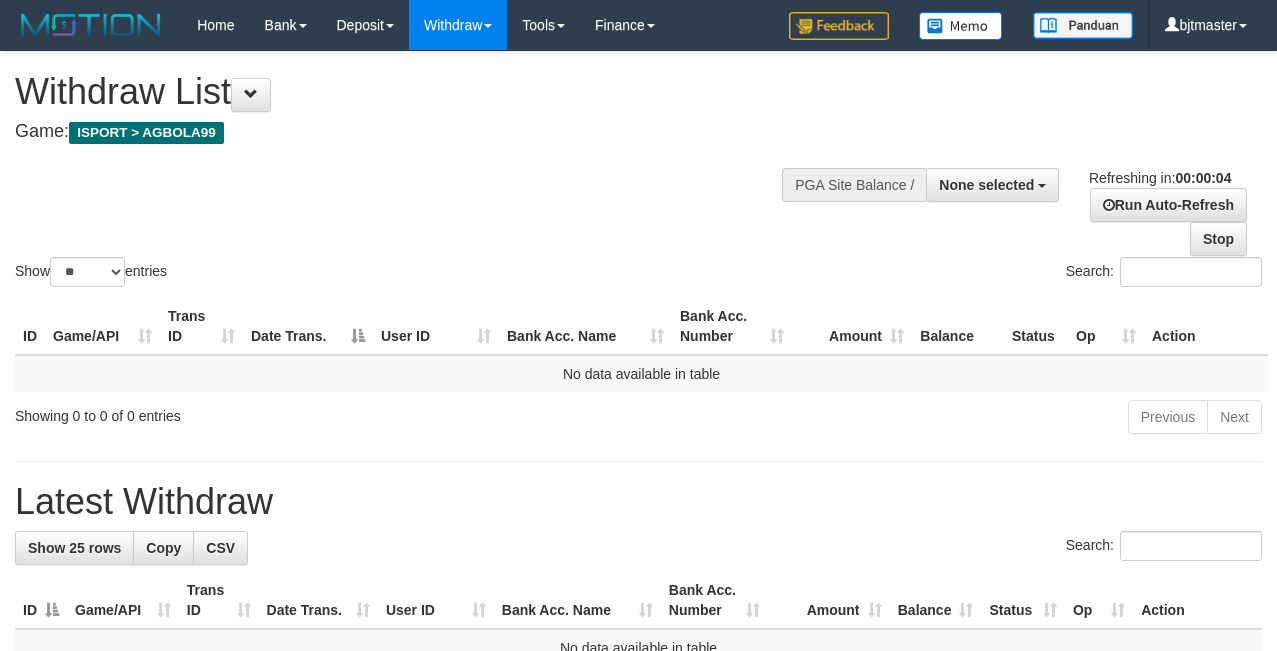 scroll, scrollTop: 0, scrollLeft: 0, axis: both 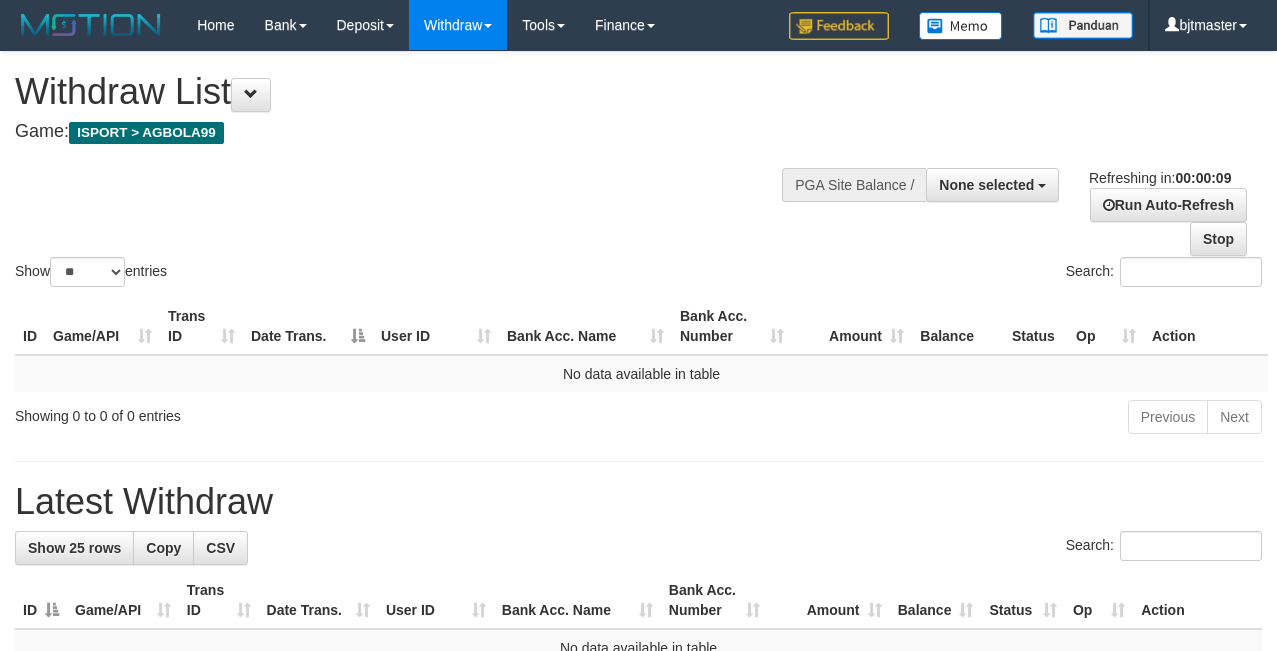 select 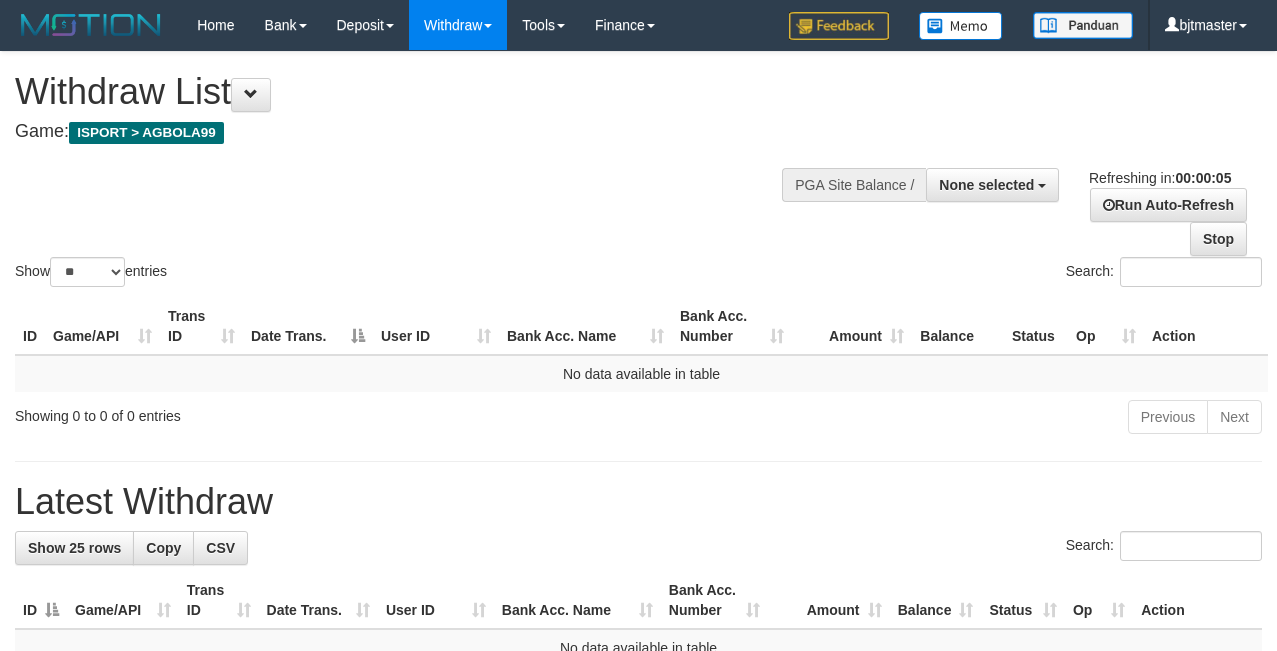 scroll, scrollTop: 0, scrollLeft: 0, axis: both 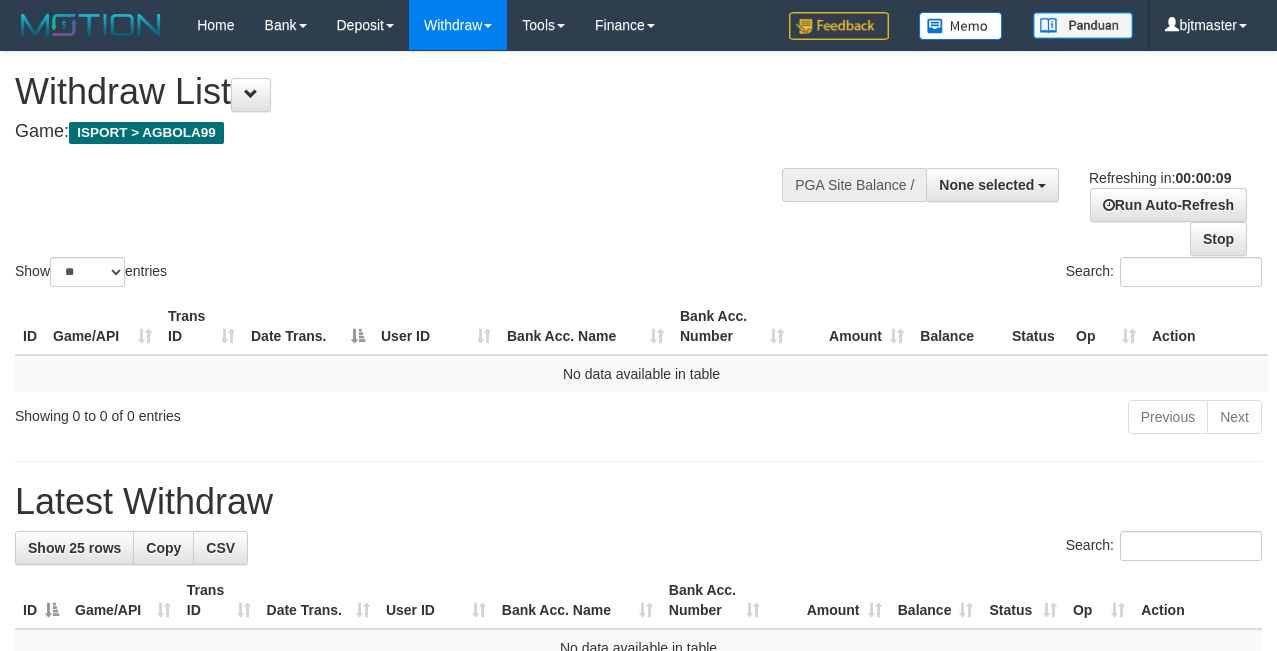 select 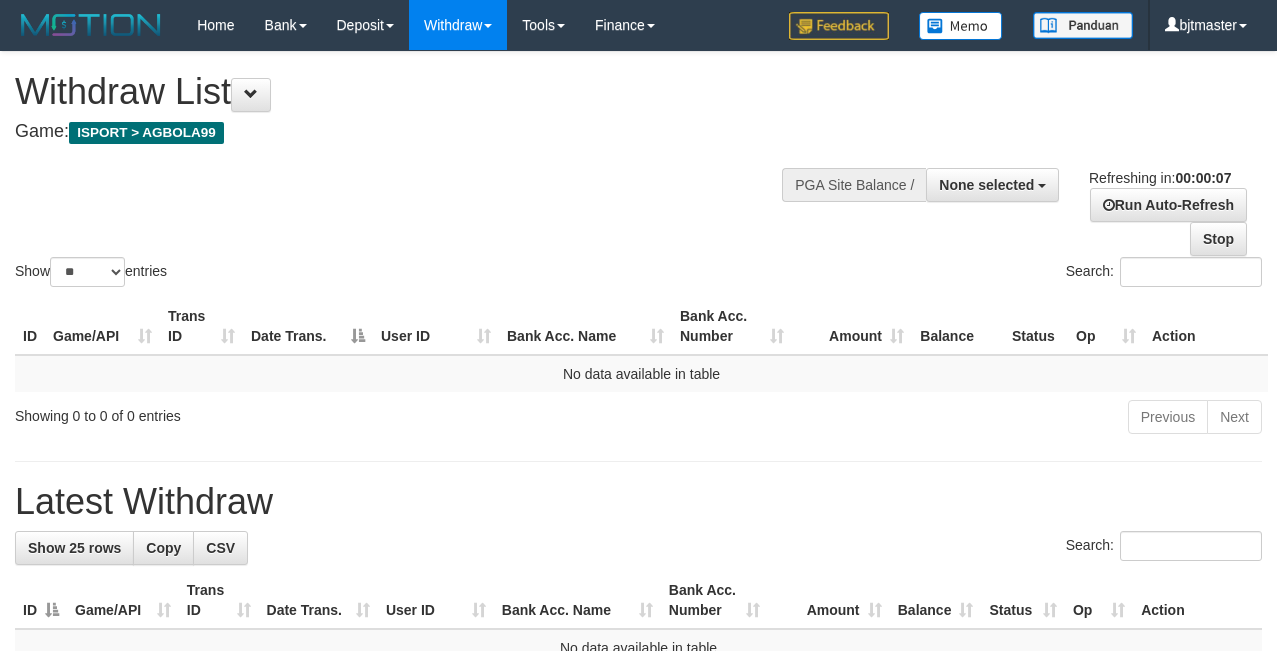 scroll, scrollTop: 0, scrollLeft: 0, axis: both 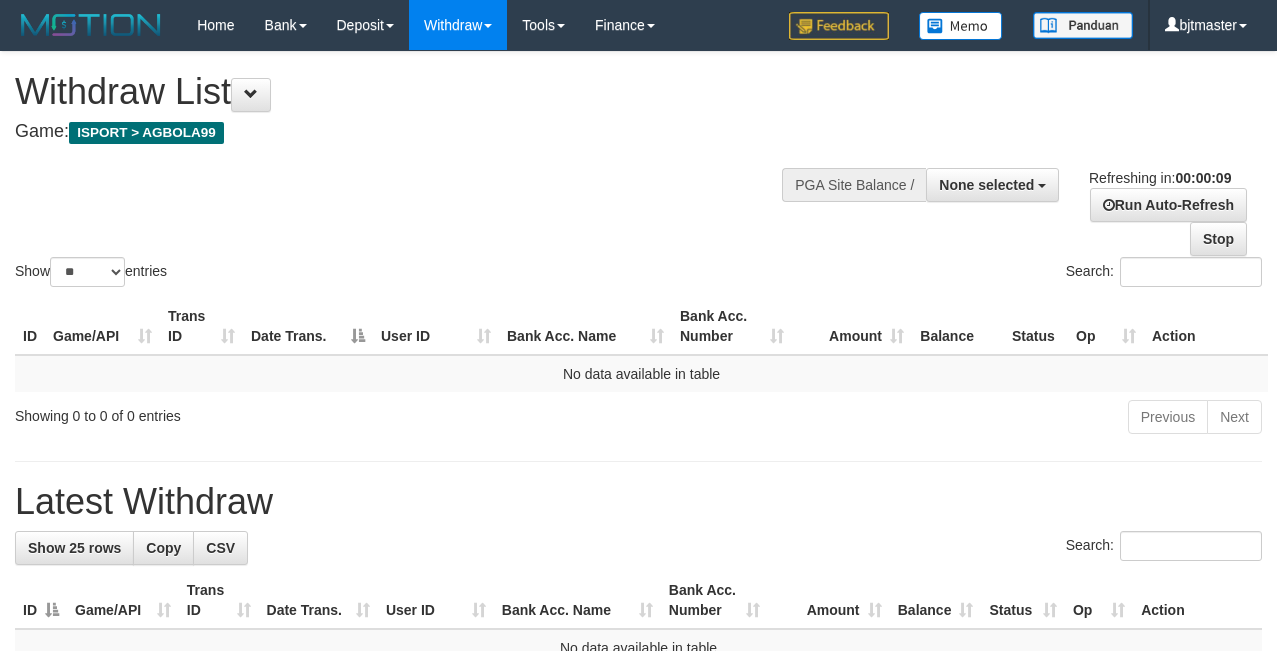 select 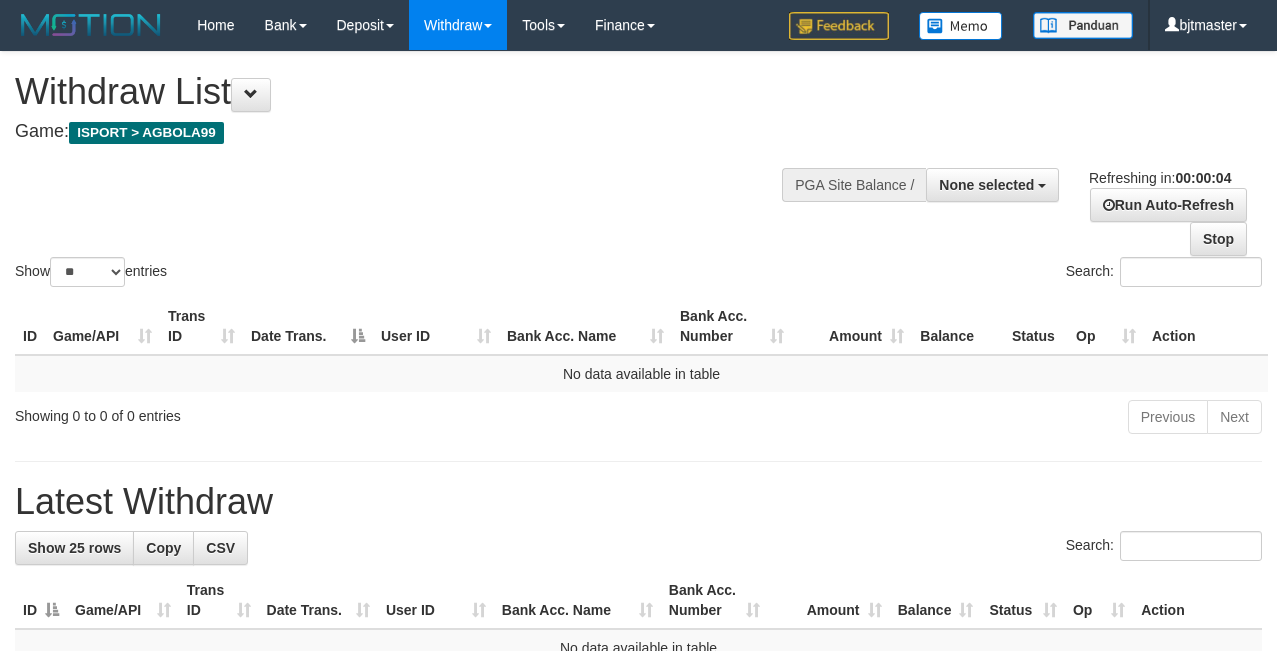 scroll, scrollTop: 0, scrollLeft: 0, axis: both 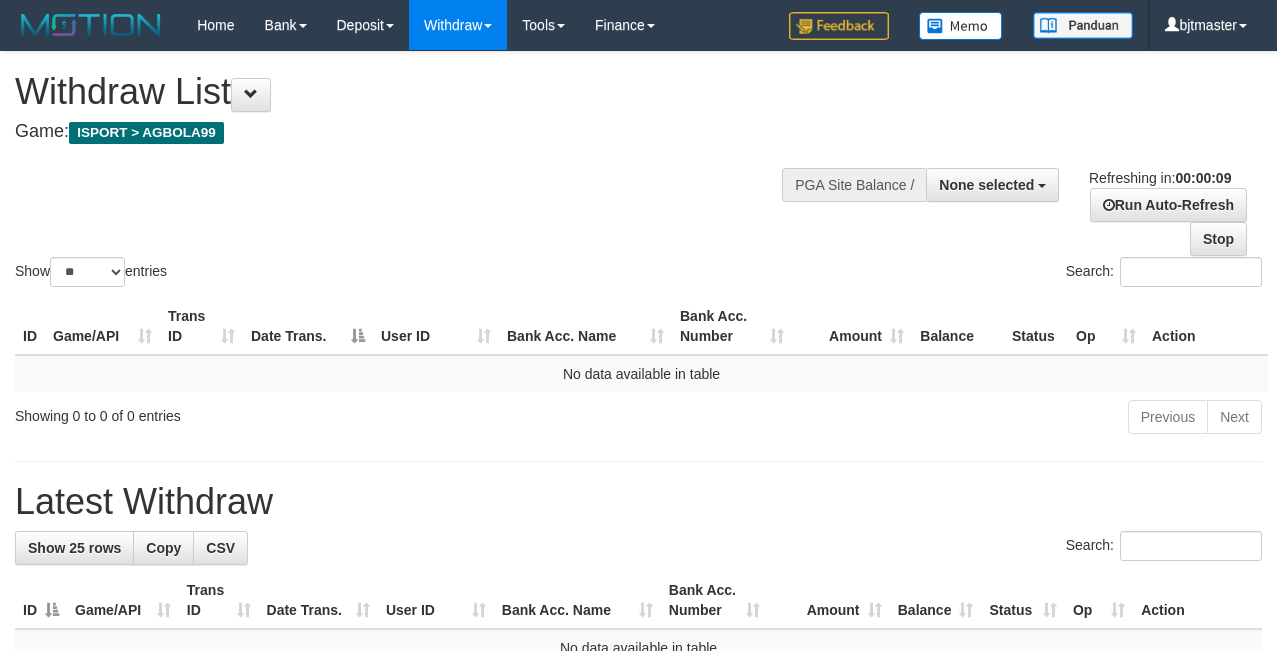 select 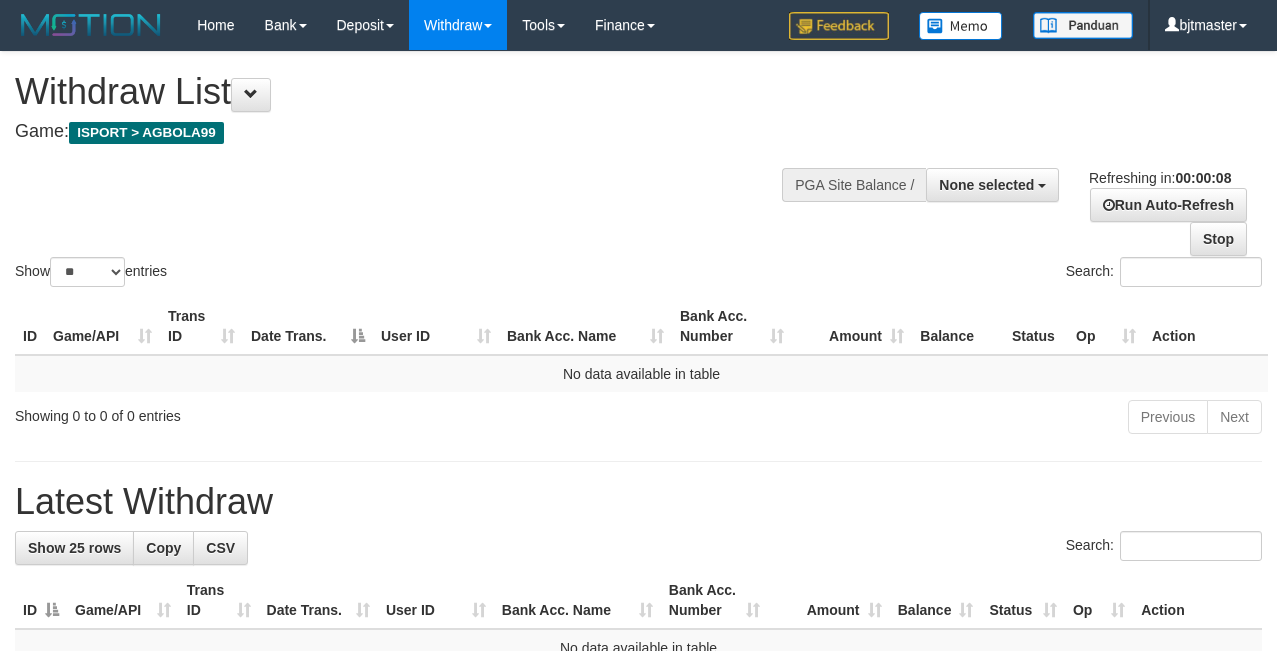 scroll, scrollTop: 0, scrollLeft: 0, axis: both 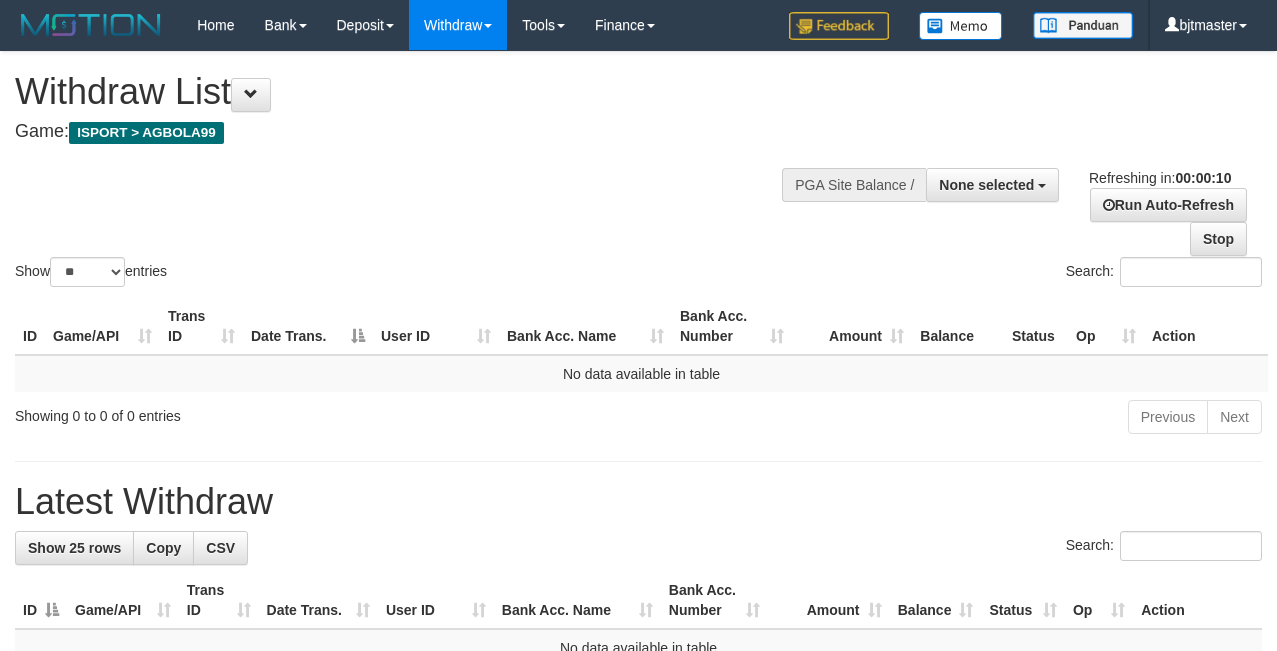select 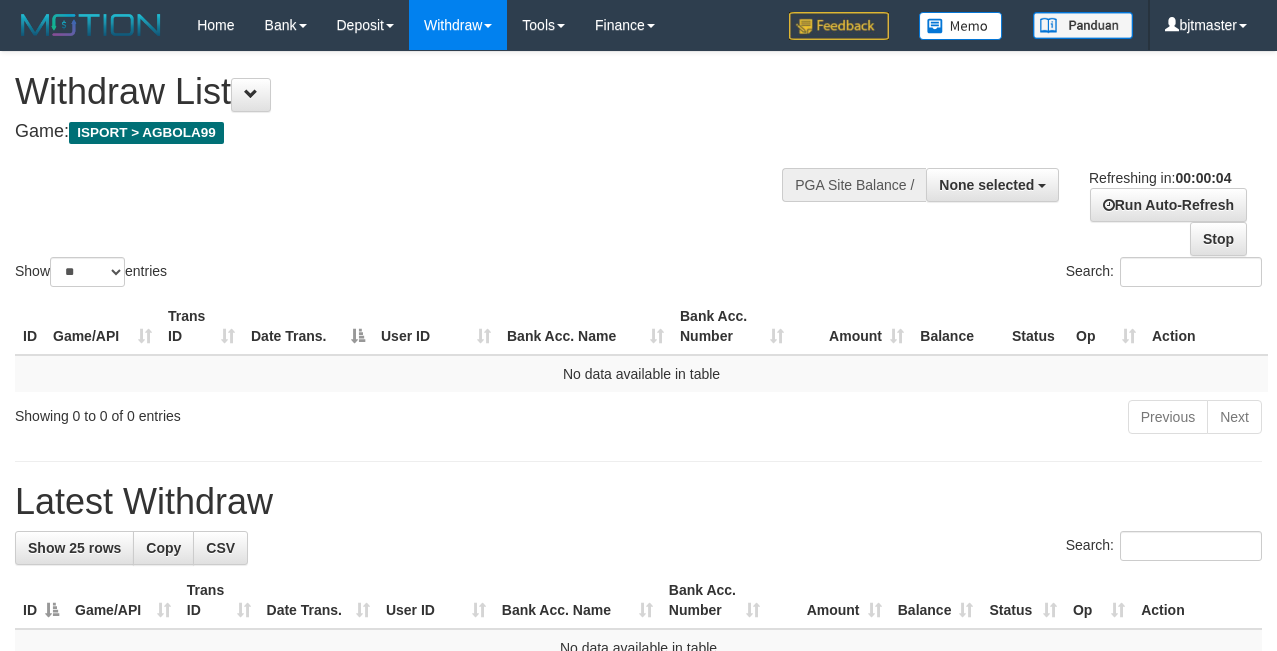 scroll, scrollTop: 0, scrollLeft: 0, axis: both 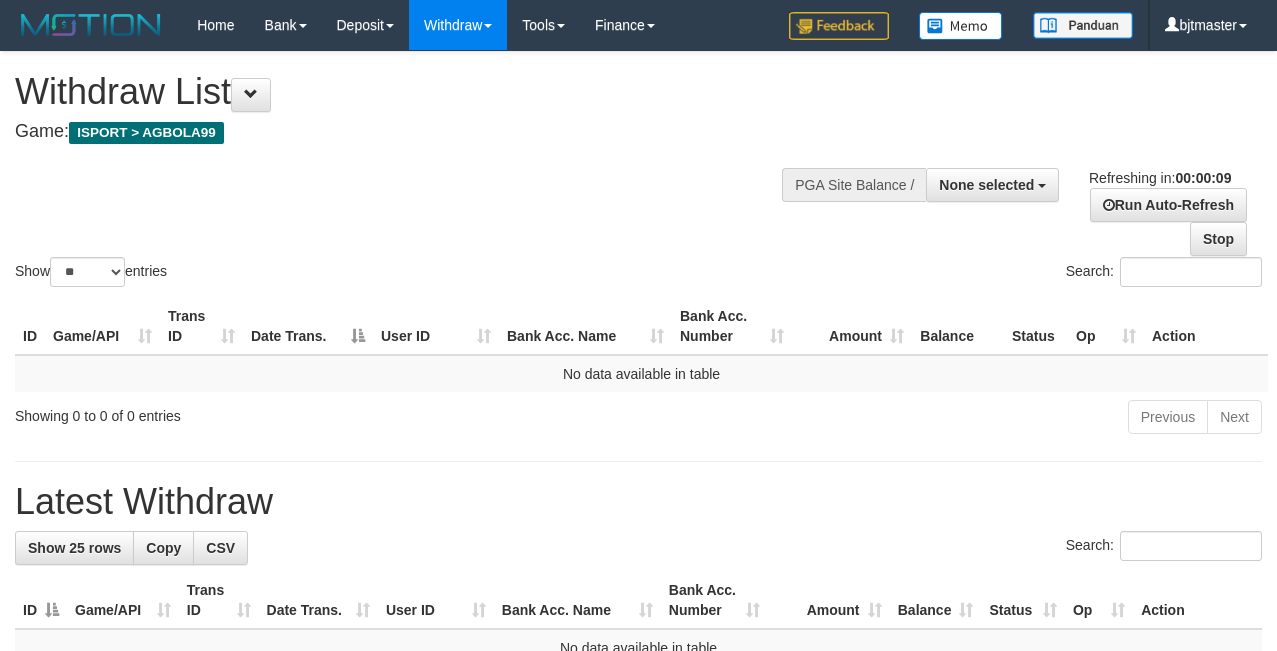 select 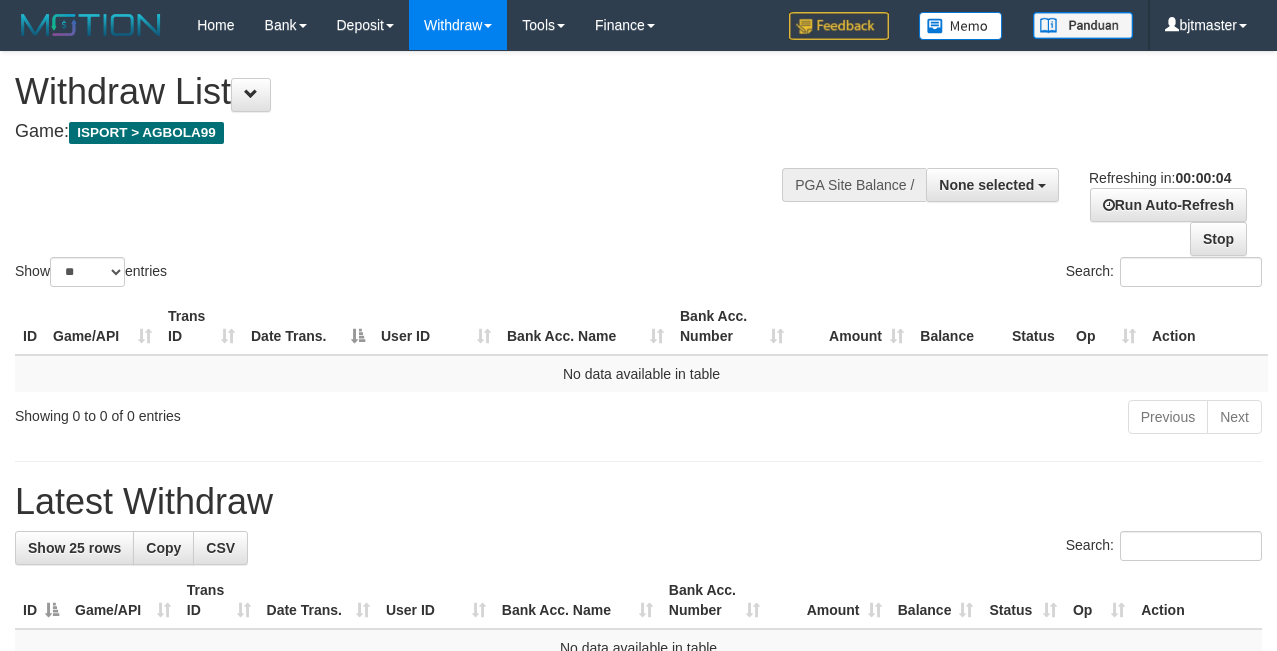 scroll, scrollTop: 0, scrollLeft: 0, axis: both 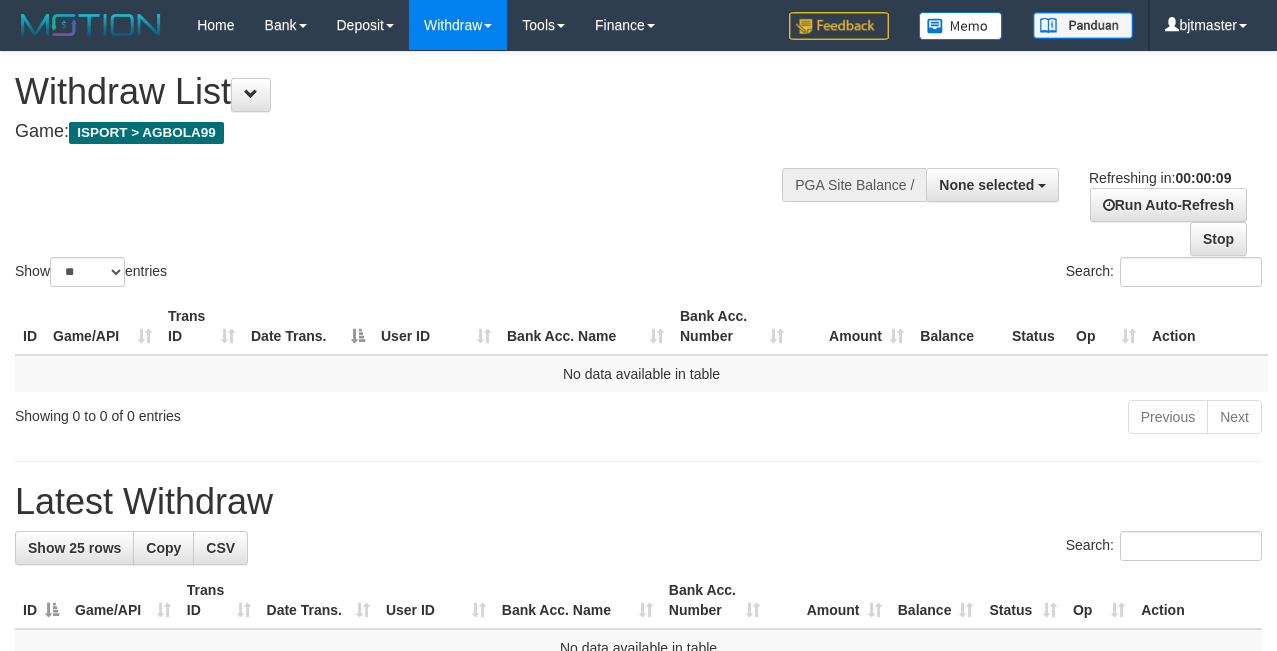 select 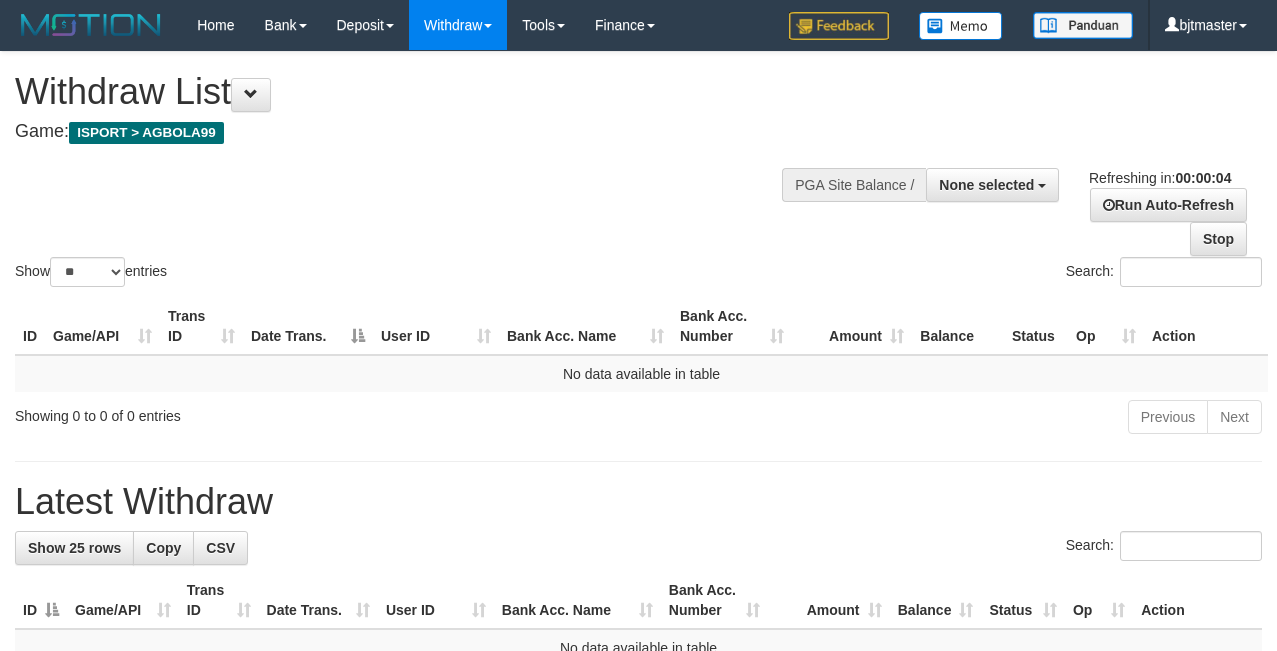 scroll, scrollTop: 0, scrollLeft: 0, axis: both 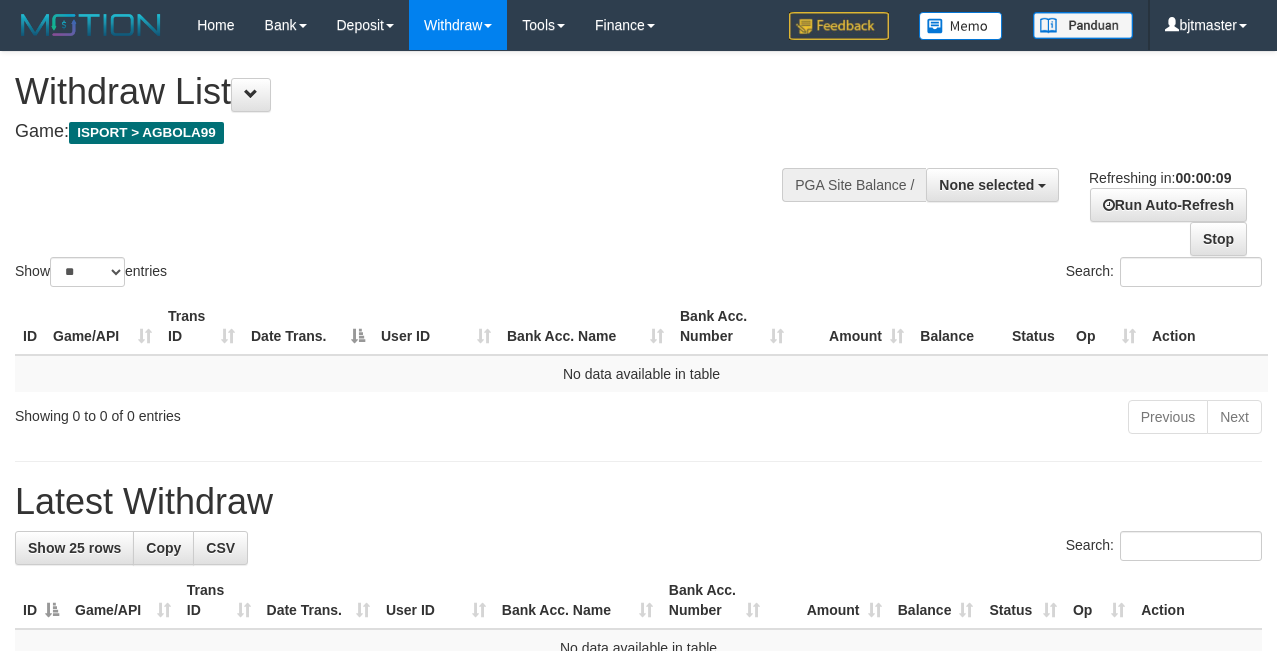 select 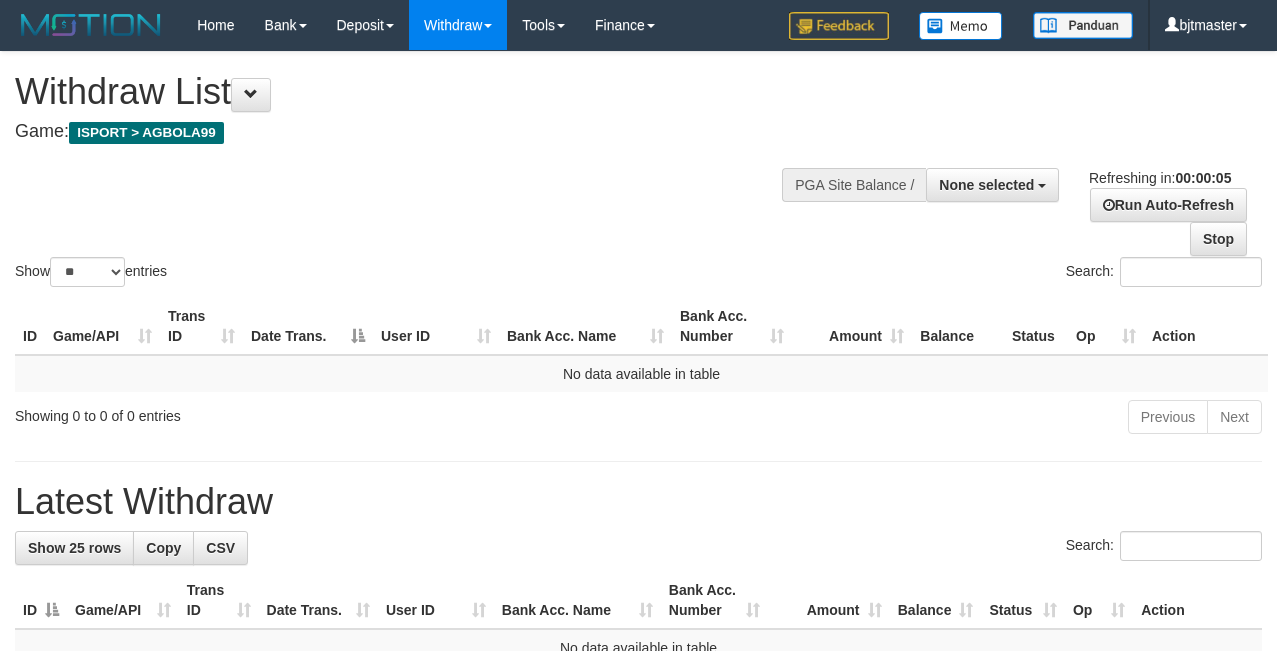 scroll, scrollTop: 0, scrollLeft: 0, axis: both 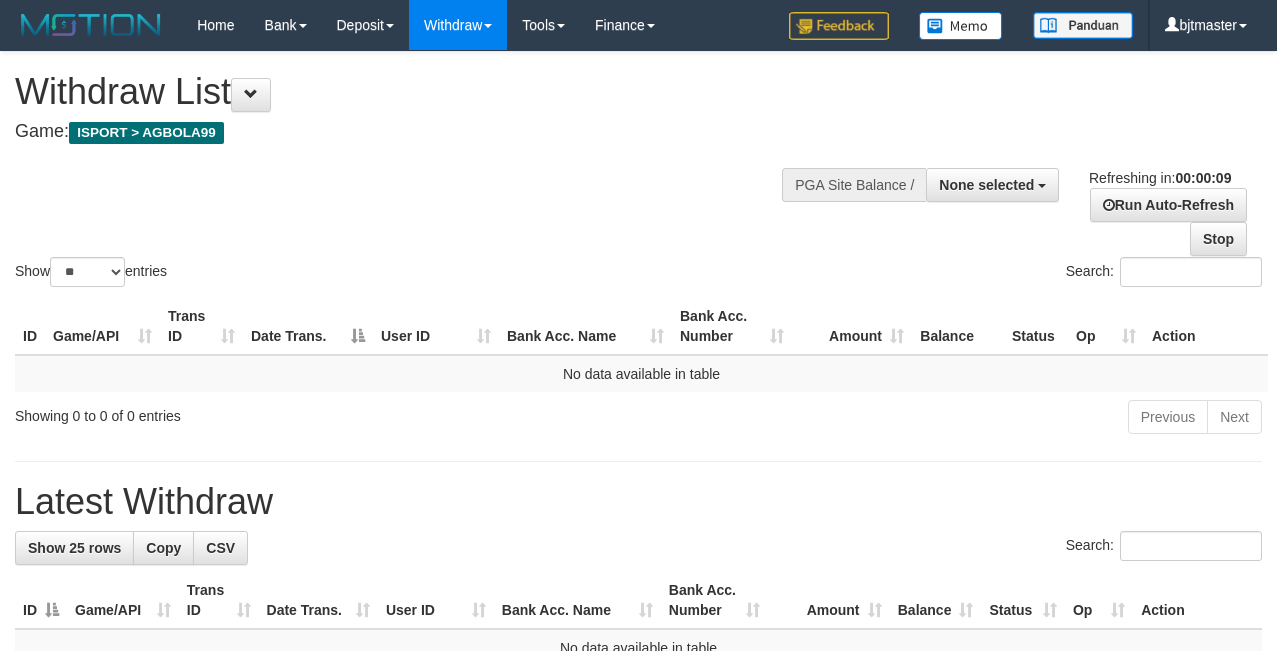 select 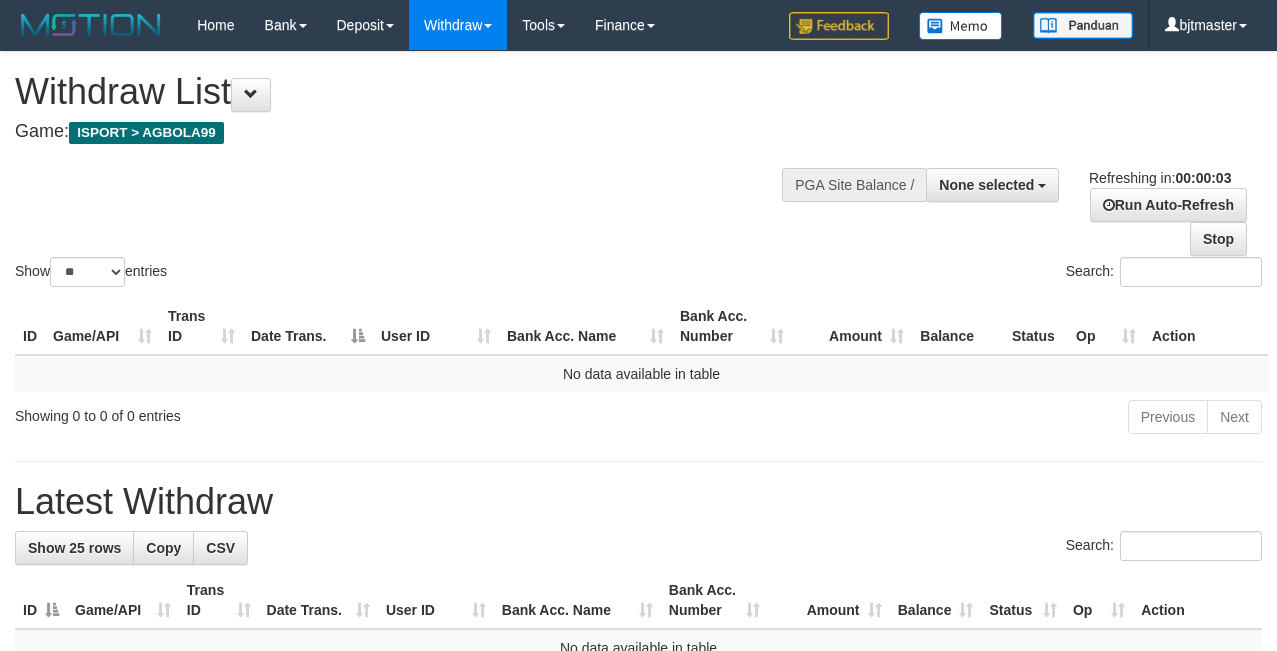 scroll, scrollTop: 0, scrollLeft: 0, axis: both 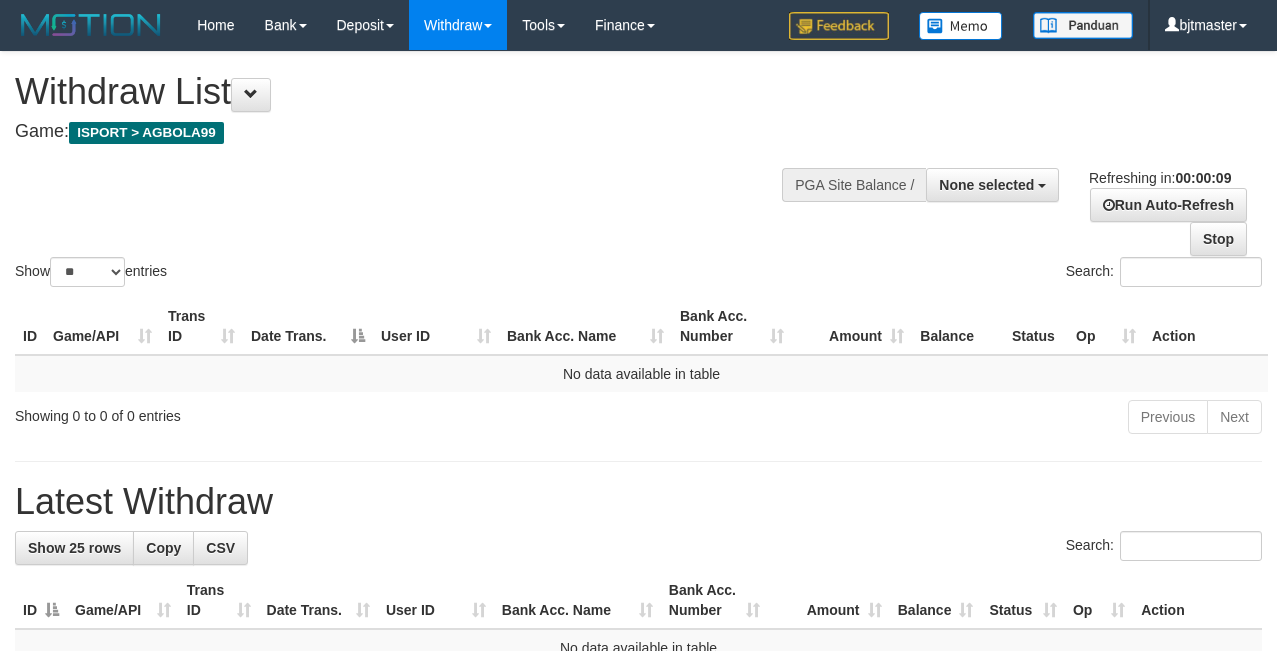 select 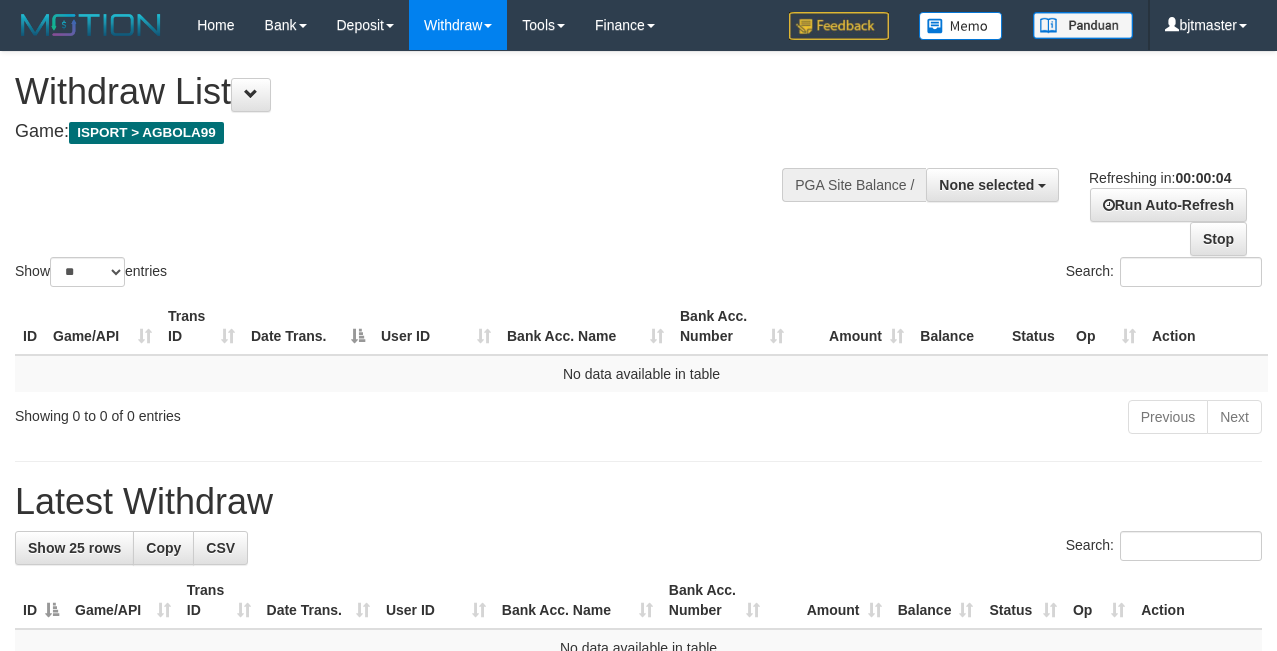 scroll, scrollTop: 0, scrollLeft: 0, axis: both 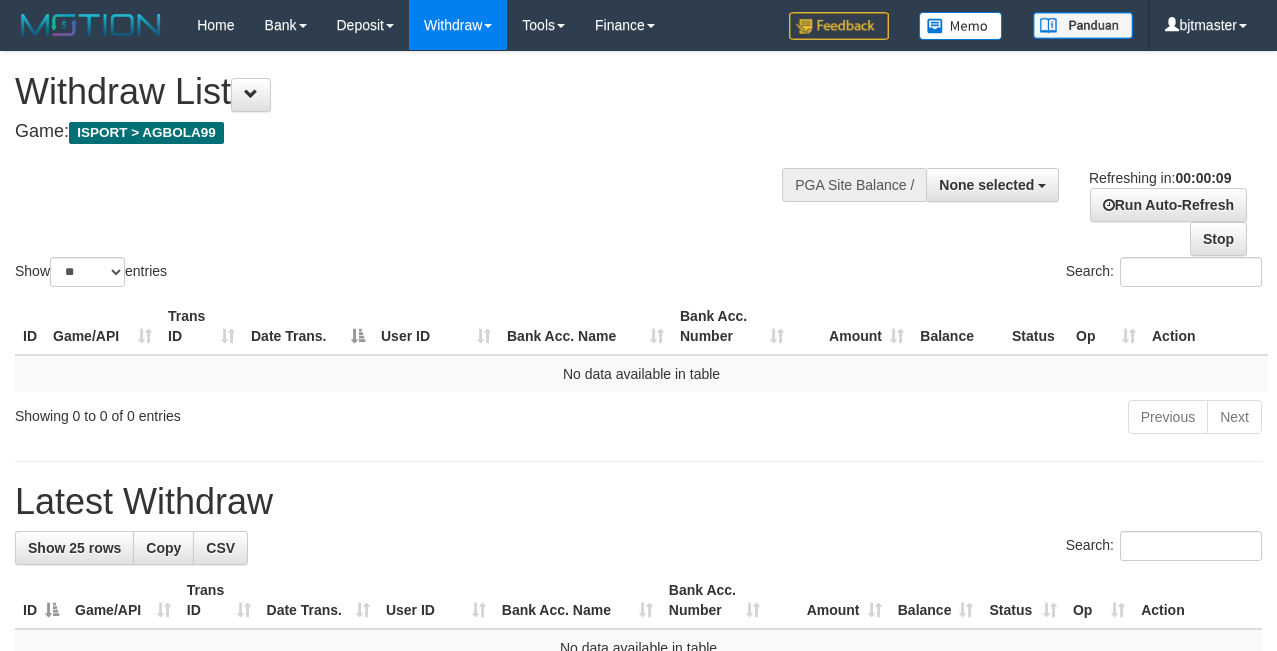 select 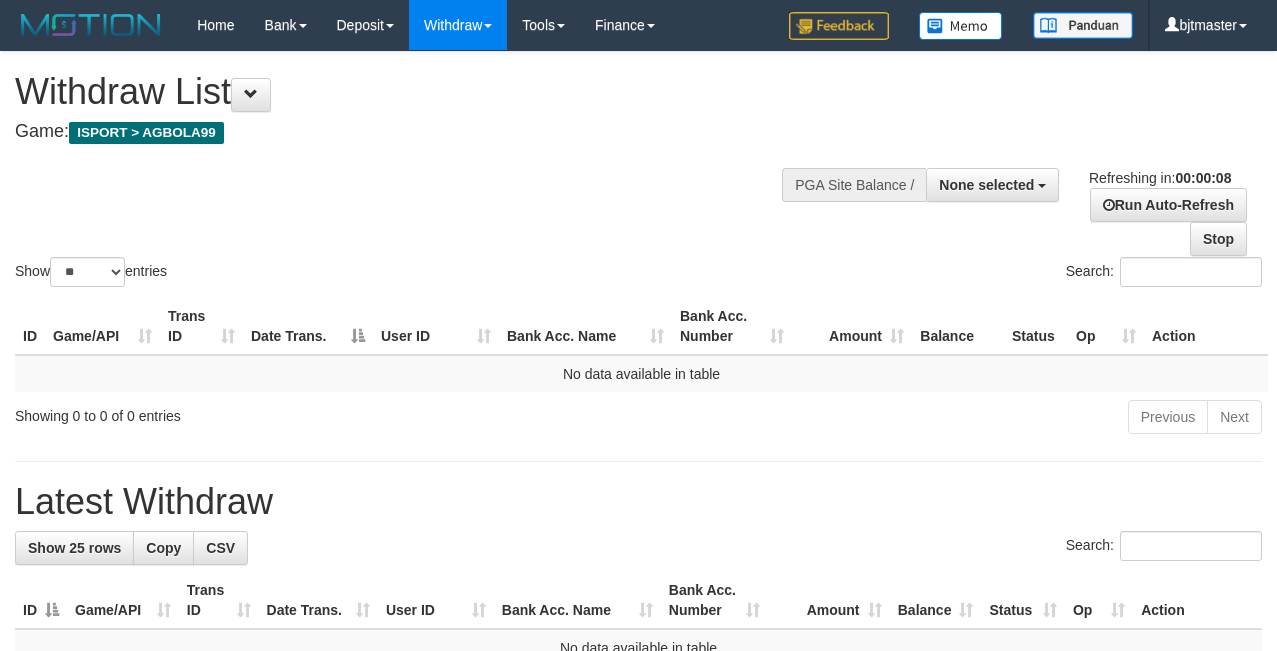 scroll, scrollTop: 0, scrollLeft: 0, axis: both 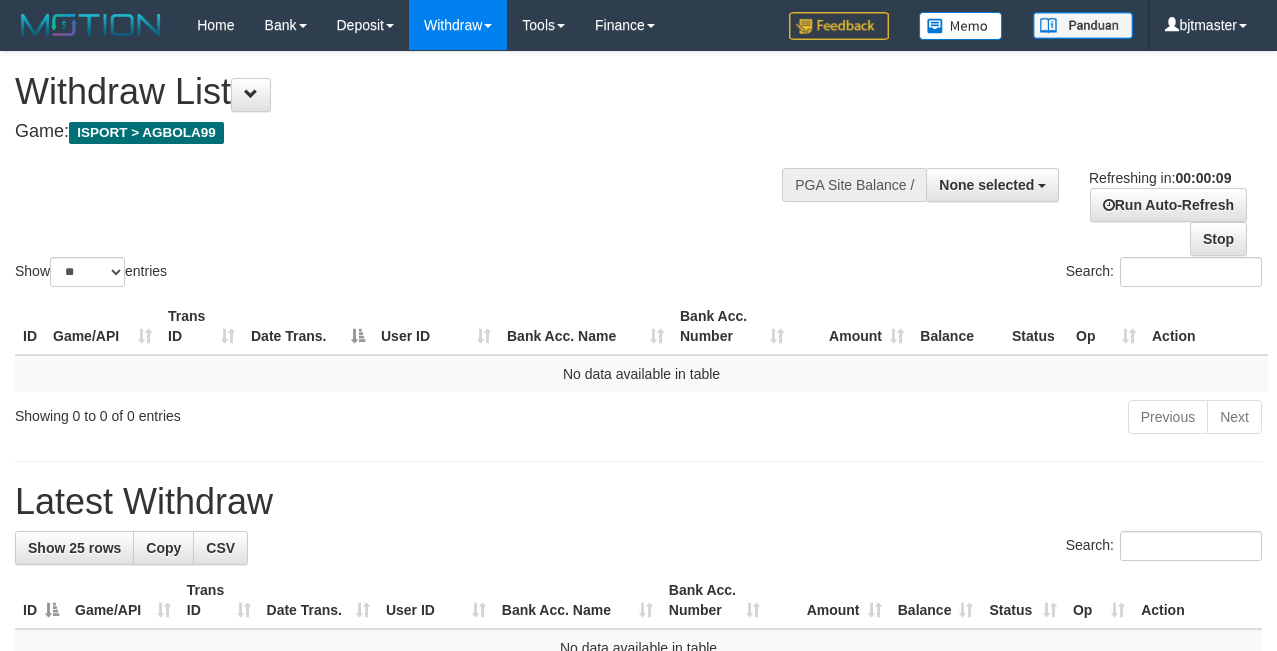 select 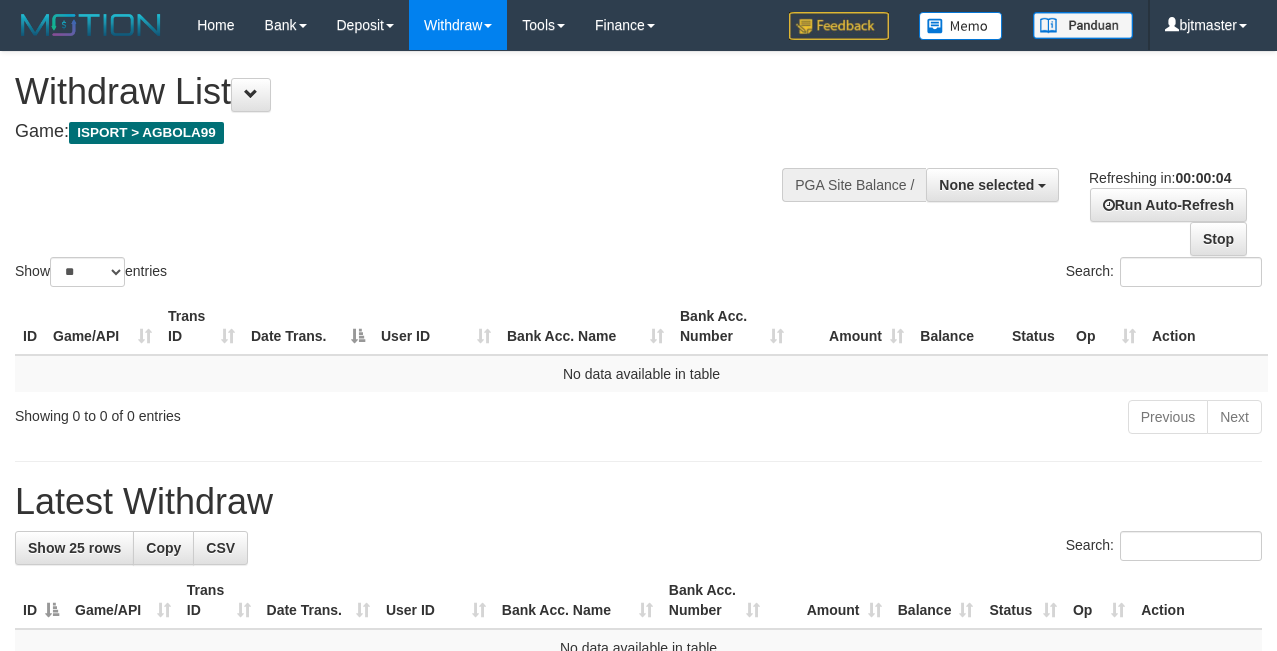 scroll, scrollTop: 0, scrollLeft: 0, axis: both 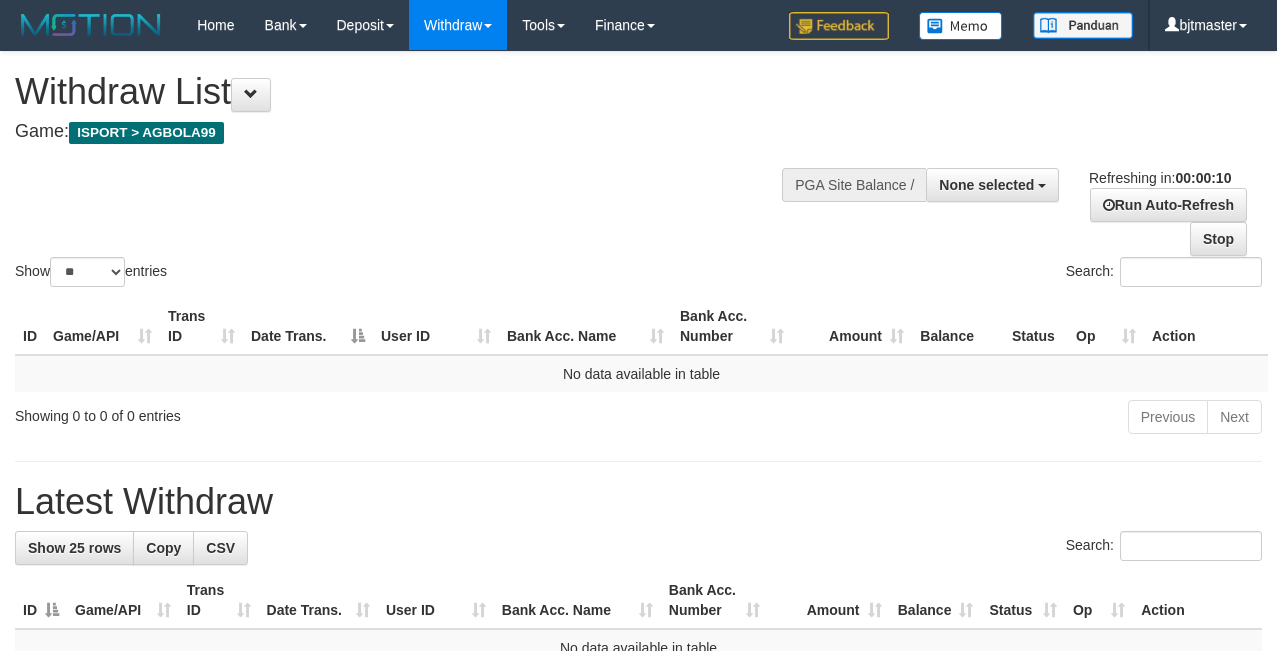 select 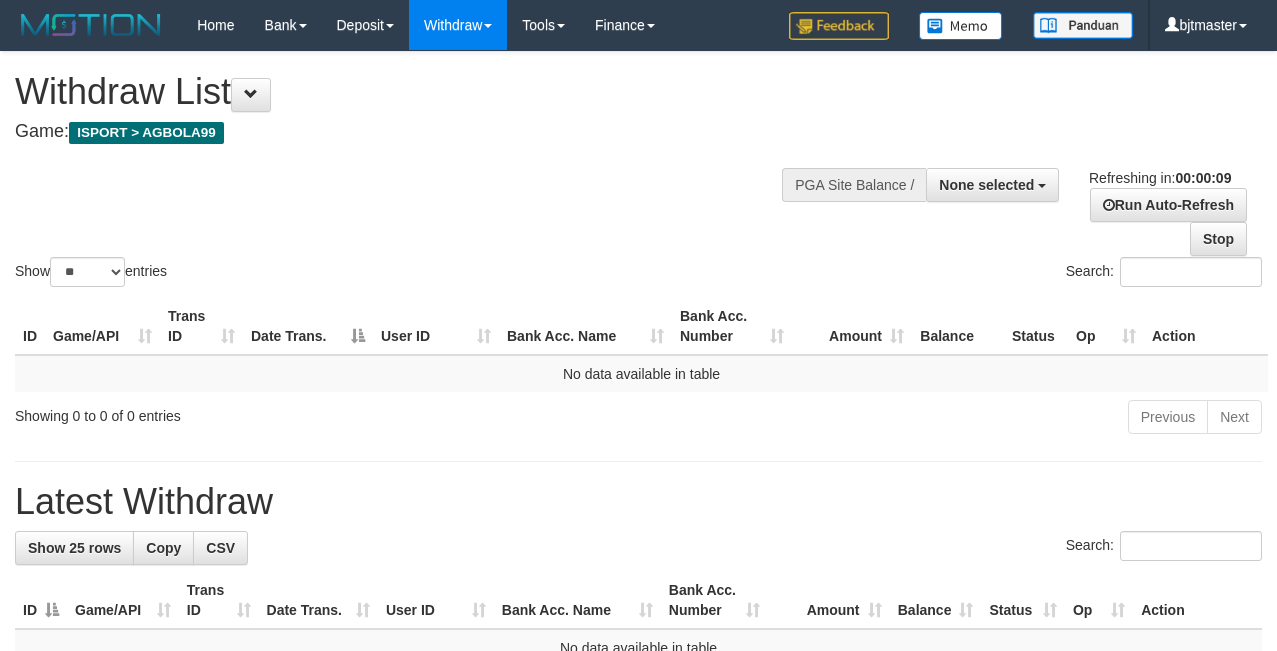 select 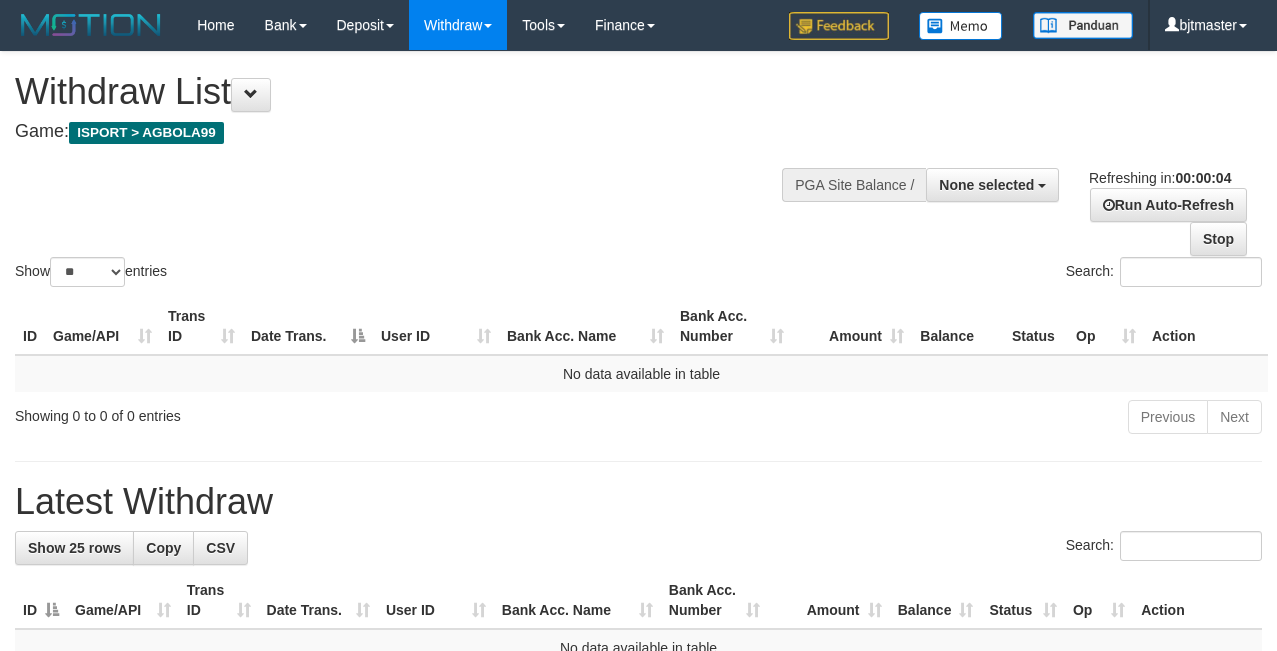 scroll, scrollTop: 0, scrollLeft: 0, axis: both 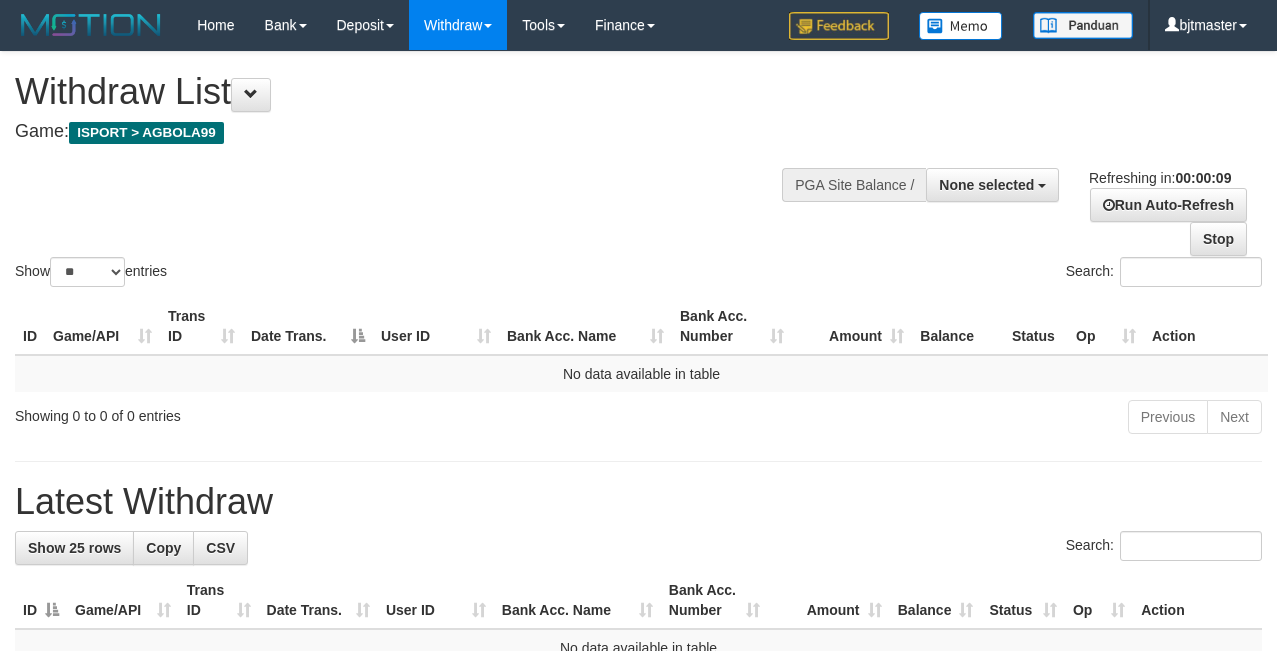 select 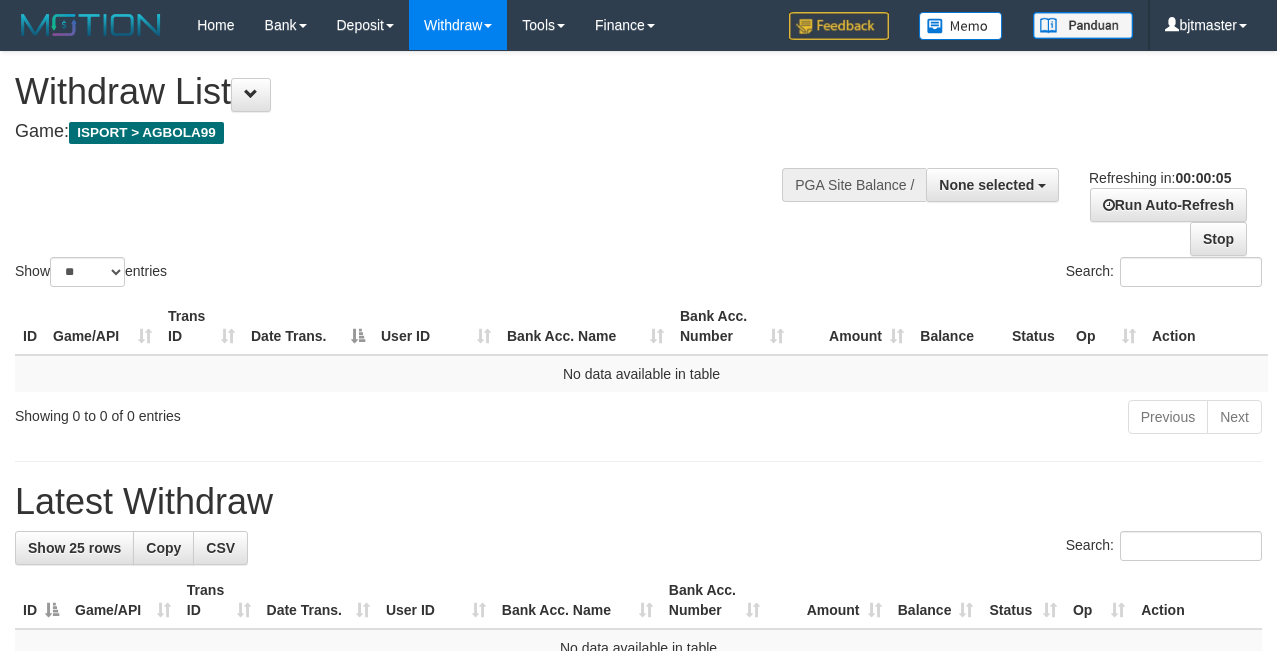scroll, scrollTop: 0, scrollLeft: 0, axis: both 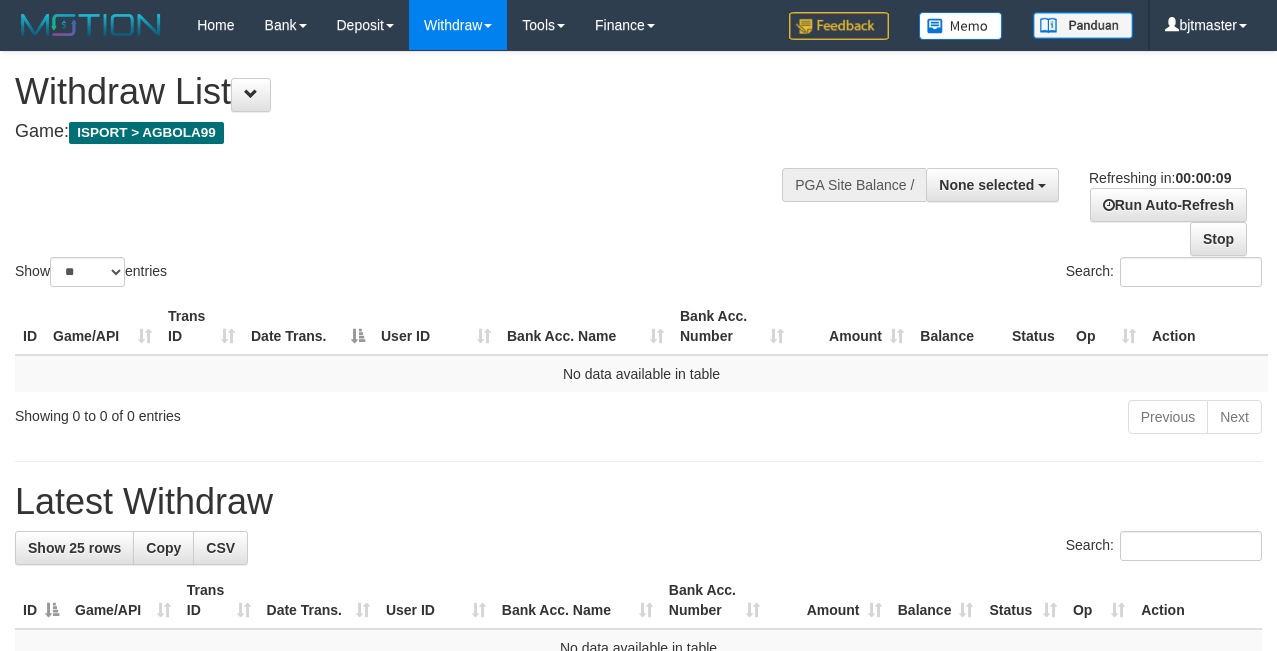 select 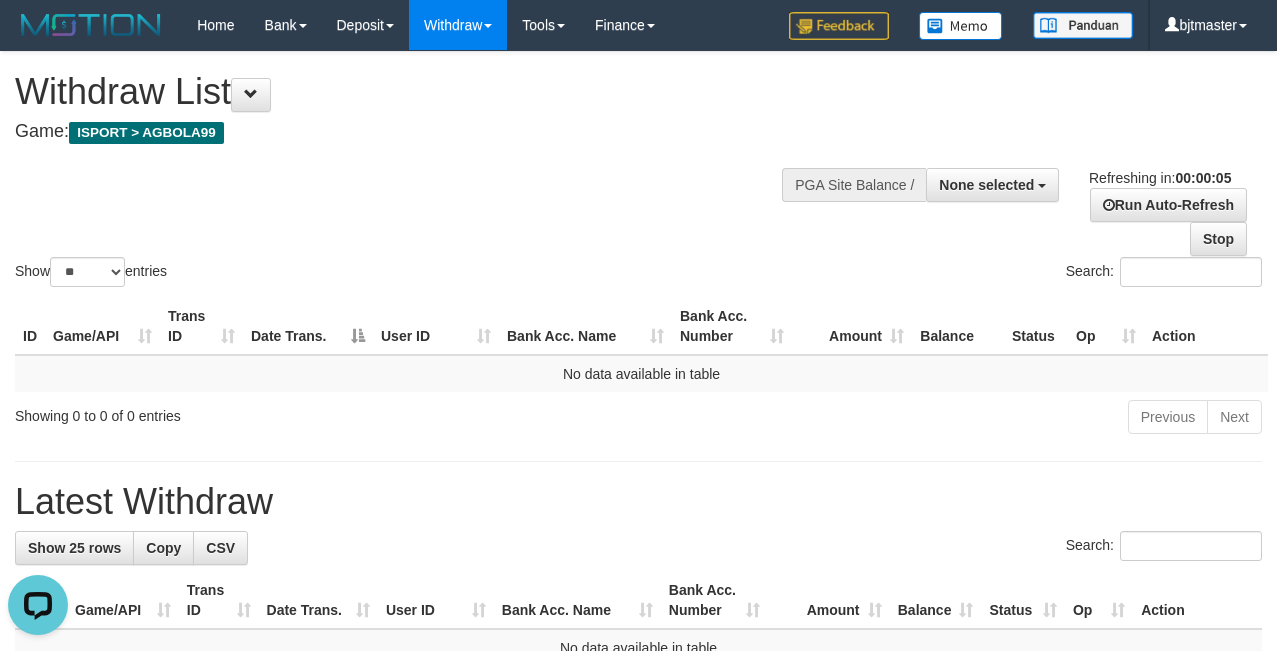 scroll, scrollTop: 0, scrollLeft: 0, axis: both 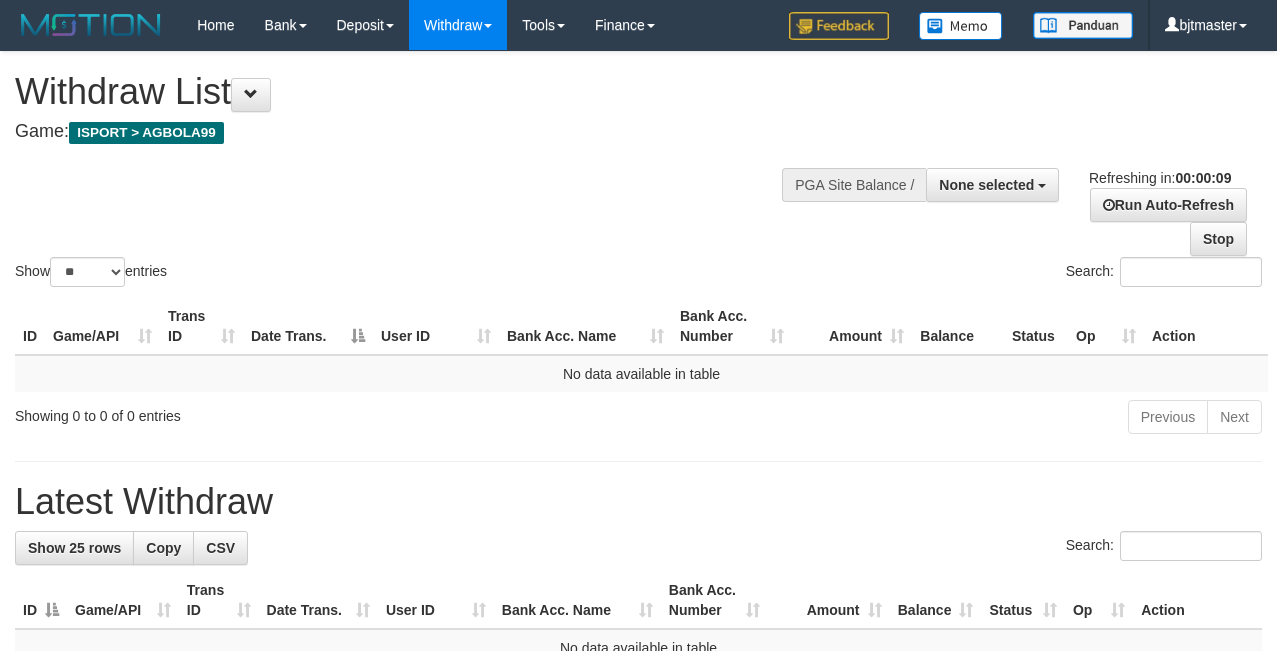 select 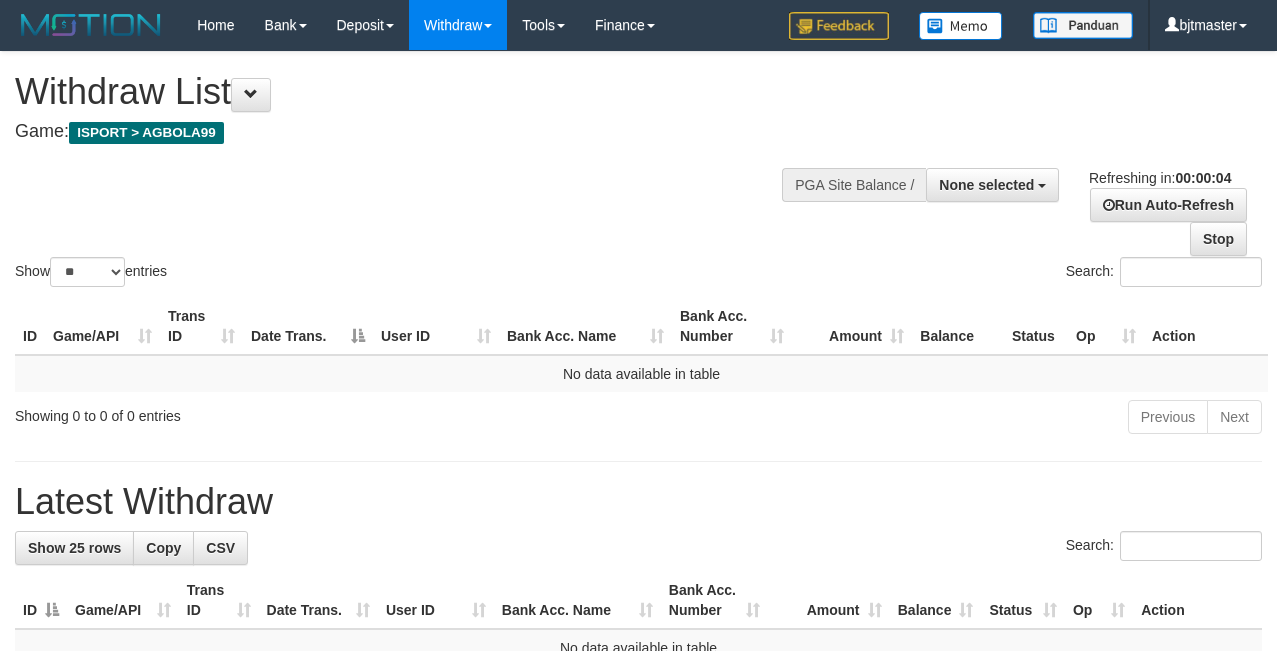 scroll, scrollTop: 0, scrollLeft: 0, axis: both 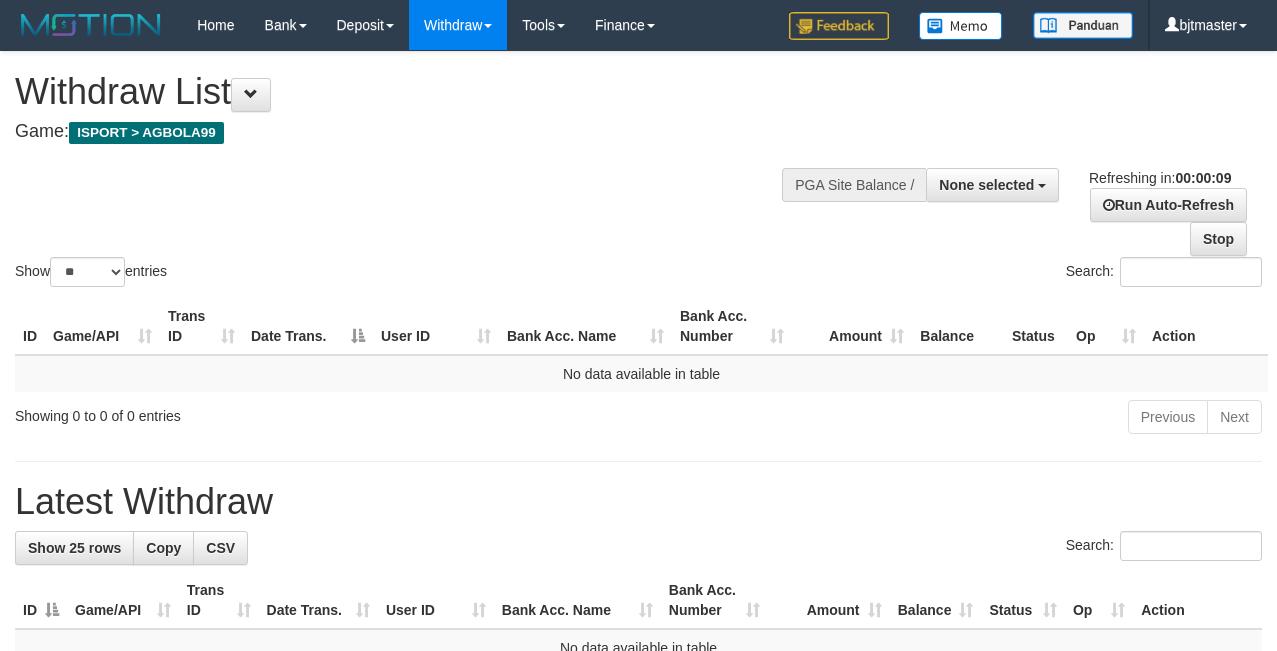 select 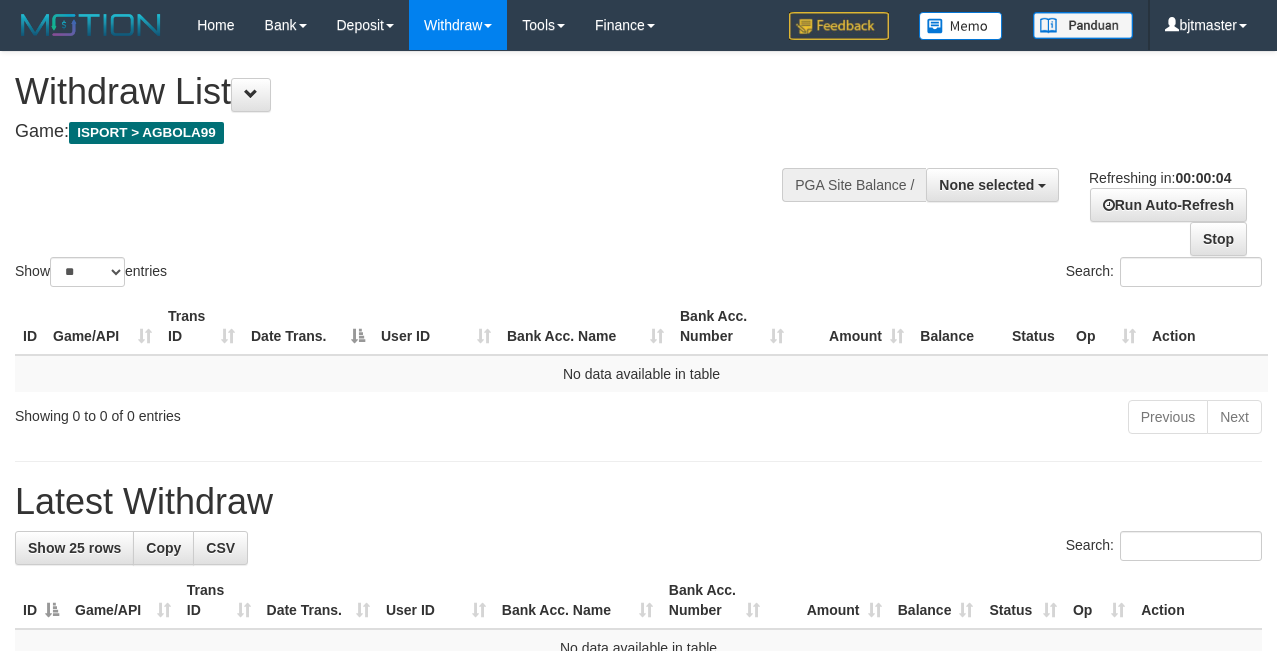 scroll, scrollTop: 0, scrollLeft: 0, axis: both 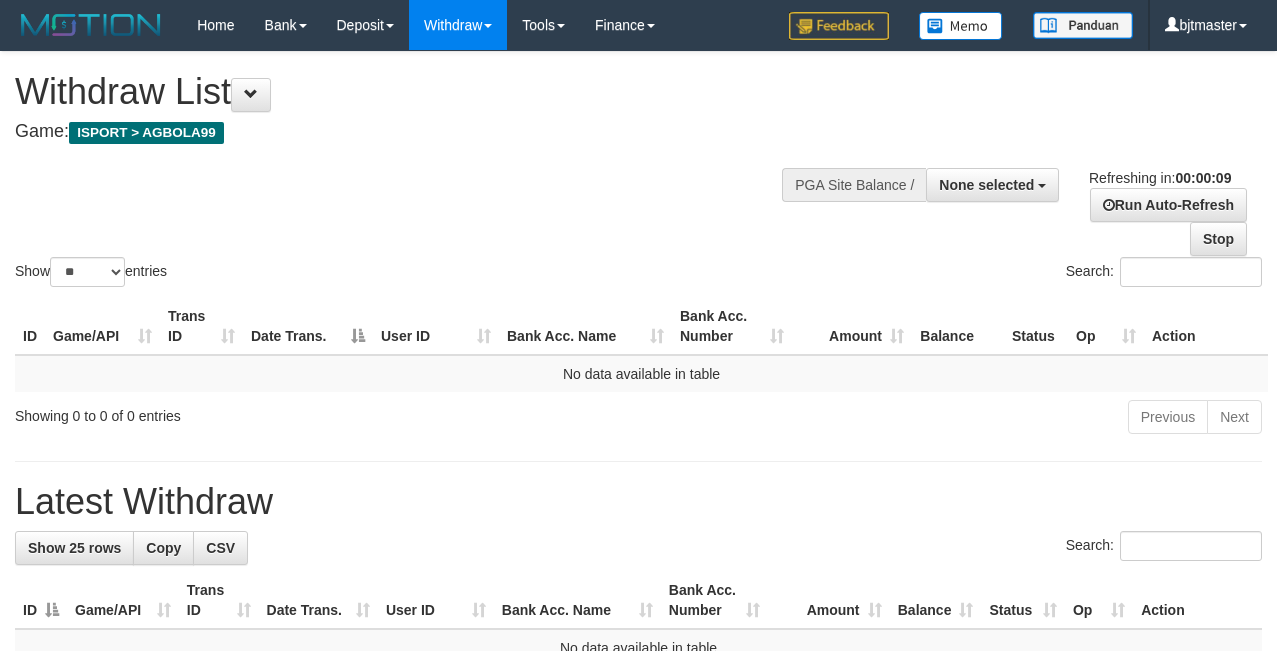 select 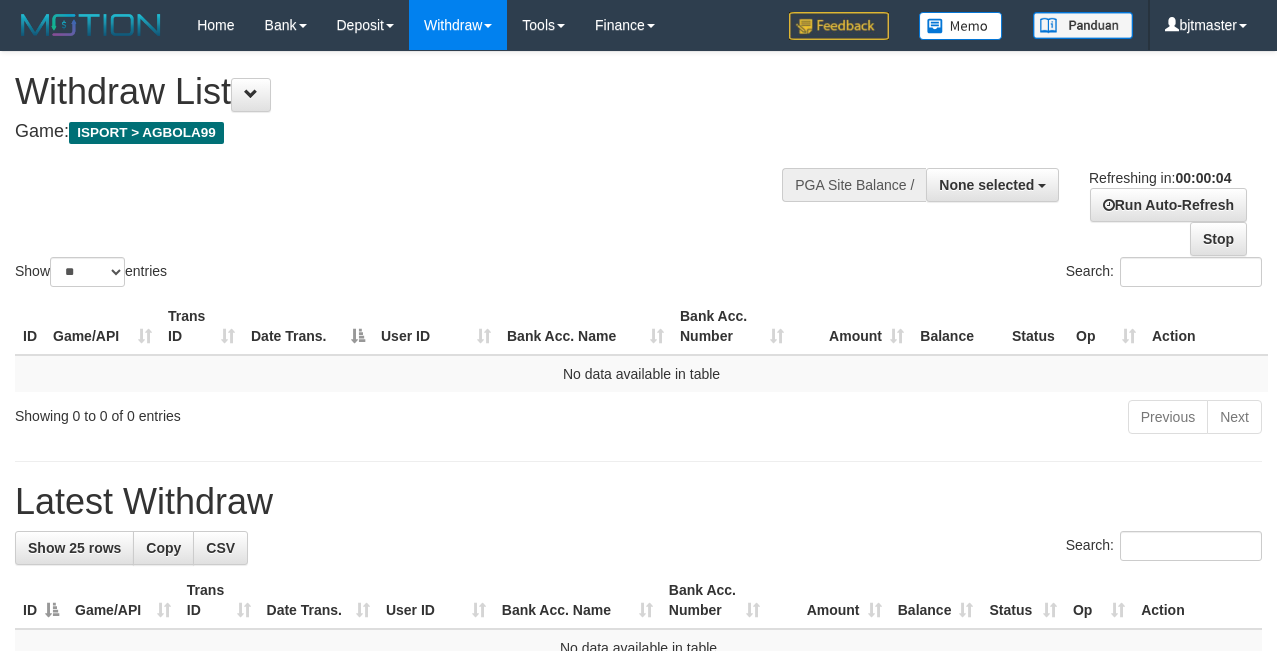 scroll, scrollTop: 0, scrollLeft: 0, axis: both 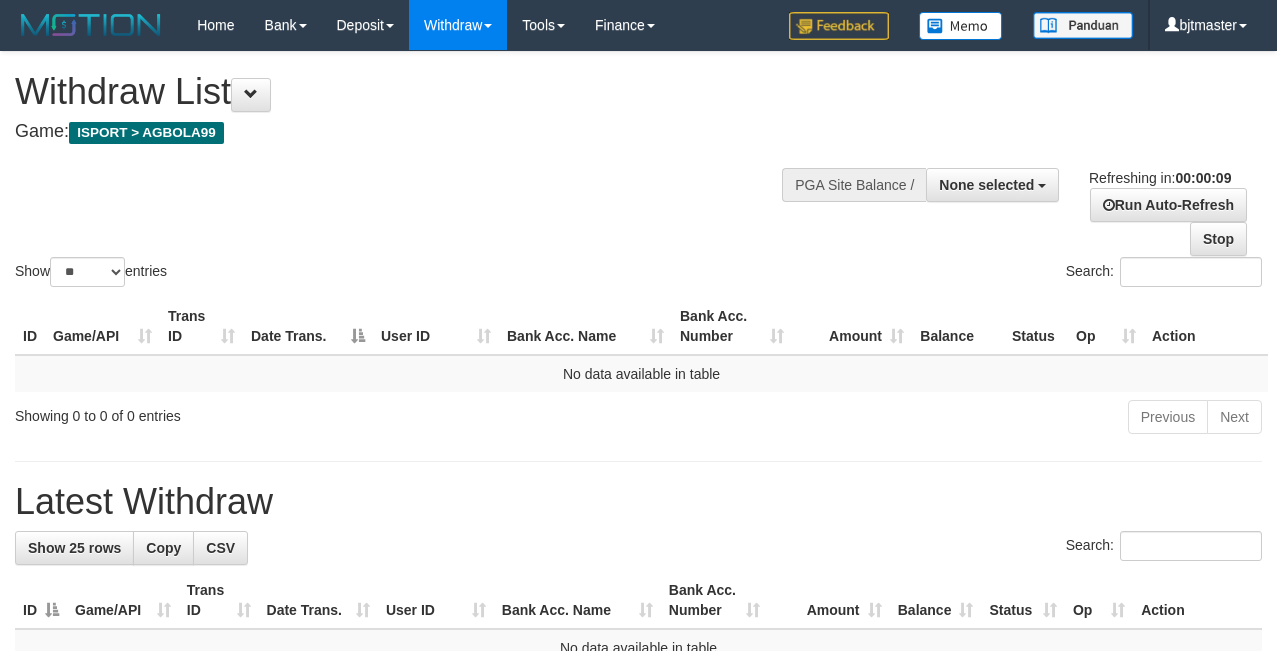 select 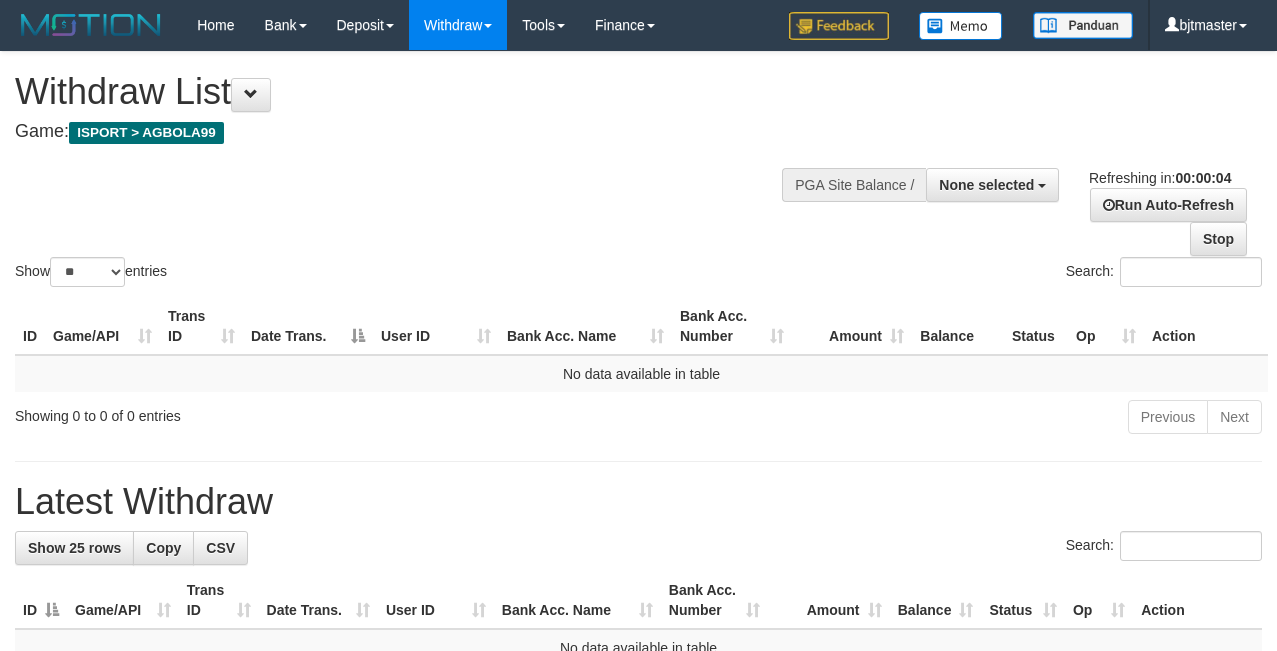 scroll, scrollTop: 0, scrollLeft: 0, axis: both 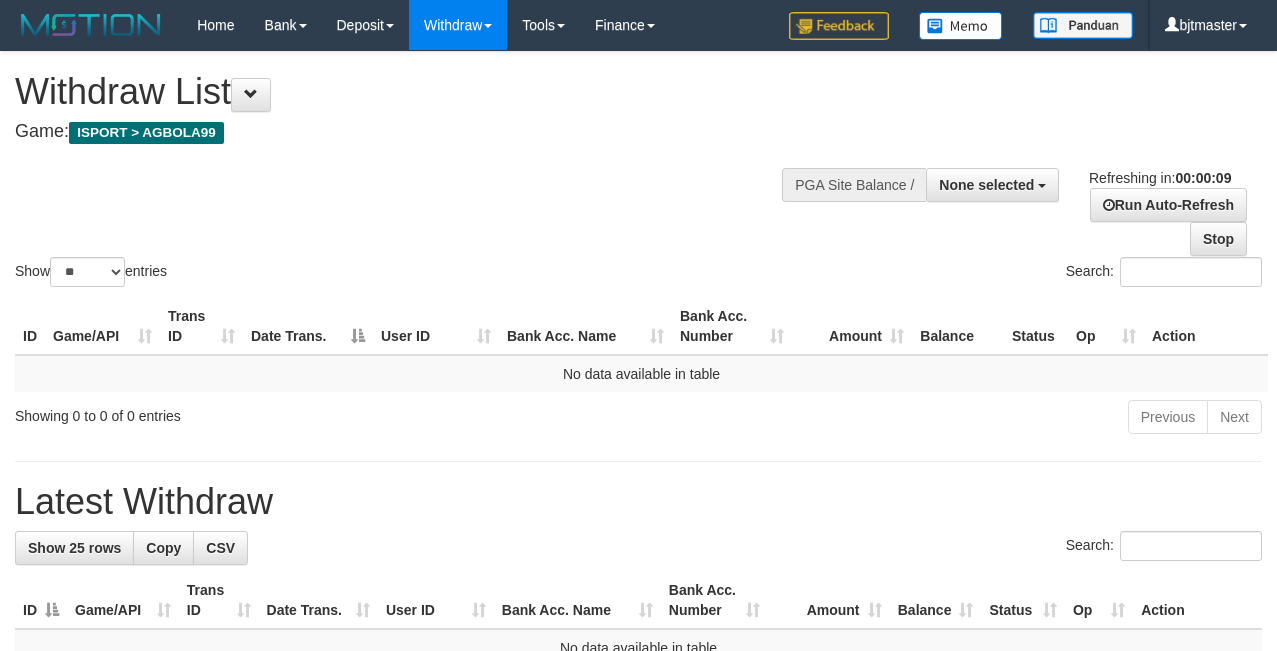select 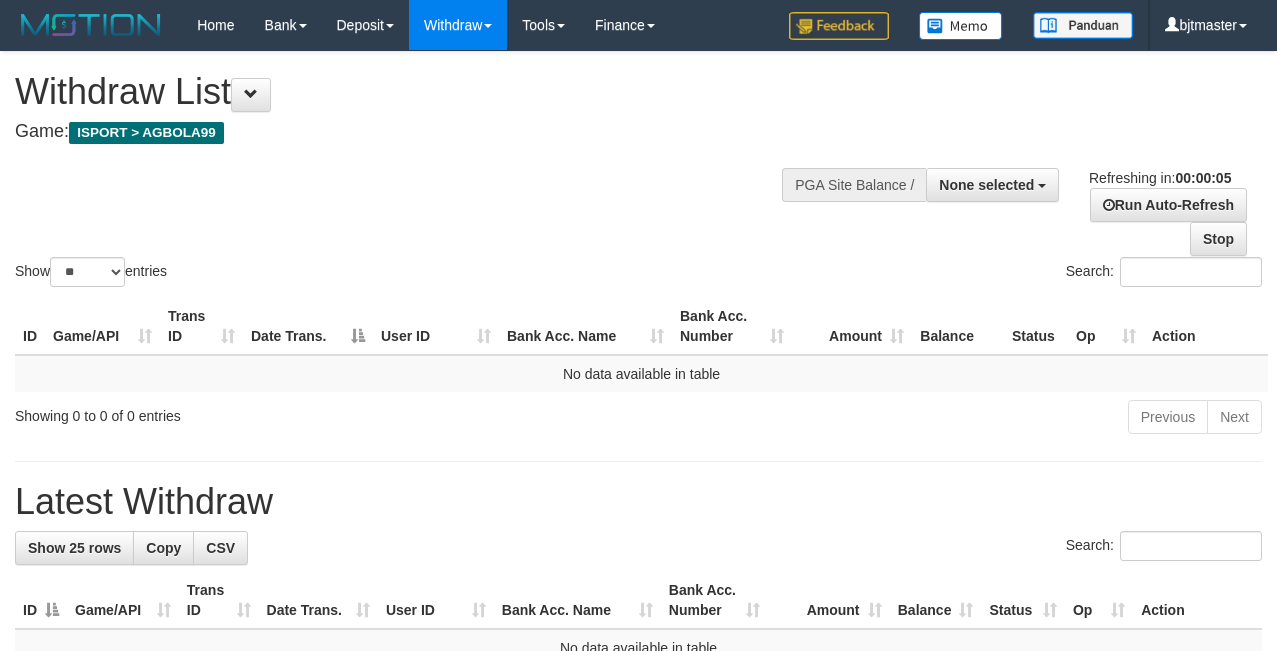 scroll, scrollTop: 0, scrollLeft: 0, axis: both 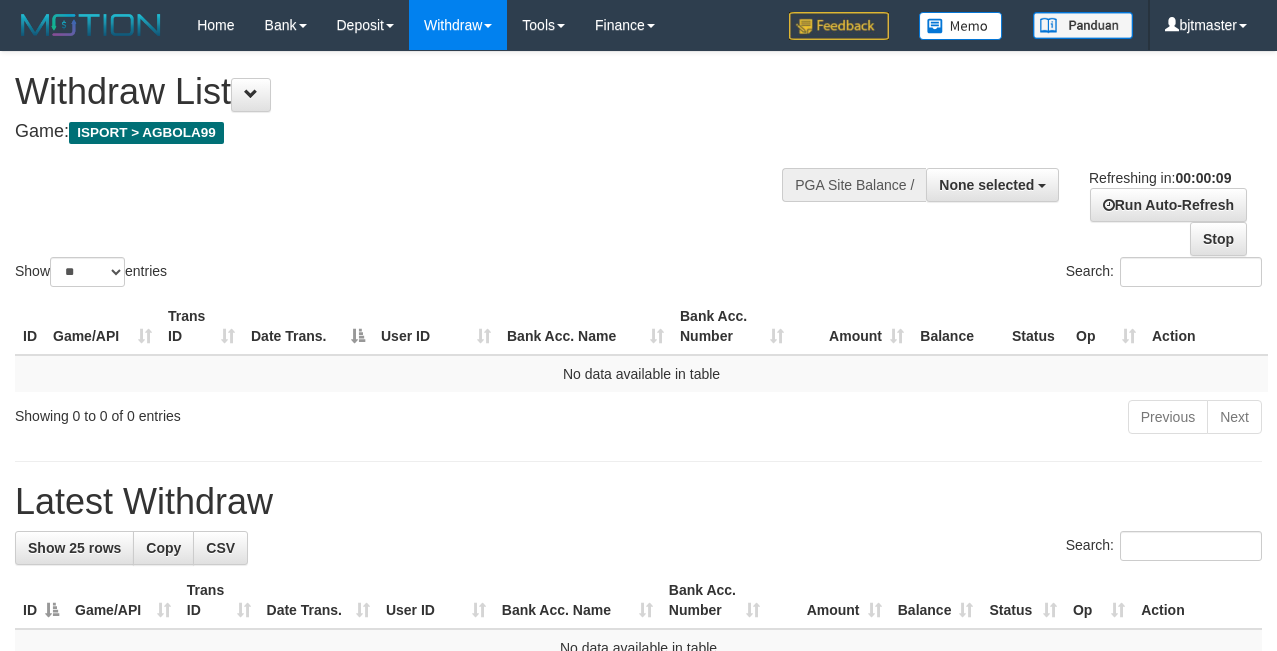 select 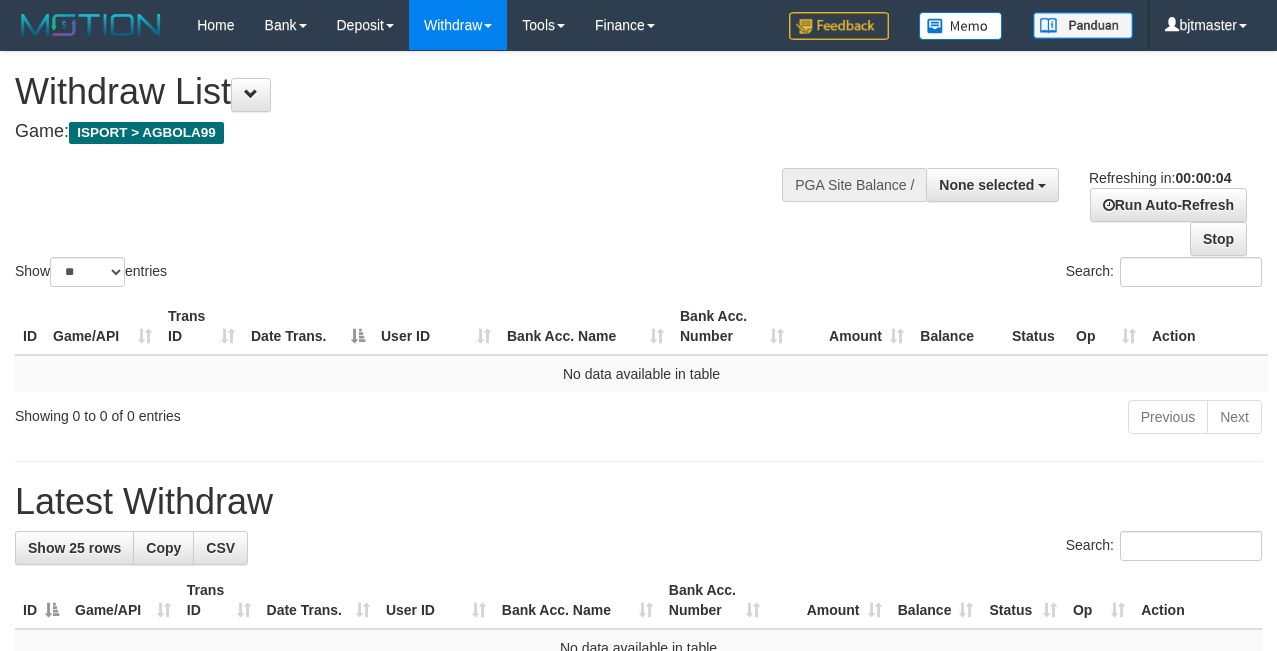 scroll, scrollTop: 0, scrollLeft: 0, axis: both 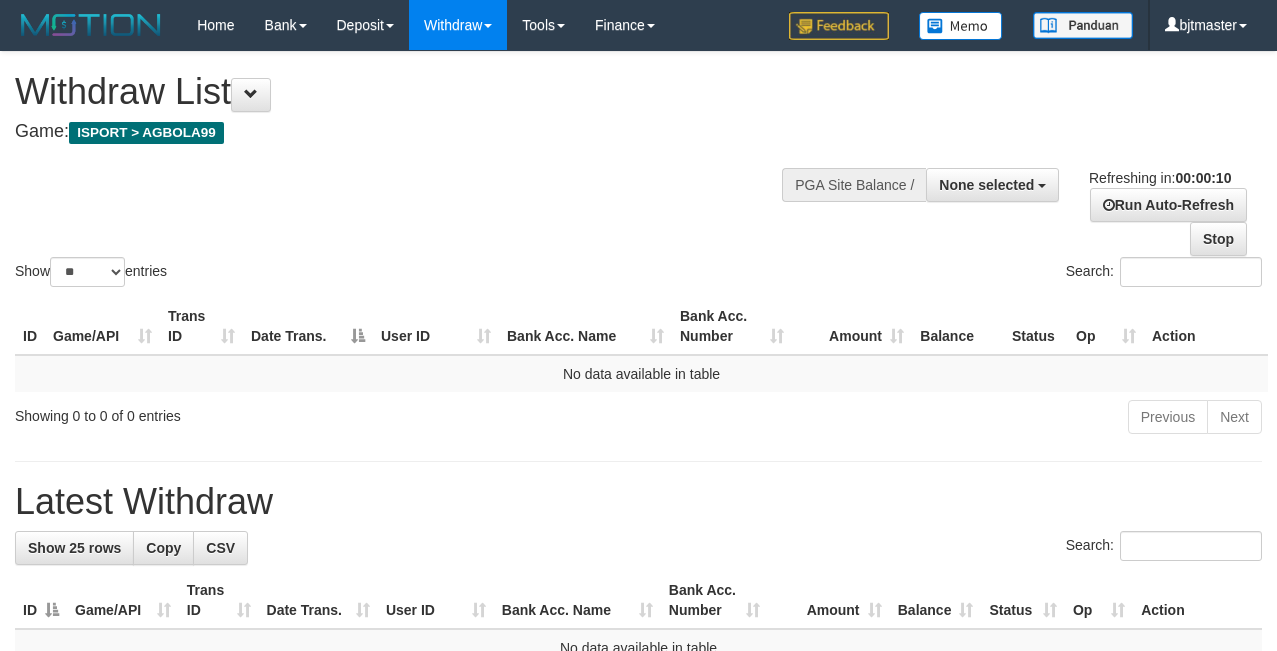 select 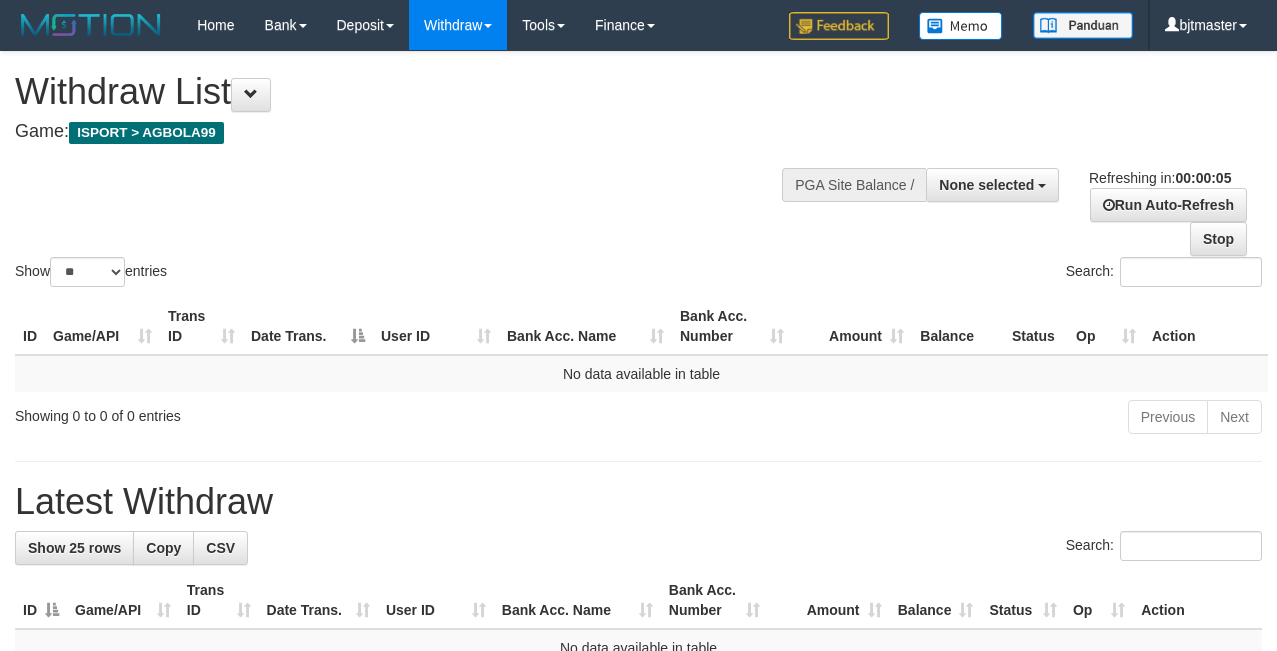 scroll, scrollTop: 0, scrollLeft: 0, axis: both 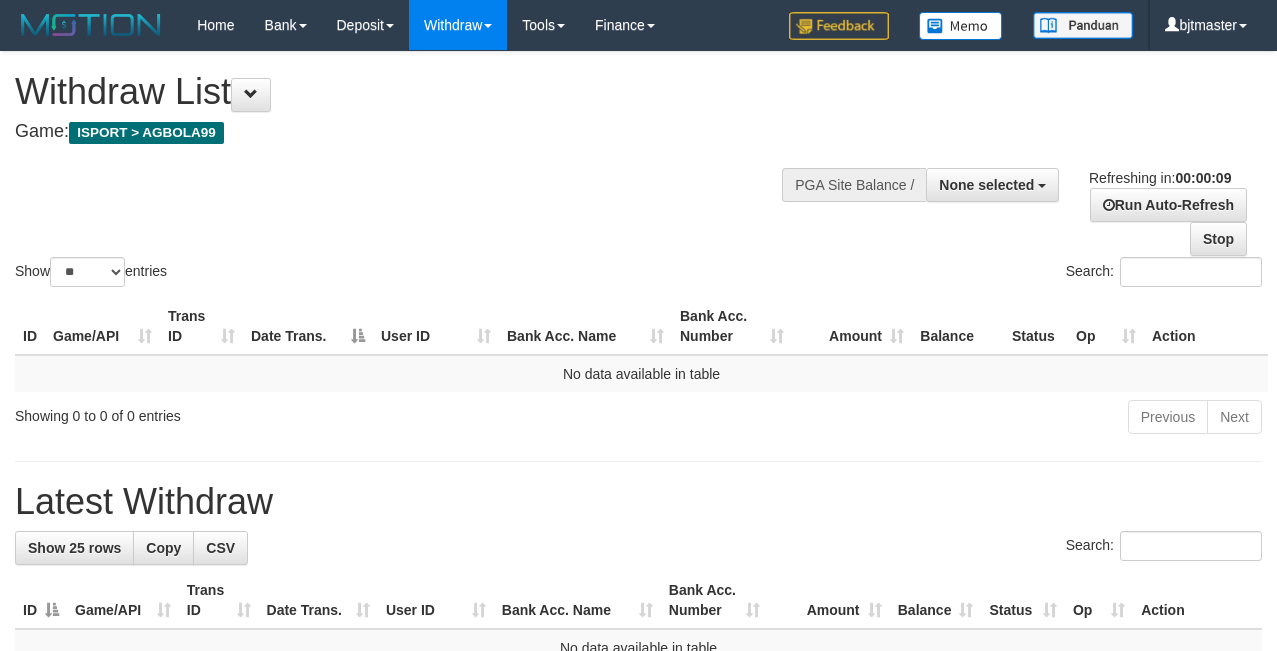 select 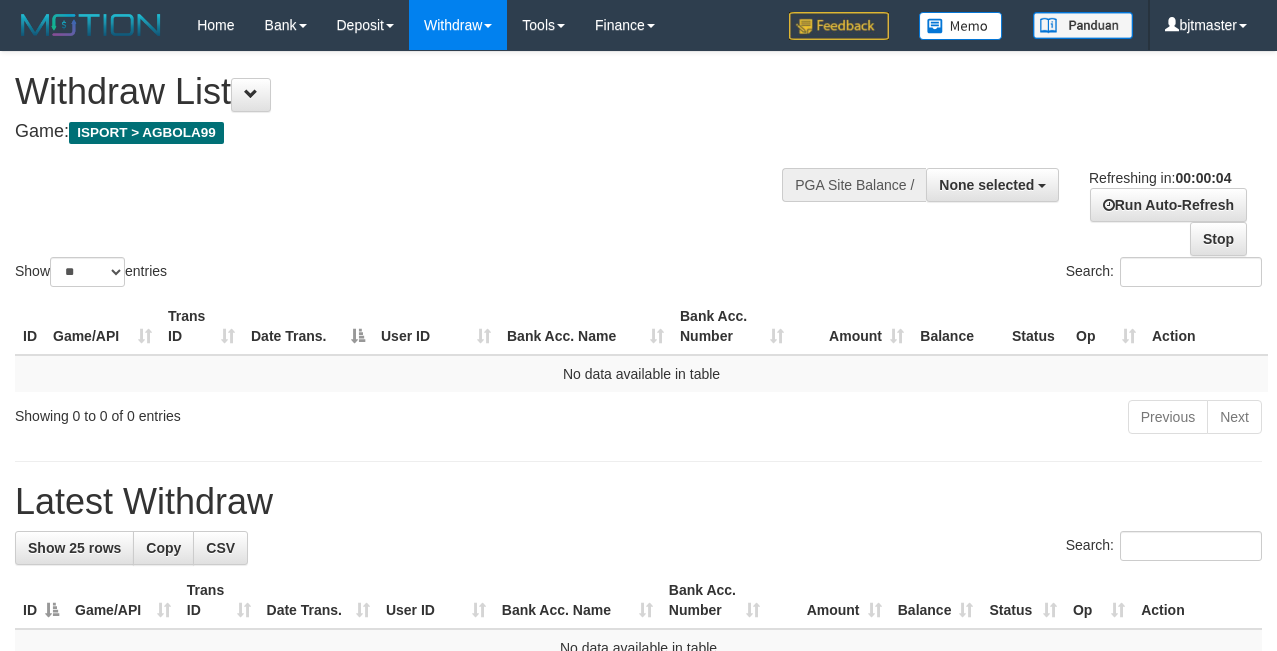 scroll, scrollTop: 0, scrollLeft: 0, axis: both 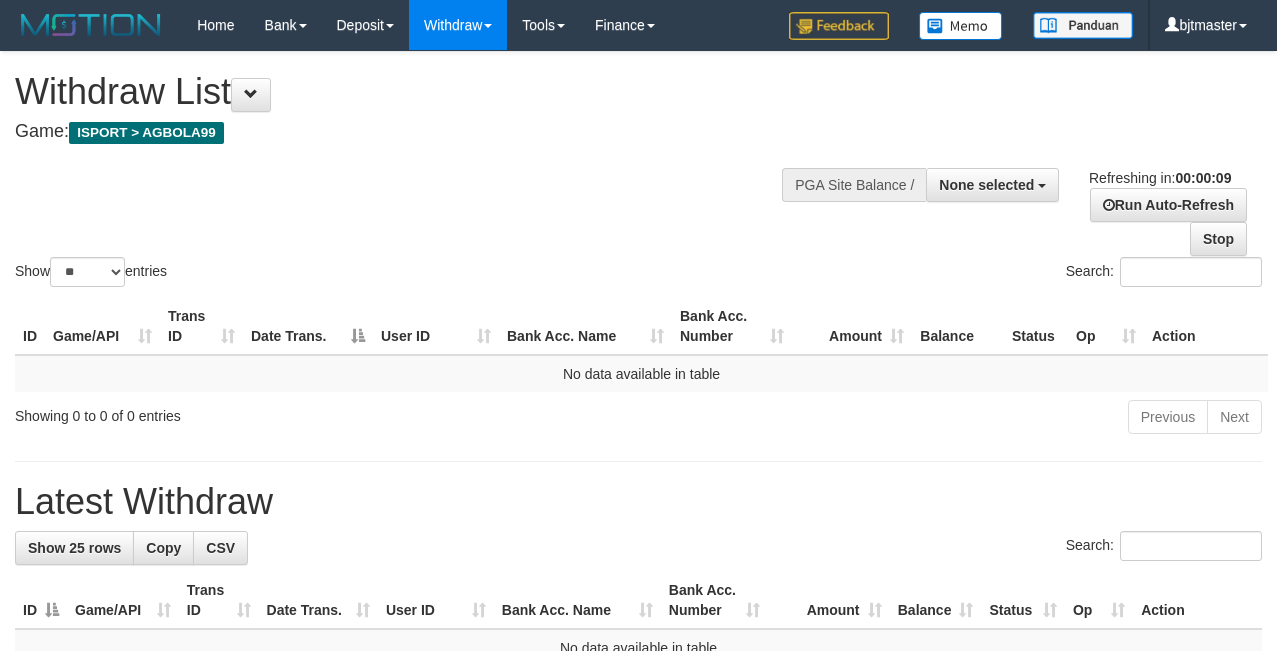 select 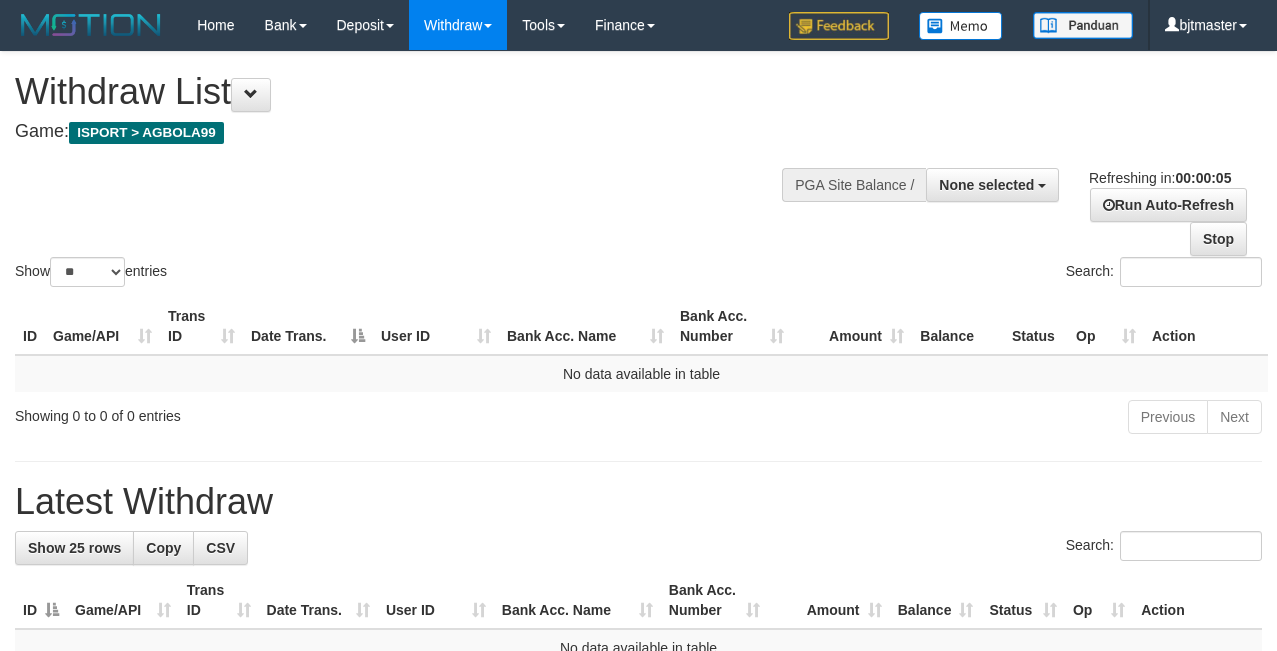 scroll, scrollTop: 0, scrollLeft: 0, axis: both 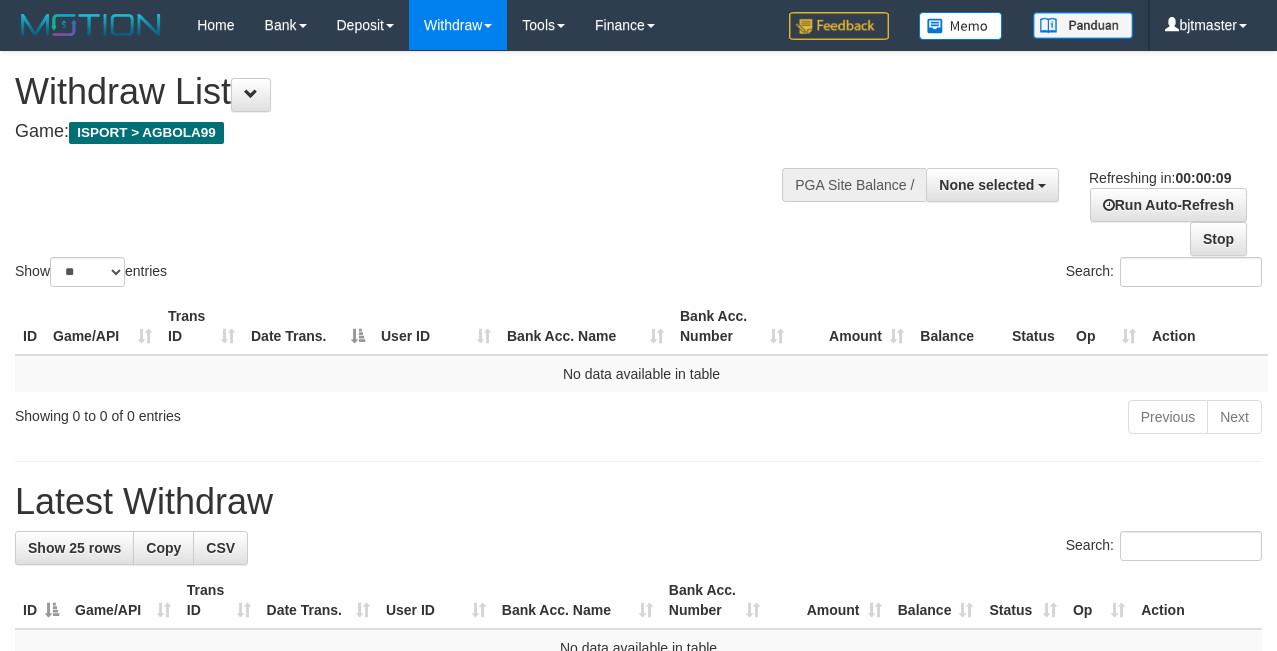 select 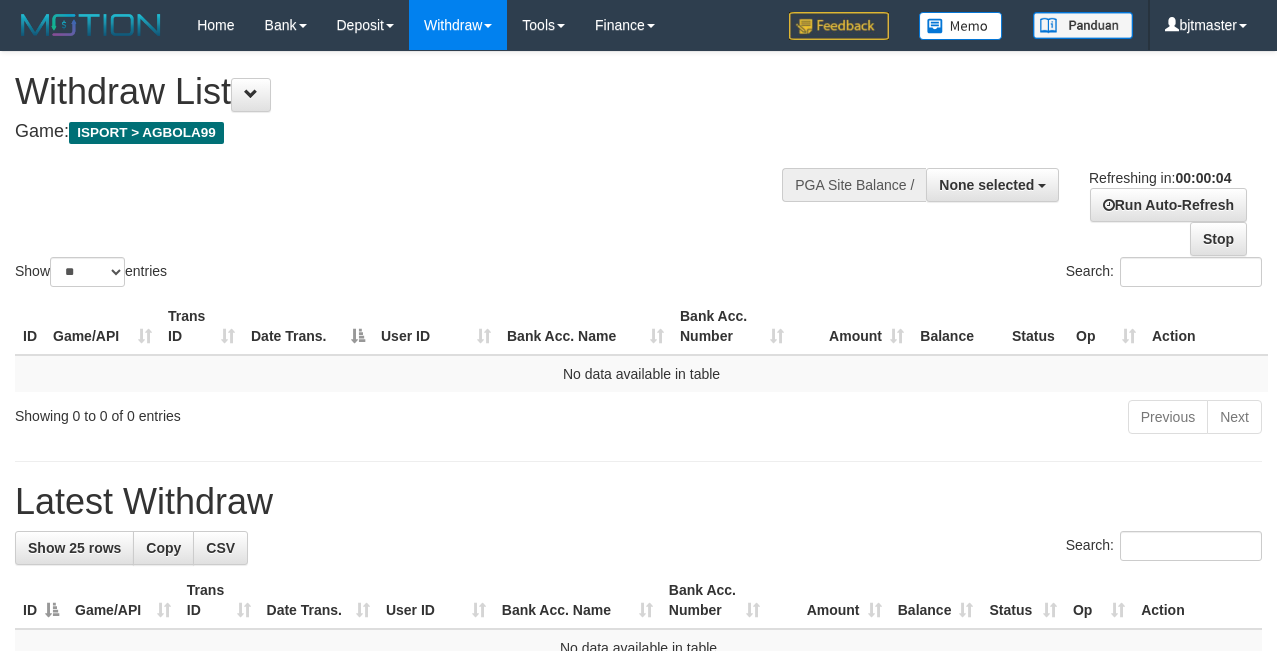 scroll, scrollTop: 0, scrollLeft: 0, axis: both 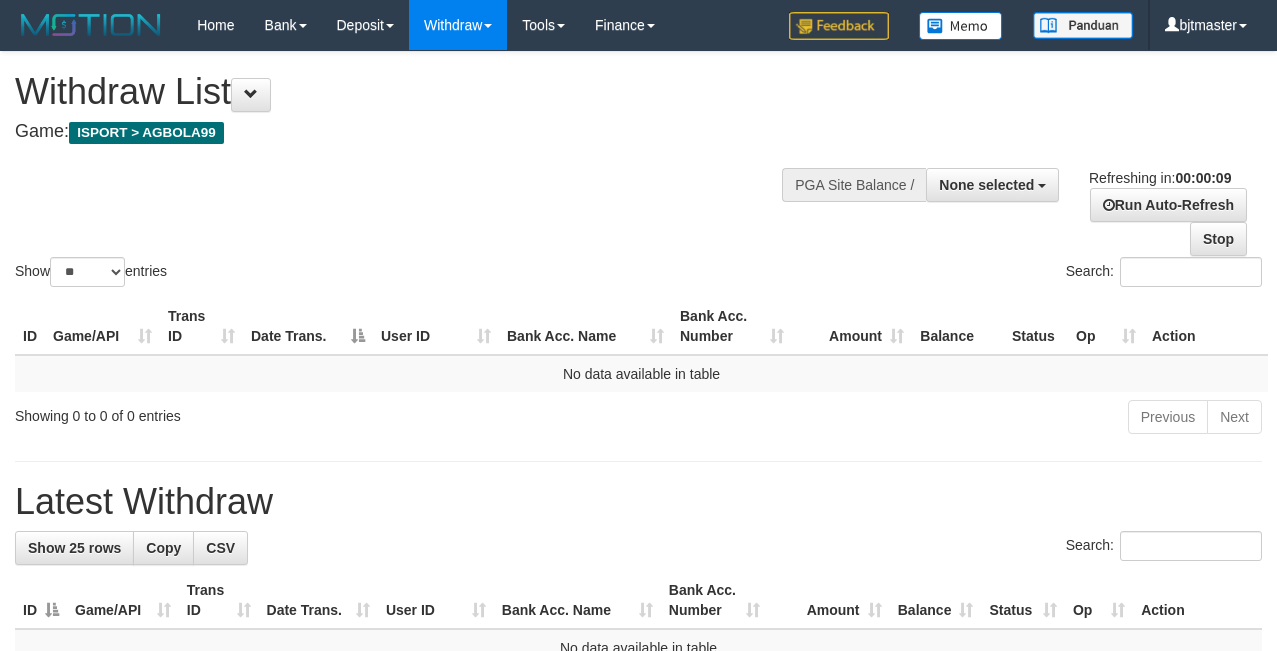 select 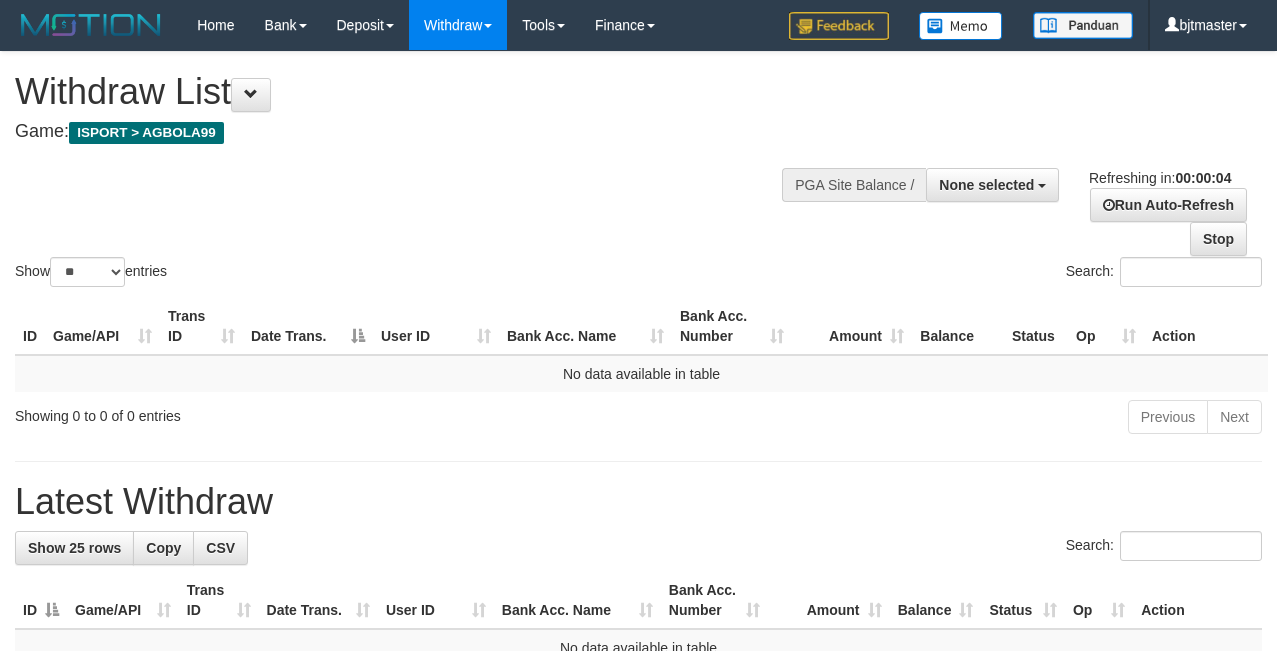 scroll, scrollTop: 0, scrollLeft: 0, axis: both 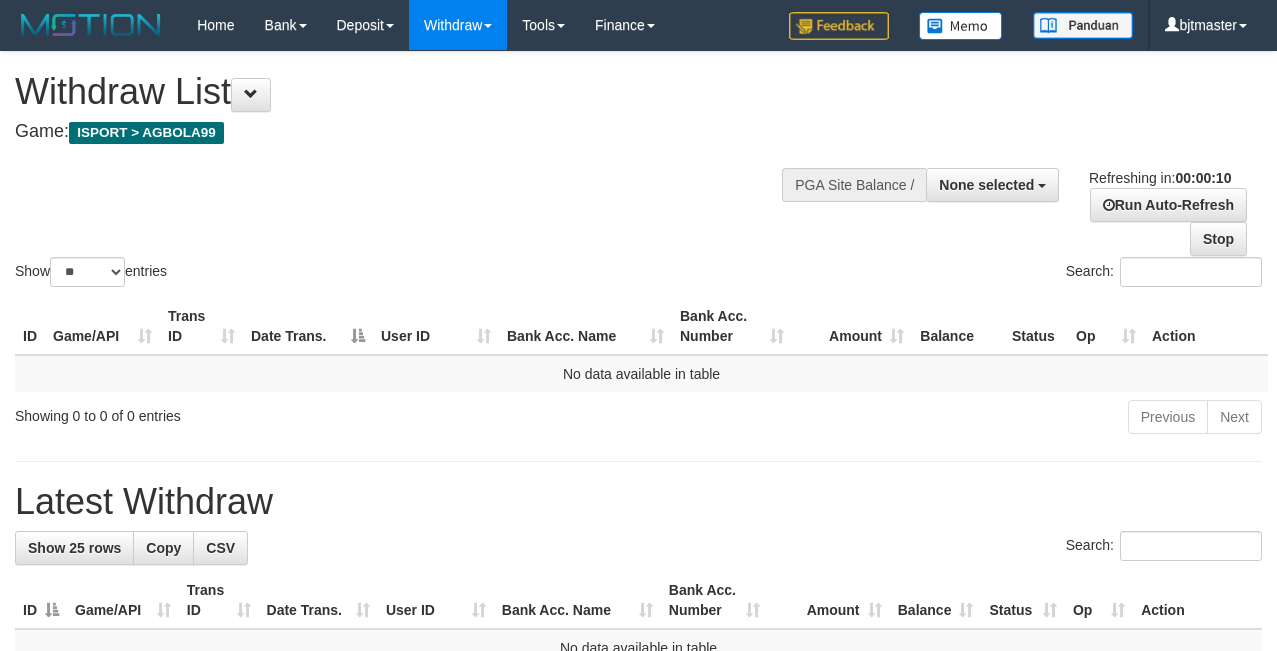 select 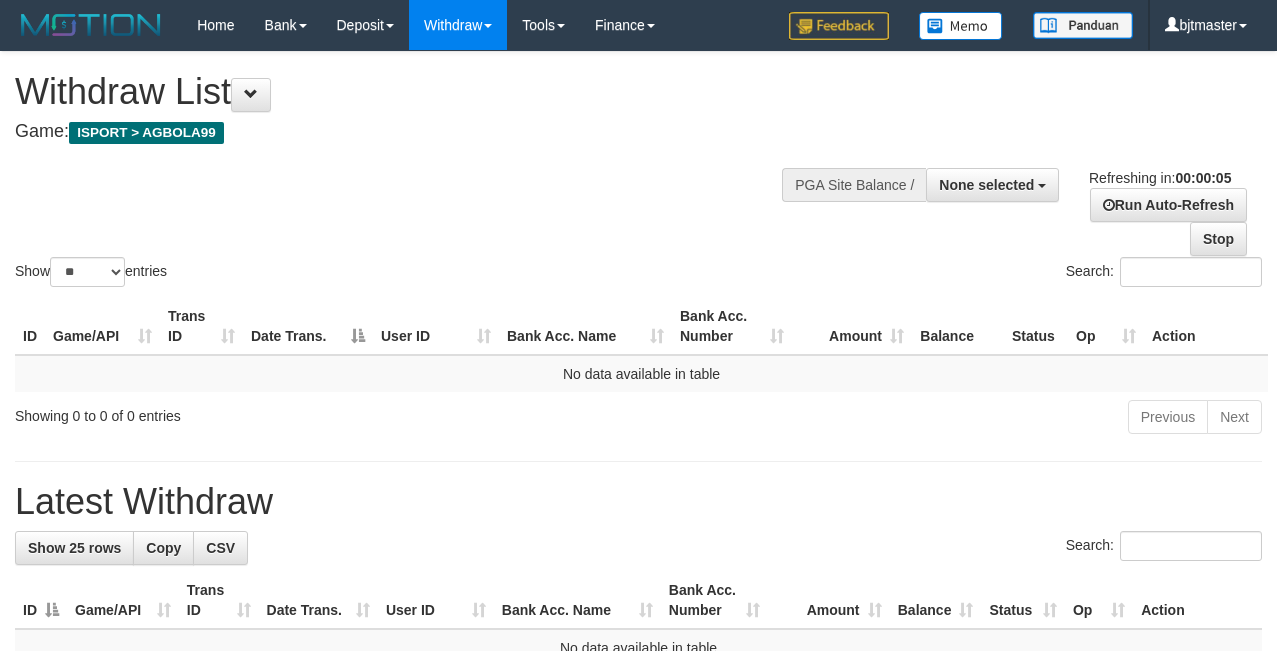 scroll, scrollTop: 0, scrollLeft: 0, axis: both 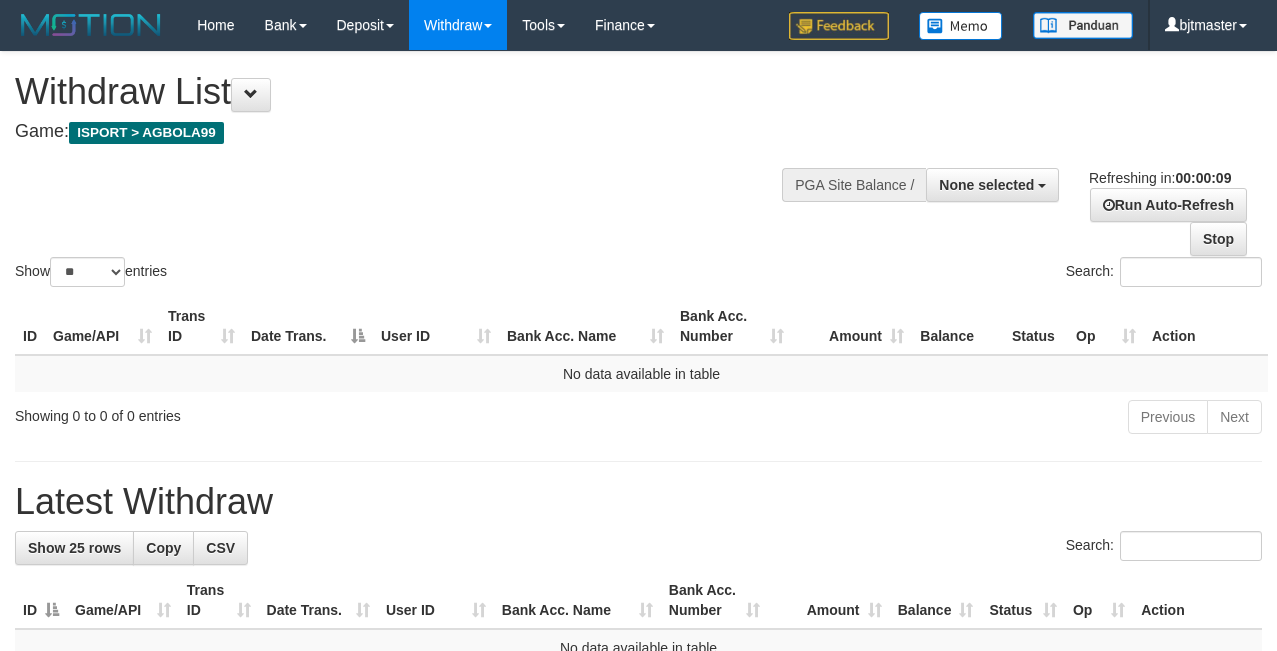 select 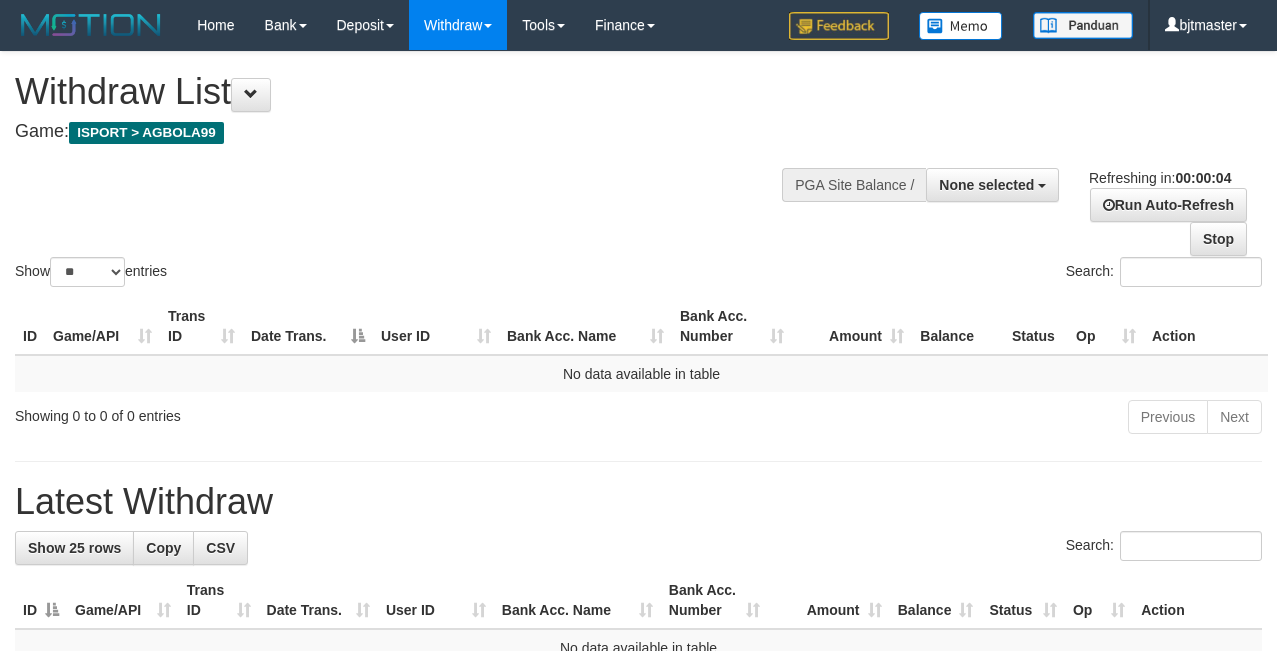 scroll, scrollTop: 0, scrollLeft: 0, axis: both 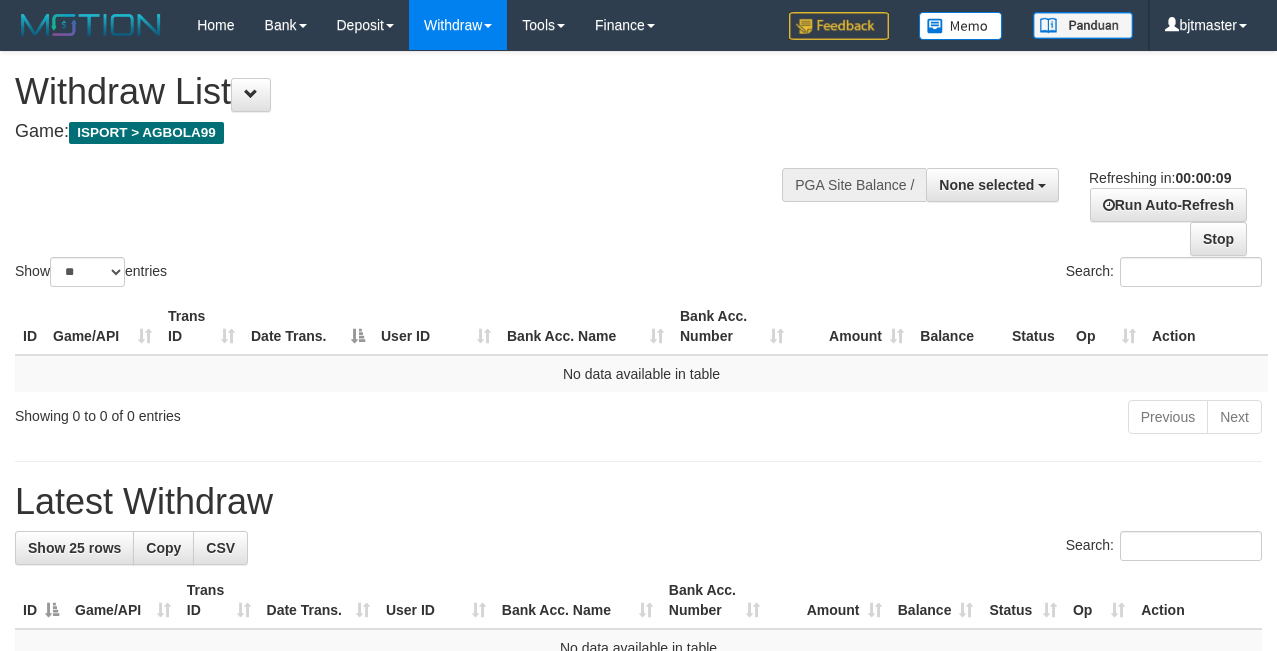select 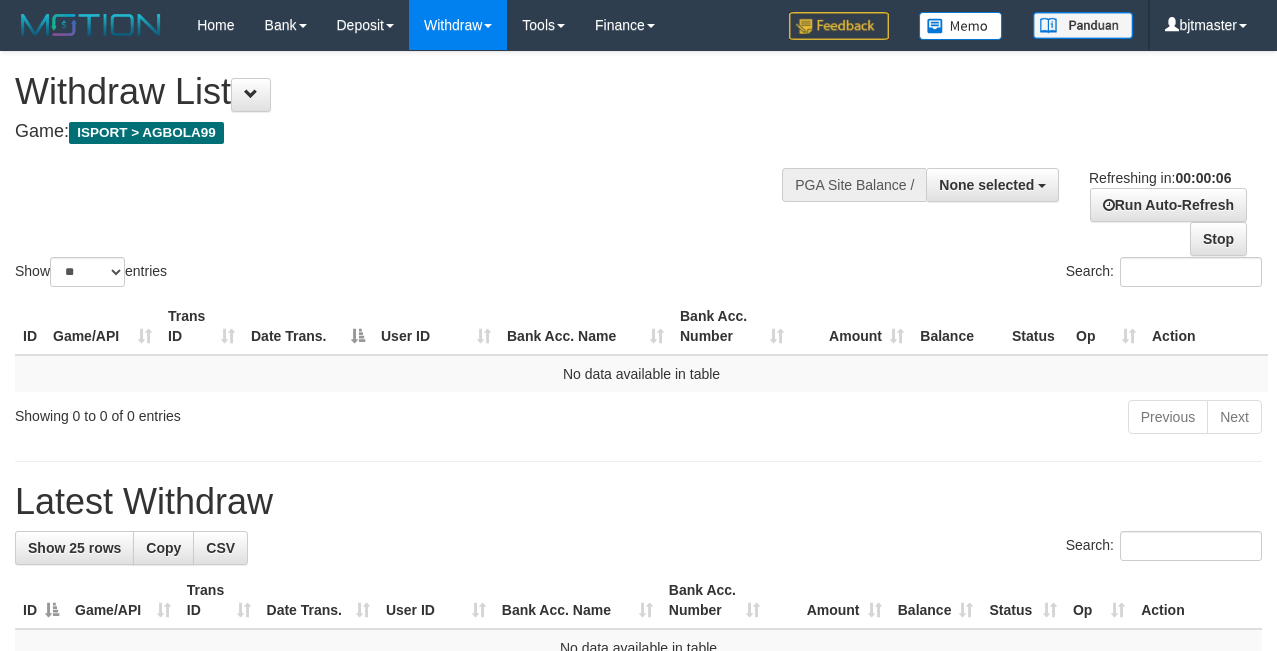 scroll, scrollTop: 0, scrollLeft: 0, axis: both 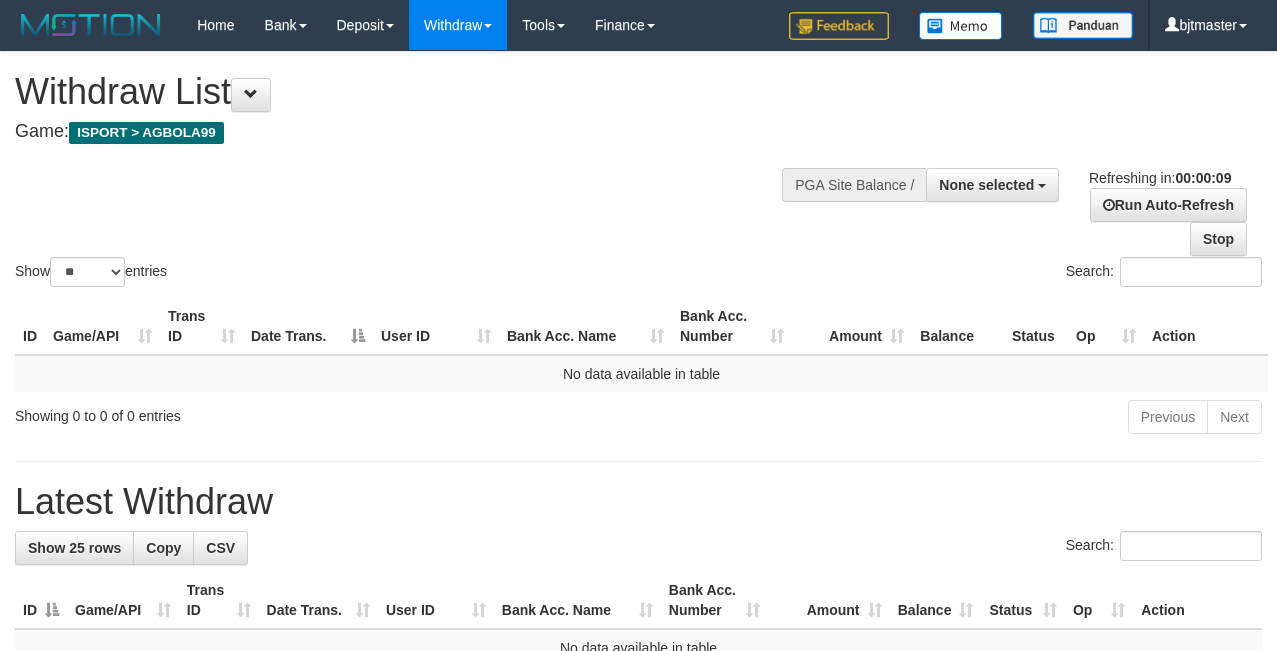 select 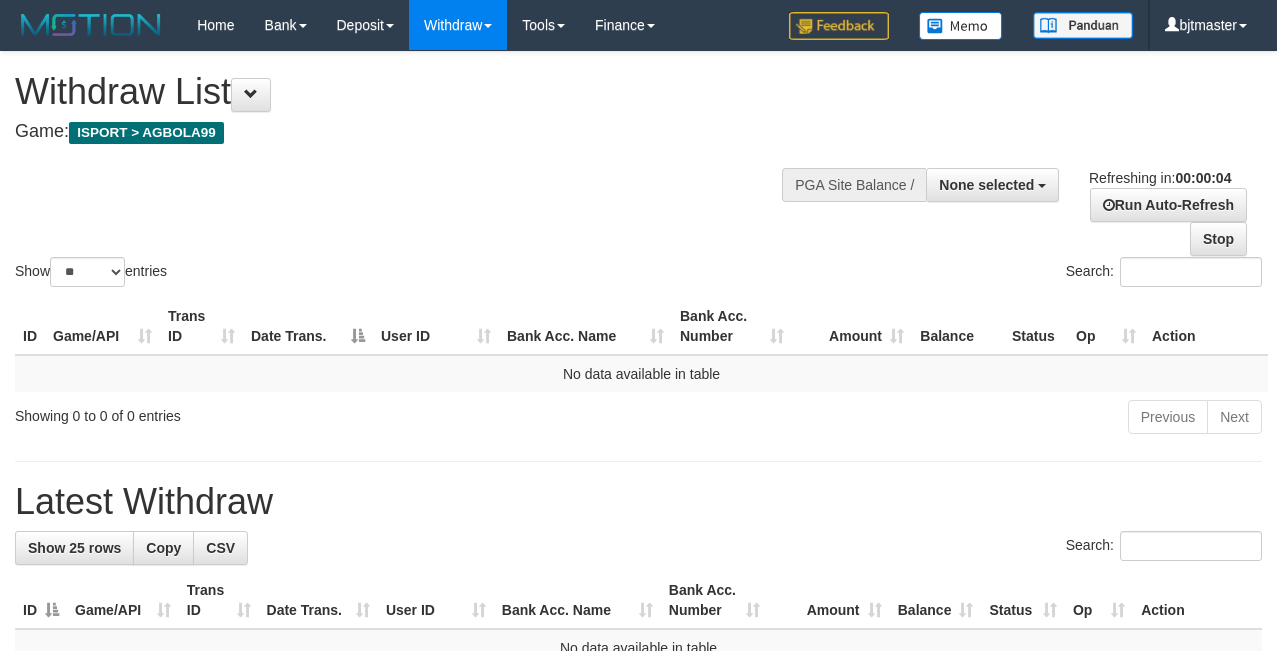 scroll, scrollTop: 0, scrollLeft: 0, axis: both 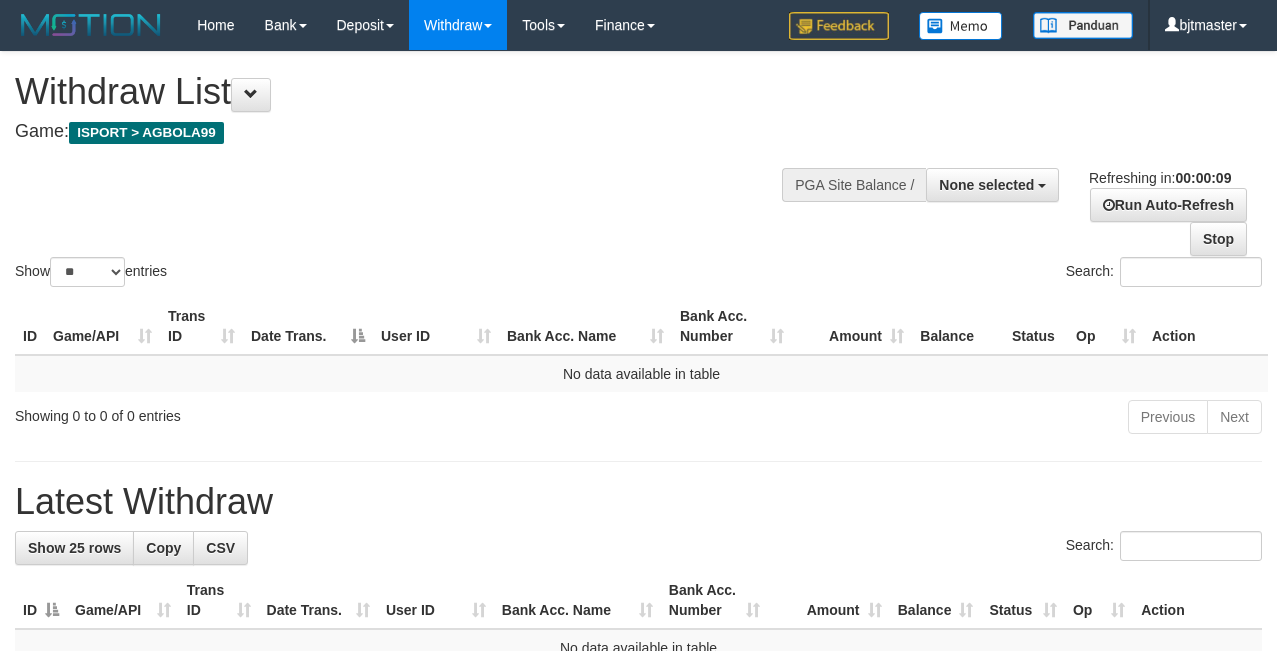 select 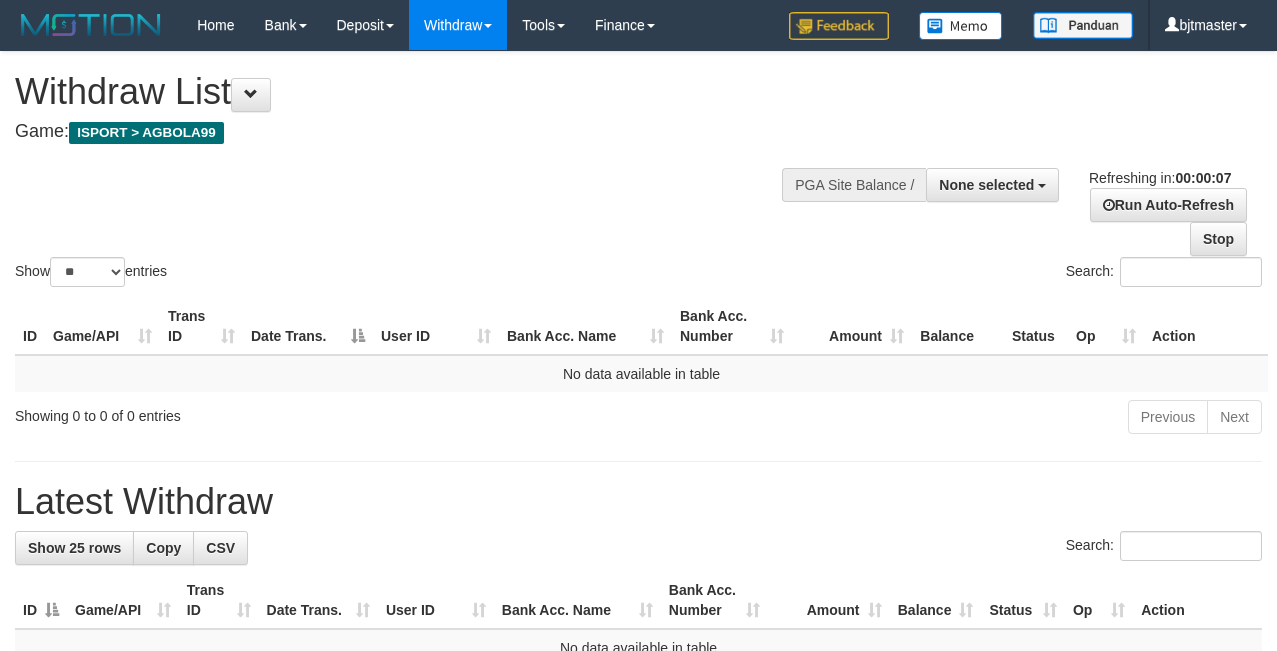 scroll, scrollTop: 0, scrollLeft: 0, axis: both 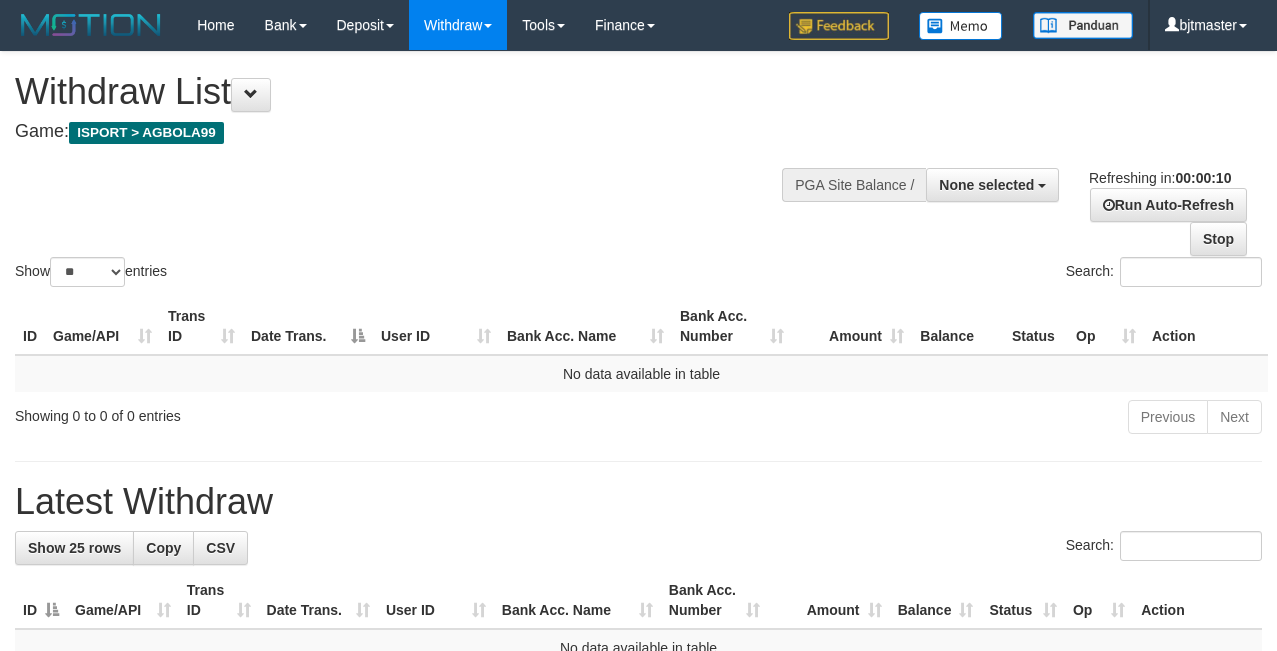 select 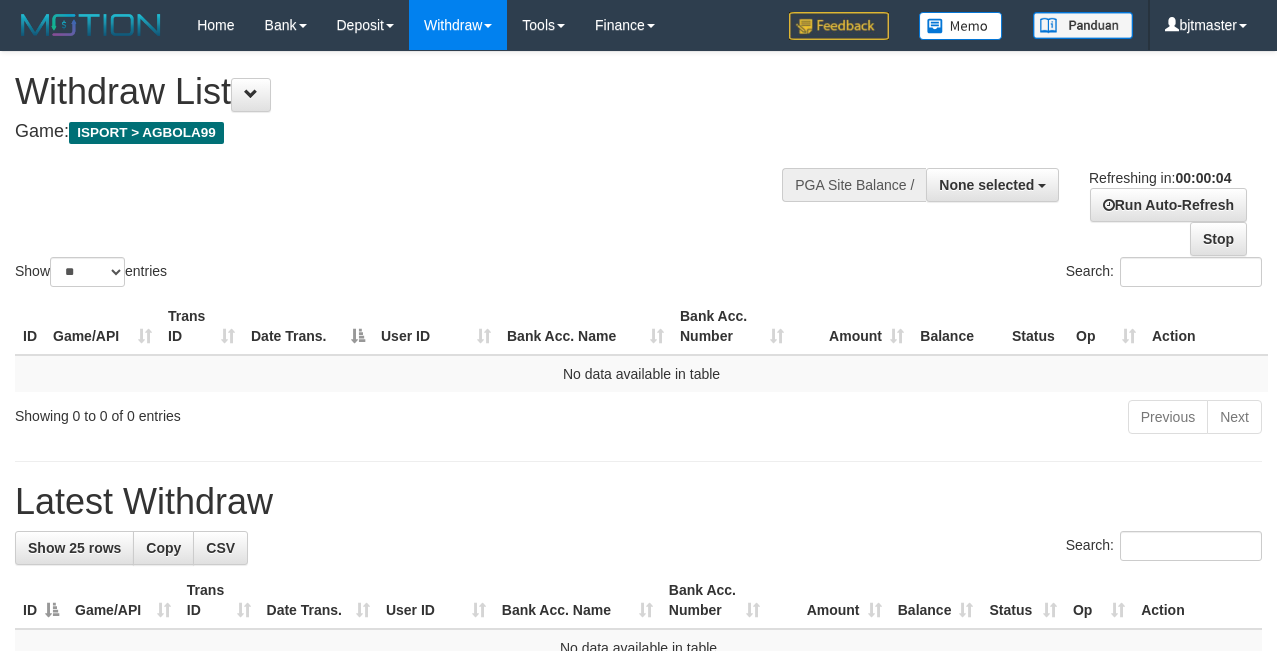 scroll, scrollTop: 0, scrollLeft: 0, axis: both 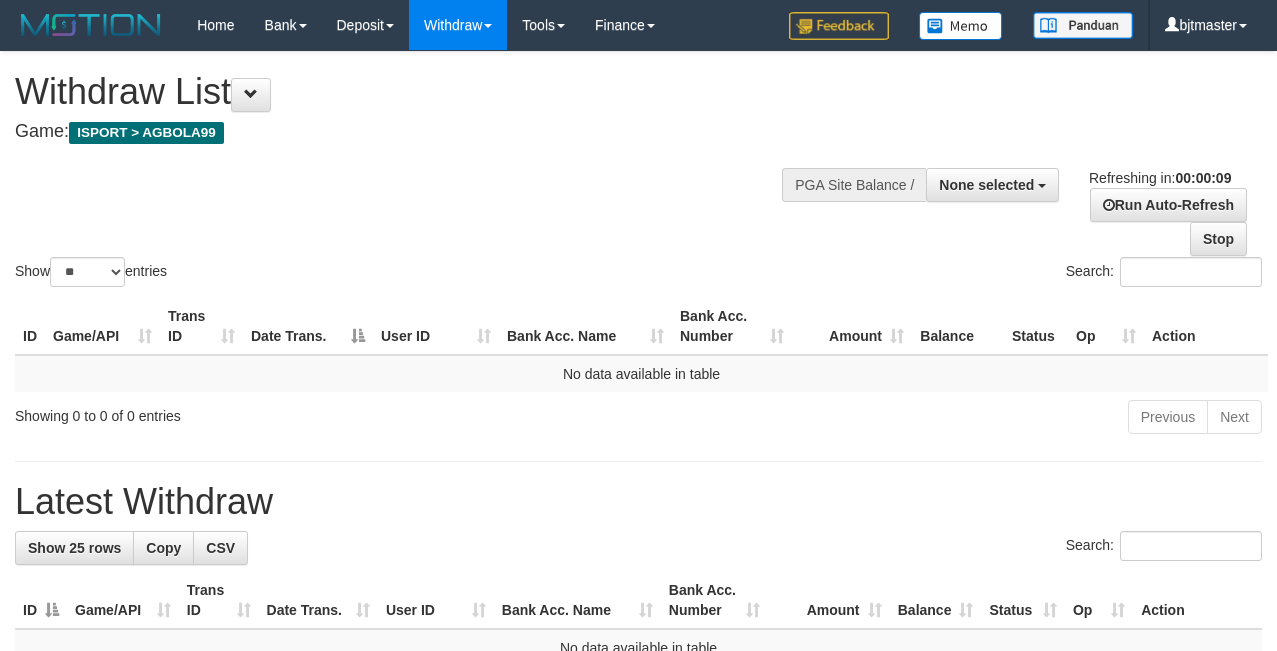 select 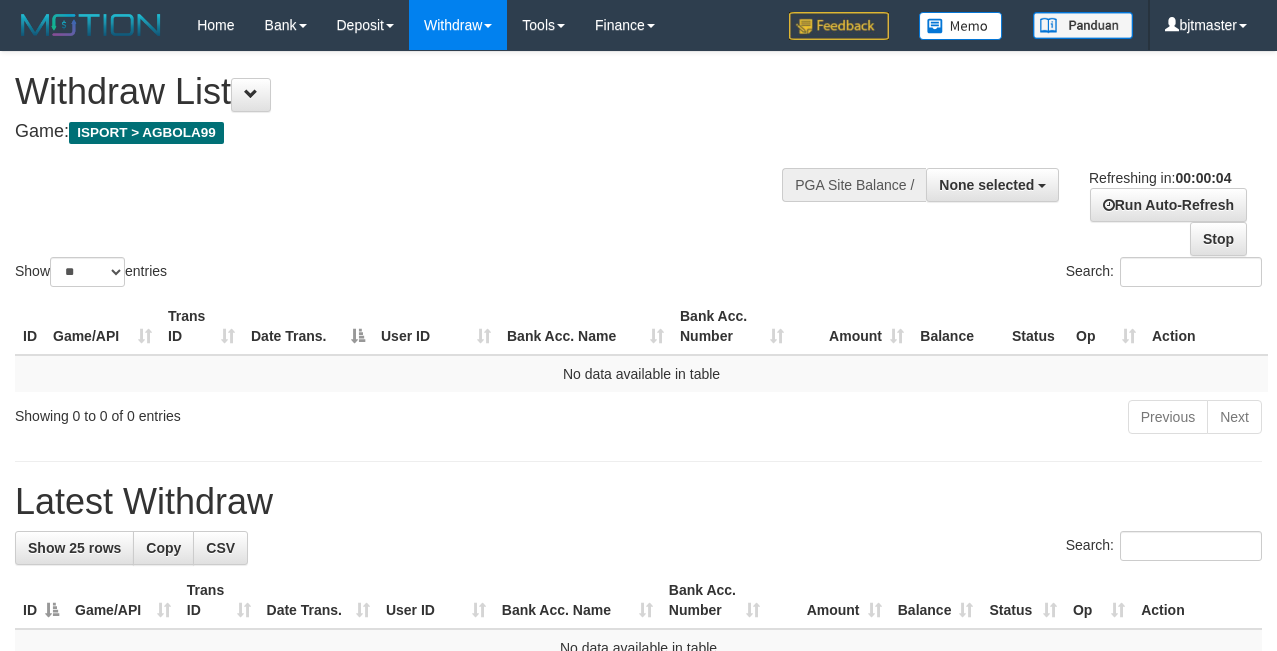 scroll, scrollTop: 0, scrollLeft: 0, axis: both 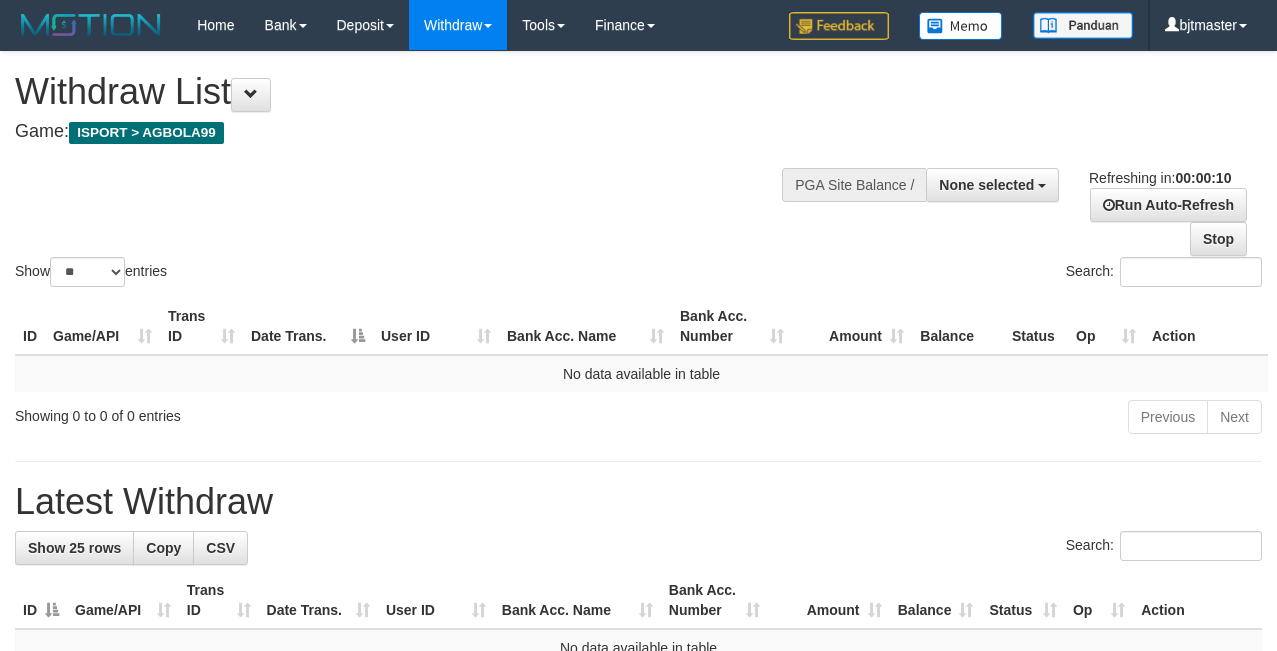select 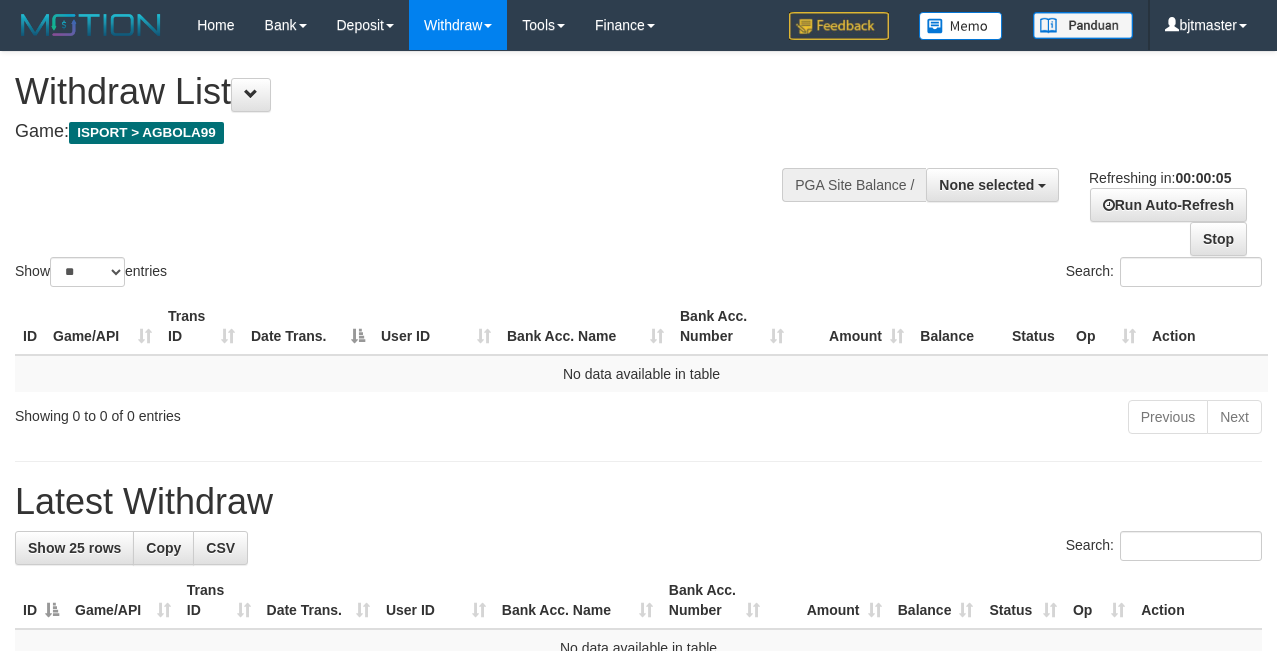 scroll, scrollTop: 0, scrollLeft: 0, axis: both 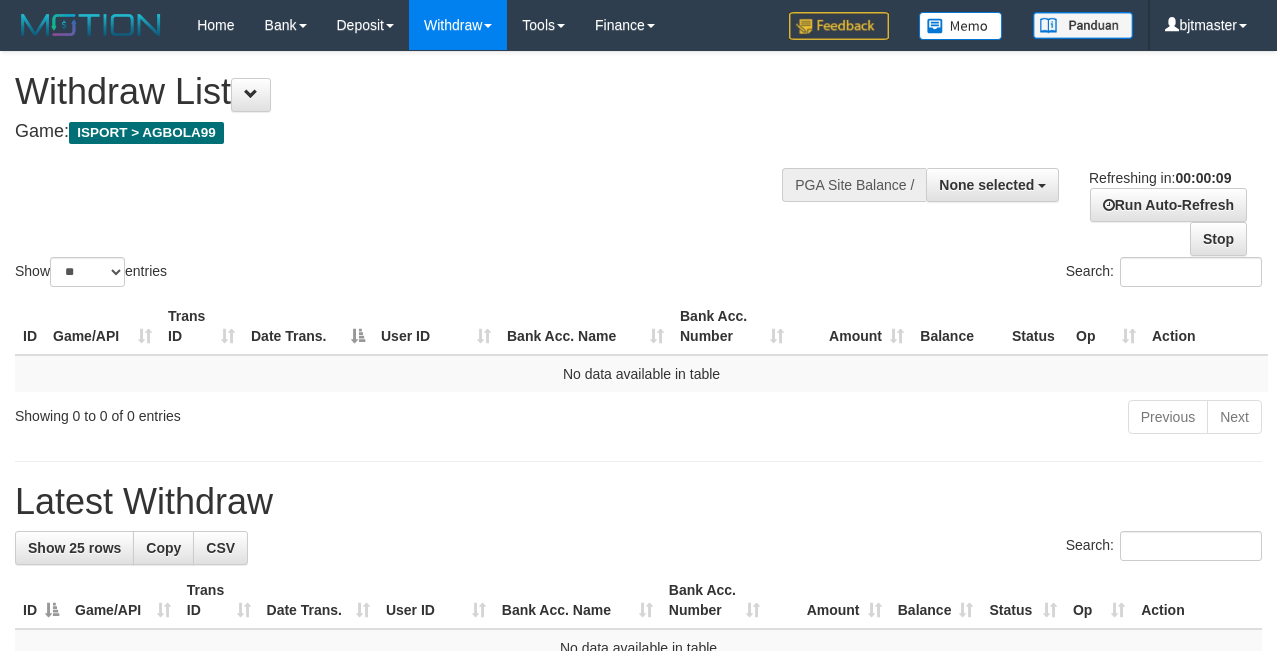 select 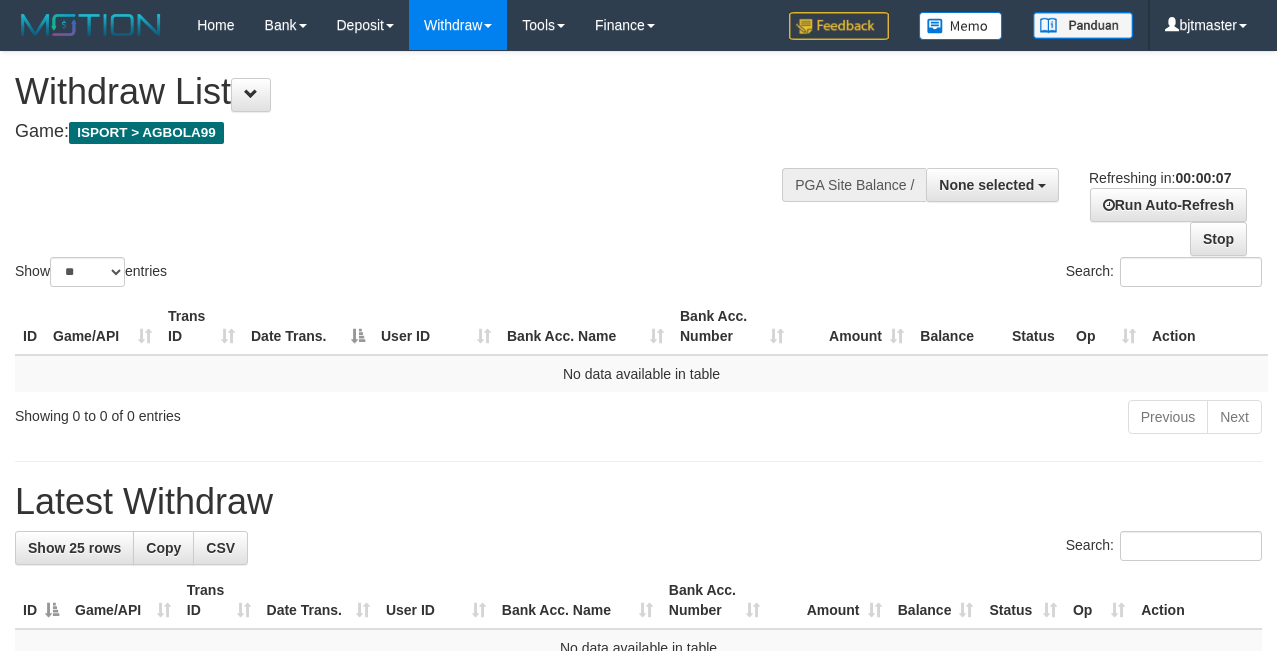scroll, scrollTop: 0, scrollLeft: 0, axis: both 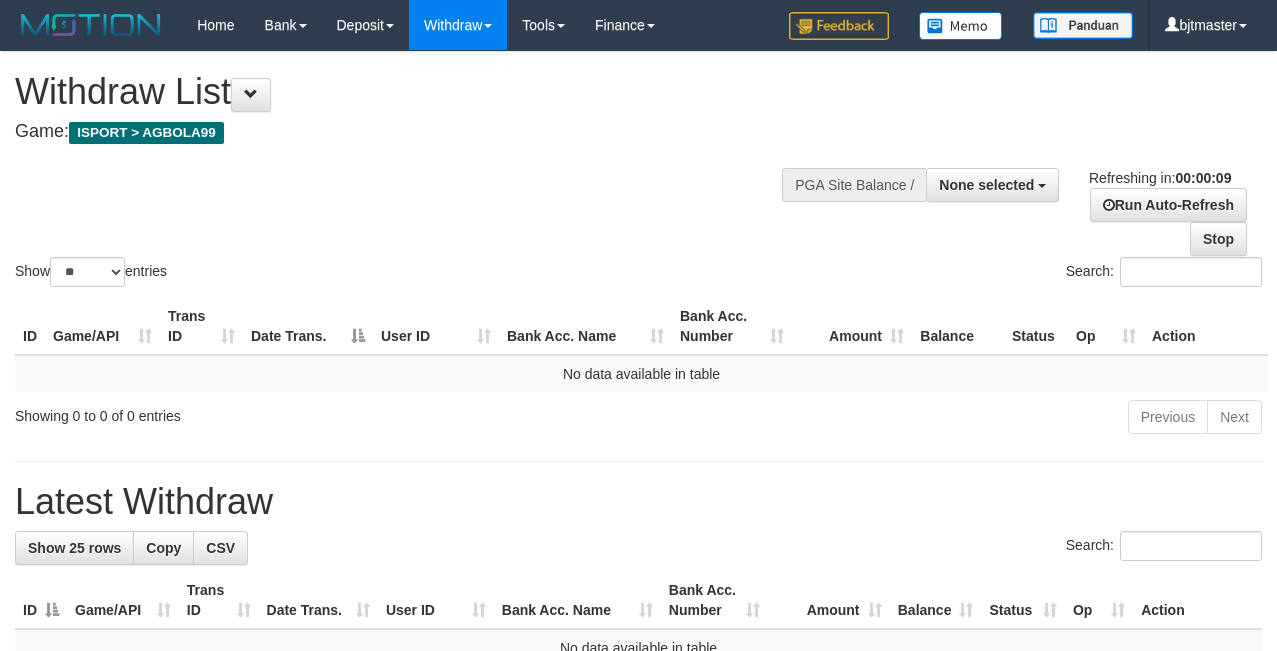 select 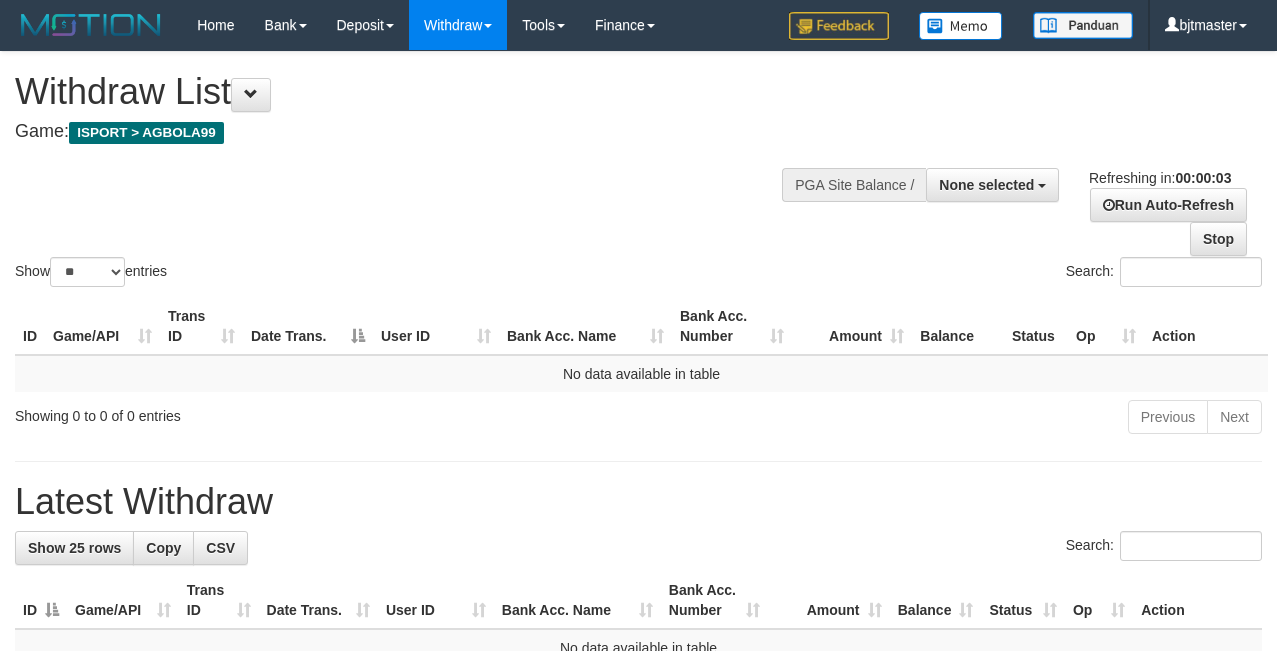 scroll, scrollTop: 0, scrollLeft: 0, axis: both 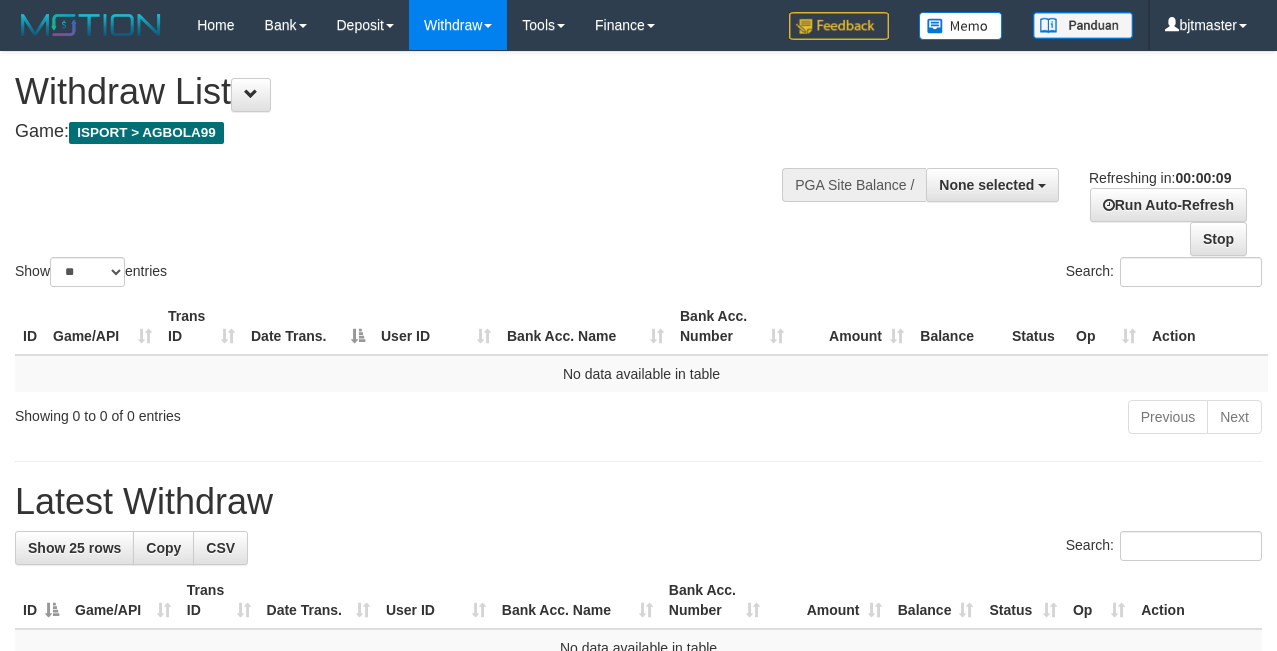 select 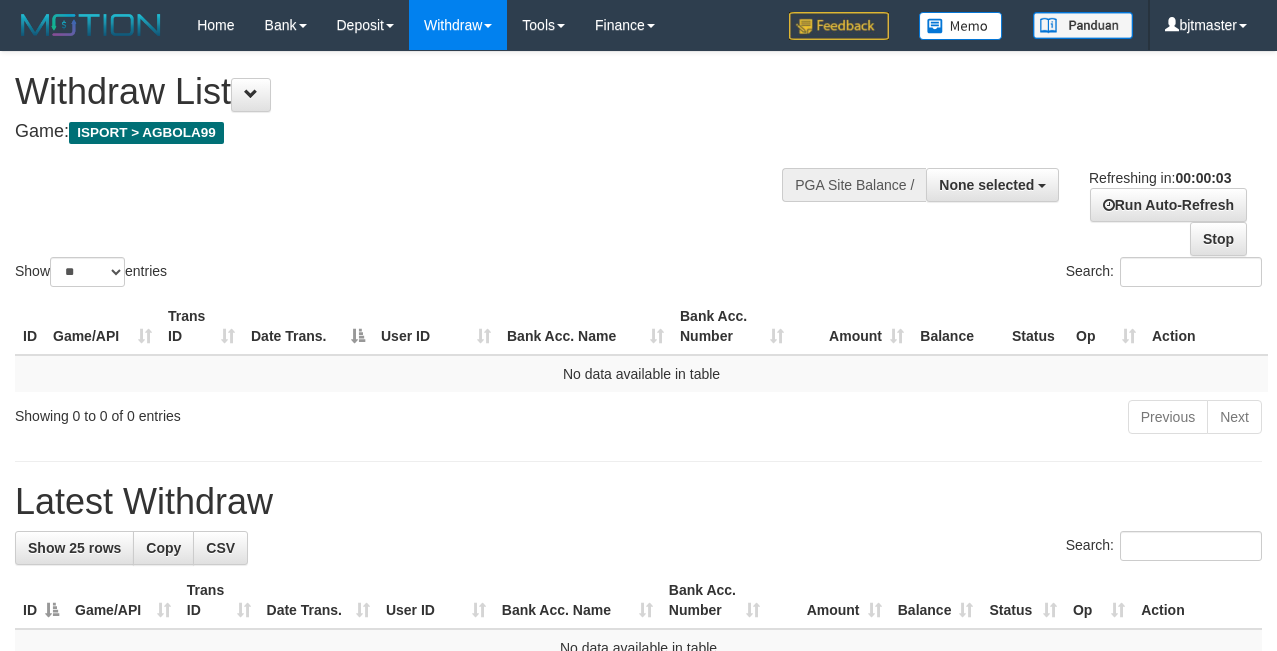 scroll, scrollTop: 0, scrollLeft: 0, axis: both 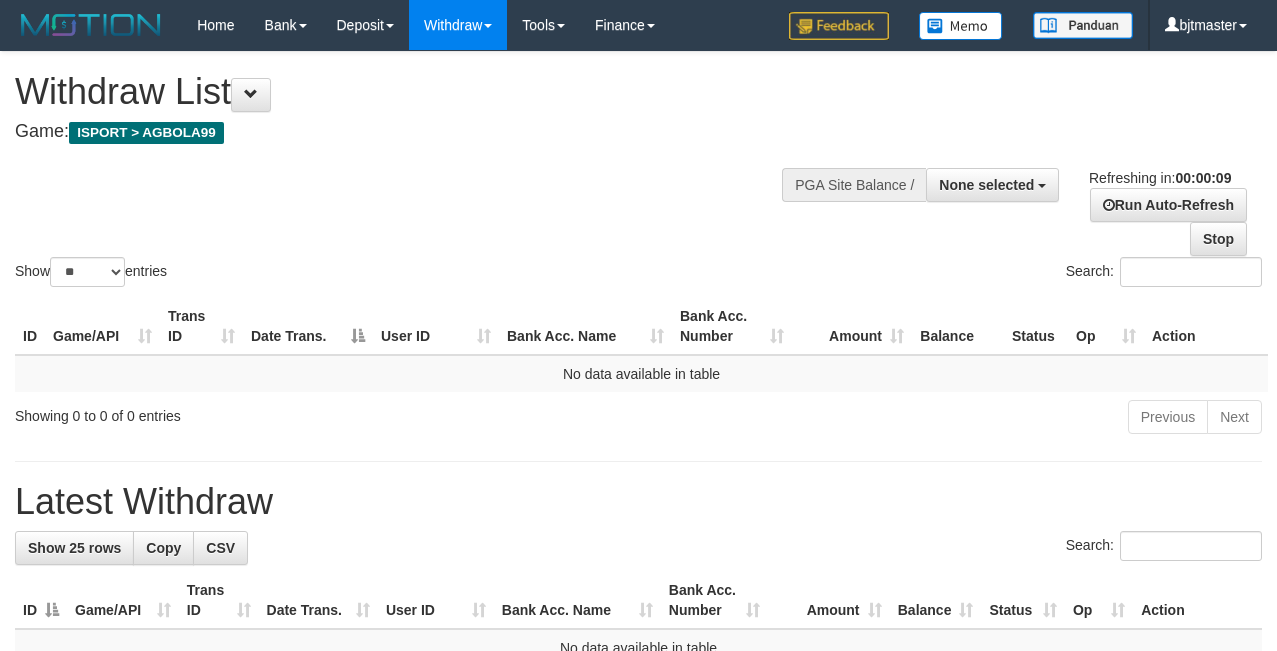 select 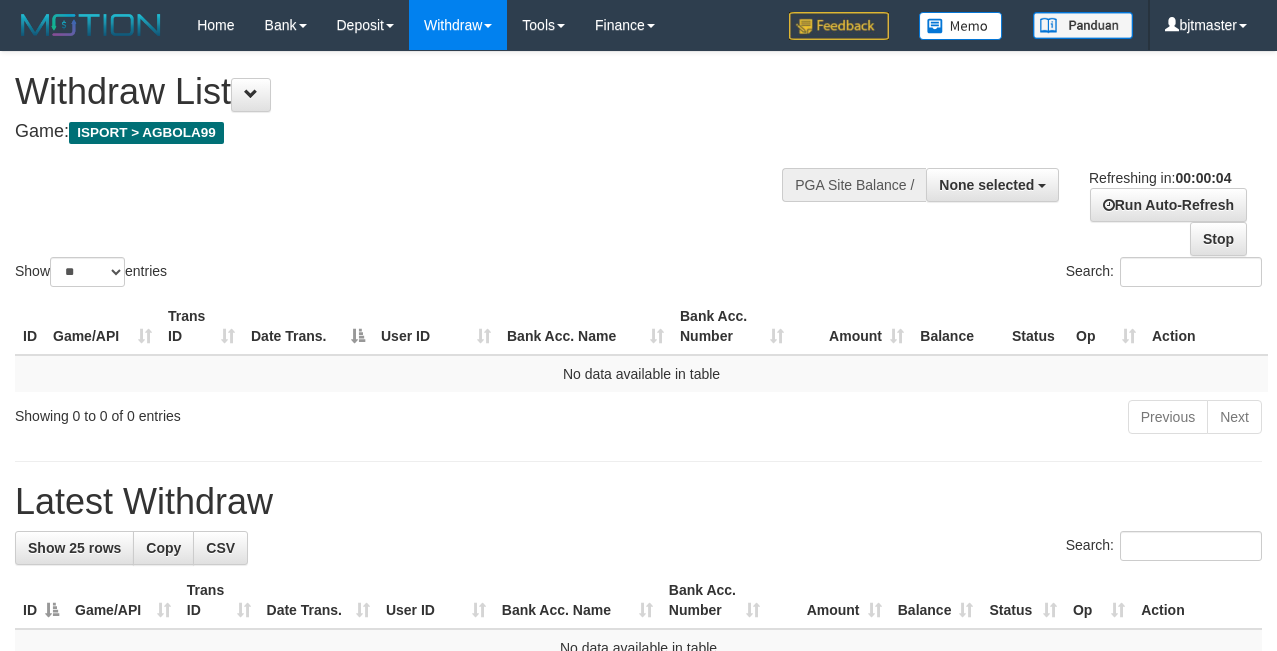 scroll, scrollTop: 0, scrollLeft: 0, axis: both 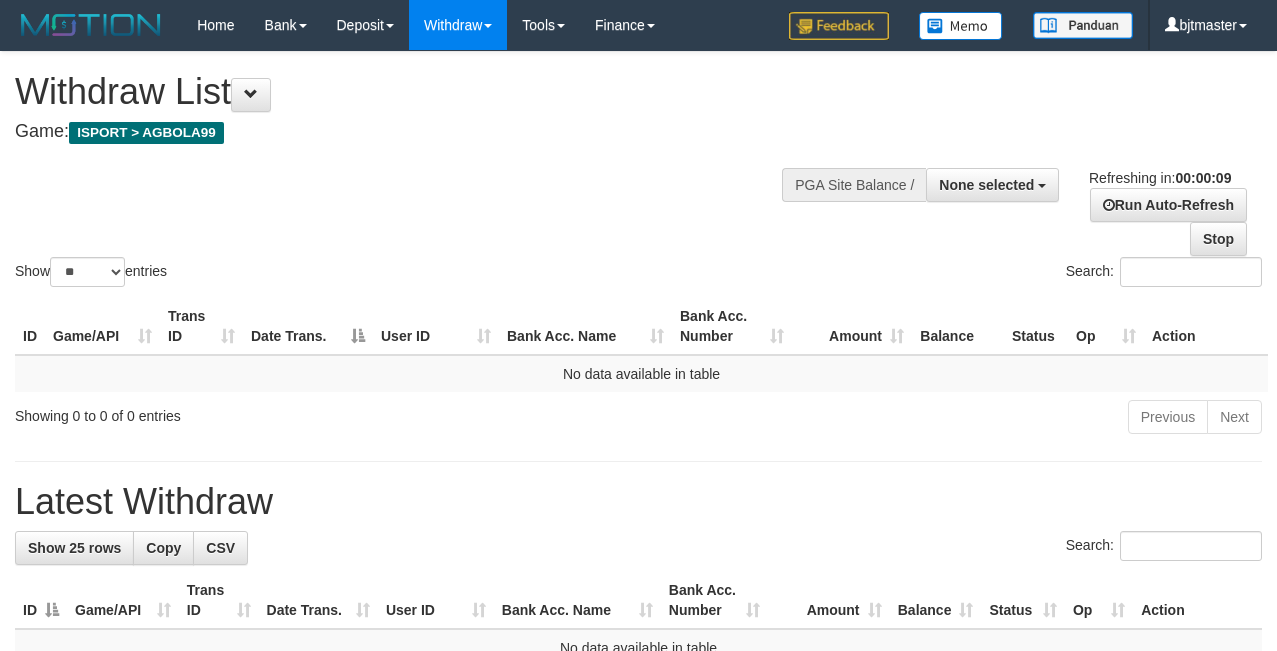 select 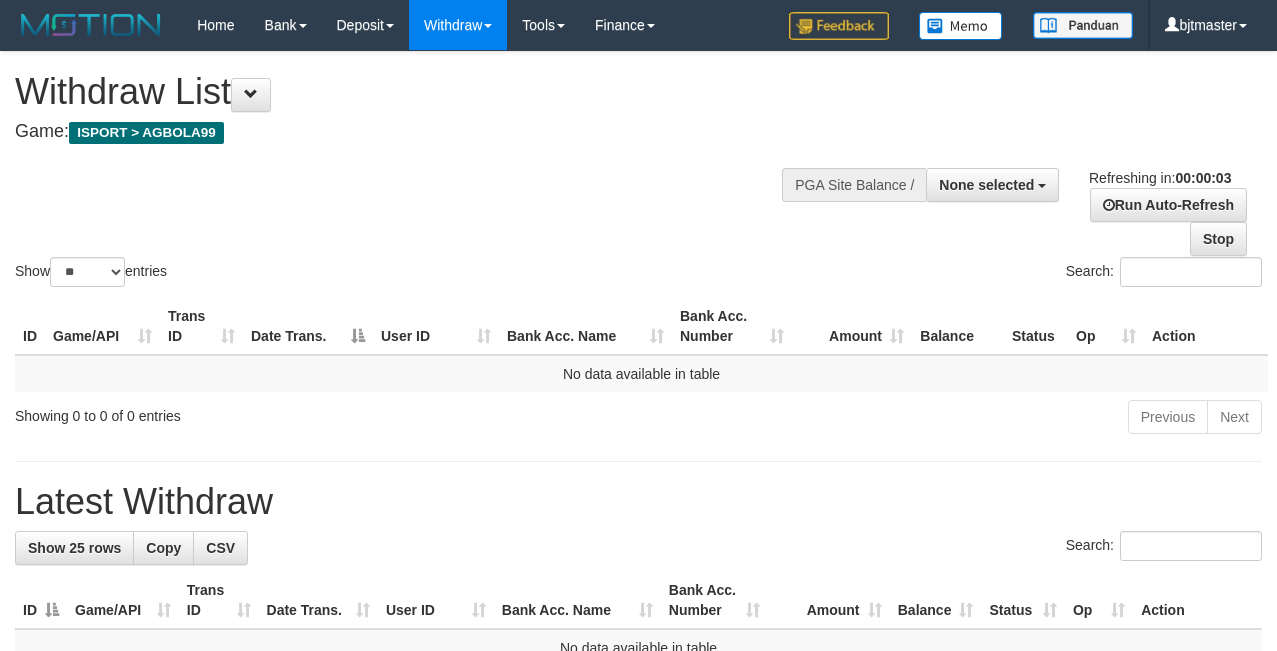scroll, scrollTop: 0, scrollLeft: 0, axis: both 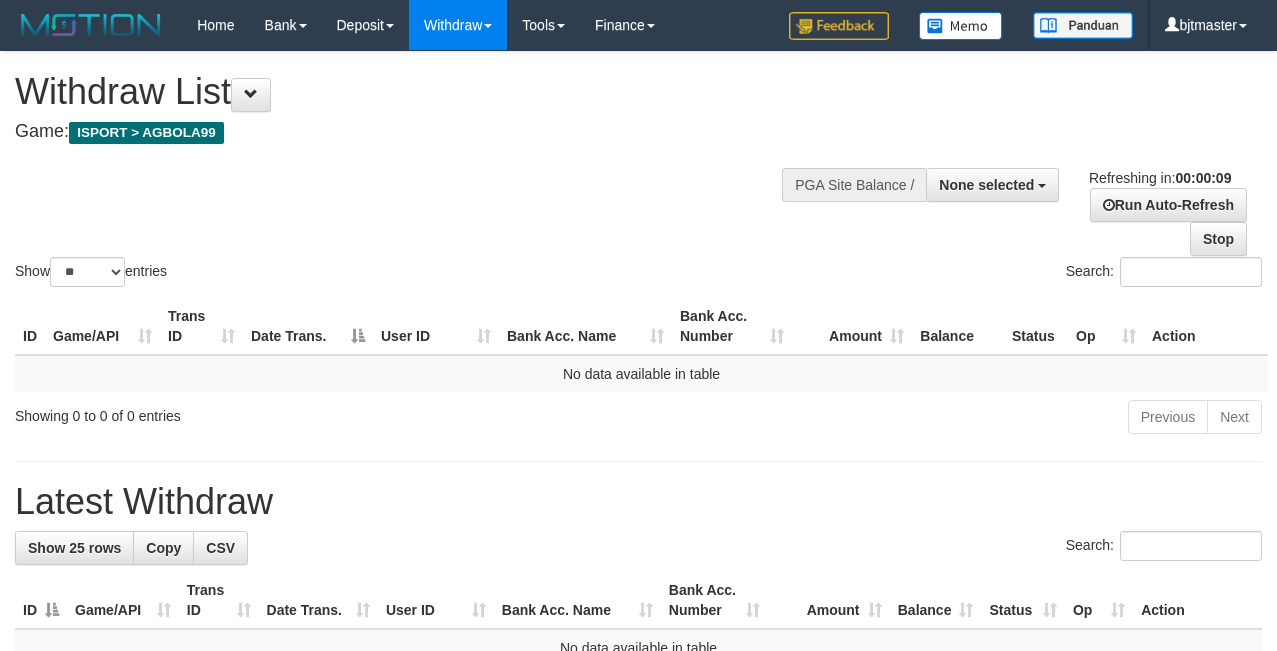 select 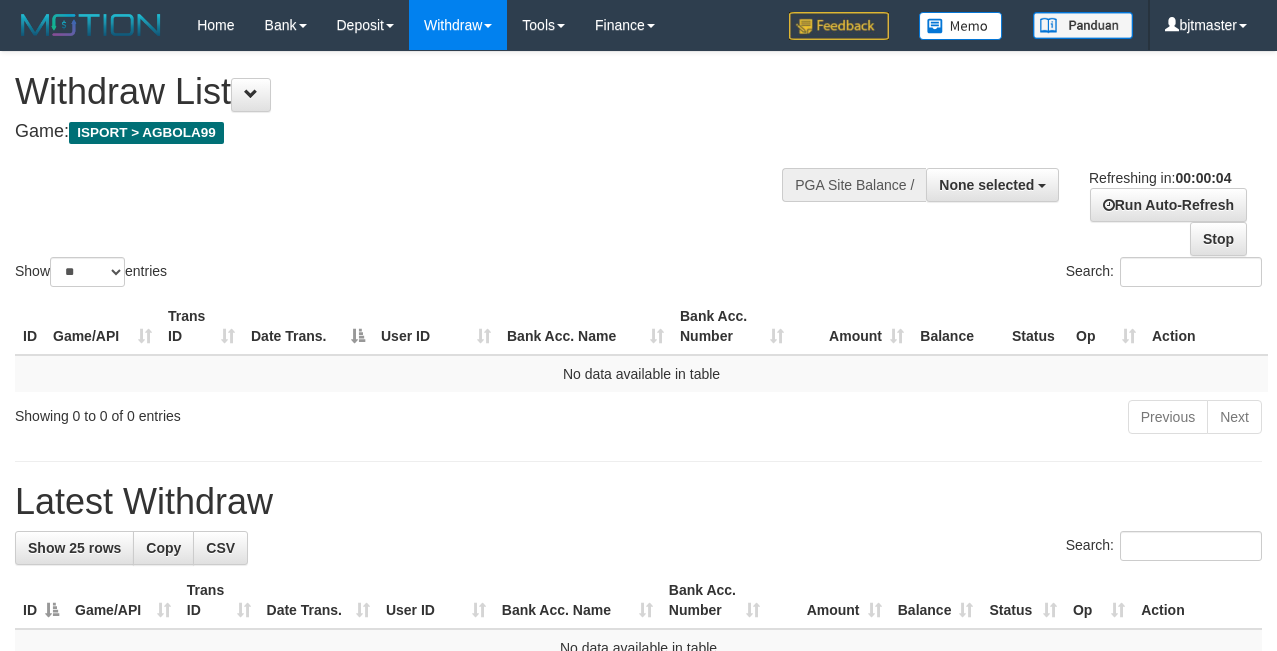 scroll, scrollTop: 0, scrollLeft: 0, axis: both 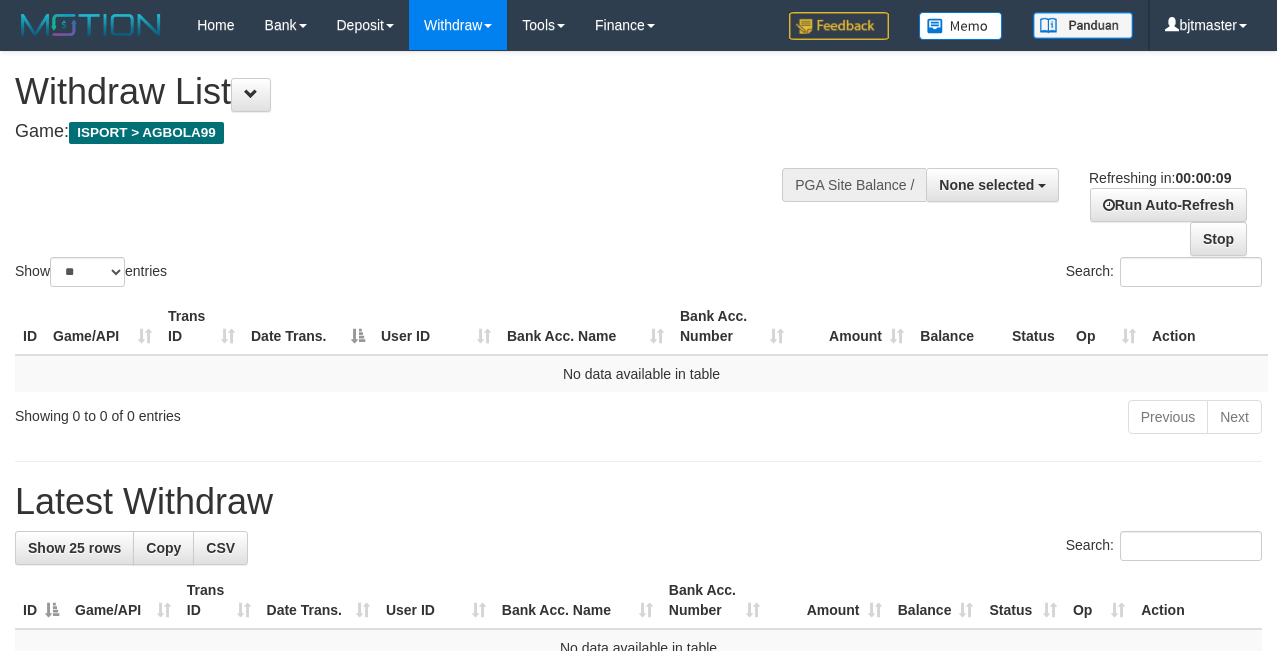 select 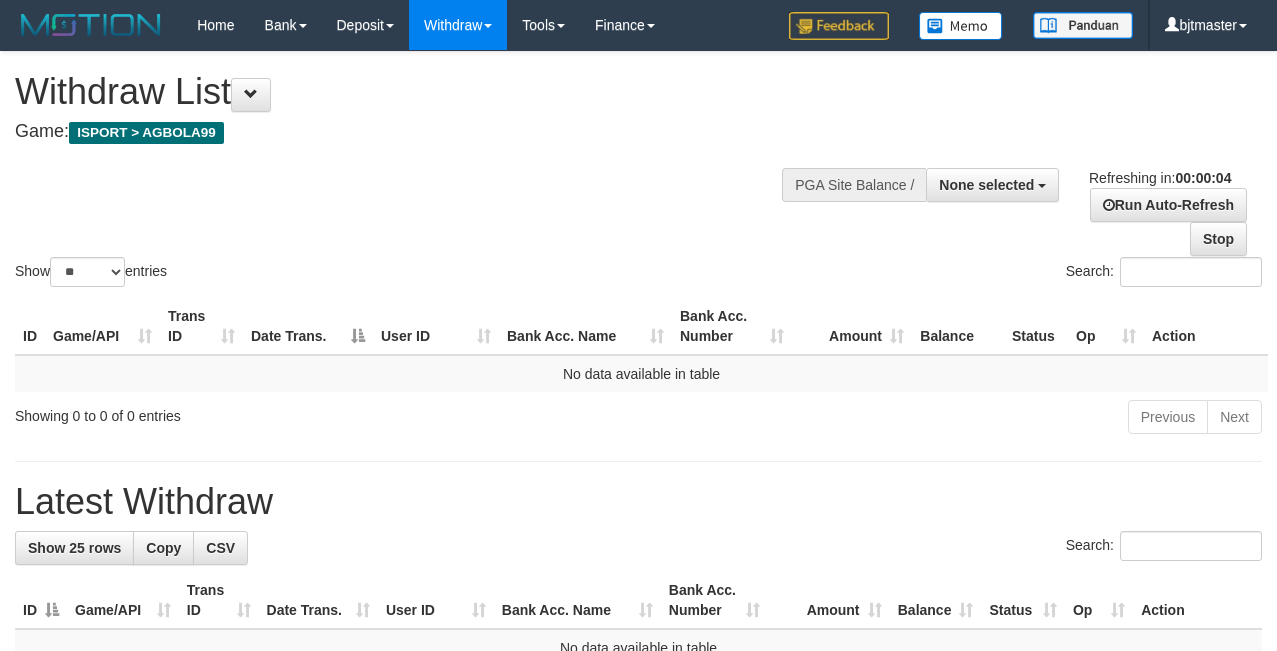 scroll, scrollTop: 0, scrollLeft: 0, axis: both 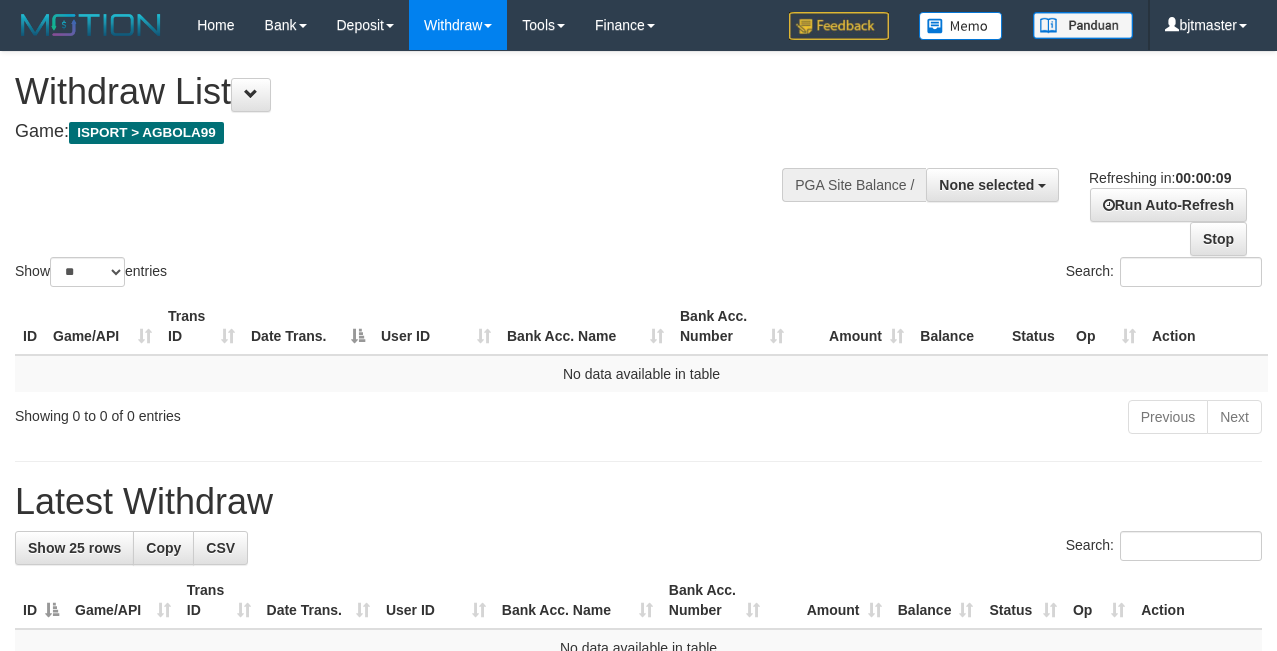 select 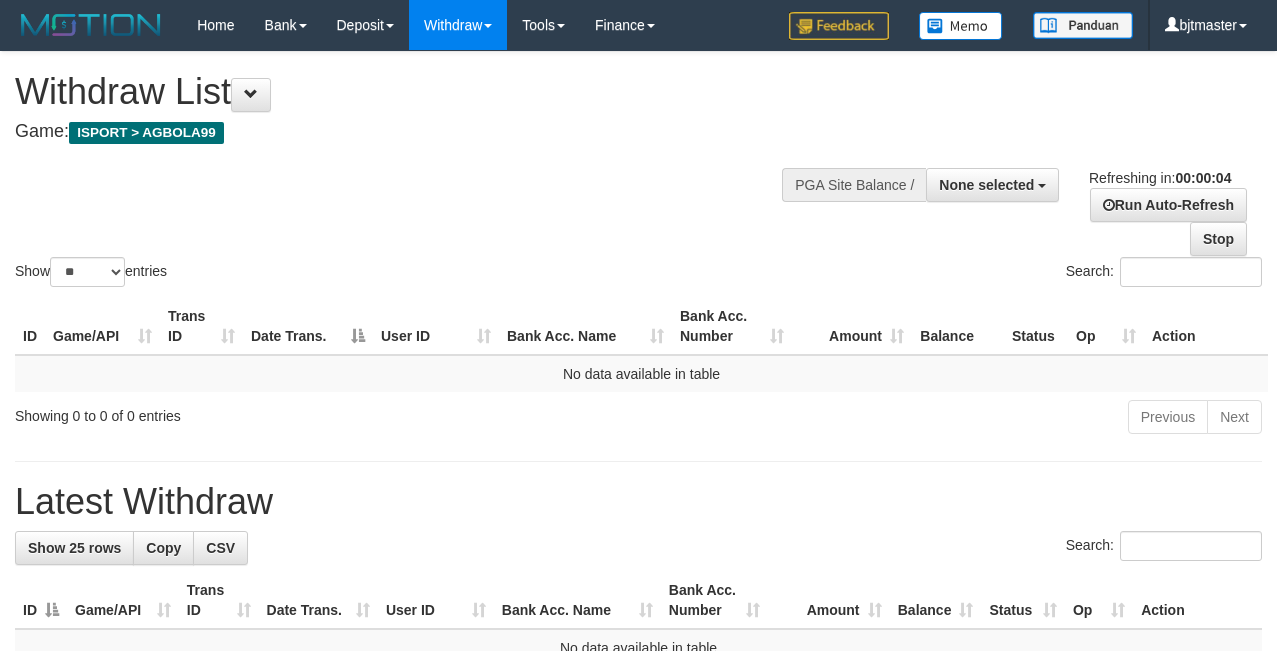 scroll, scrollTop: 0, scrollLeft: 0, axis: both 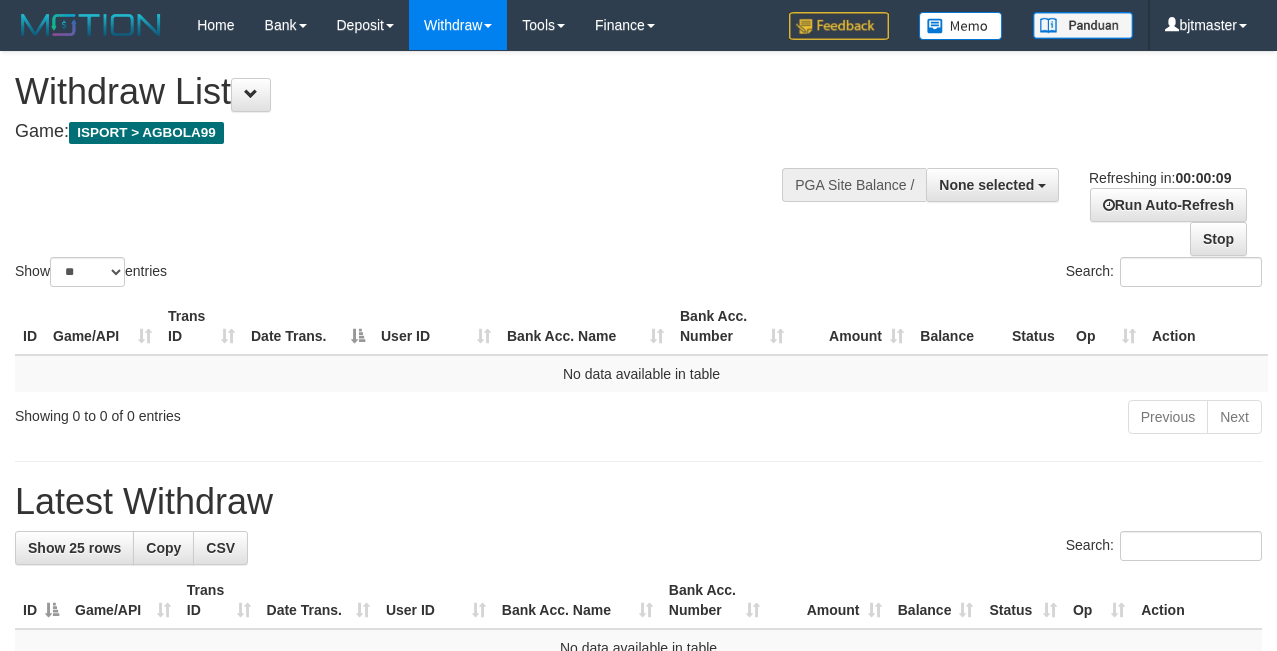 select 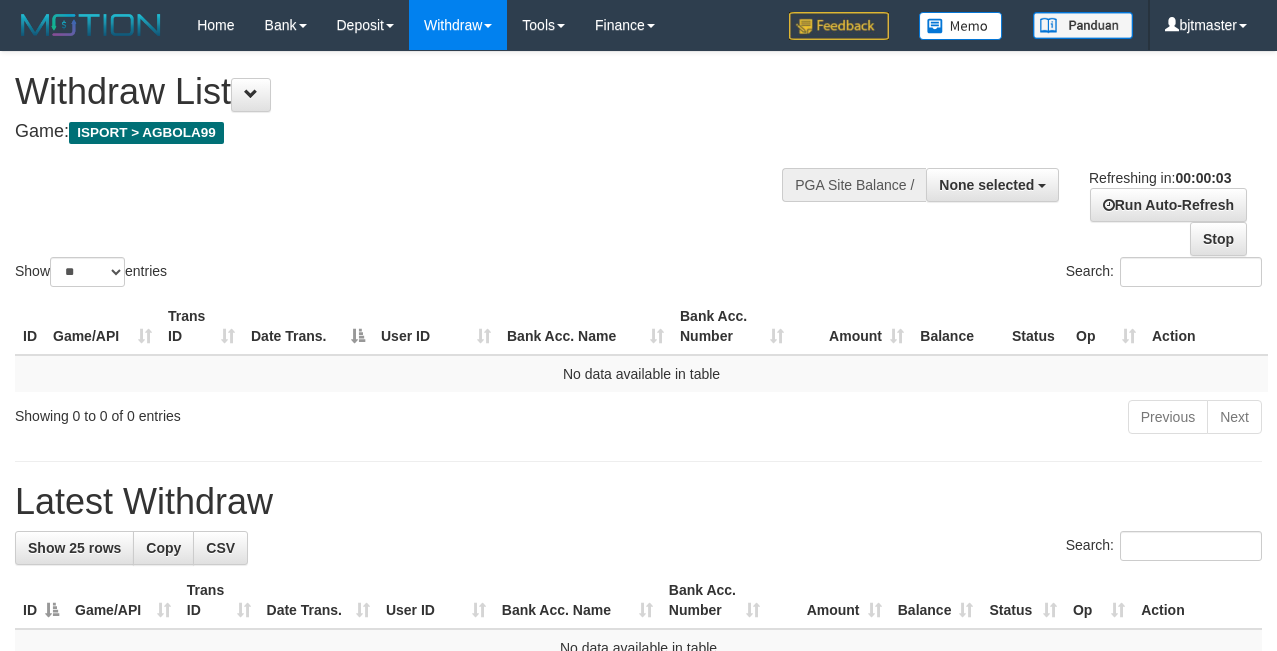 scroll, scrollTop: 0, scrollLeft: 0, axis: both 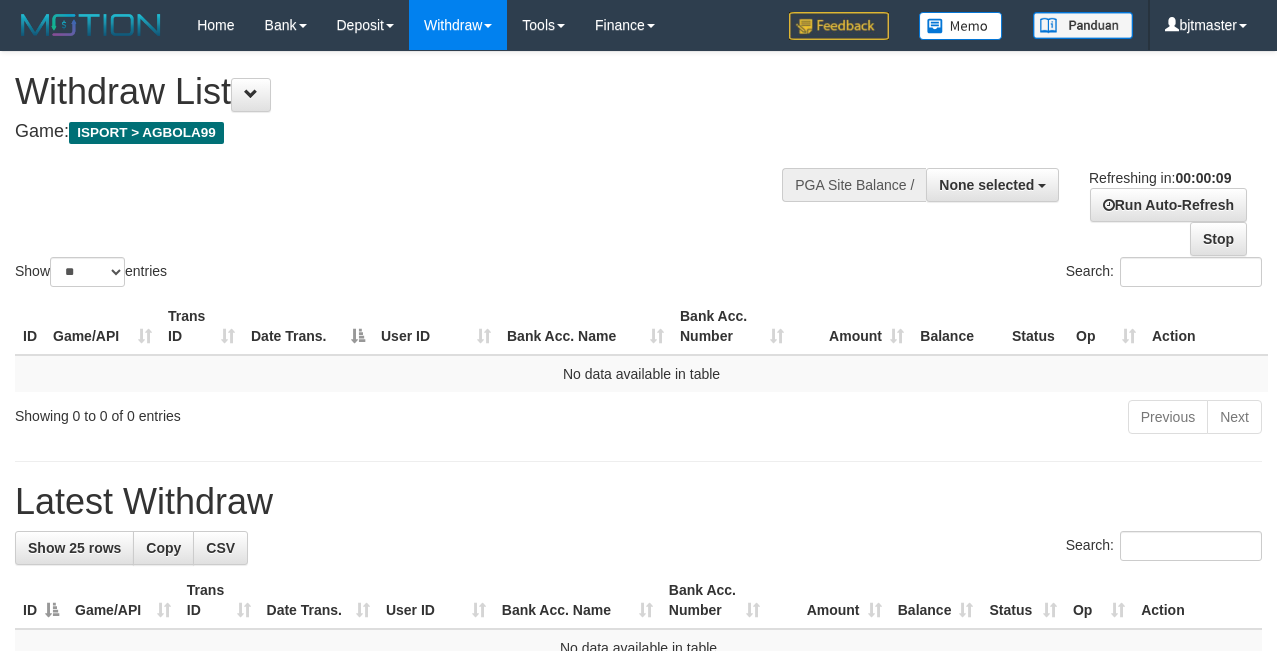select 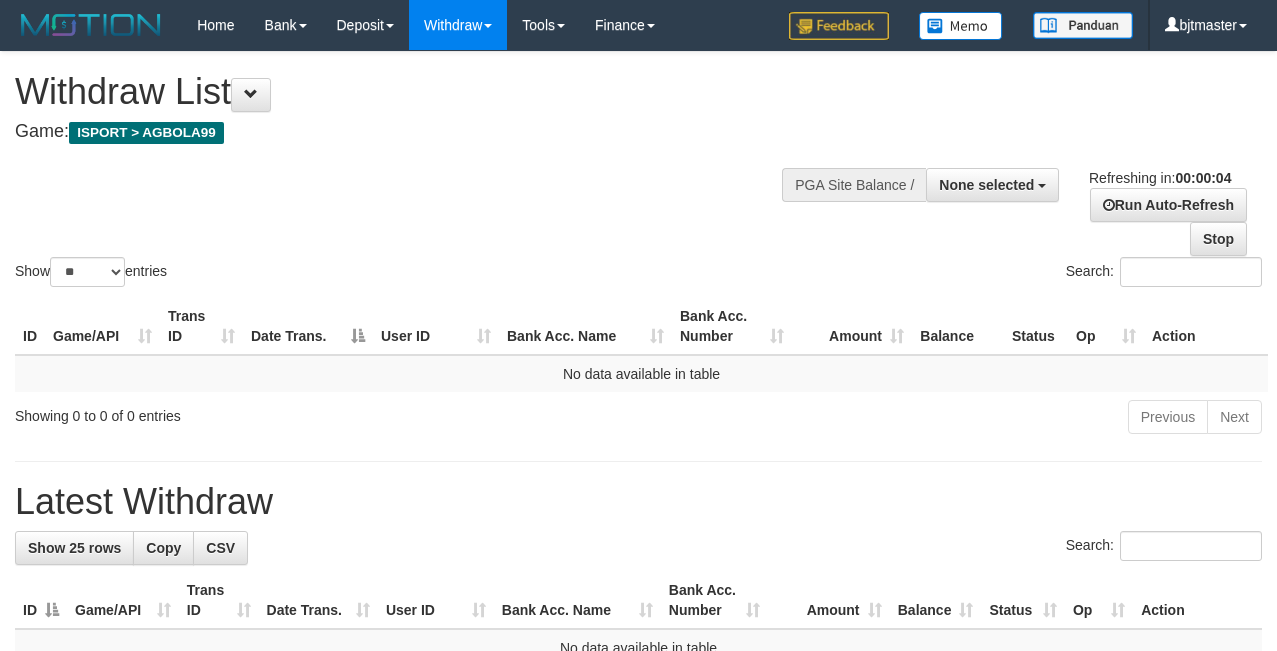 scroll, scrollTop: 0, scrollLeft: 0, axis: both 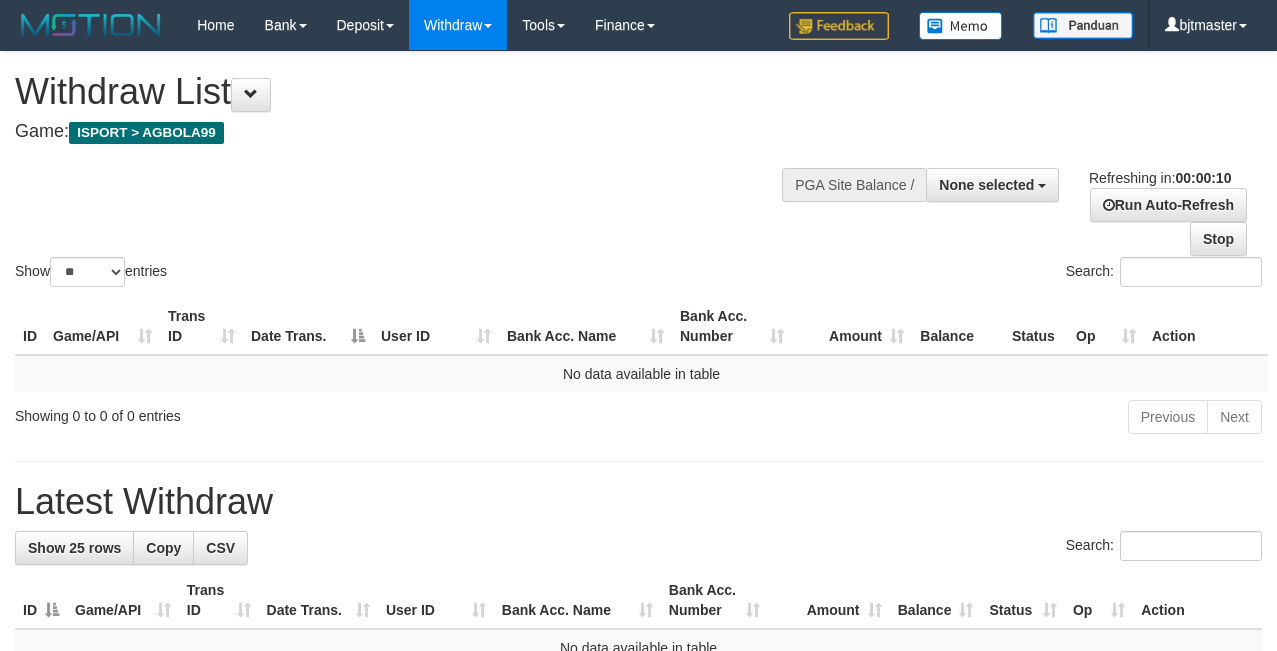 select 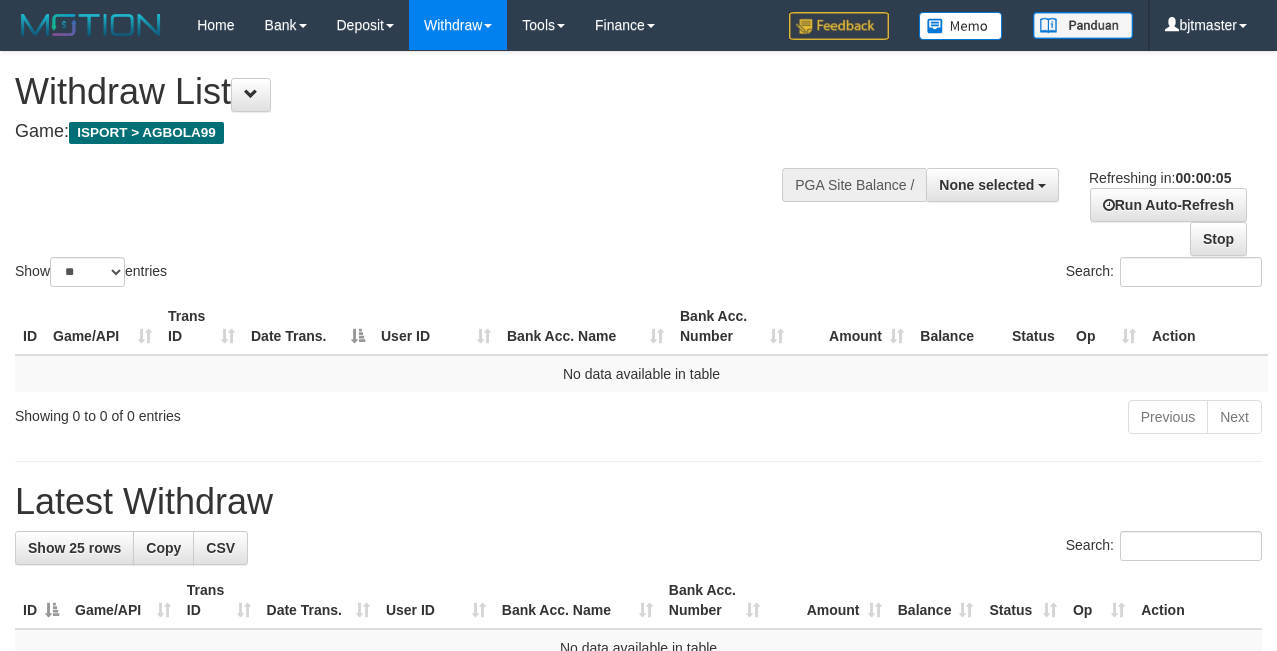 scroll, scrollTop: 0, scrollLeft: 0, axis: both 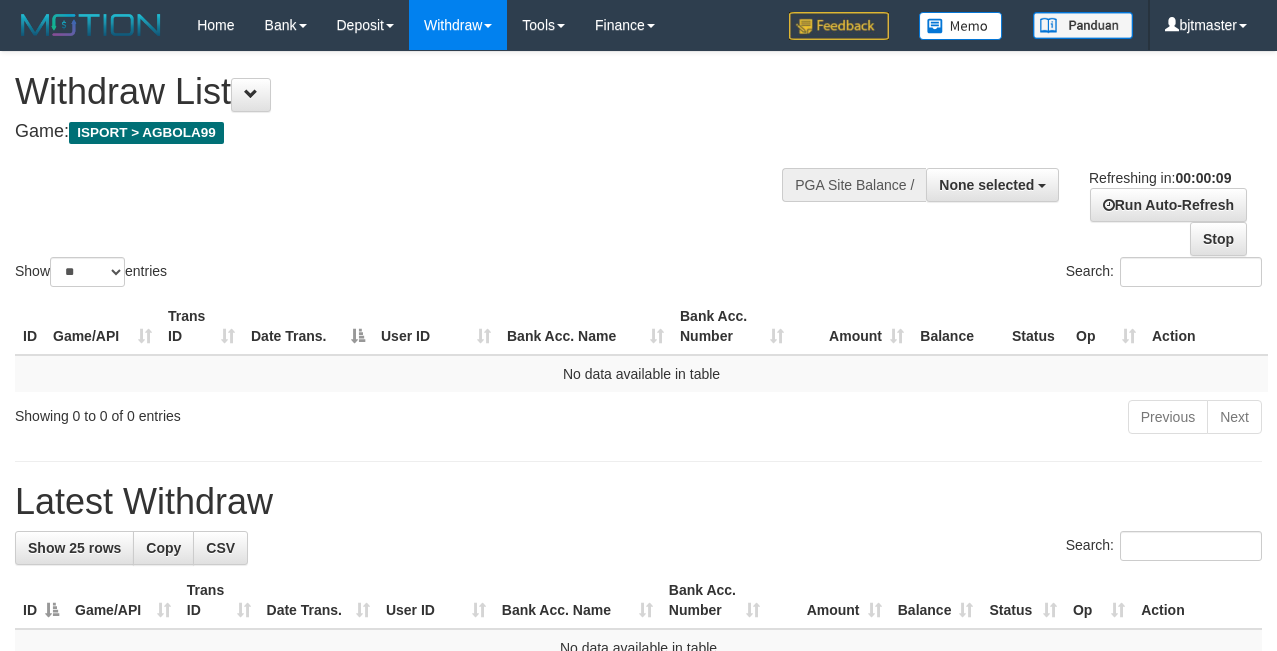 select 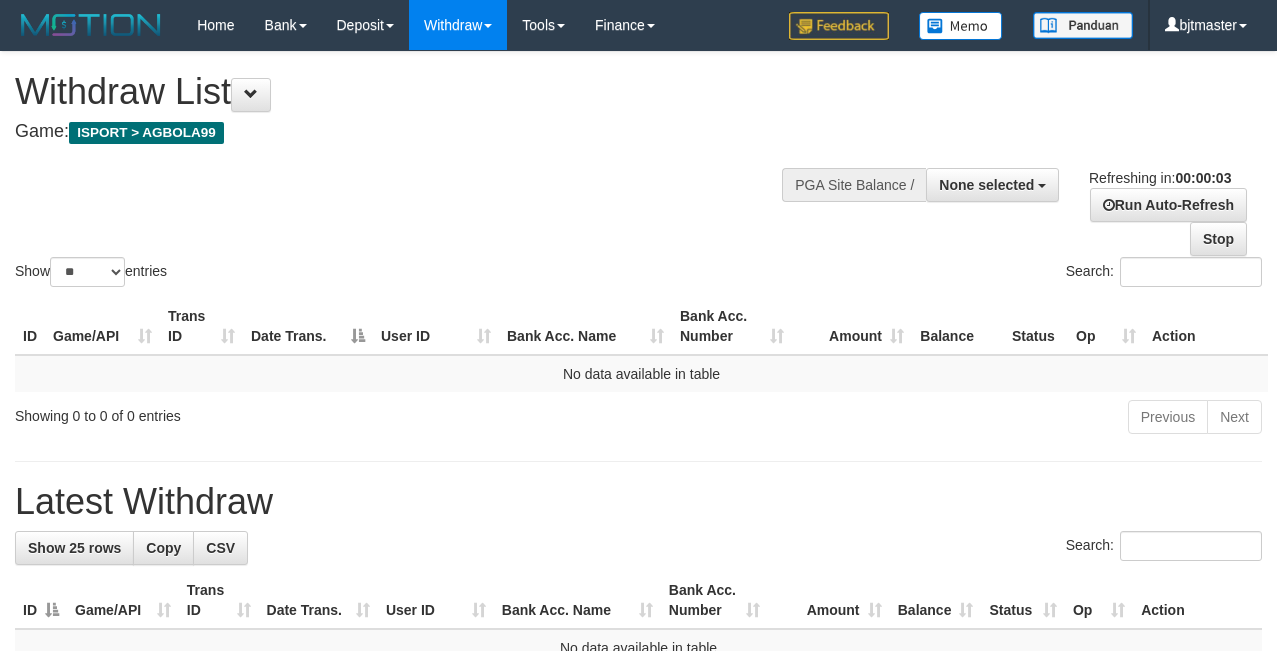 scroll, scrollTop: 0, scrollLeft: 0, axis: both 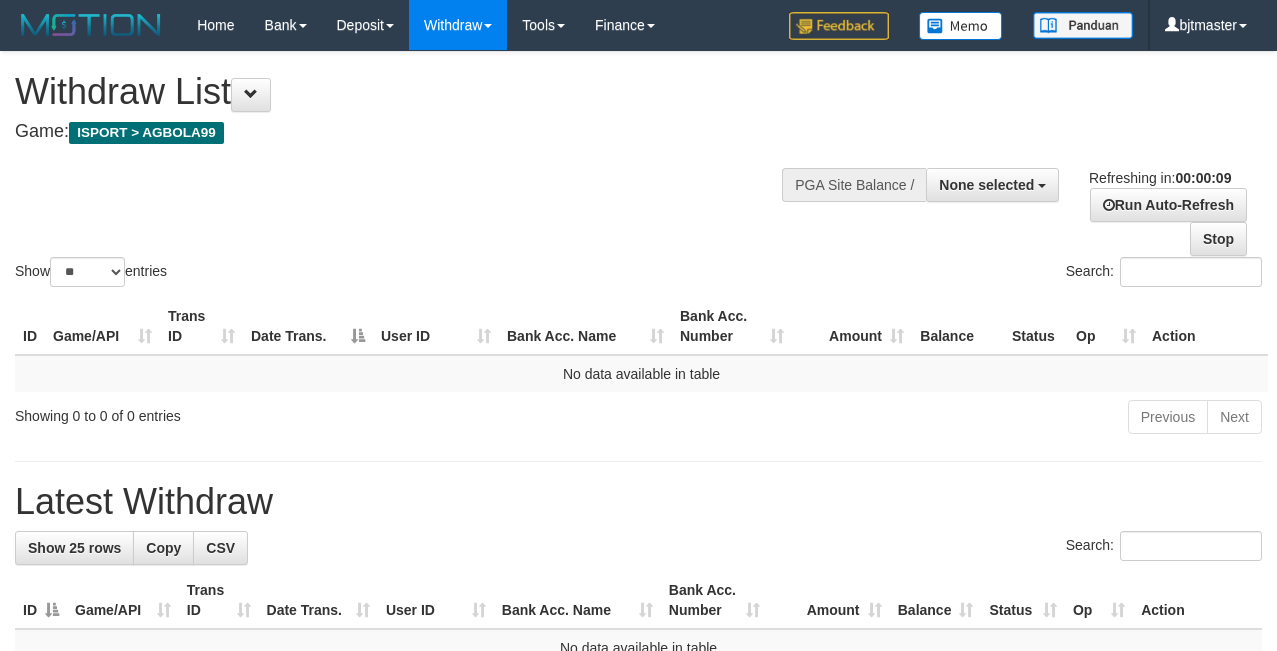 select 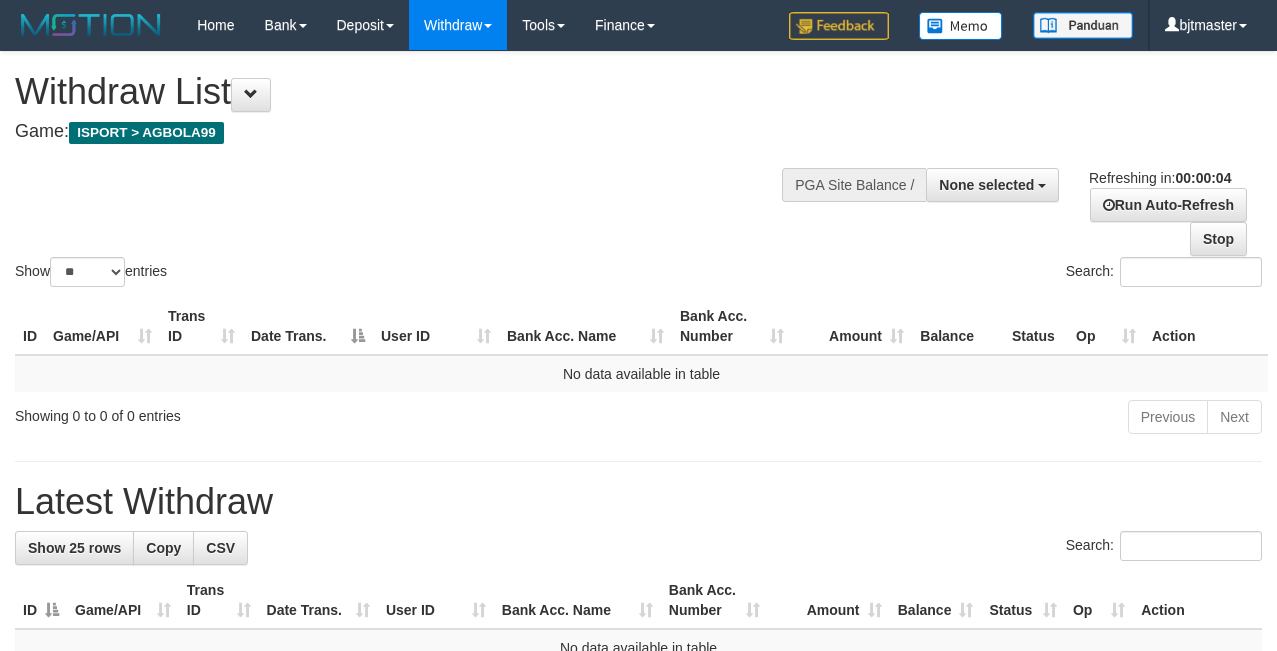scroll, scrollTop: 0, scrollLeft: 0, axis: both 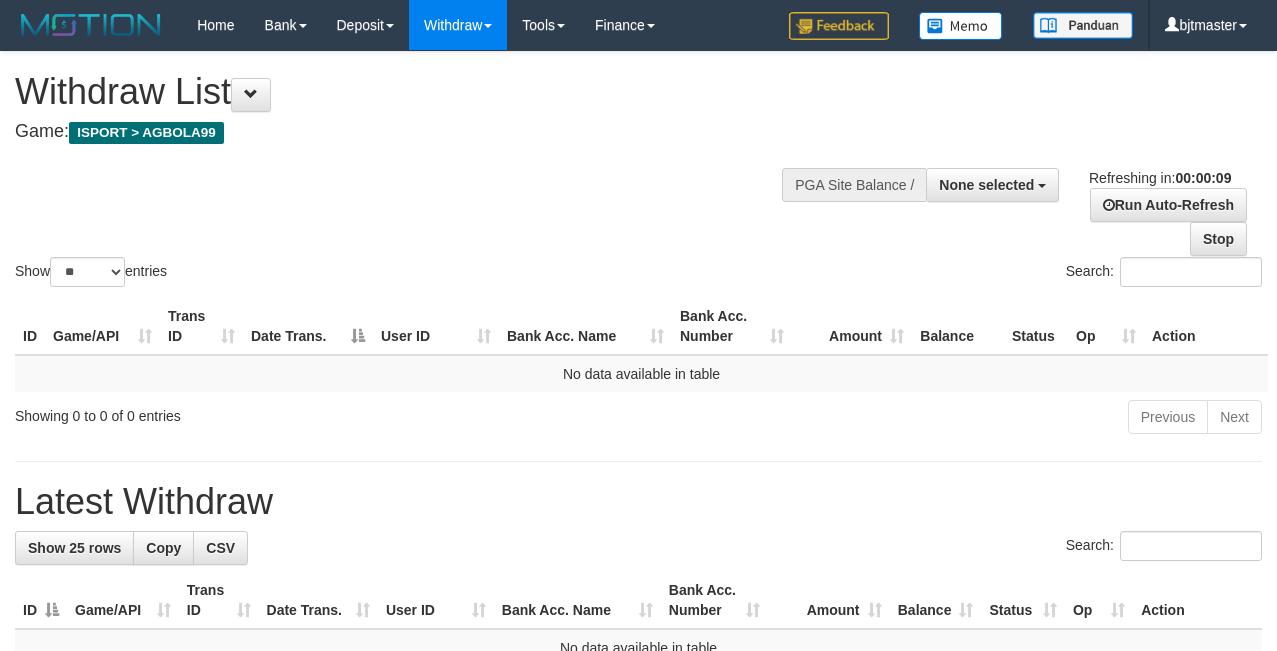 select 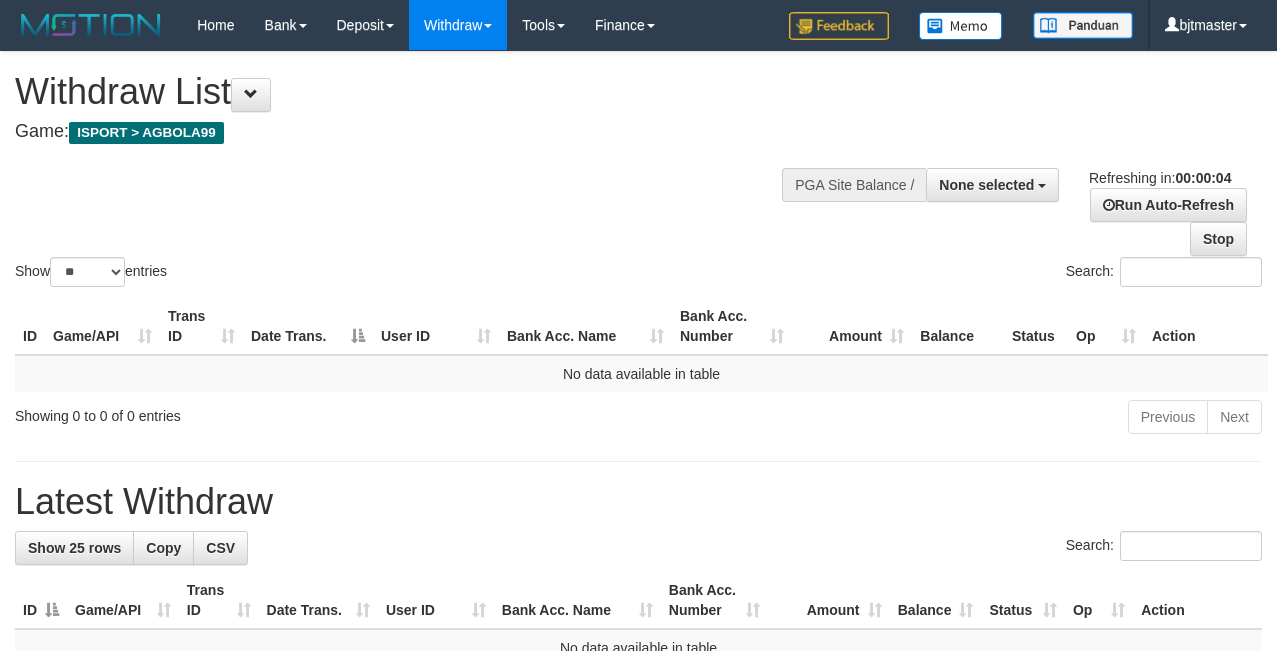 scroll, scrollTop: 0, scrollLeft: 0, axis: both 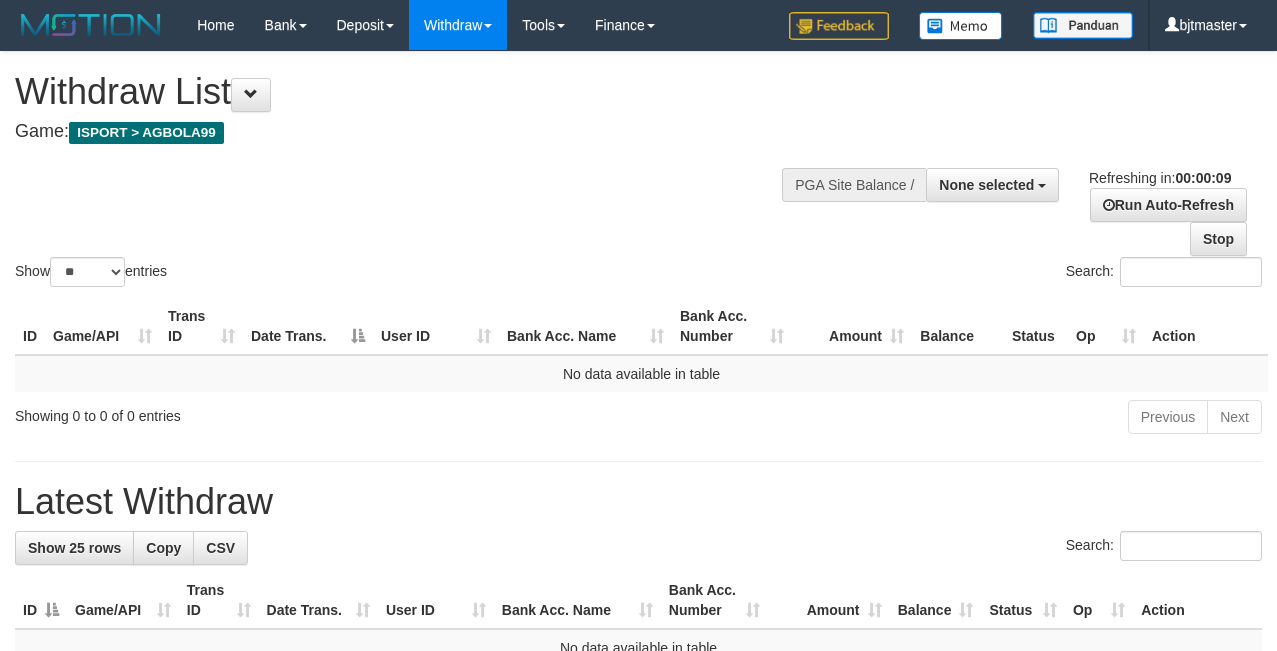 select 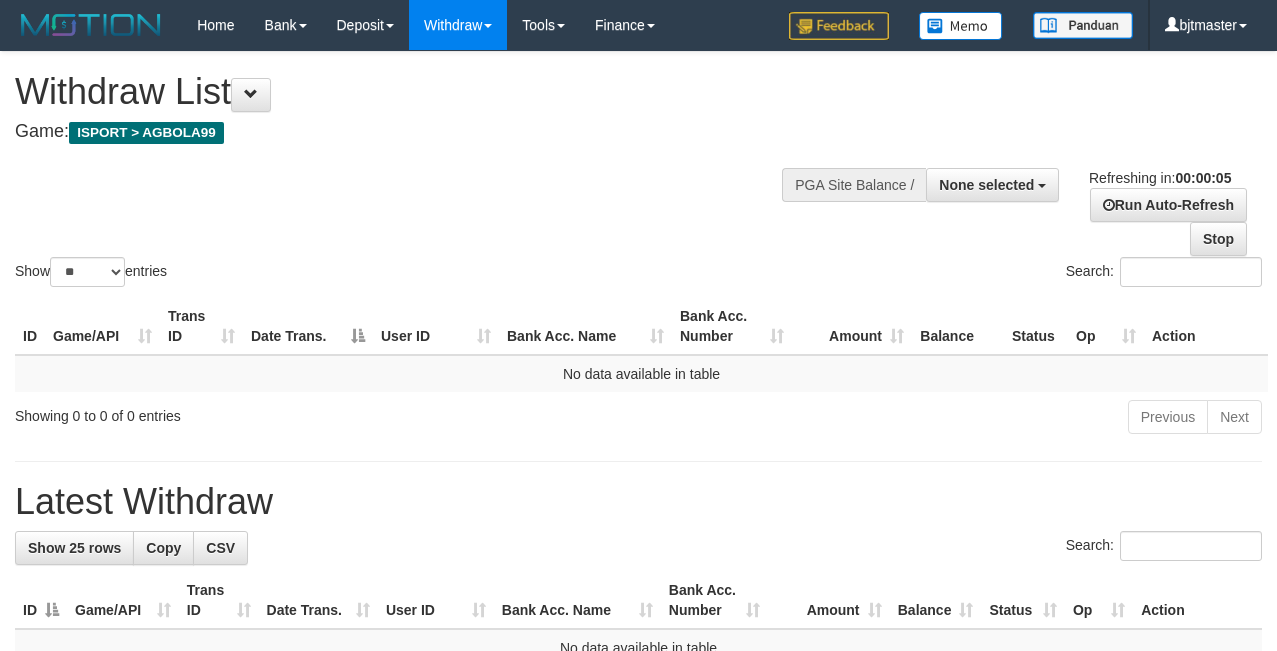 scroll, scrollTop: 0, scrollLeft: 0, axis: both 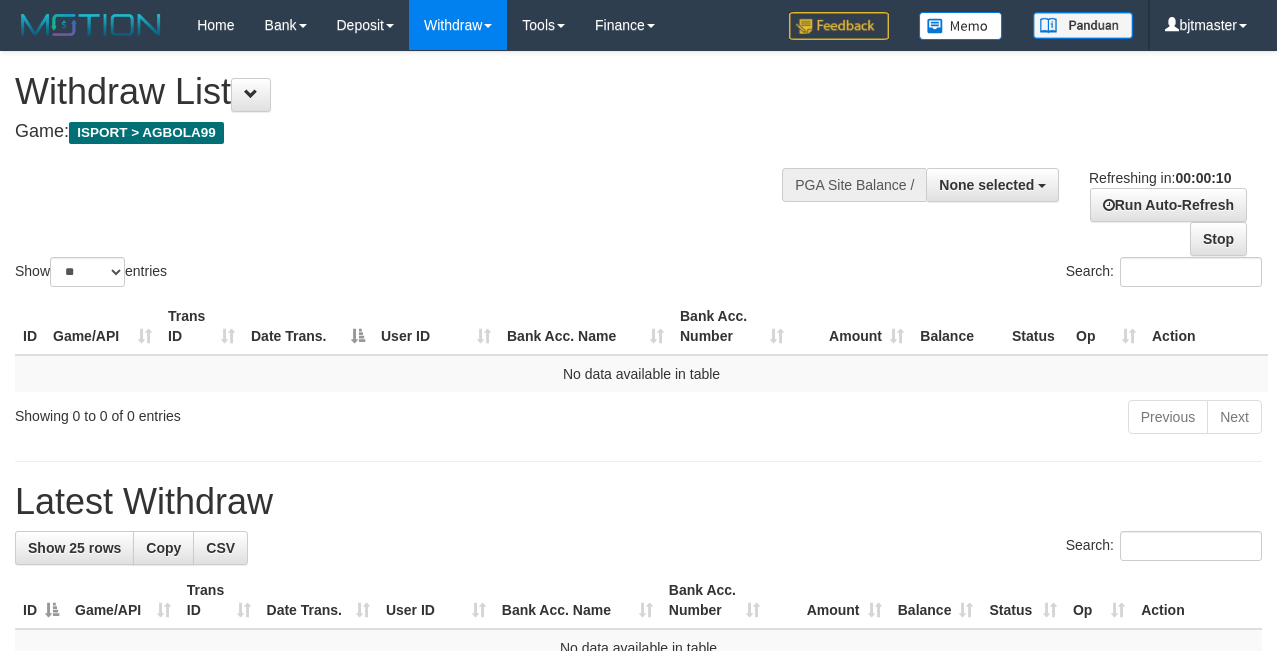 select 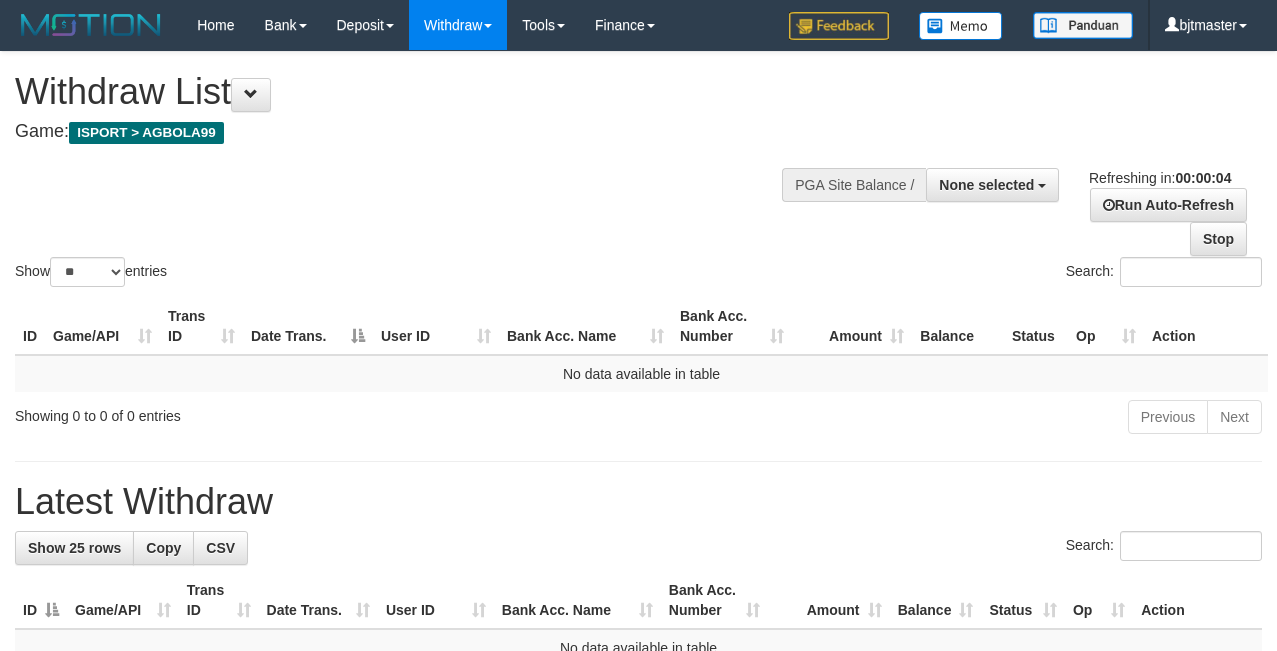 scroll, scrollTop: 0, scrollLeft: 0, axis: both 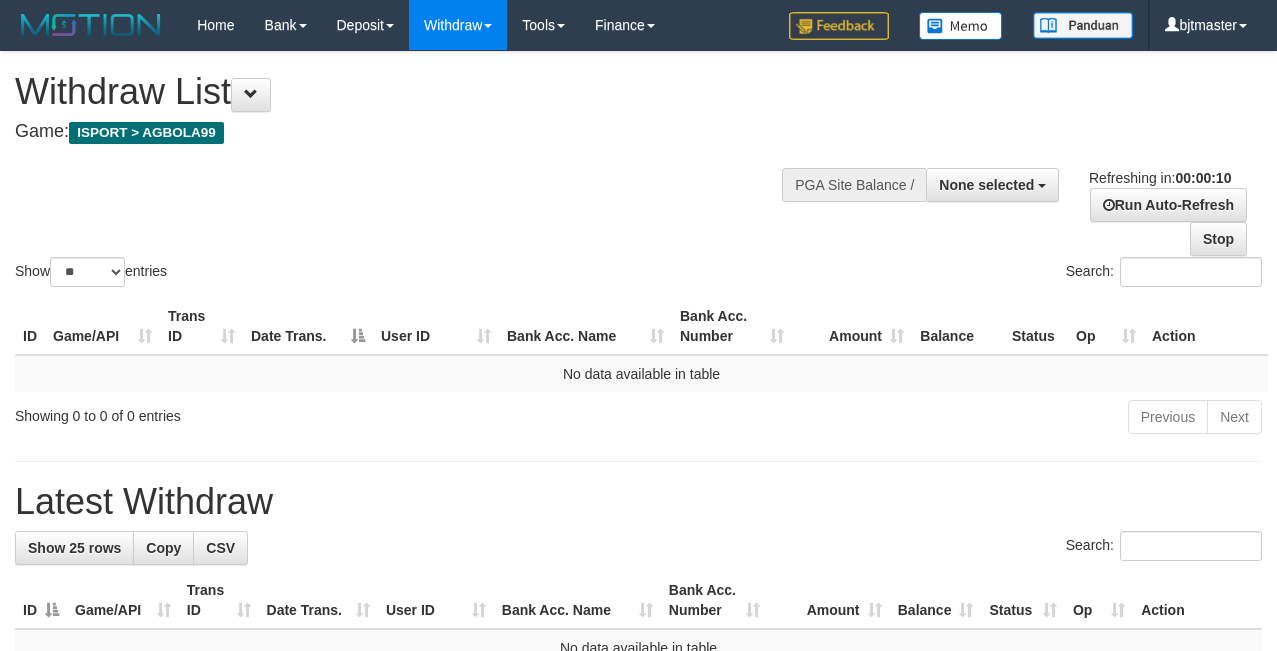 select 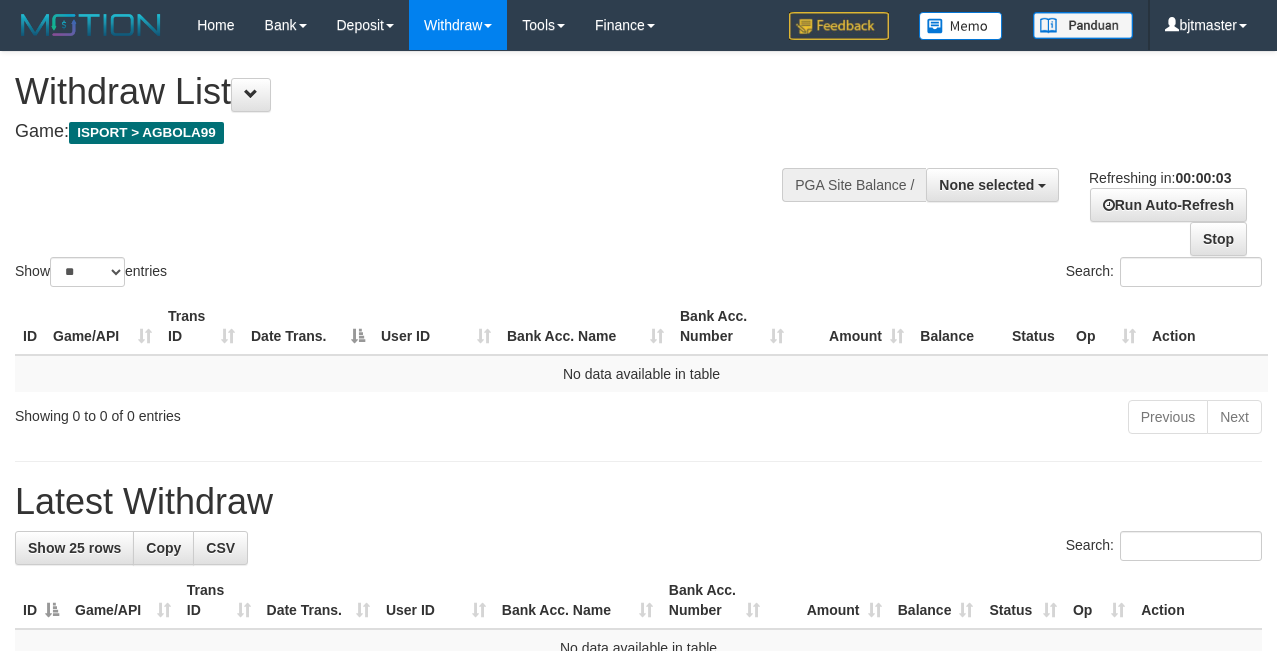 scroll, scrollTop: 0, scrollLeft: 0, axis: both 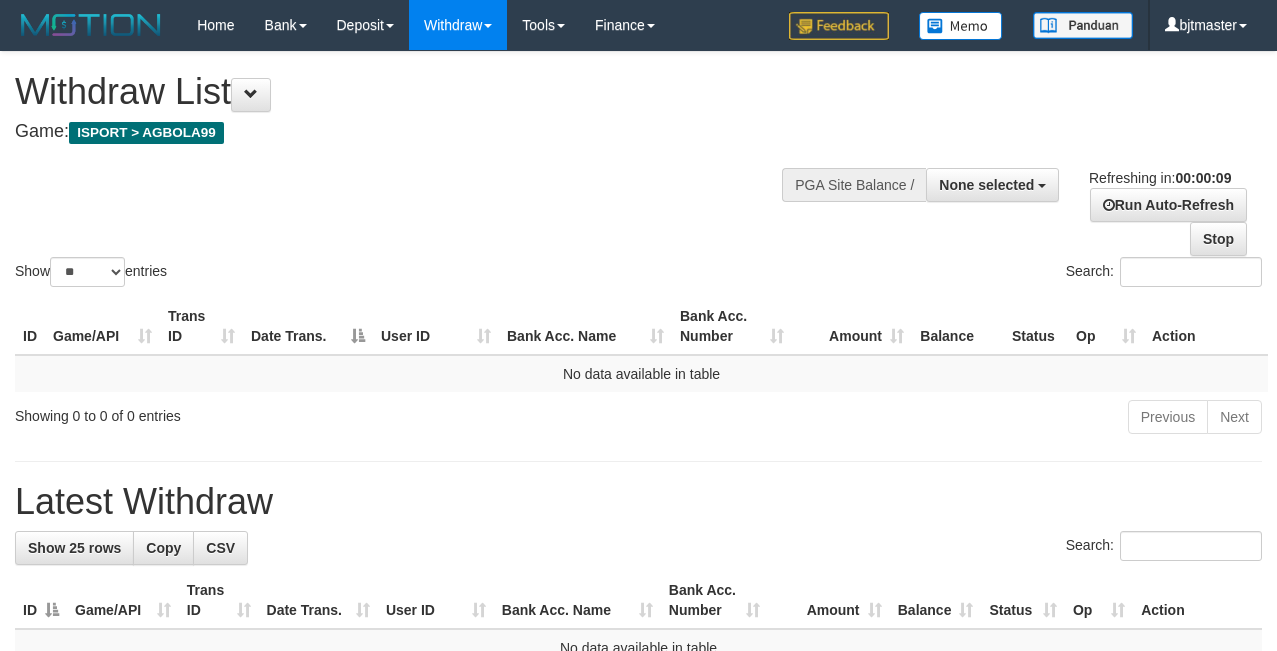 select 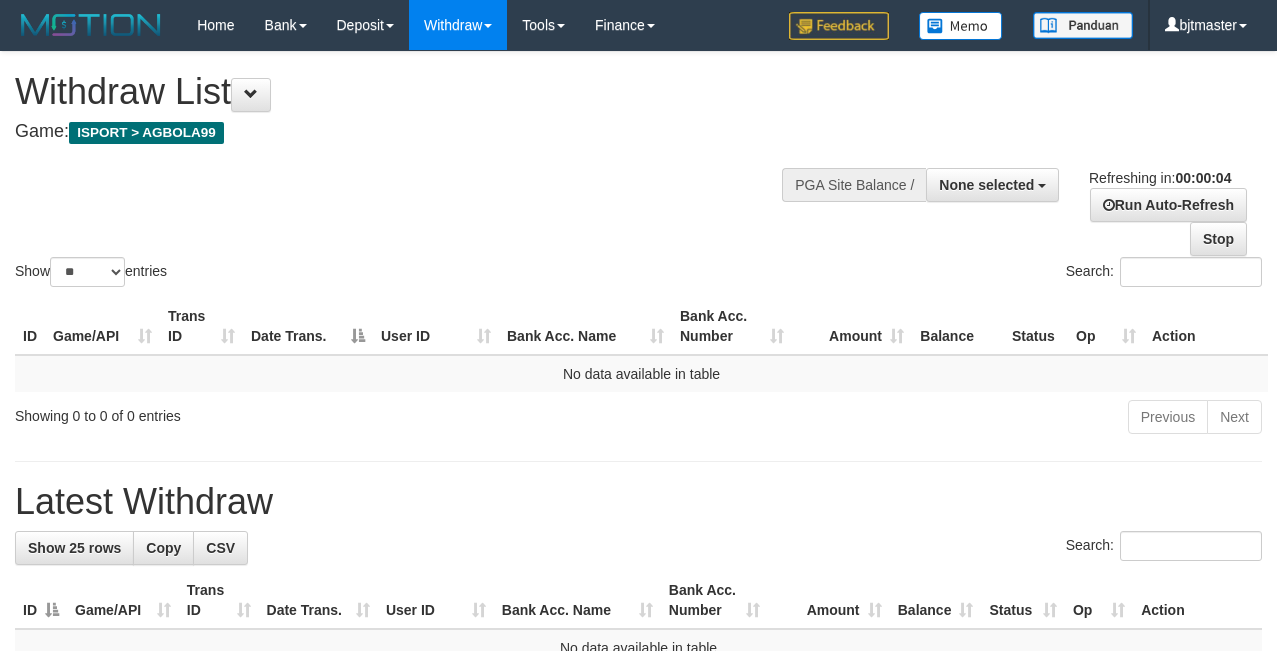 scroll, scrollTop: 0, scrollLeft: 0, axis: both 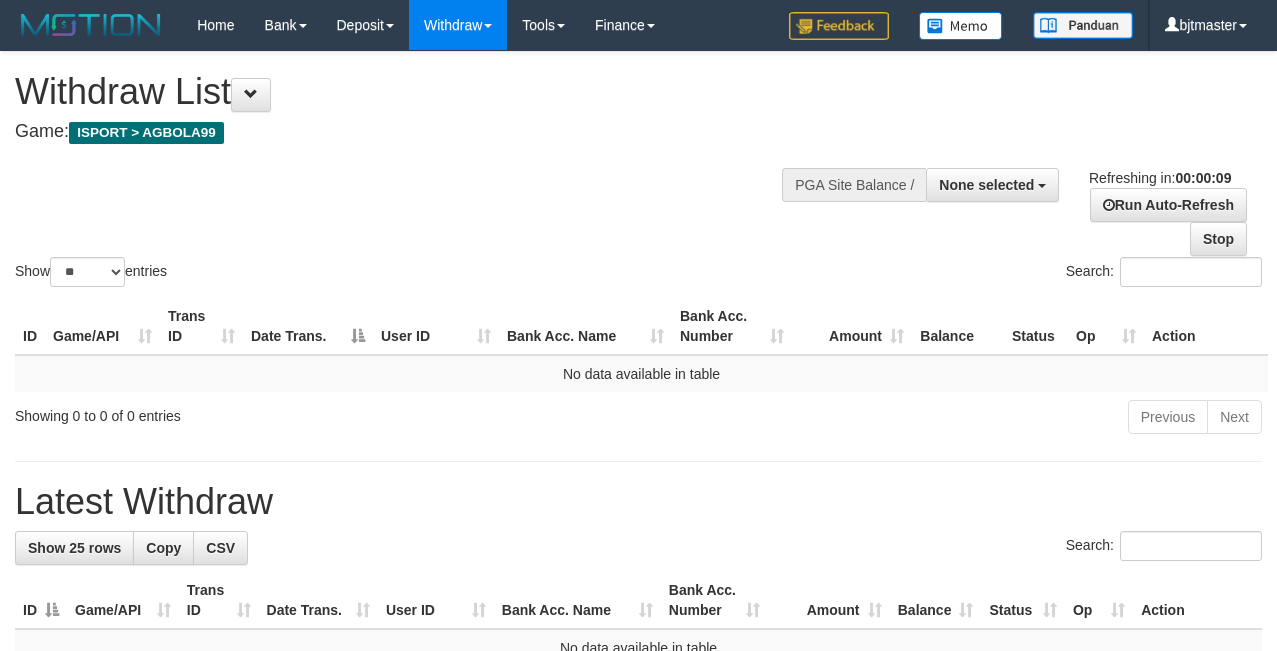 select 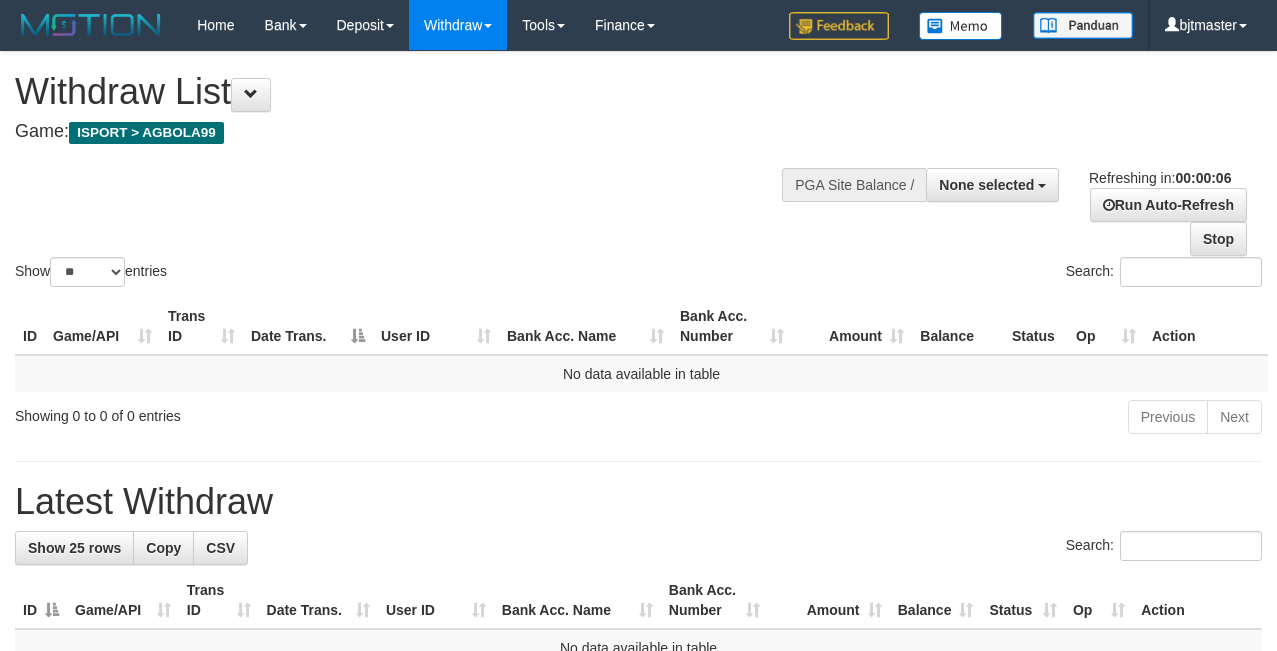 scroll, scrollTop: 0, scrollLeft: 0, axis: both 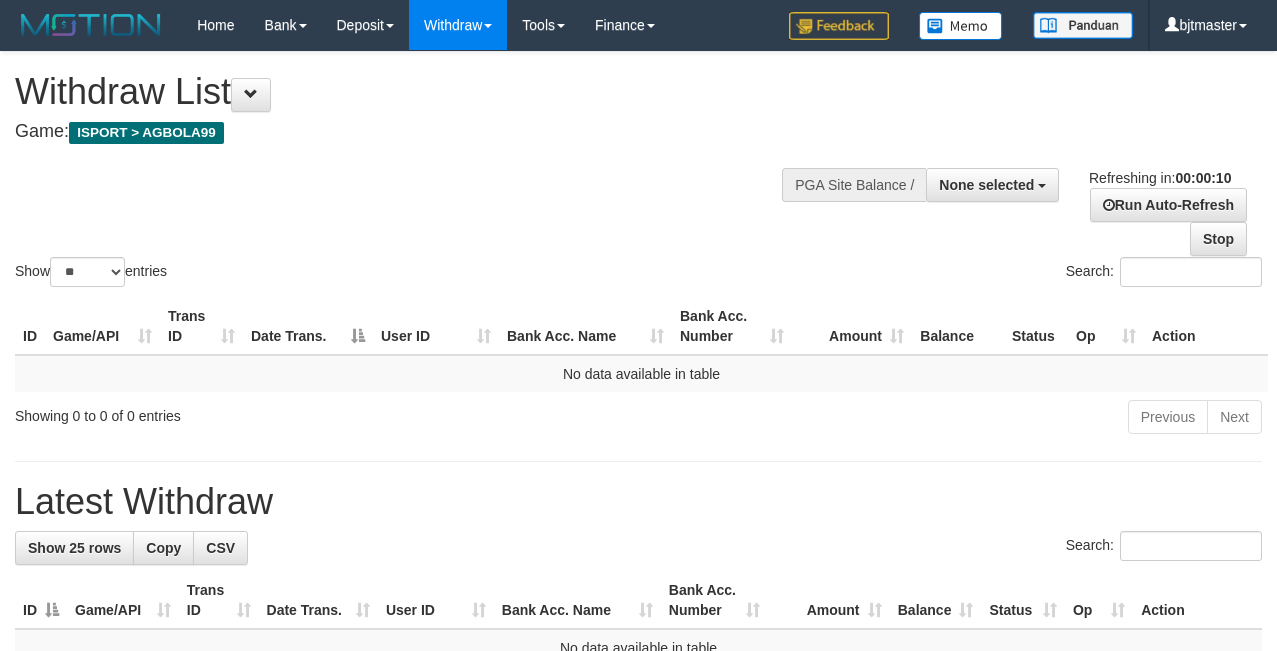 select 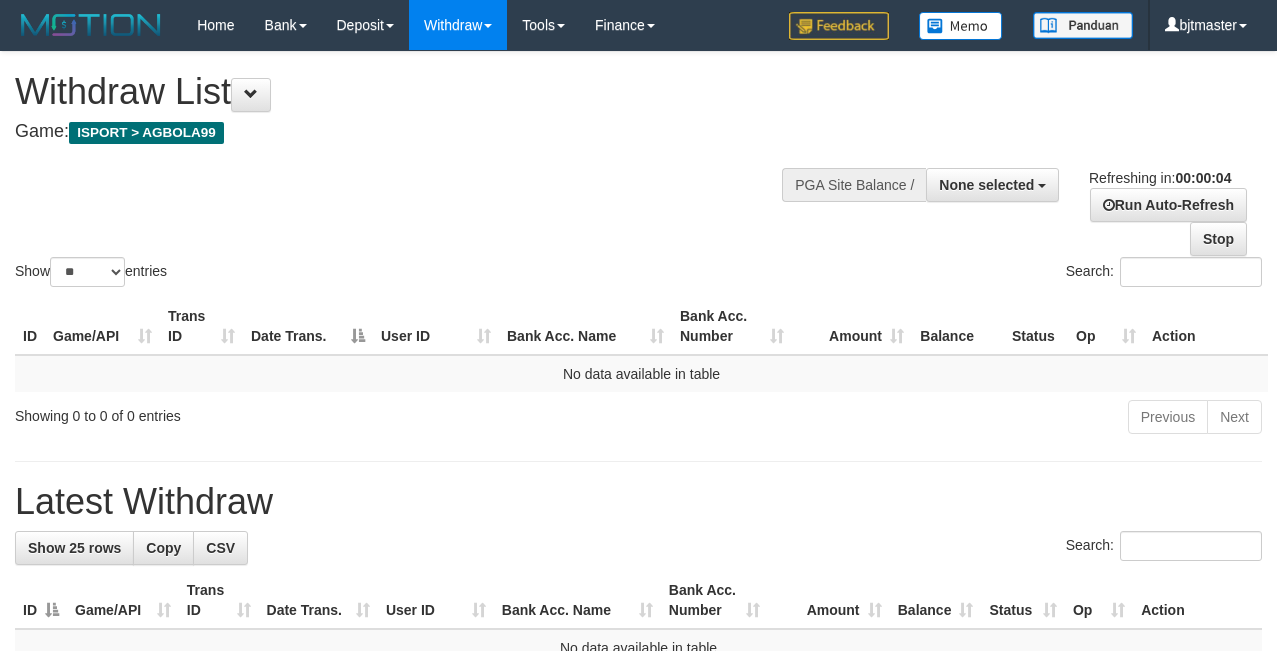 scroll, scrollTop: 0, scrollLeft: 0, axis: both 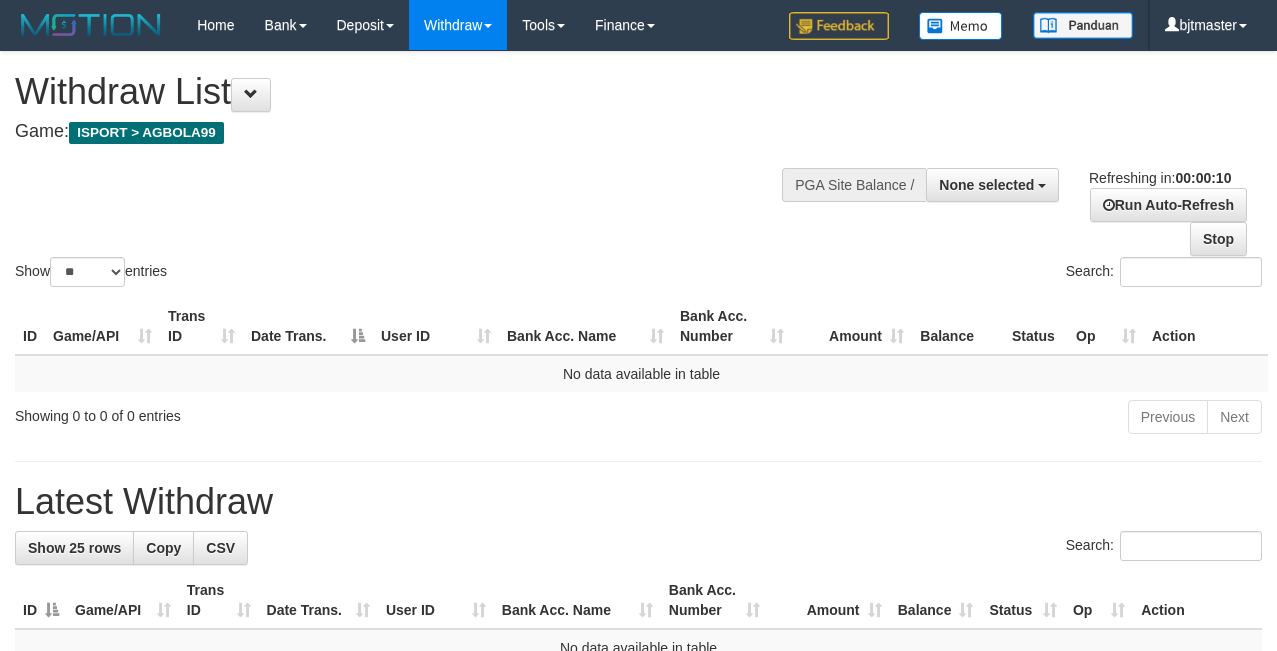 select 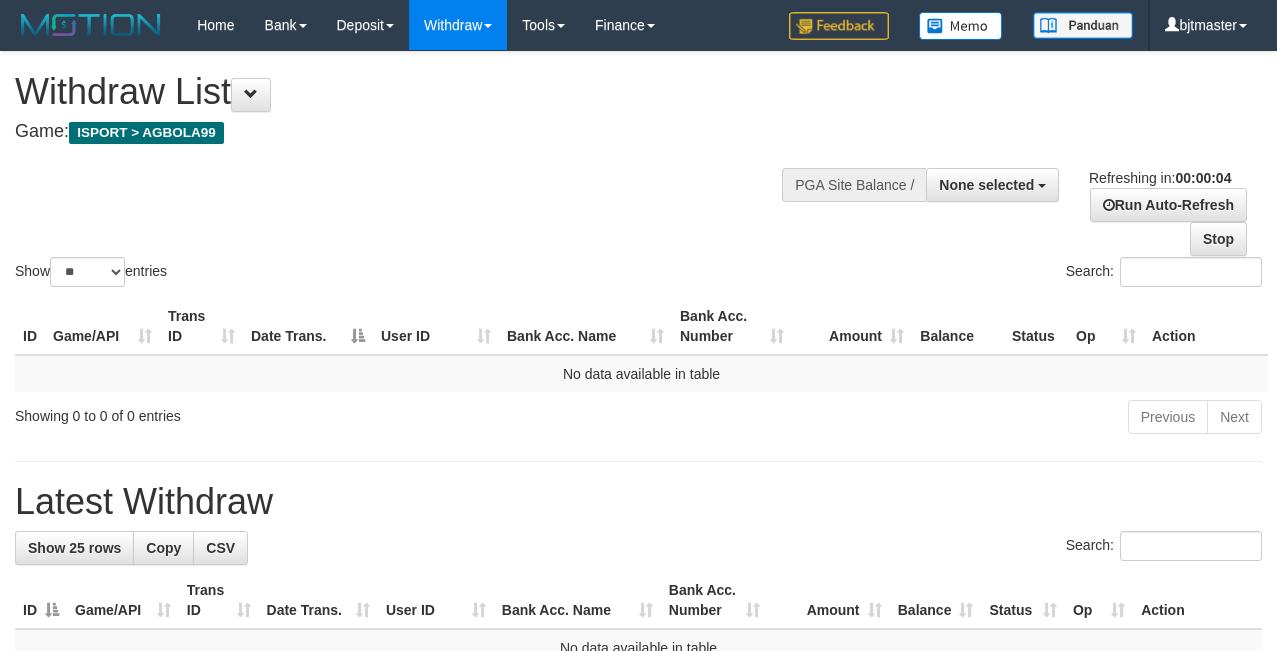 scroll, scrollTop: 0, scrollLeft: 0, axis: both 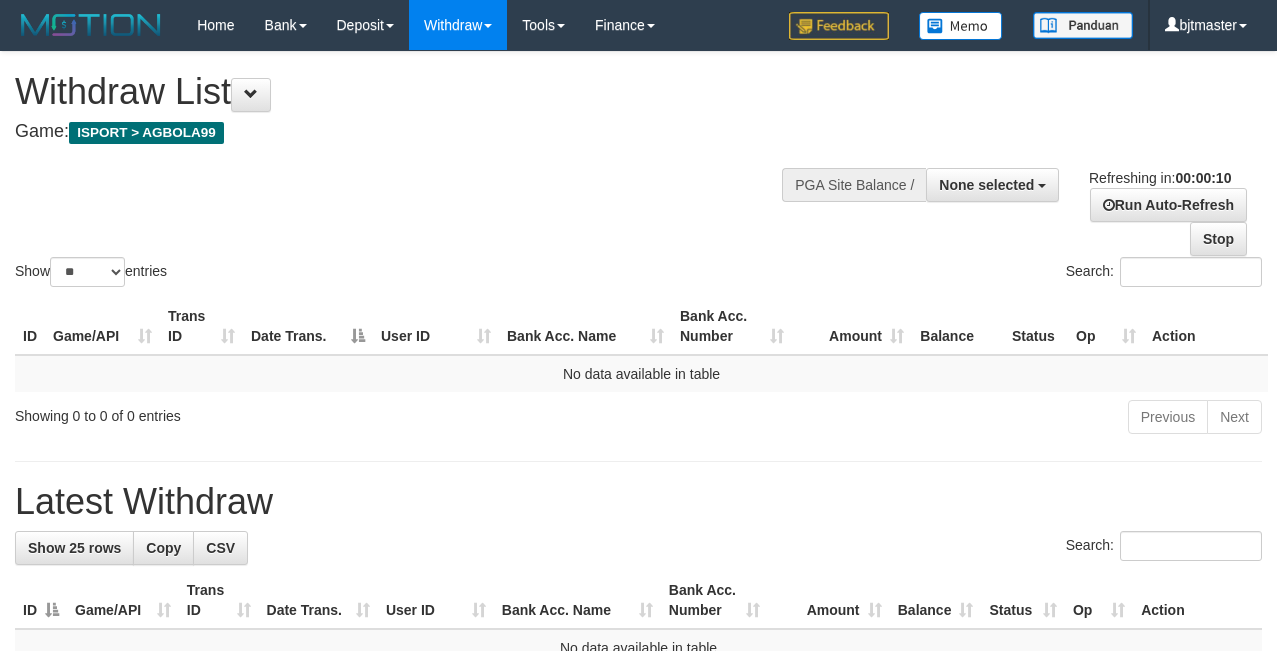 select 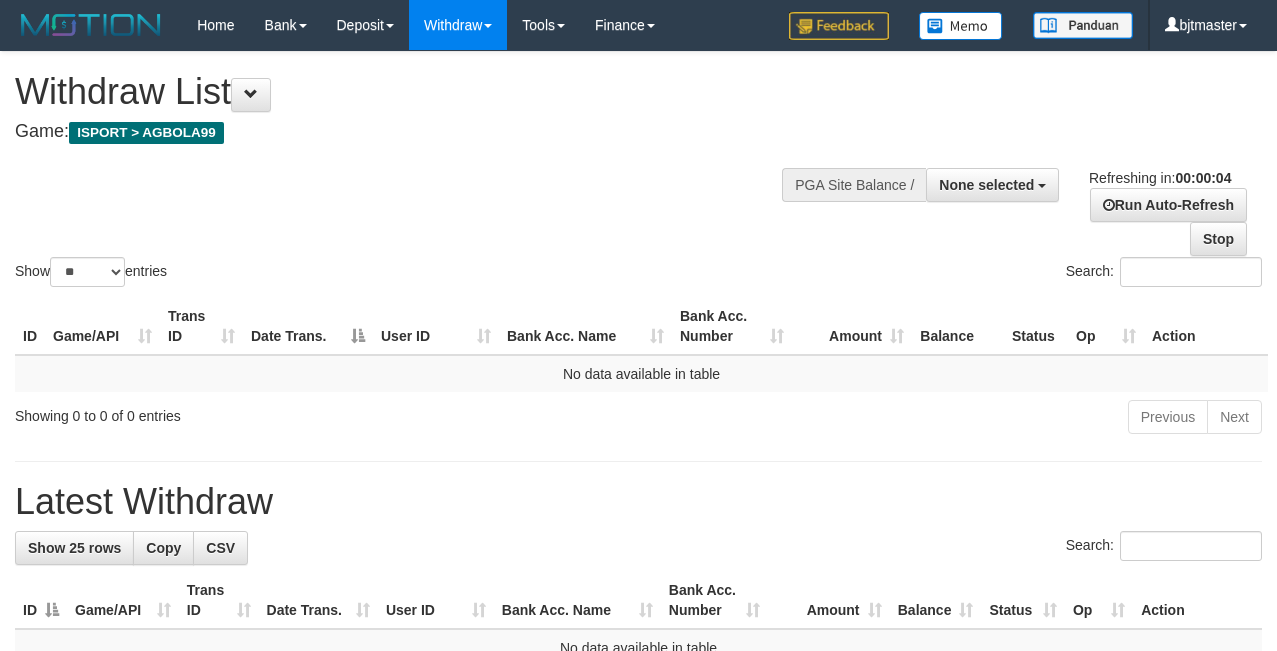 scroll, scrollTop: 0, scrollLeft: 0, axis: both 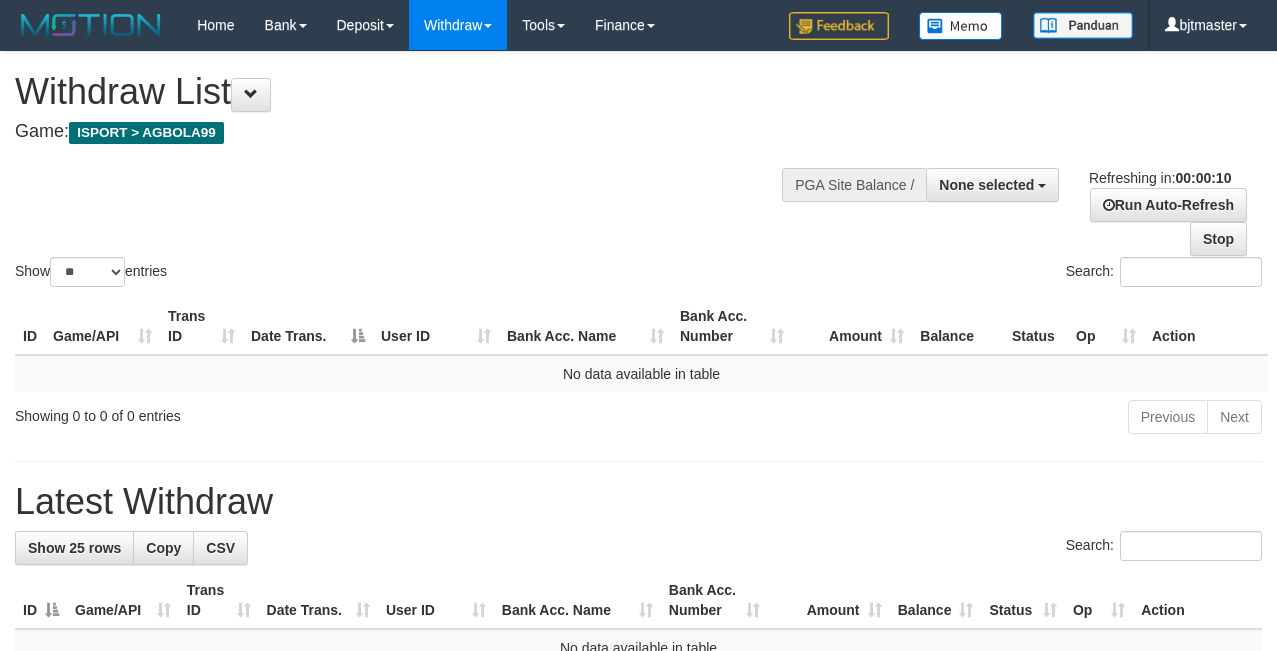 select 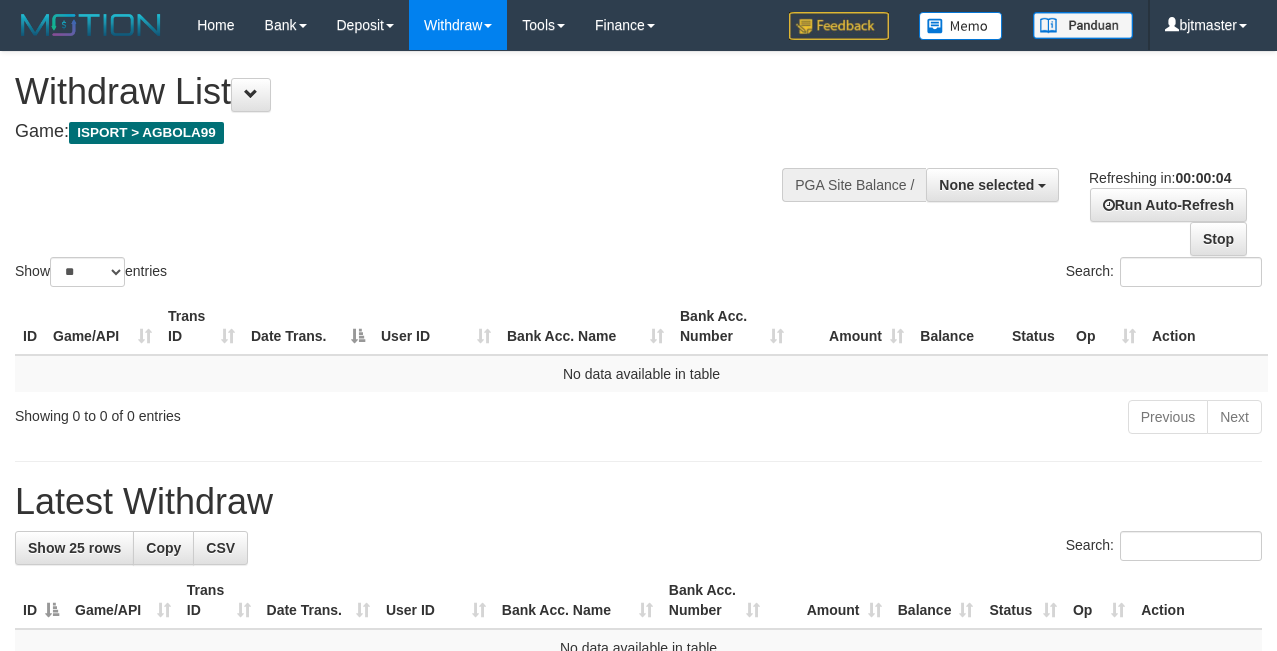 scroll, scrollTop: 0, scrollLeft: 0, axis: both 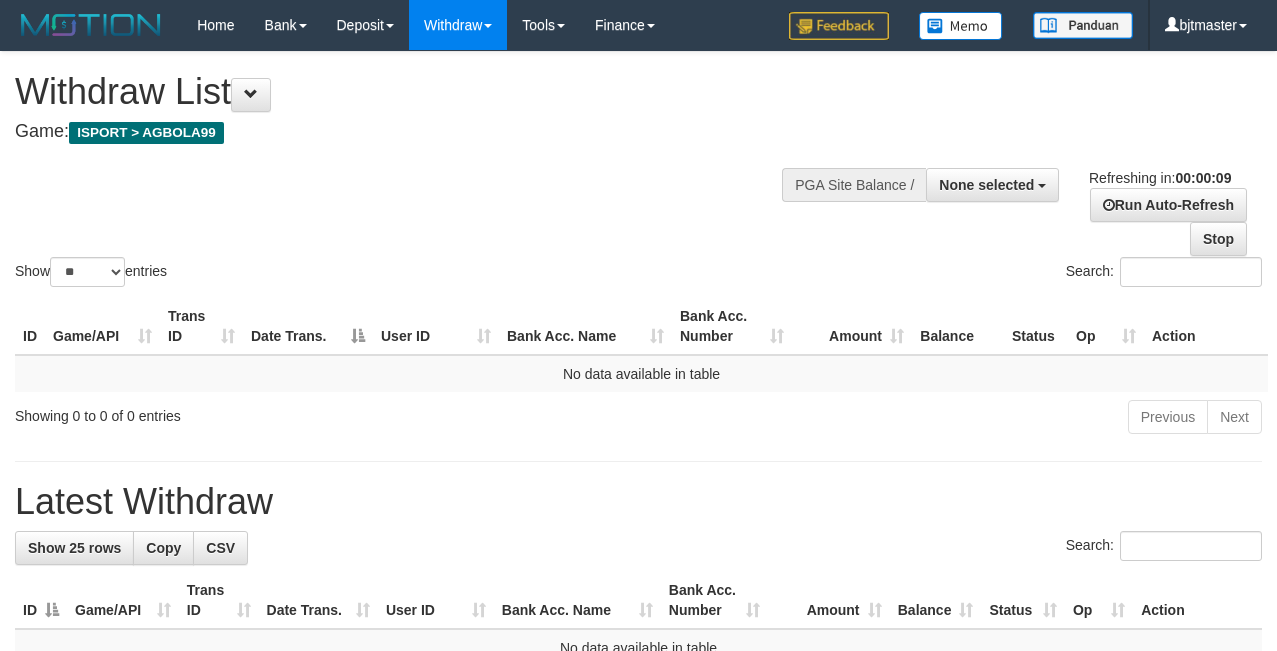 select 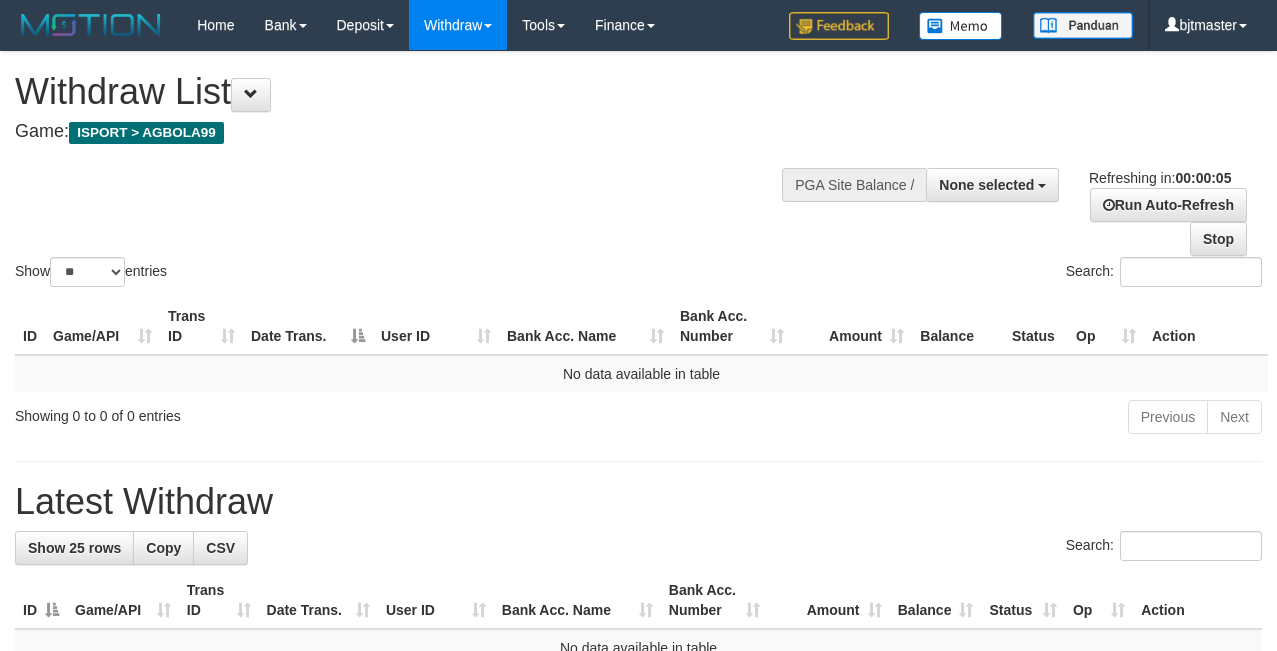 scroll, scrollTop: 0, scrollLeft: 0, axis: both 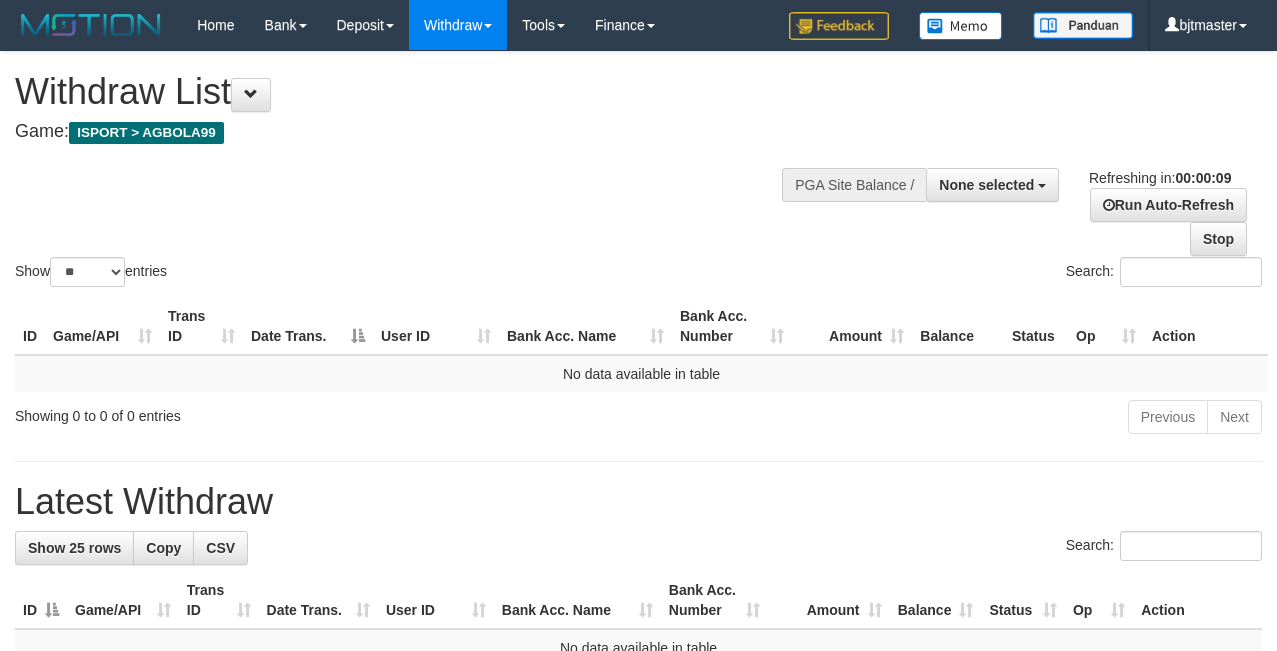 select 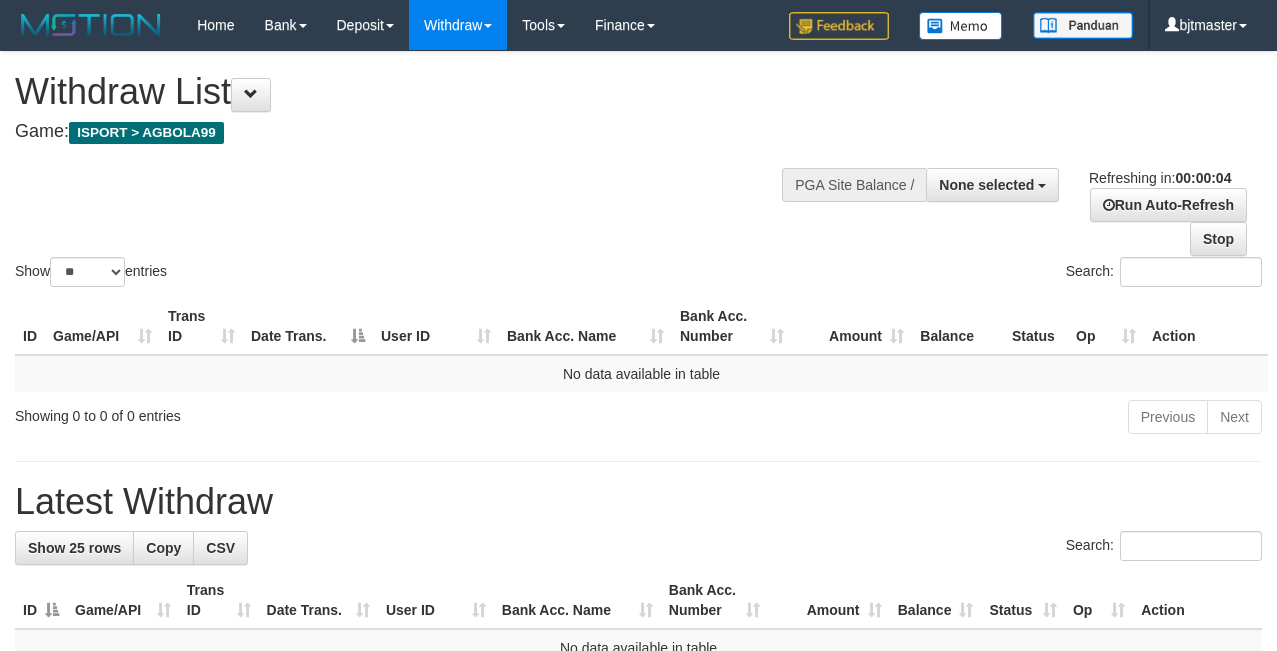 scroll, scrollTop: 0, scrollLeft: 0, axis: both 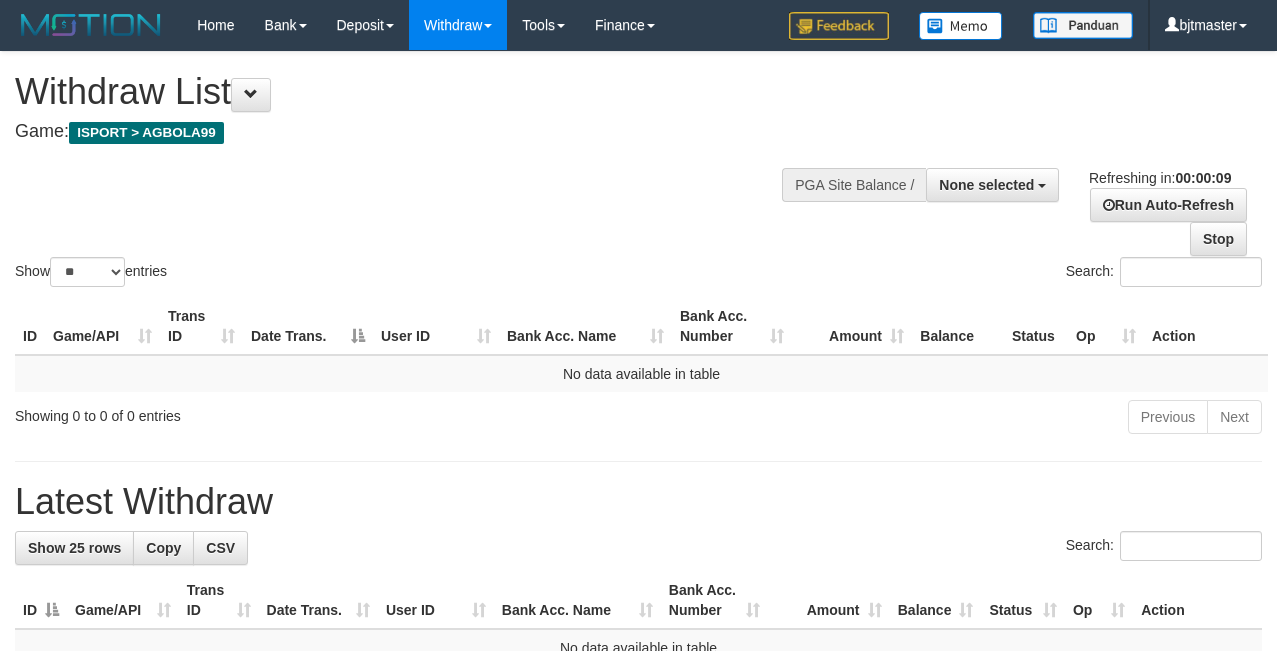 select 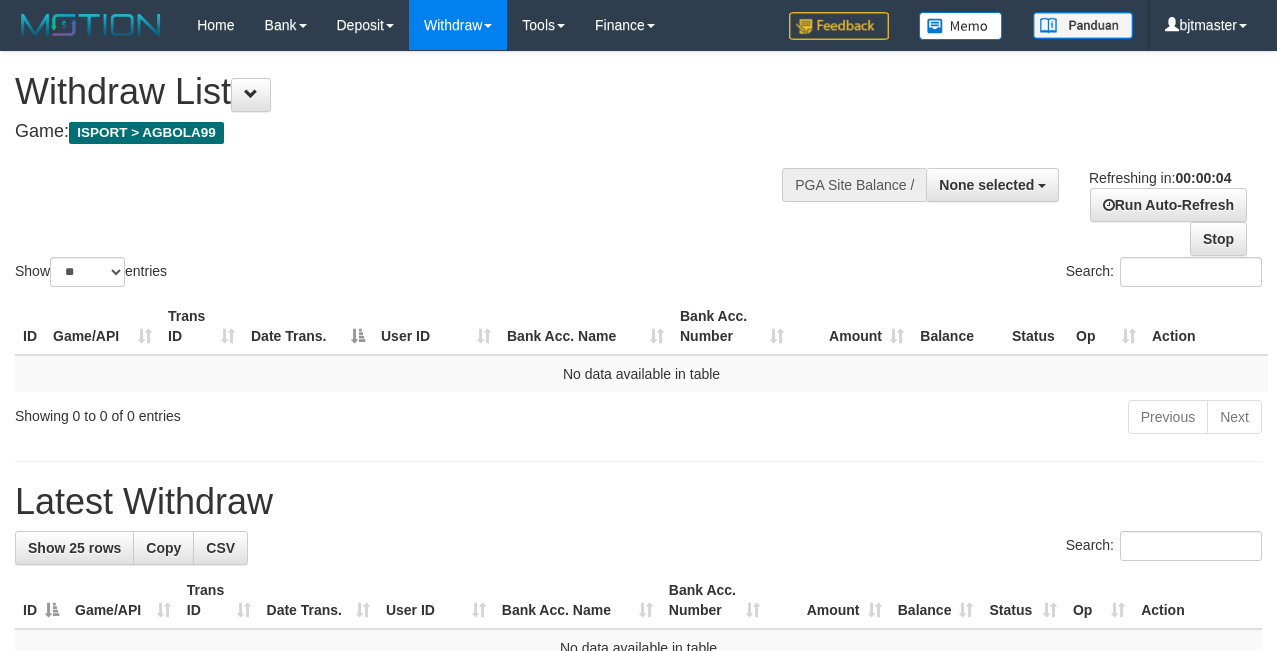 scroll, scrollTop: 0, scrollLeft: 0, axis: both 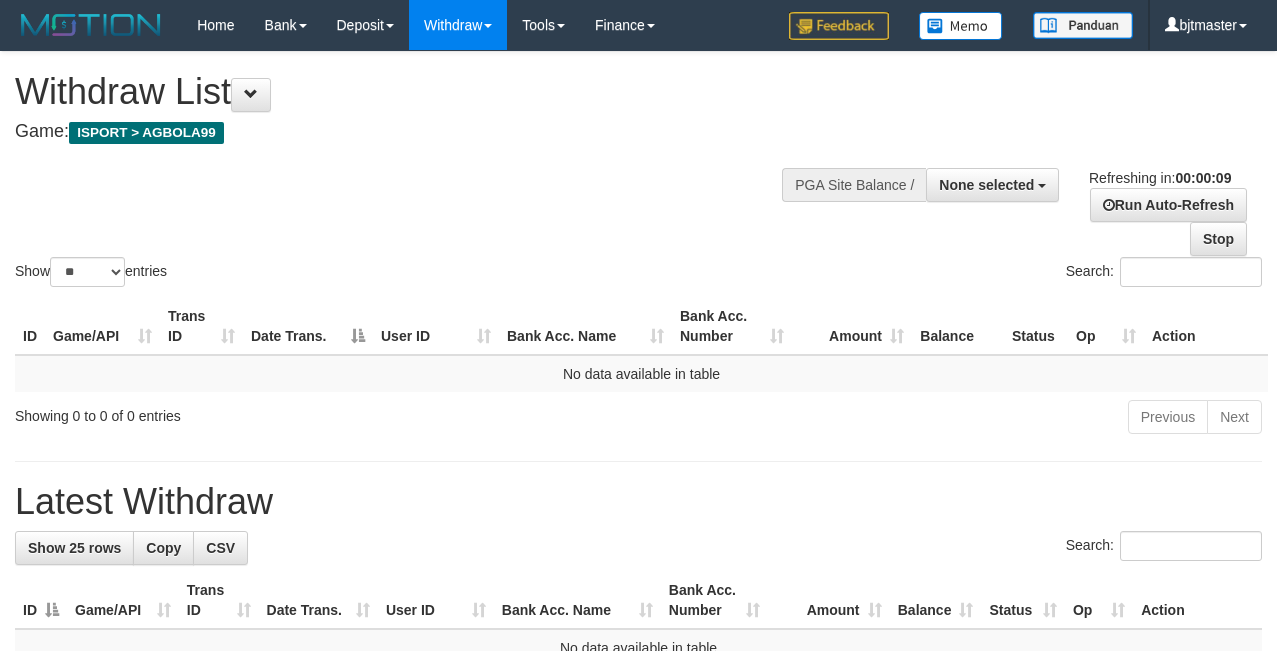 select 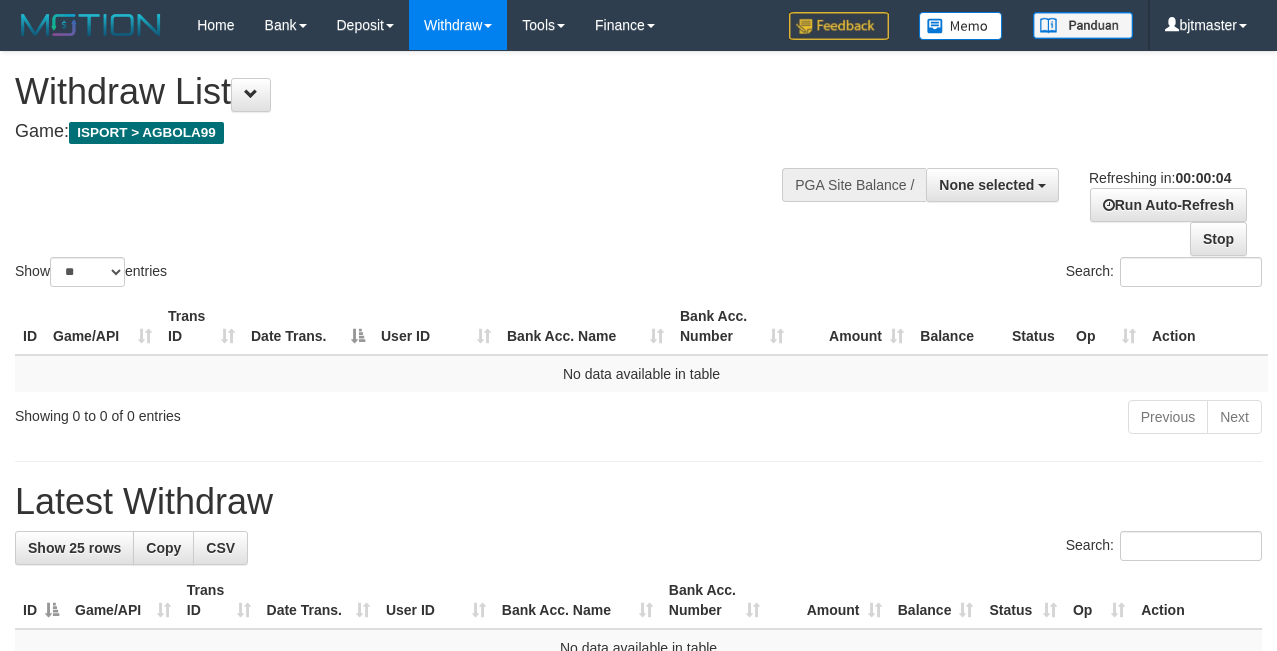 scroll, scrollTop: 0, scrollLeft: 0, axis: both 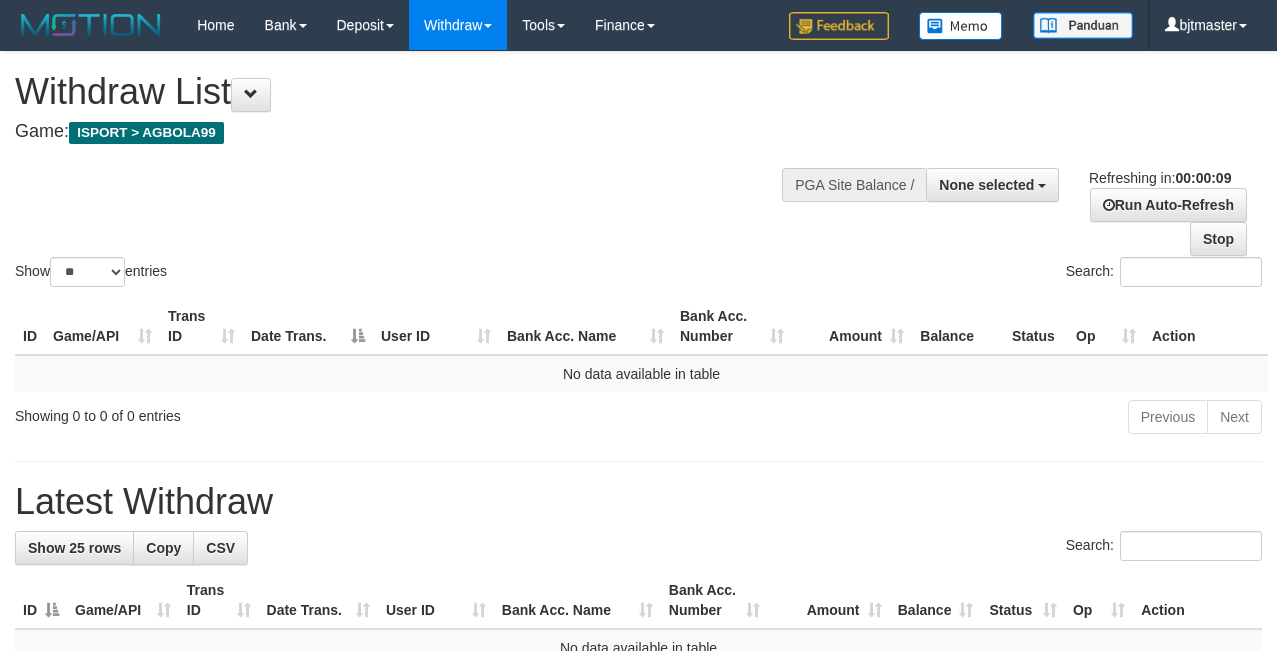 select 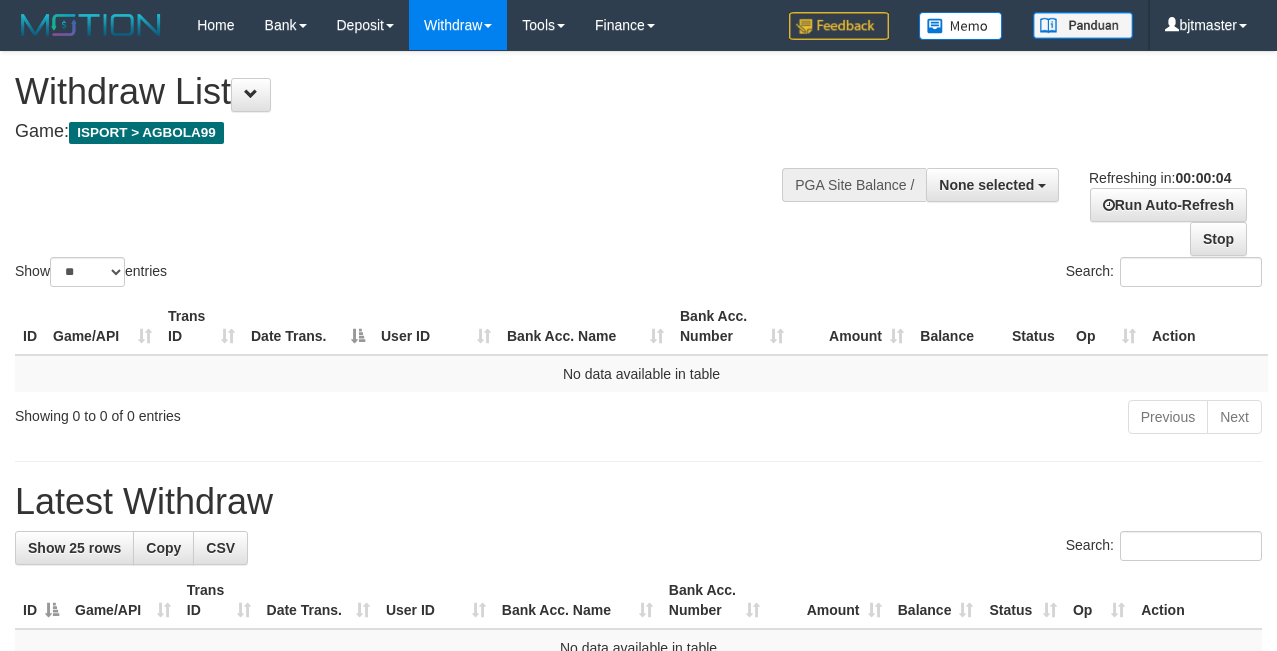 scroll, scrollTop: 0, scrollLeft: 0, axis: both 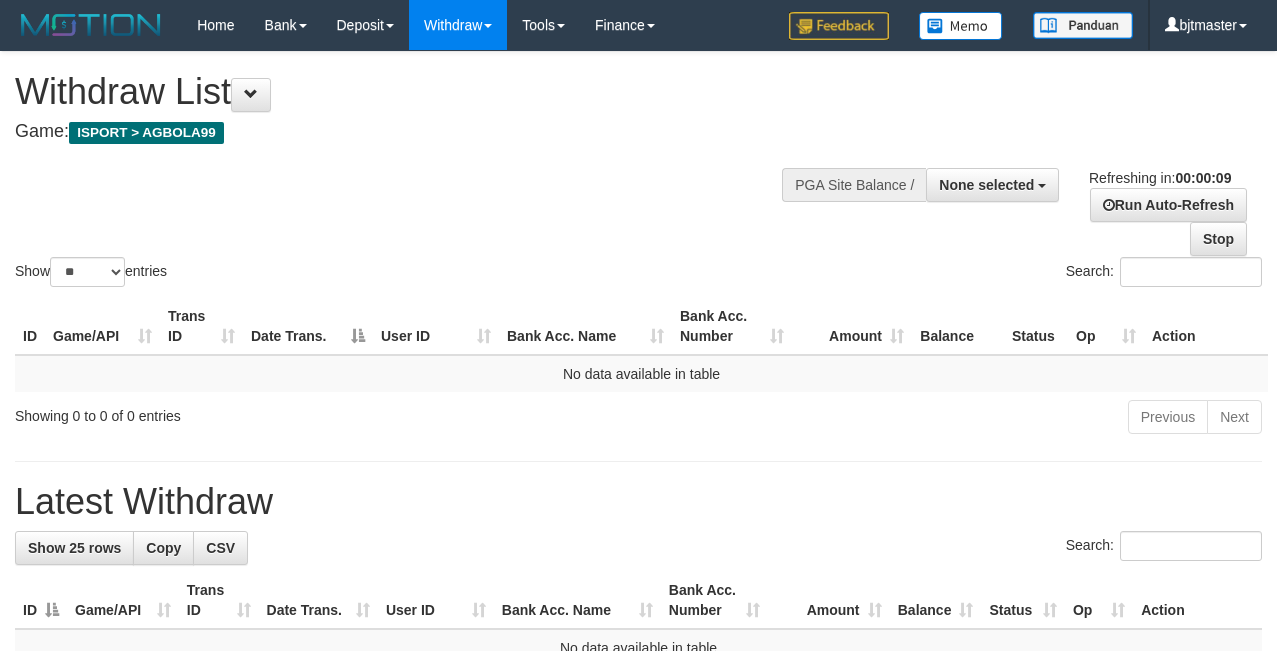 select 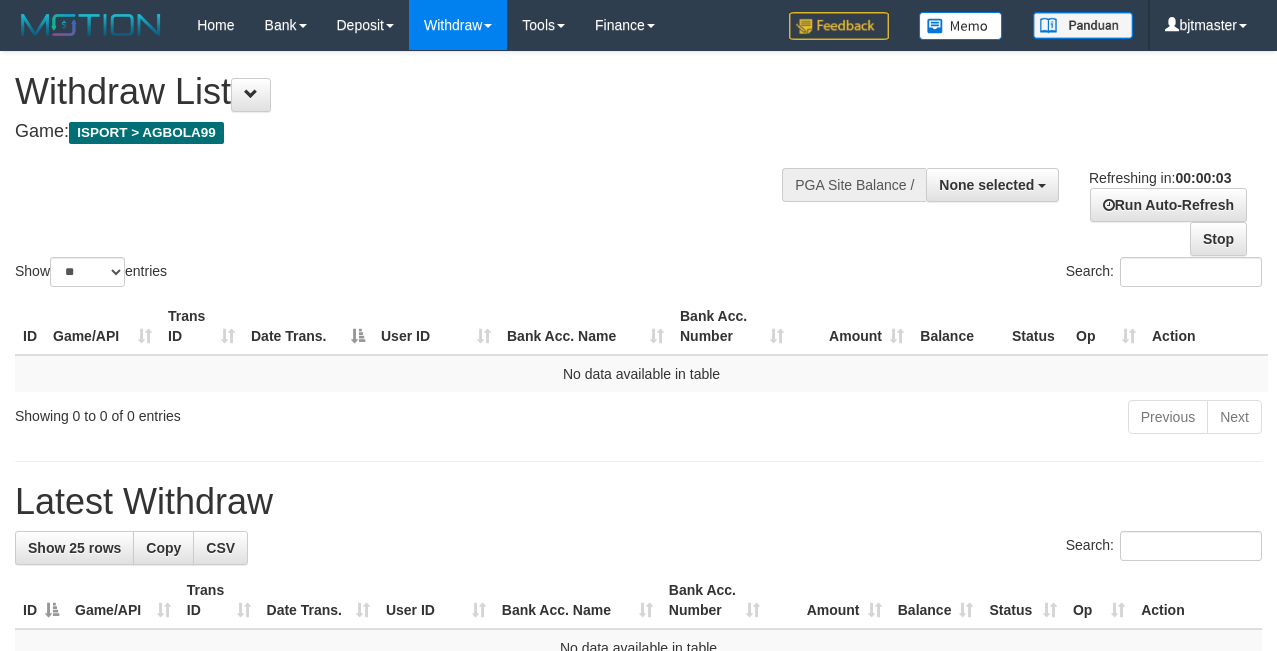 scroll, scrollTop: 0, scrollLeft: 0, axis: both 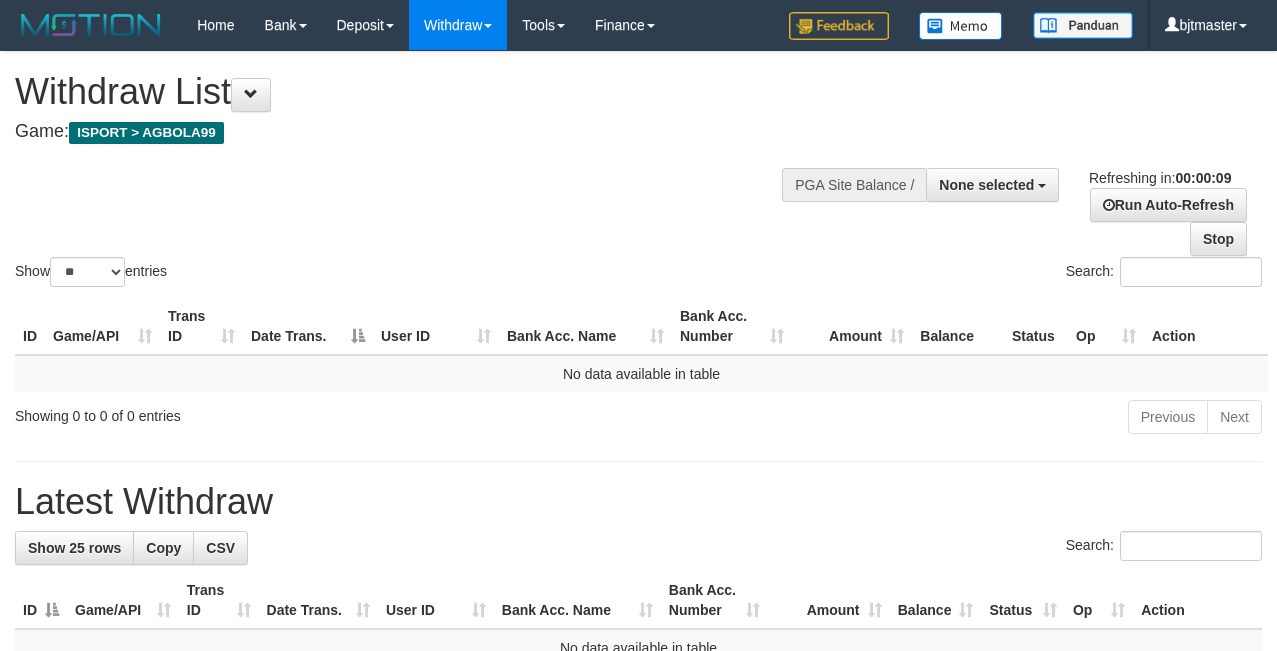 select 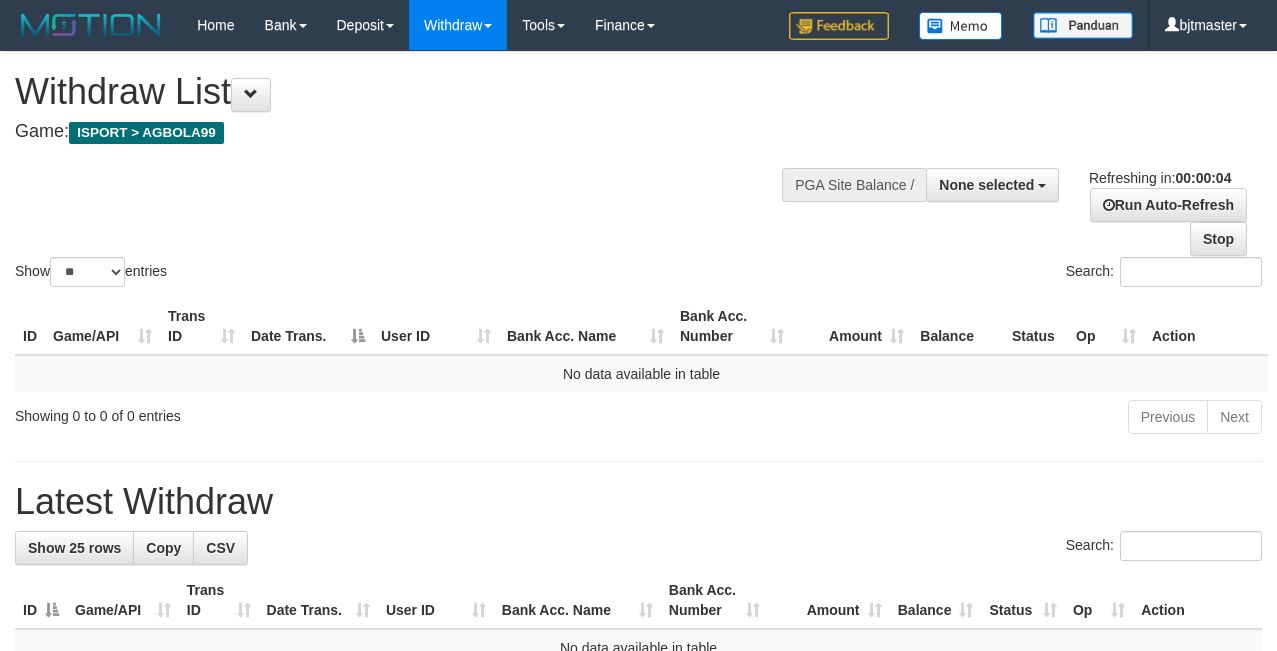 scroll, scrollTop: 0, scrollLeft: 0, axis: both 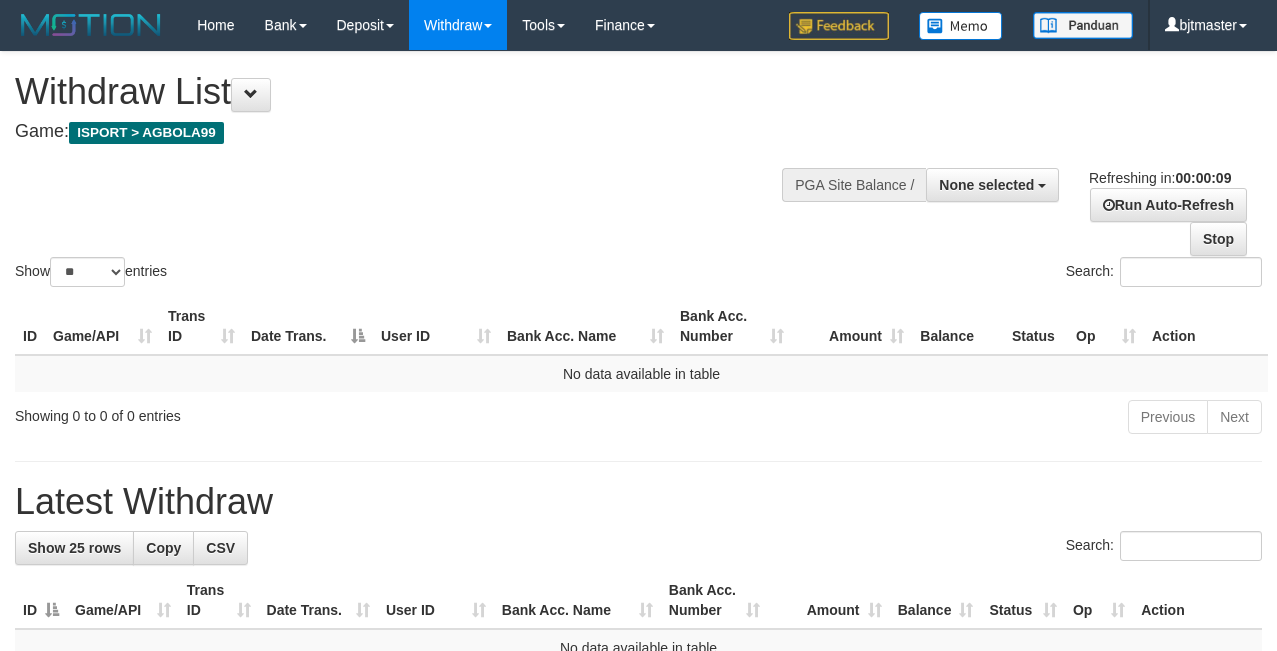 select 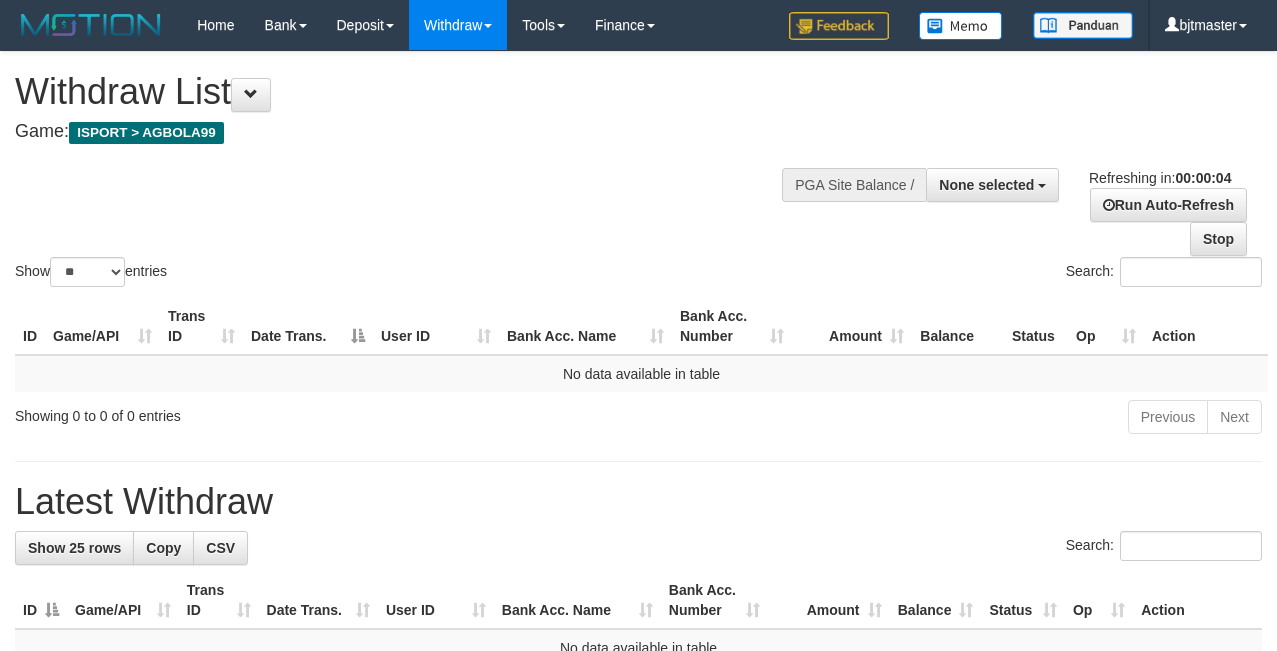 scroll, scrollTop: 0, scrollLeft: 0, axis: both 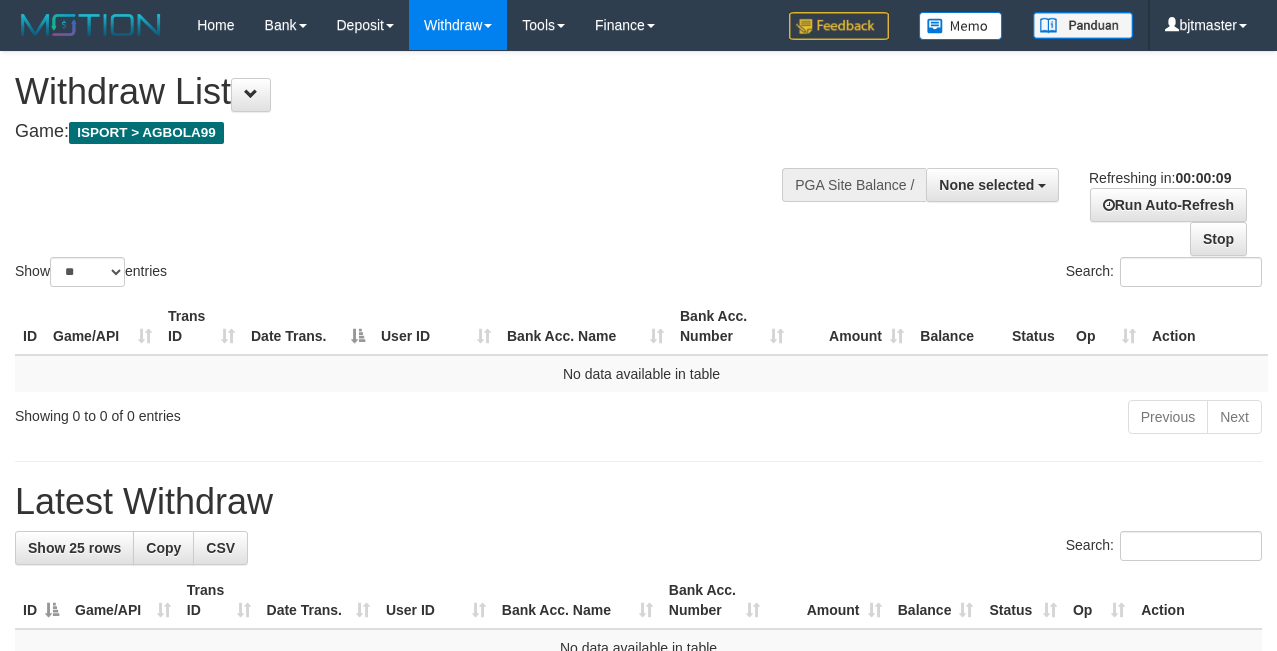 select 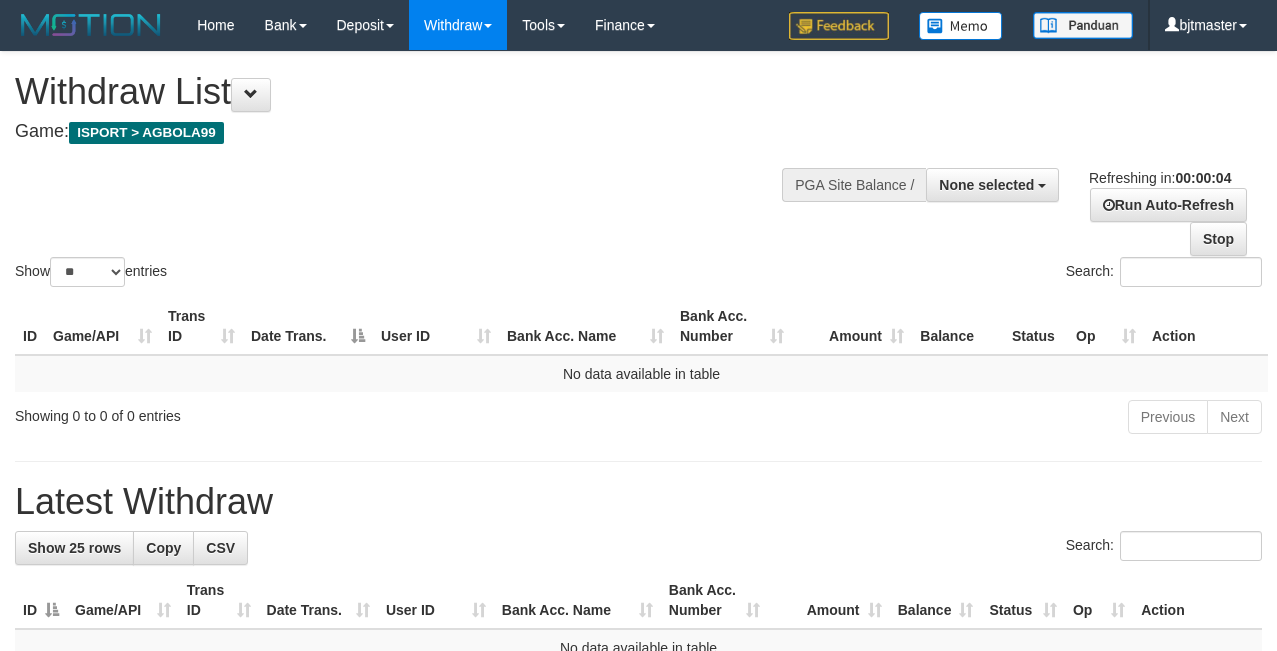 scroll, scrollTop: 0, scrollLeft: 0, axis: both 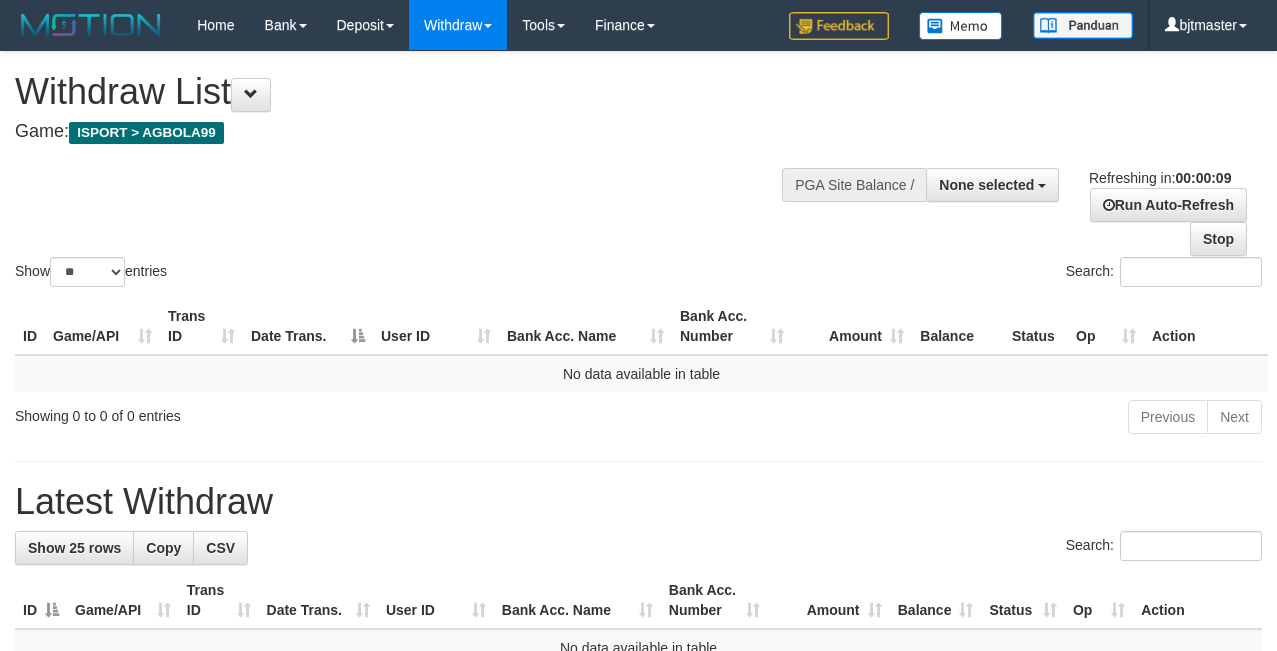 select 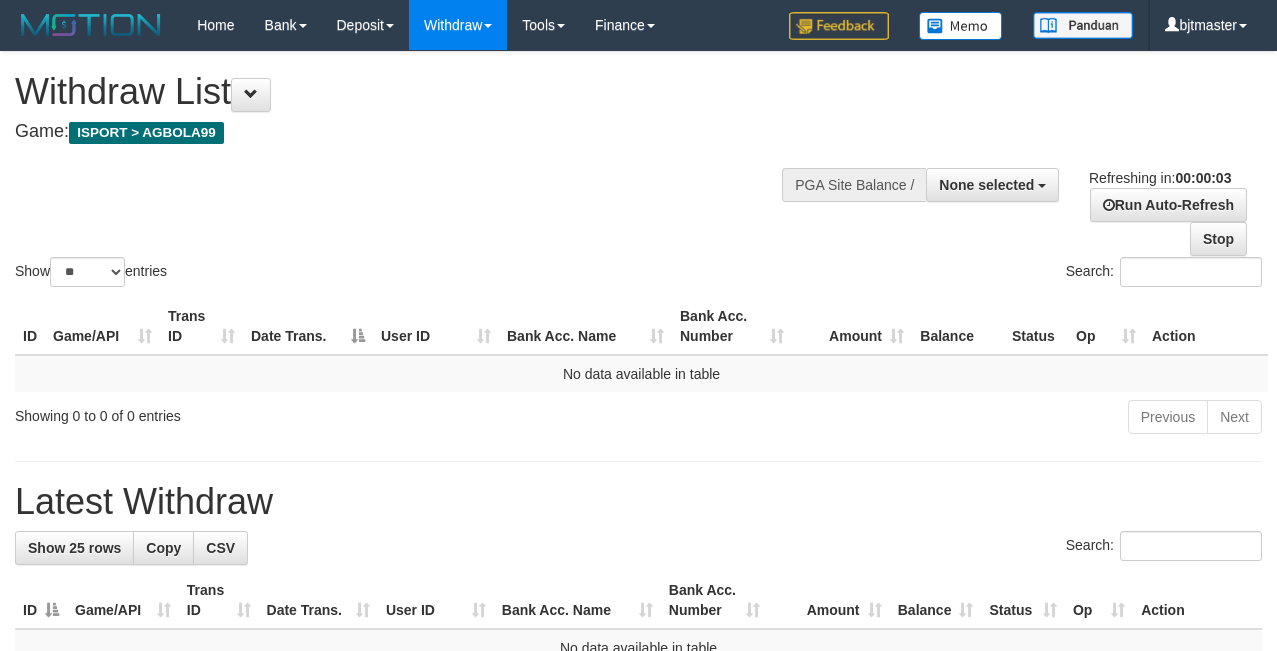 scroll, scrollTop: 0, scrollLeft: 0, axis: both 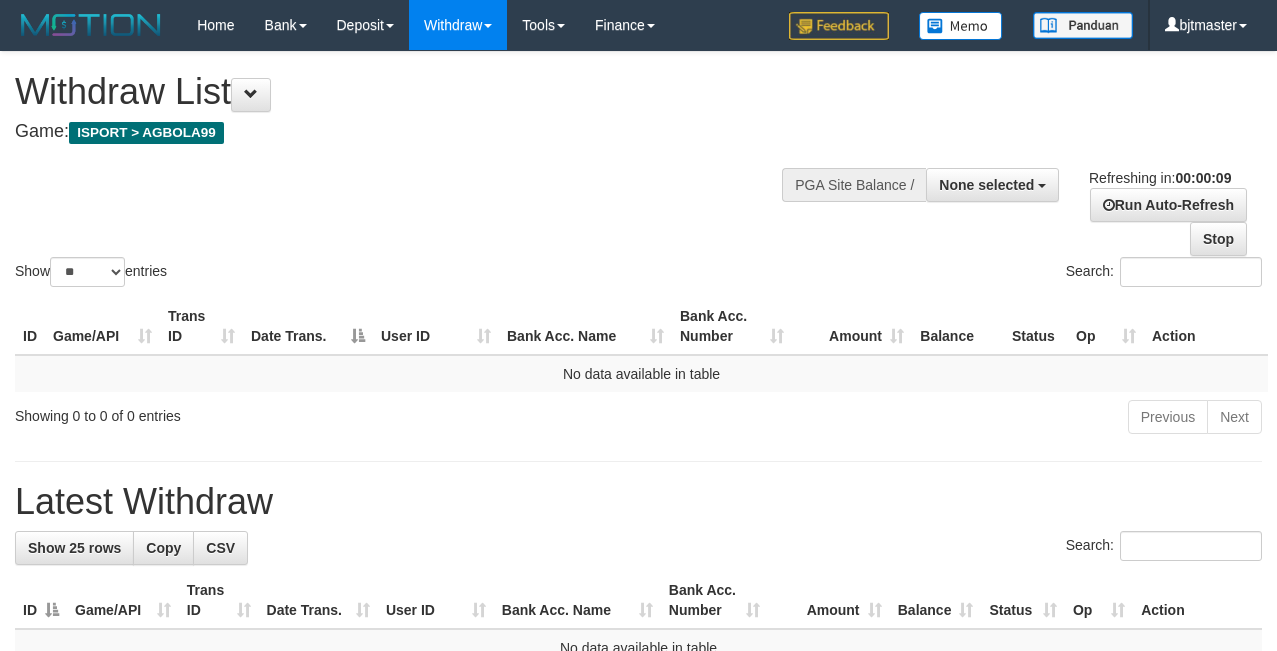 select 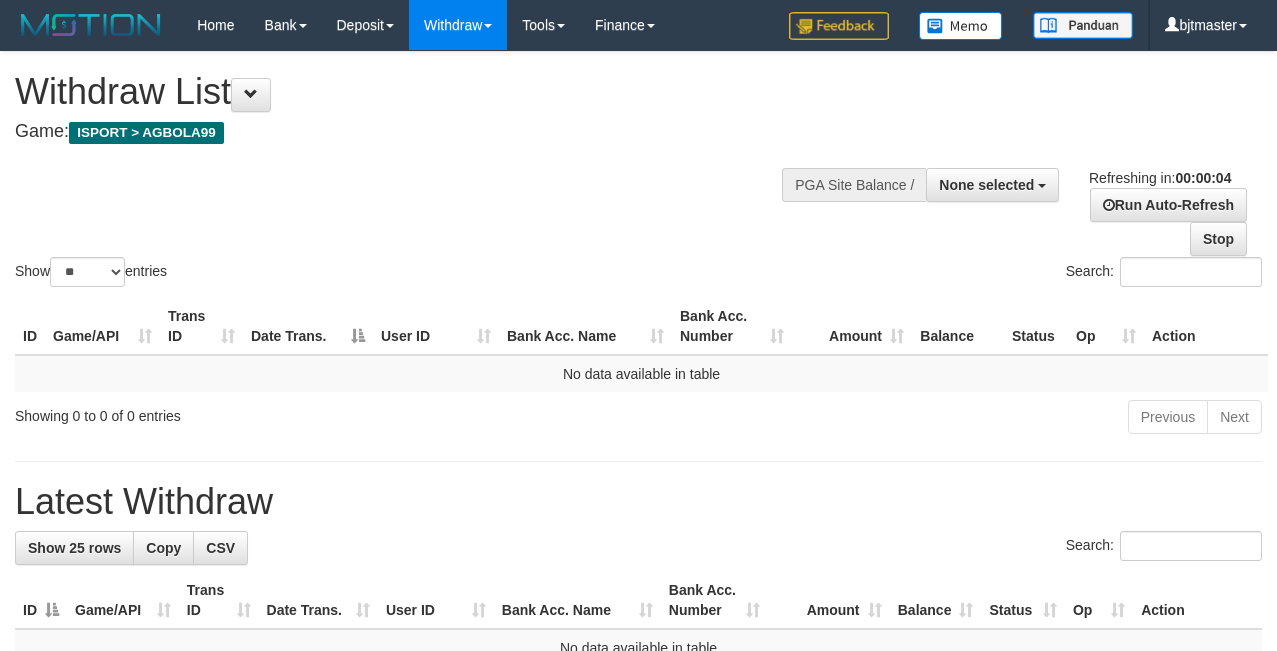 scroll, scrollTop: 0, scrollLeft: 0, axis: both 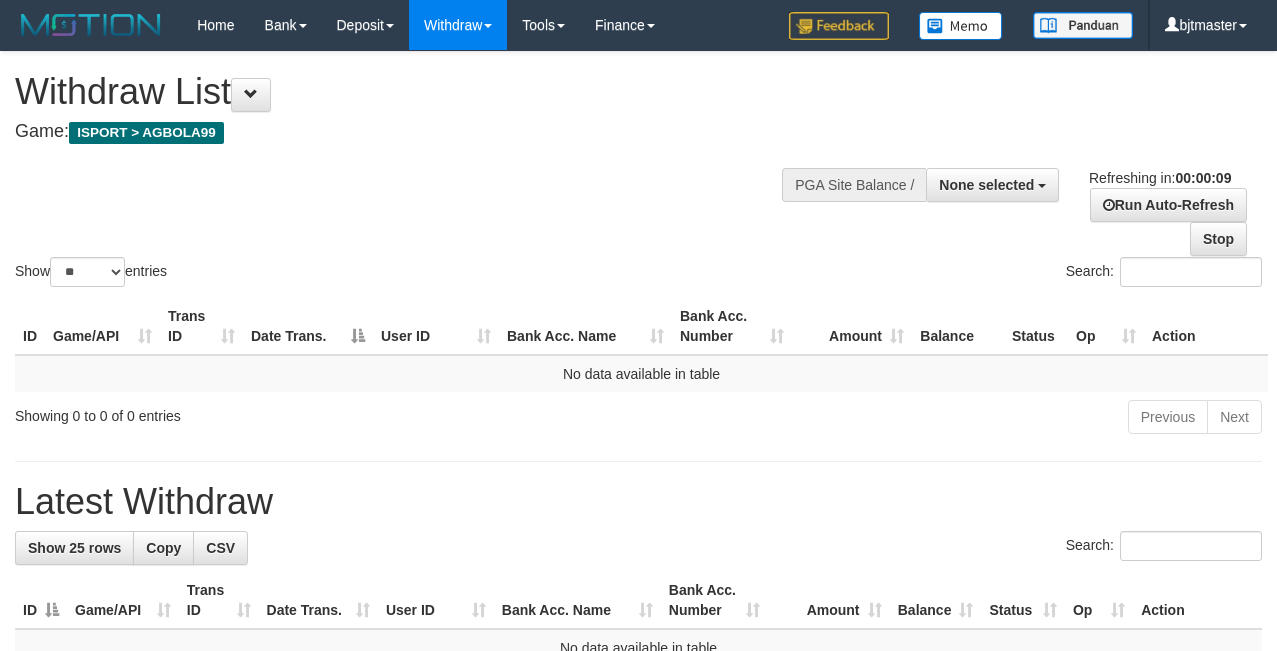 select 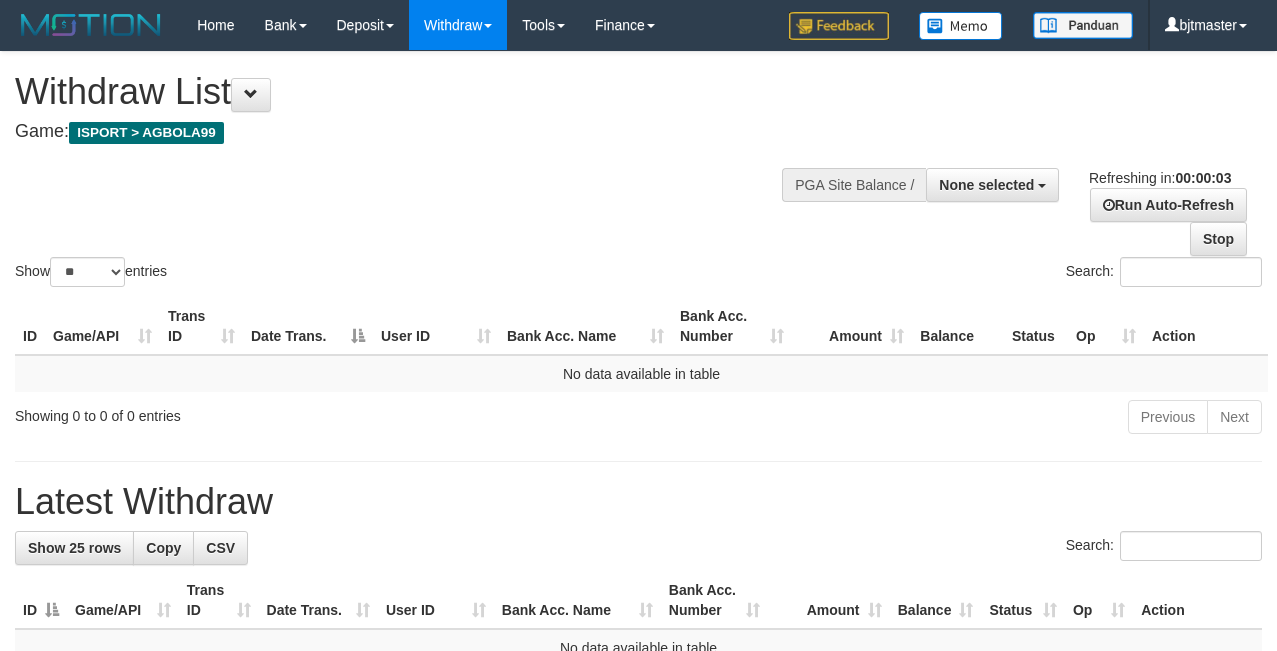 scroll, scrollTop: 0, scrollLeft: 0, axis: both 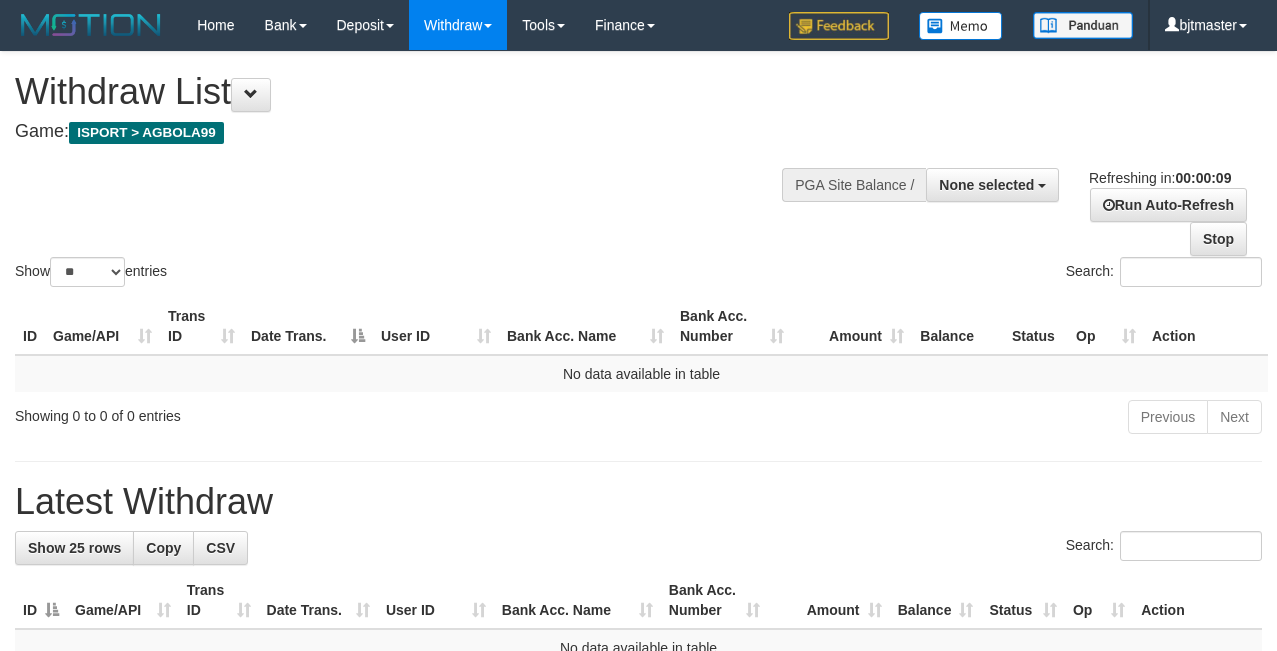 select 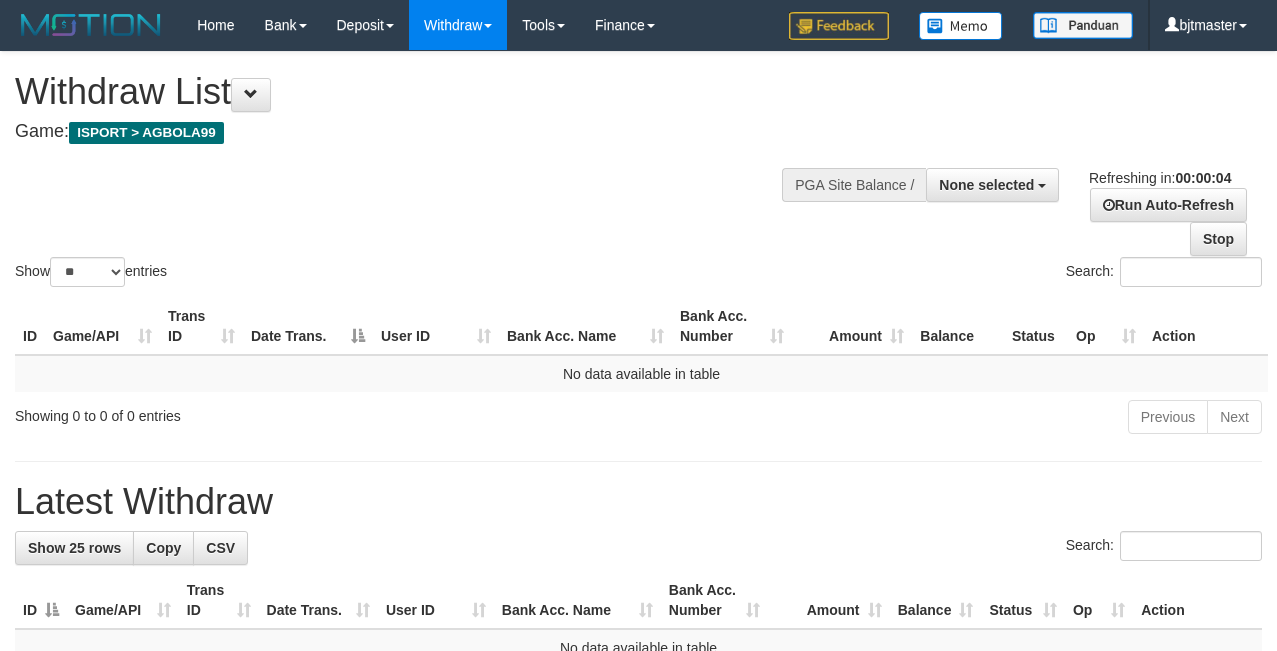 scroll, scrollTop: 0, scrollLeft: 0, axis: both 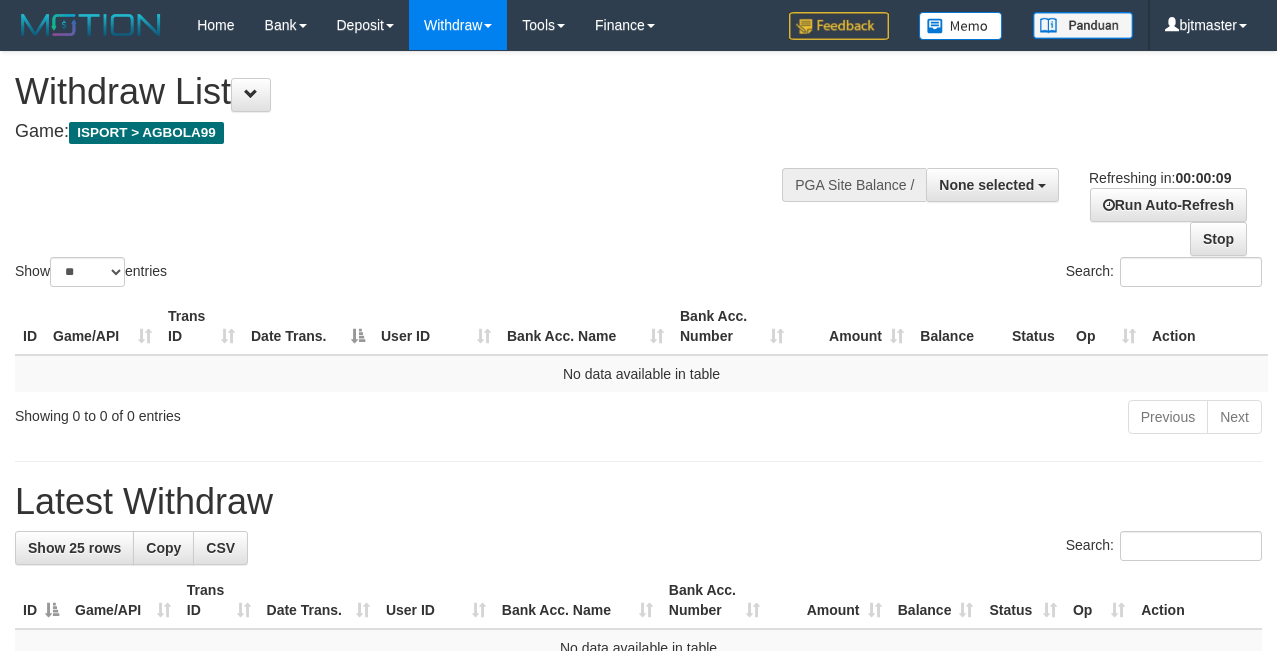 select 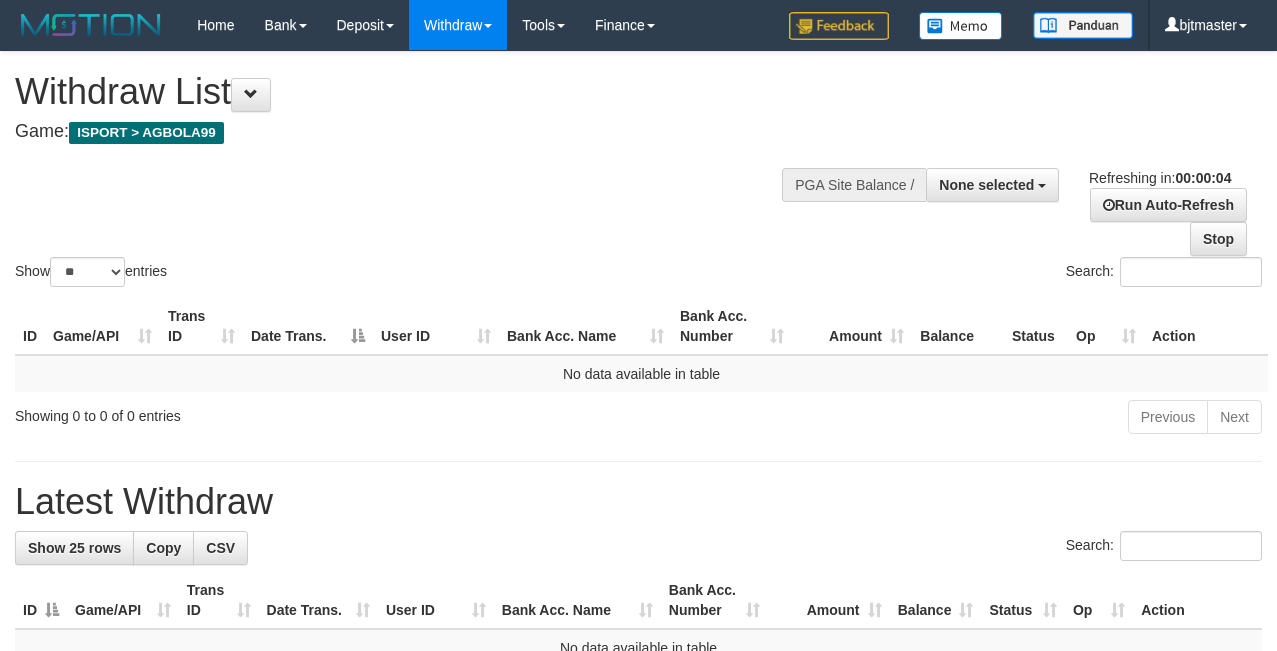 scroll, scrollTop: 0, scrollLeft: 0, axis: both 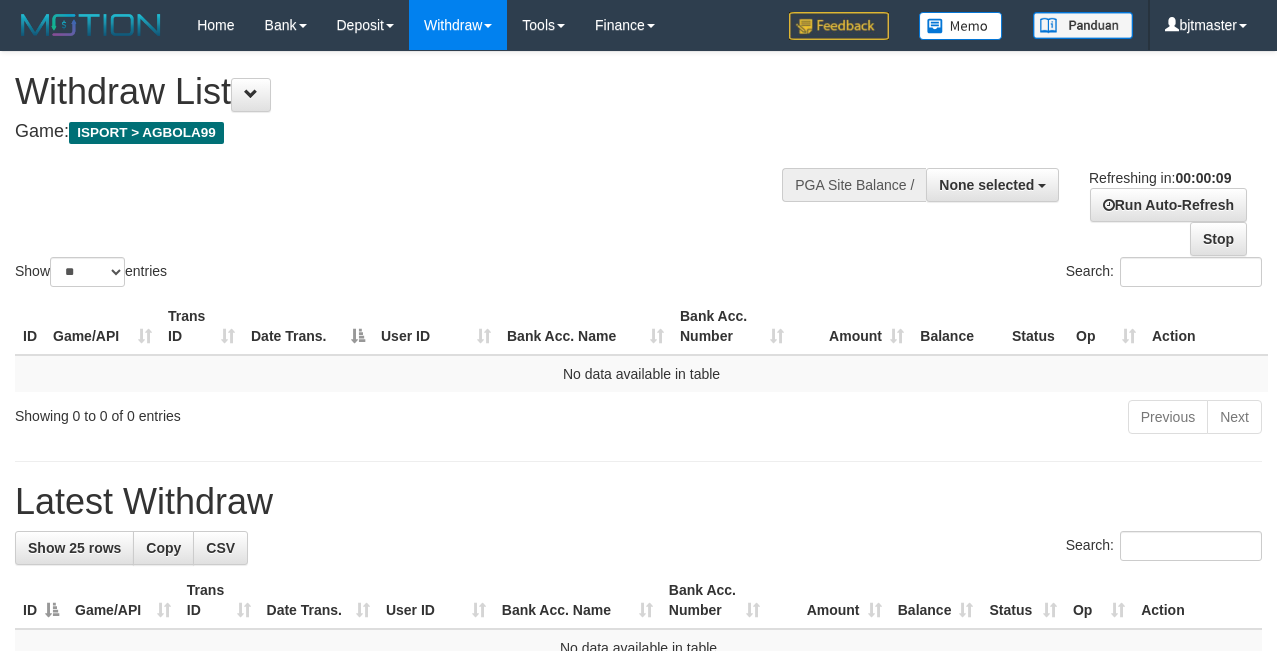 select 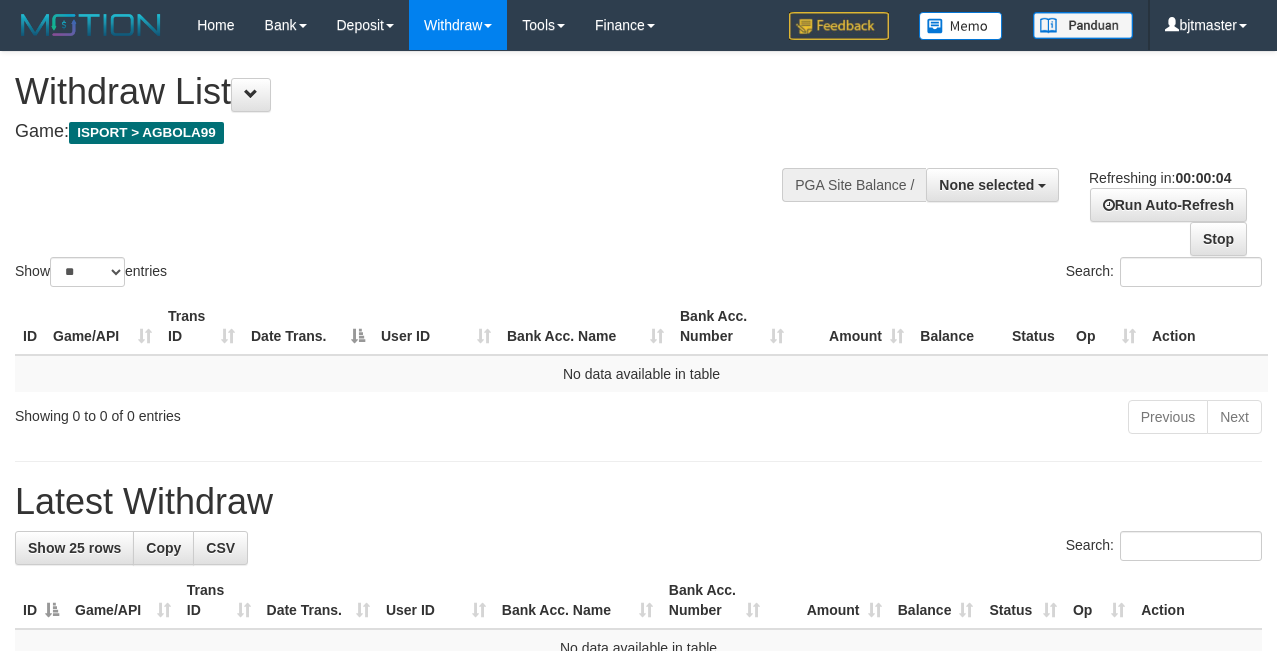 scroll, scrollTop: 0, scrollLeft: 0, axis: both 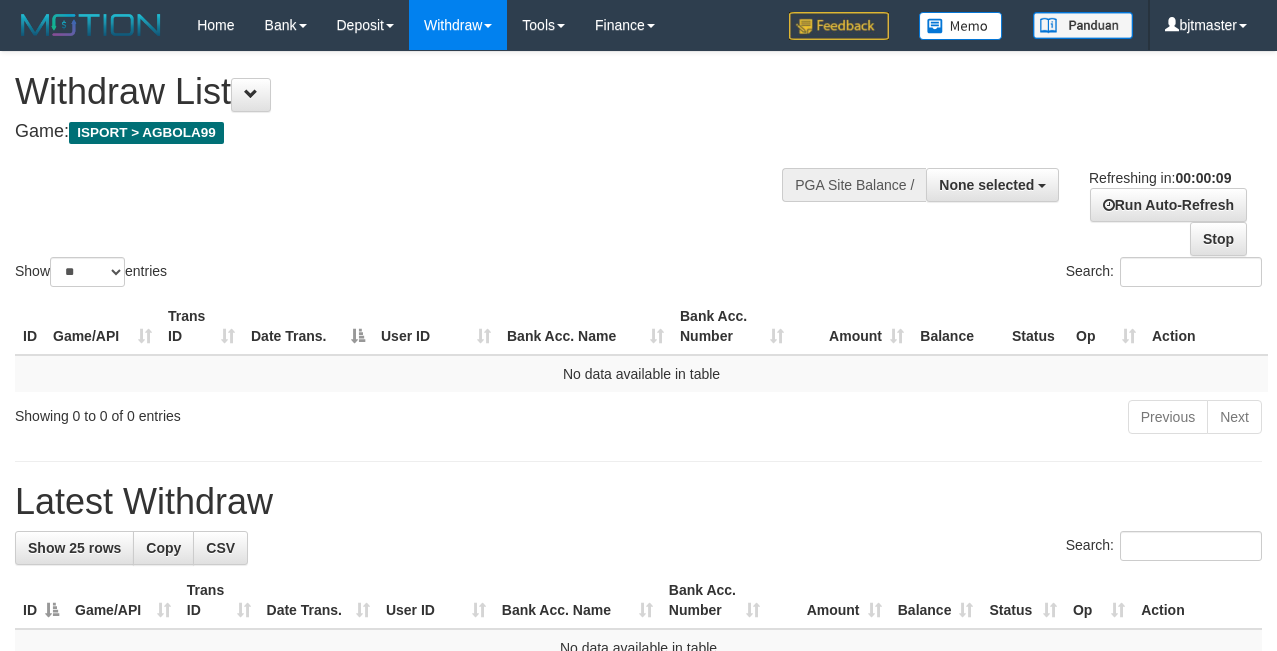 select 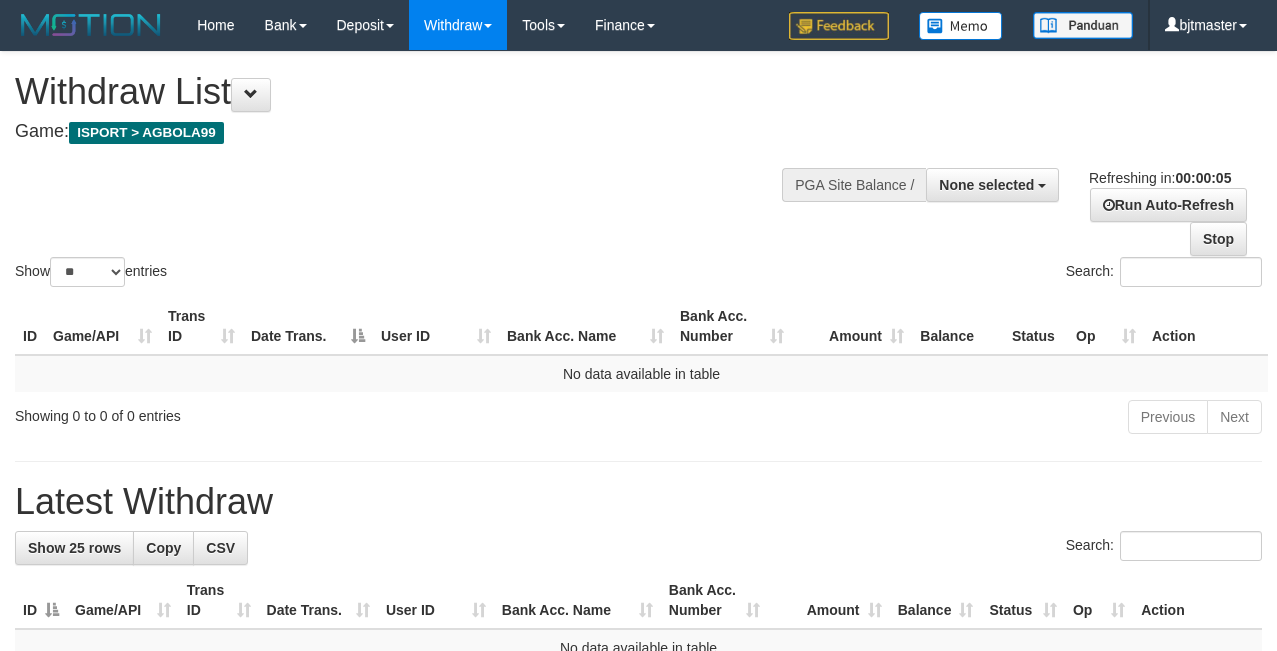 scroll, scrollTop: 0, scrollLeft: 0, axis: both 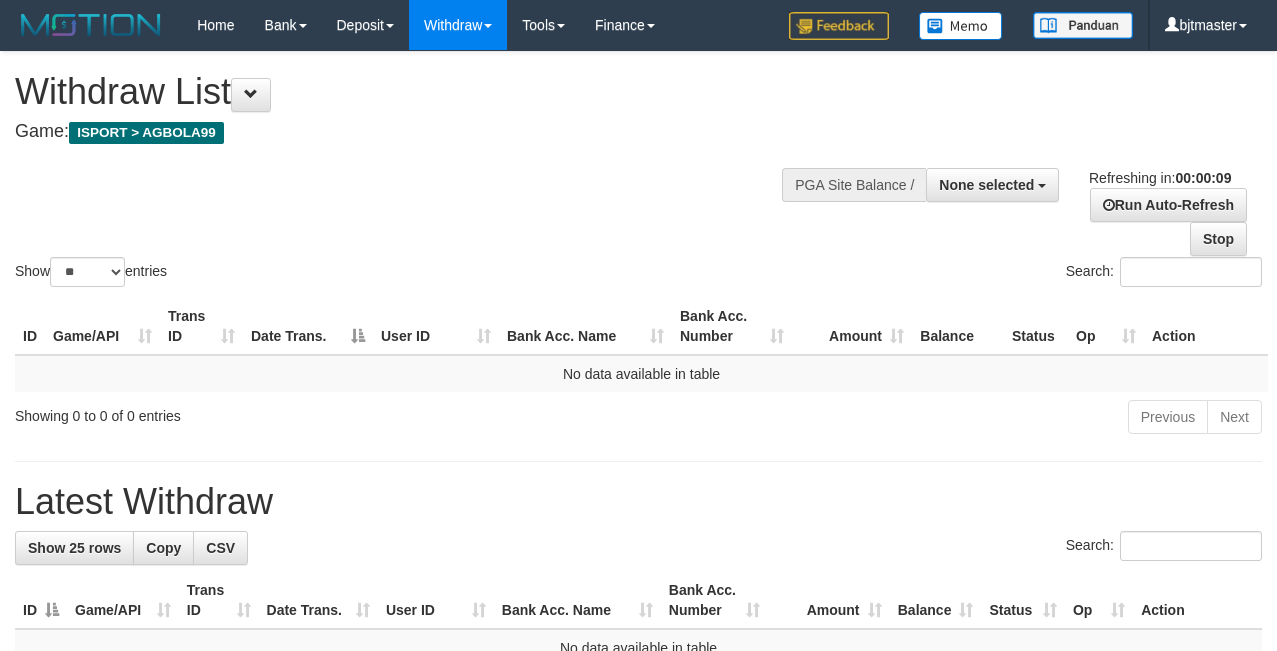 select 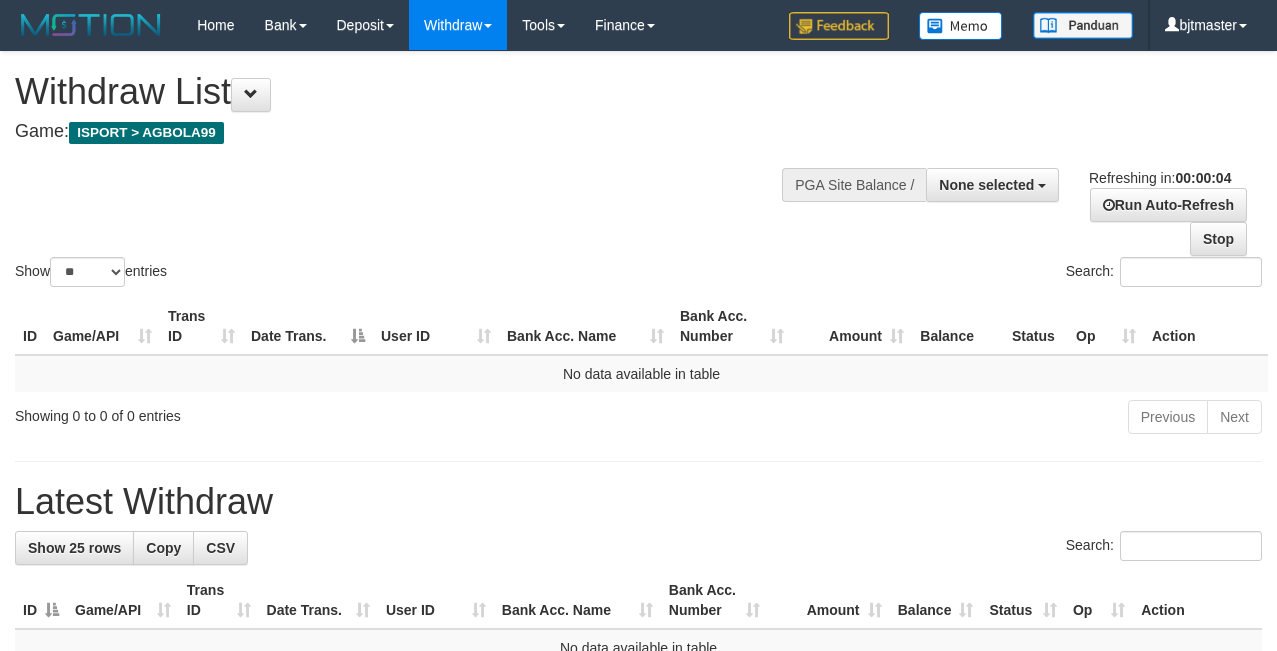 scroll, scrollTop: 0, scrollLeft: 0, axis: both 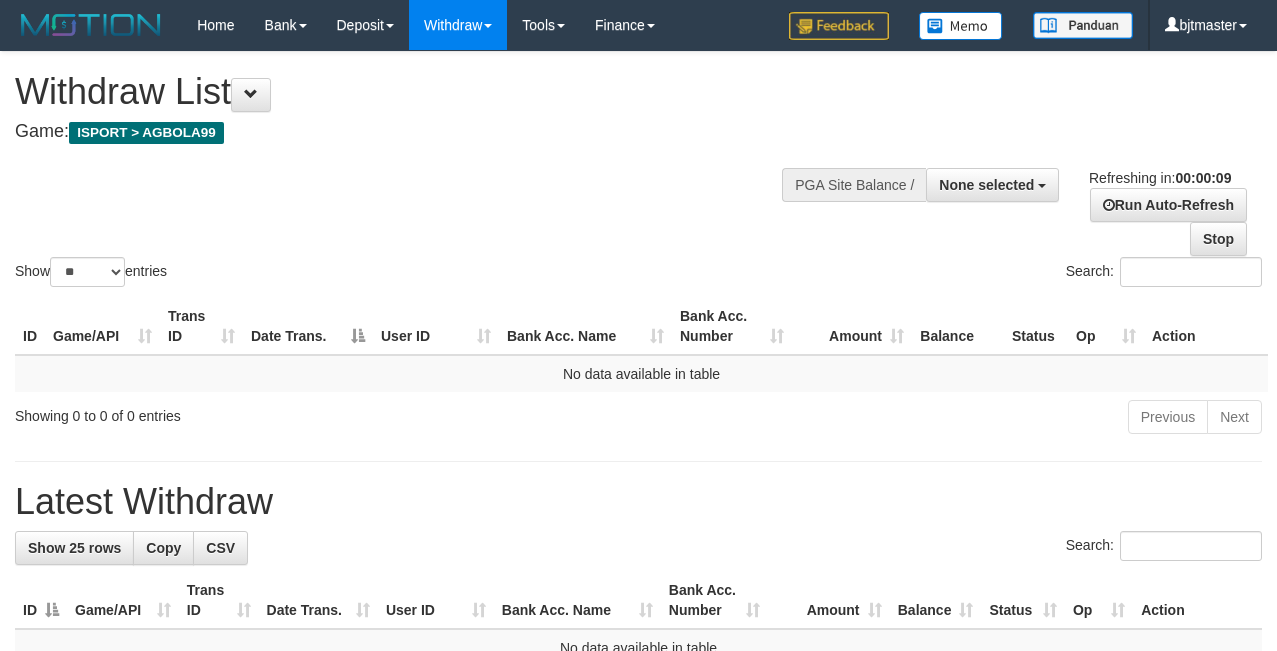 select 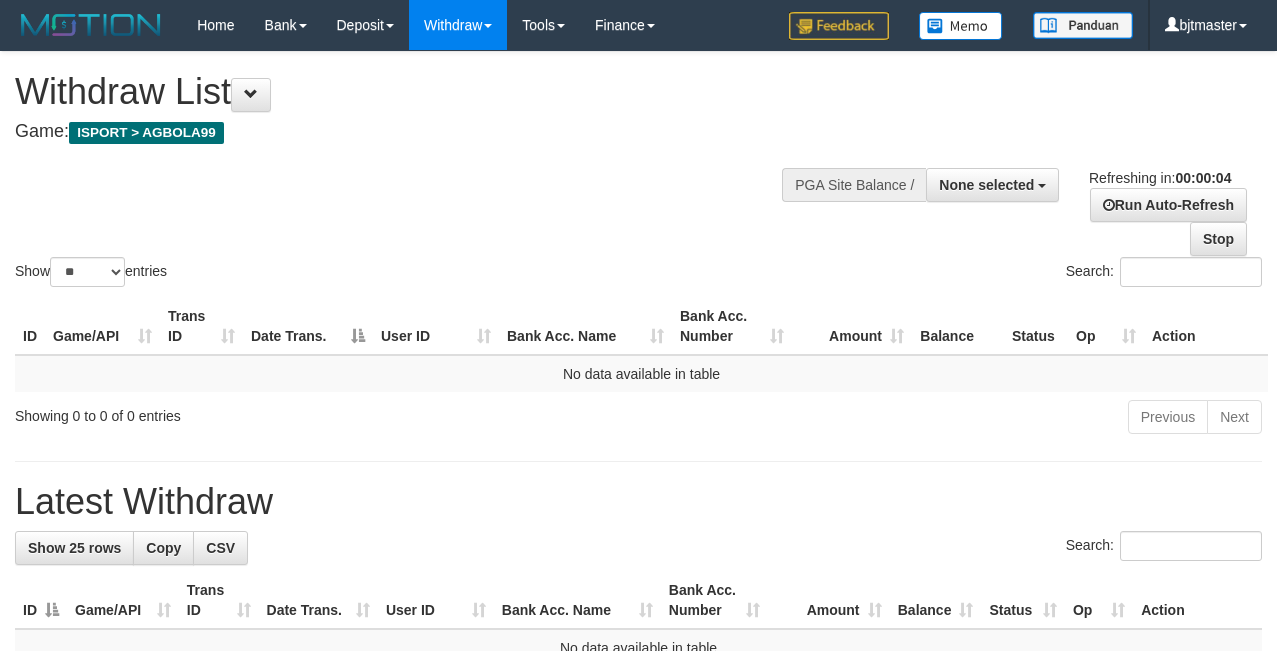 scroll, scrollTop: 0, scrollLeft: 0, axis: both 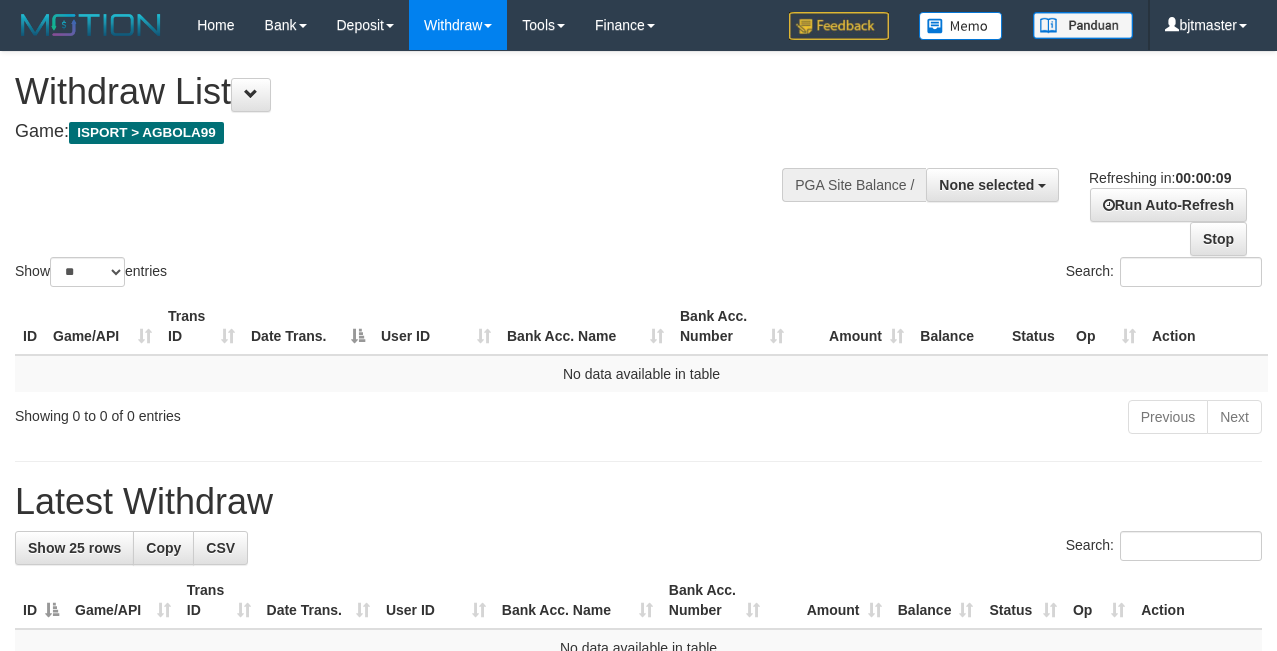 select 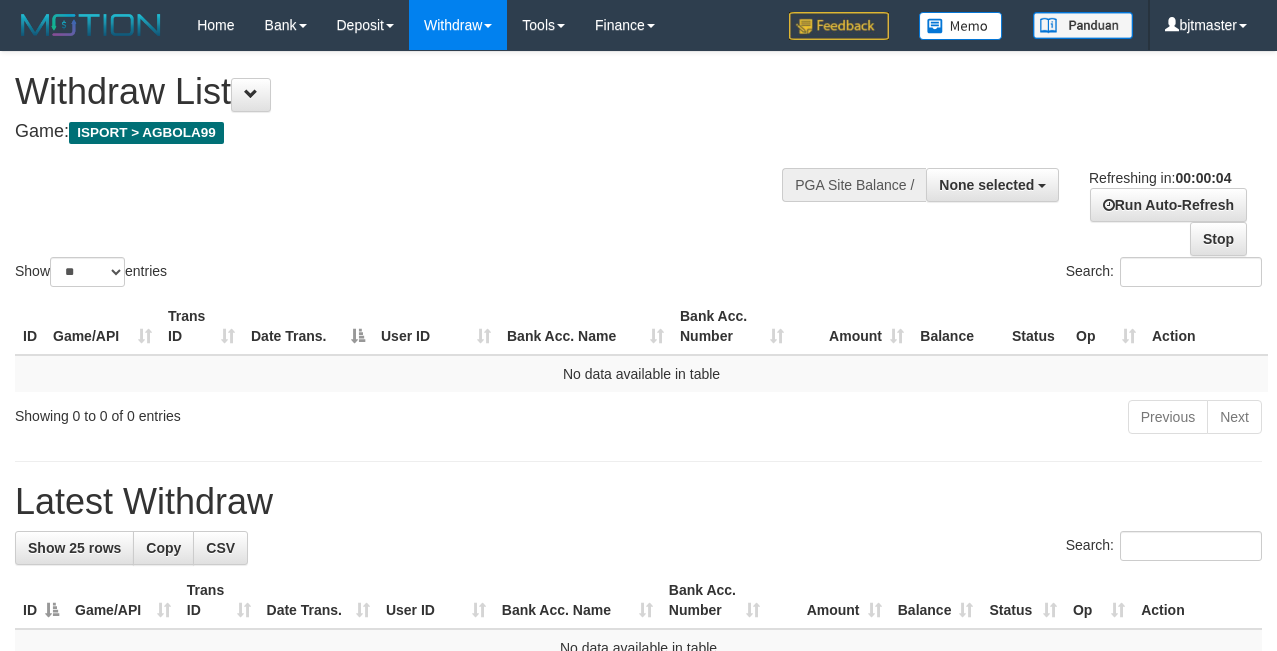 scroll, scrollTop: 0, scrollLeft: 0, axis: both 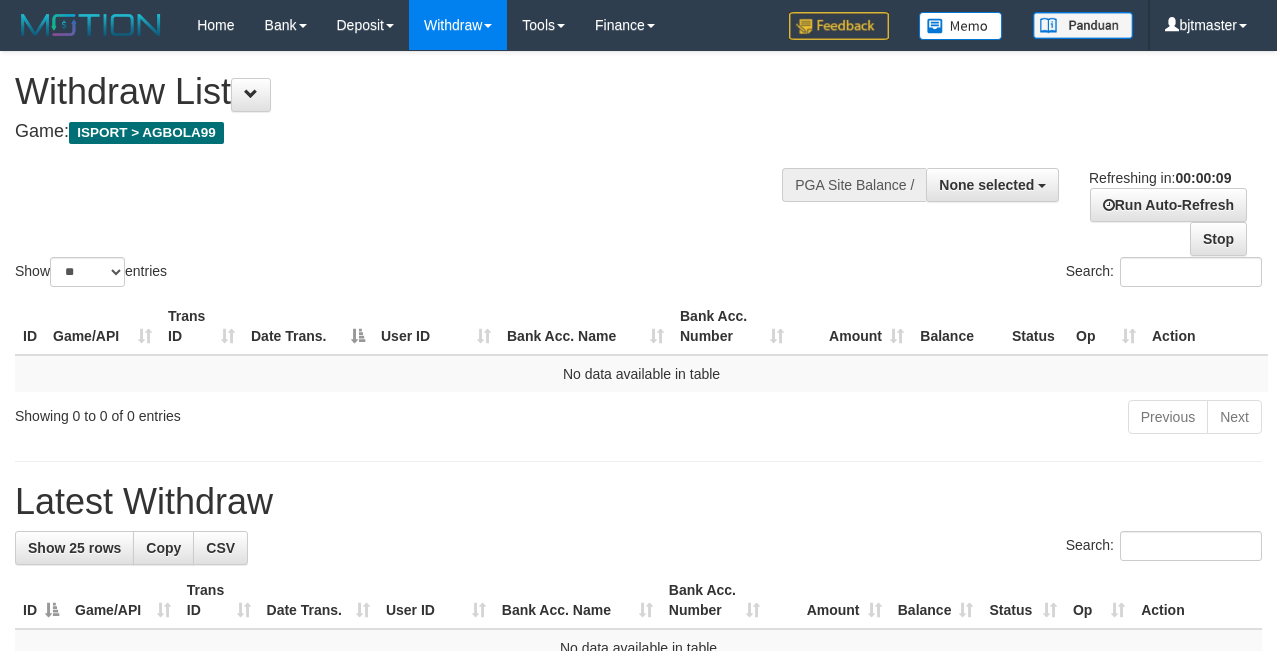 select 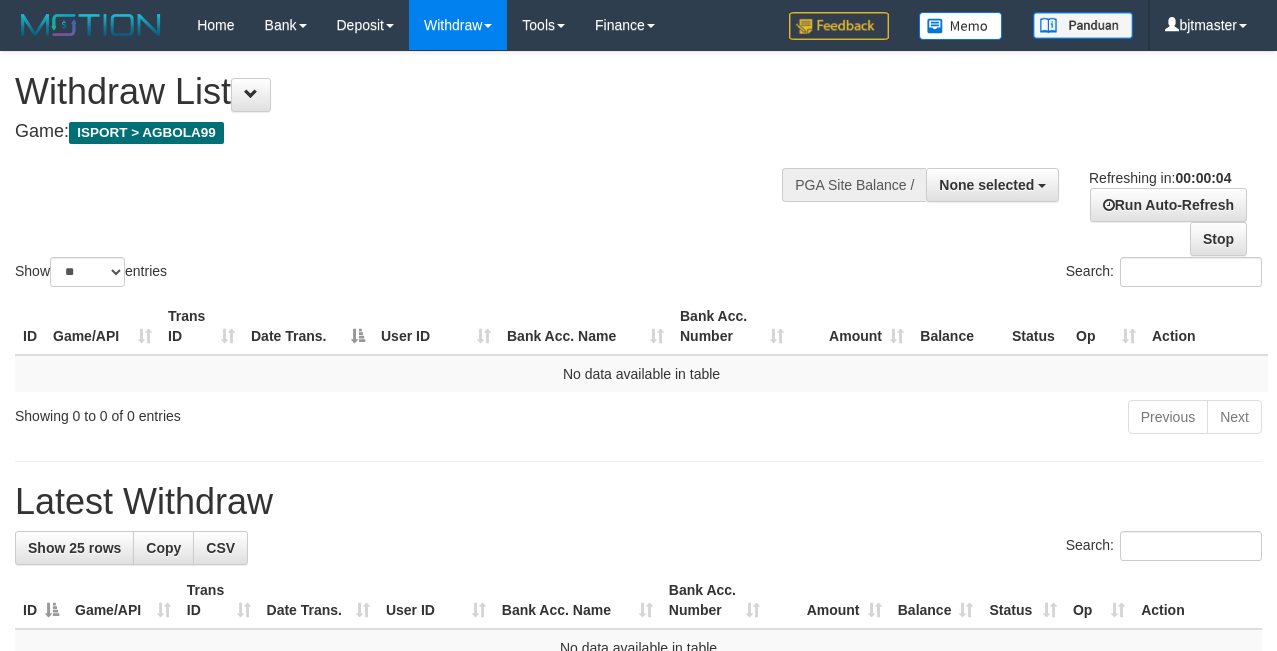 scroll, scrollTop: 0, scrollLeft: 0, axis: both 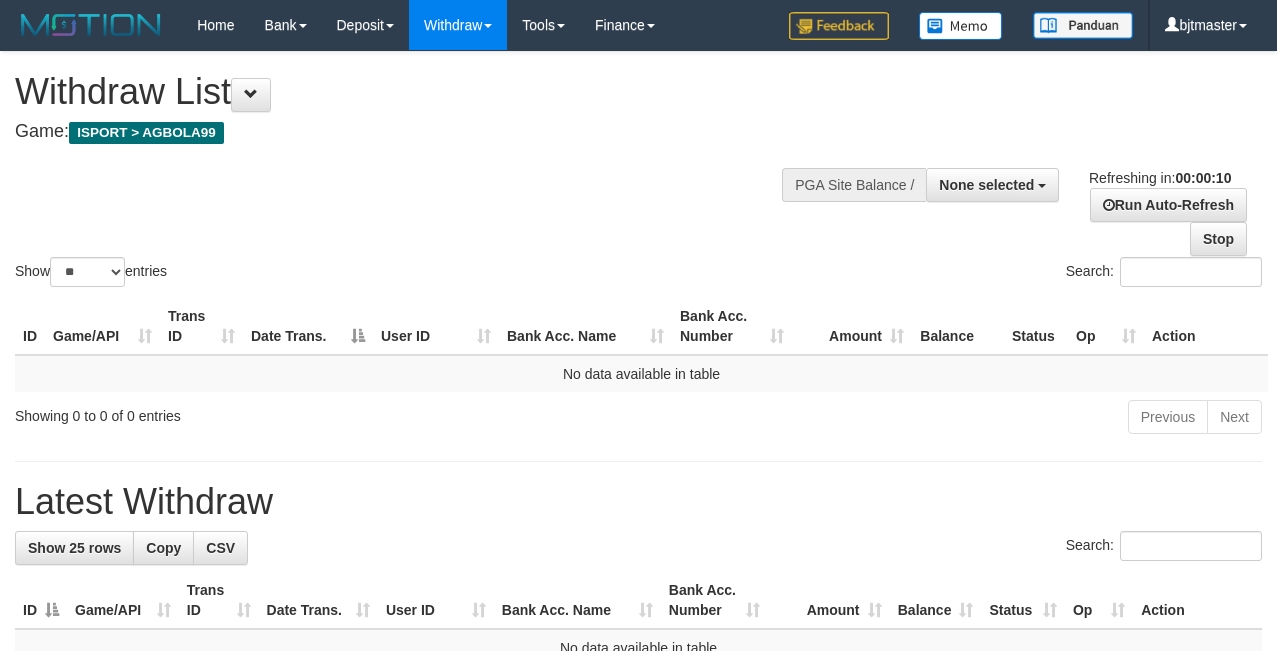 select 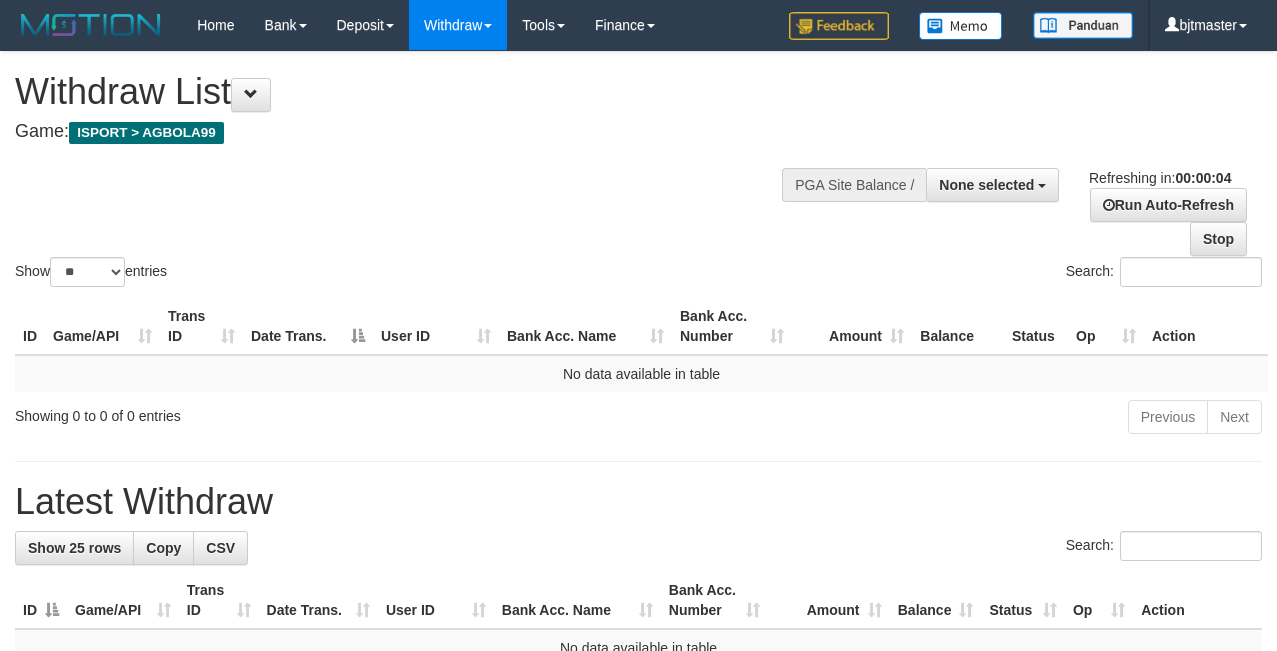 scroll, scrollTop: 0, scrollLeft: 0, axis: both 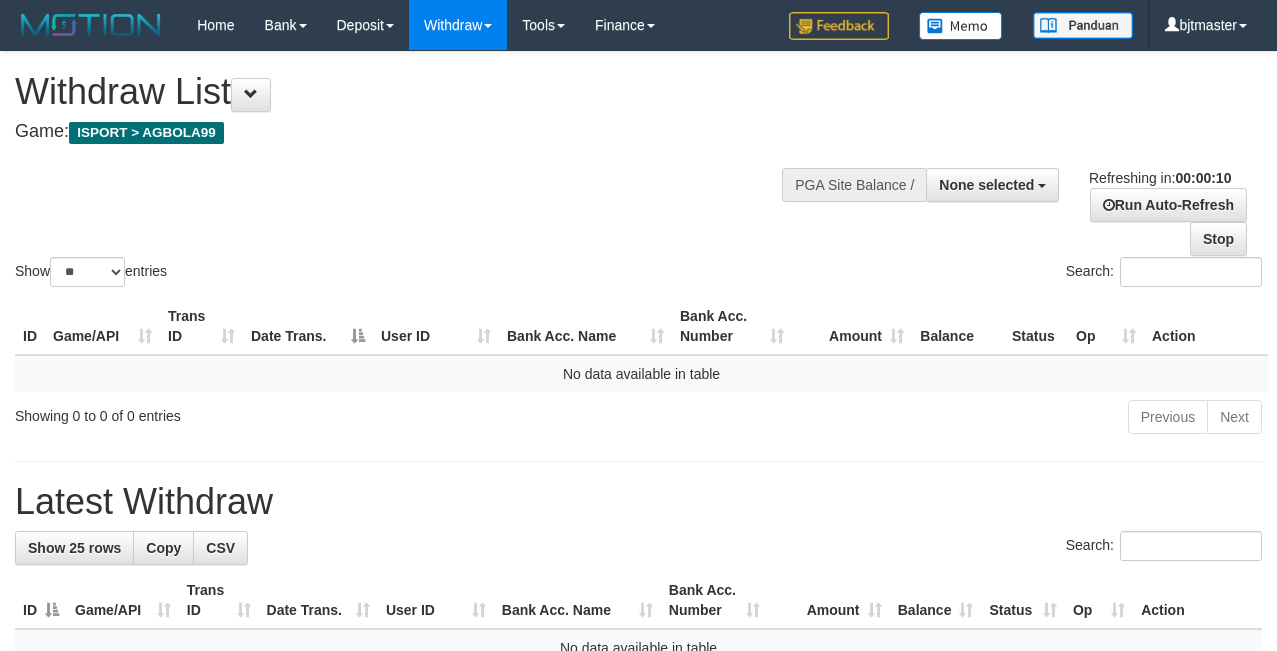 select 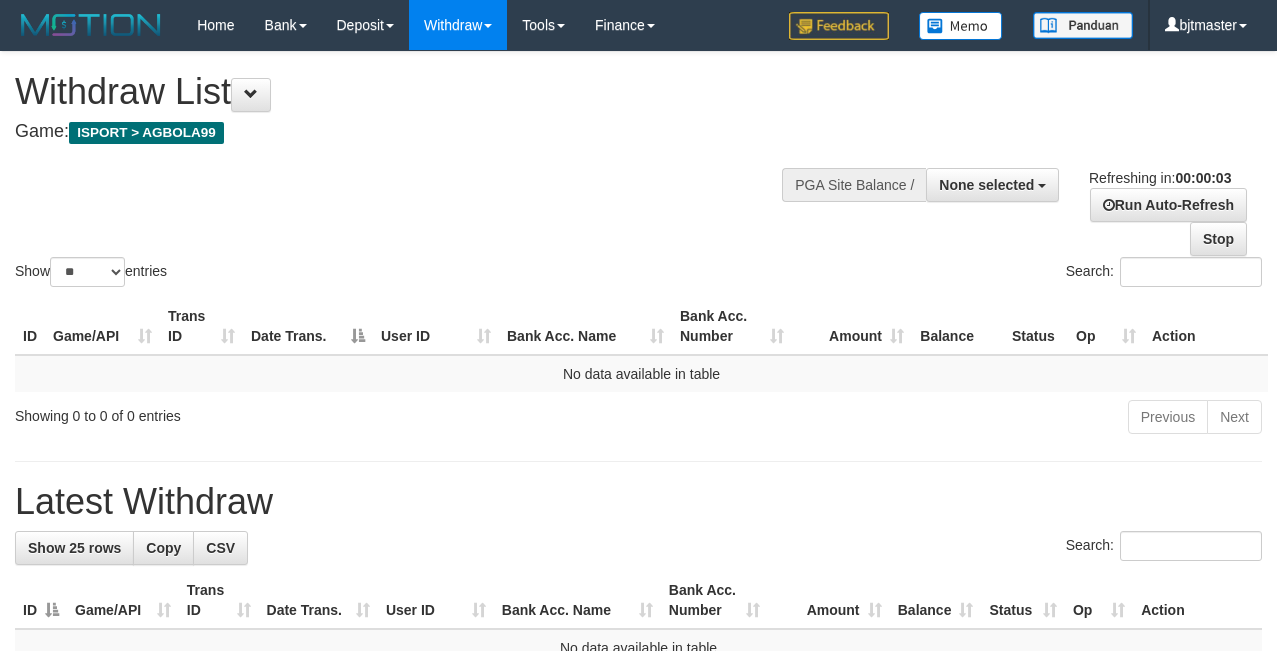 scroll, scrollTop: 0, scrollLeft: 0, axis: both 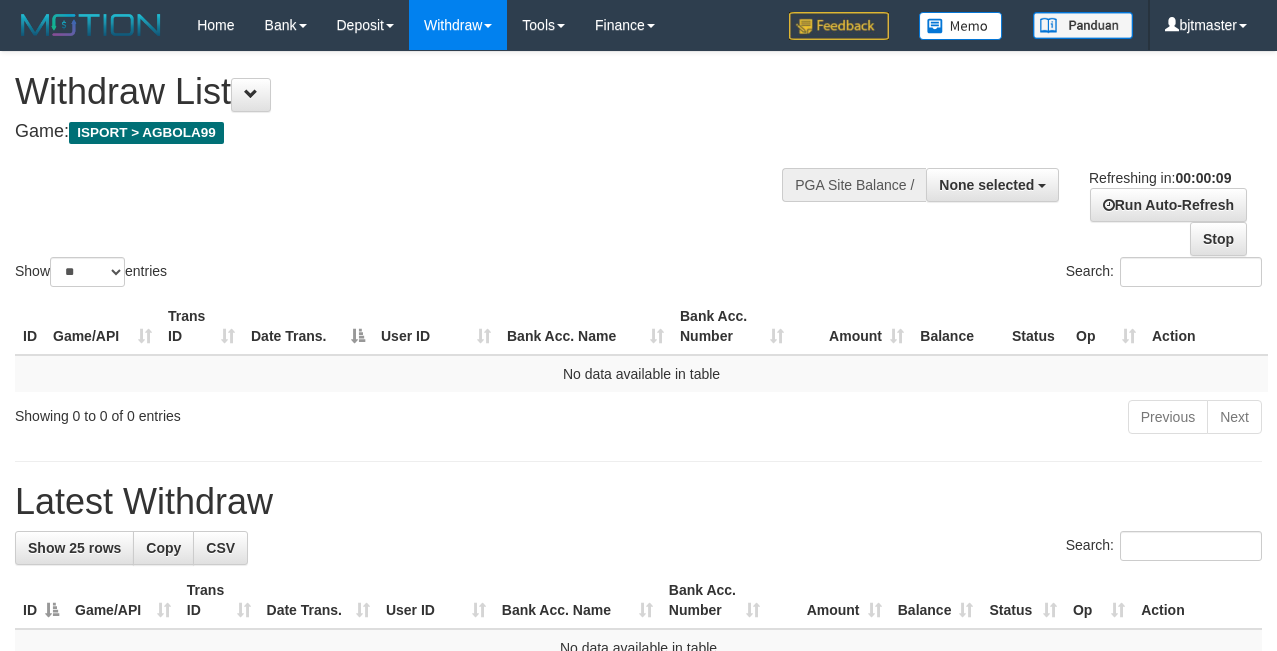 select 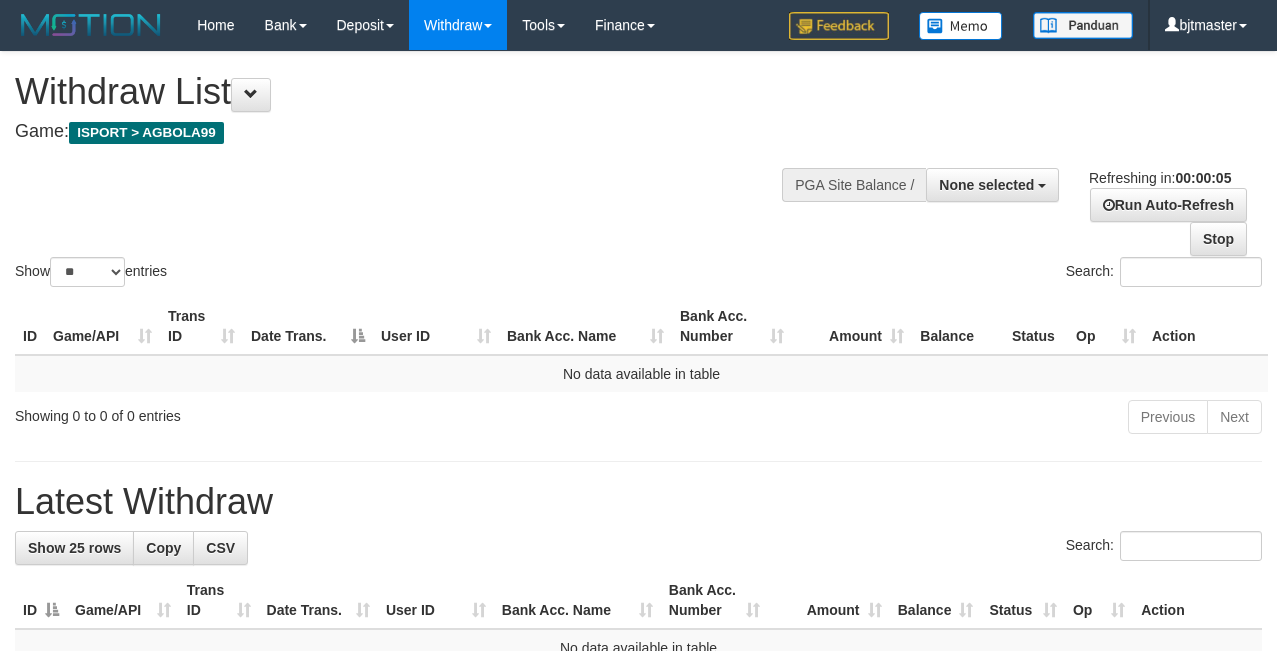 scroll, scrollTop: 0, scrollLeft: 0, axis: both 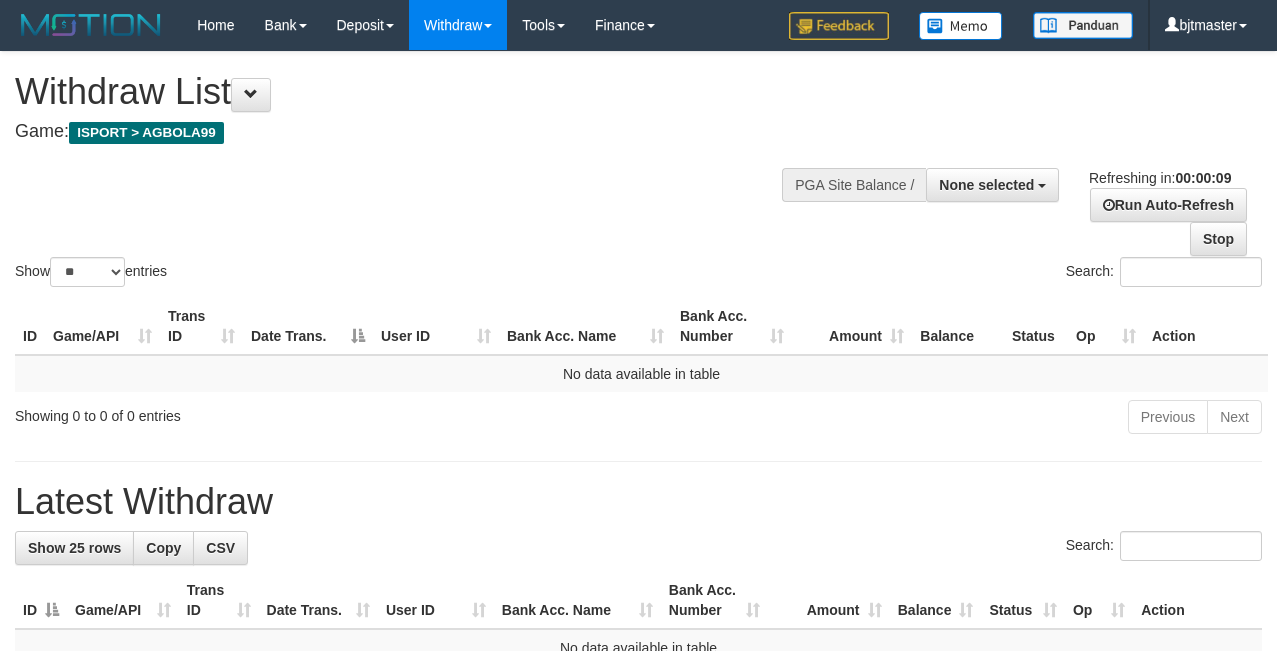 select 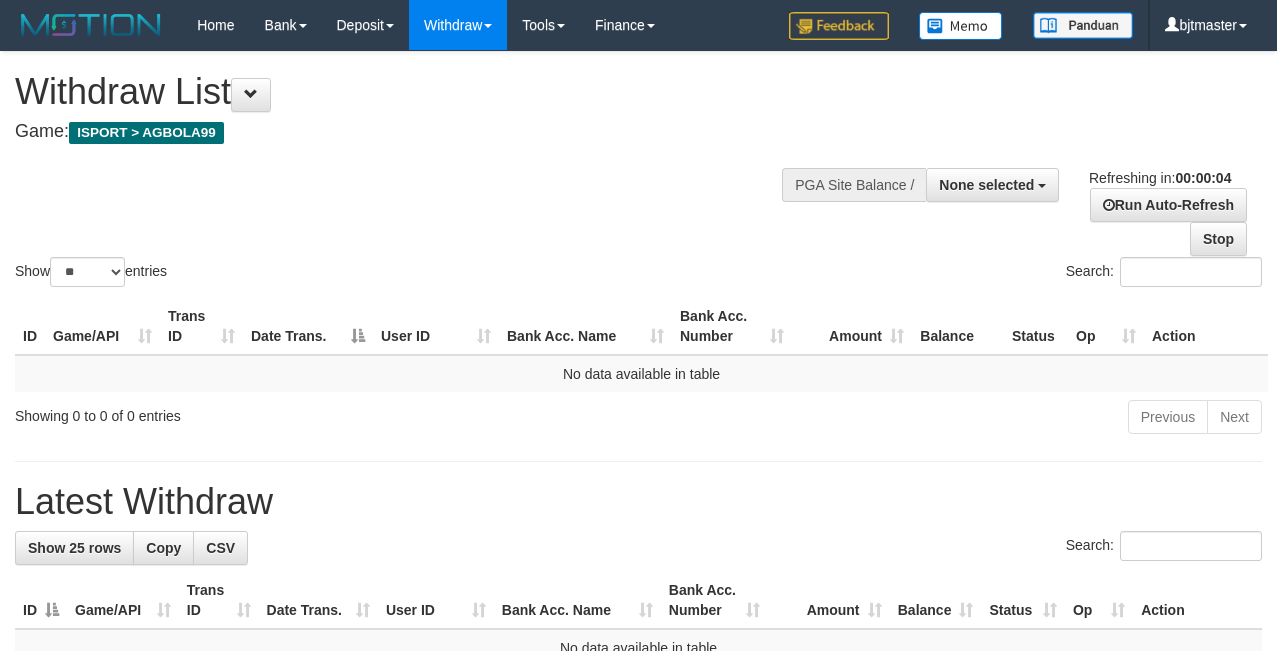 scroll, scrollTop: 0, scrollLeft: 0, axis: both 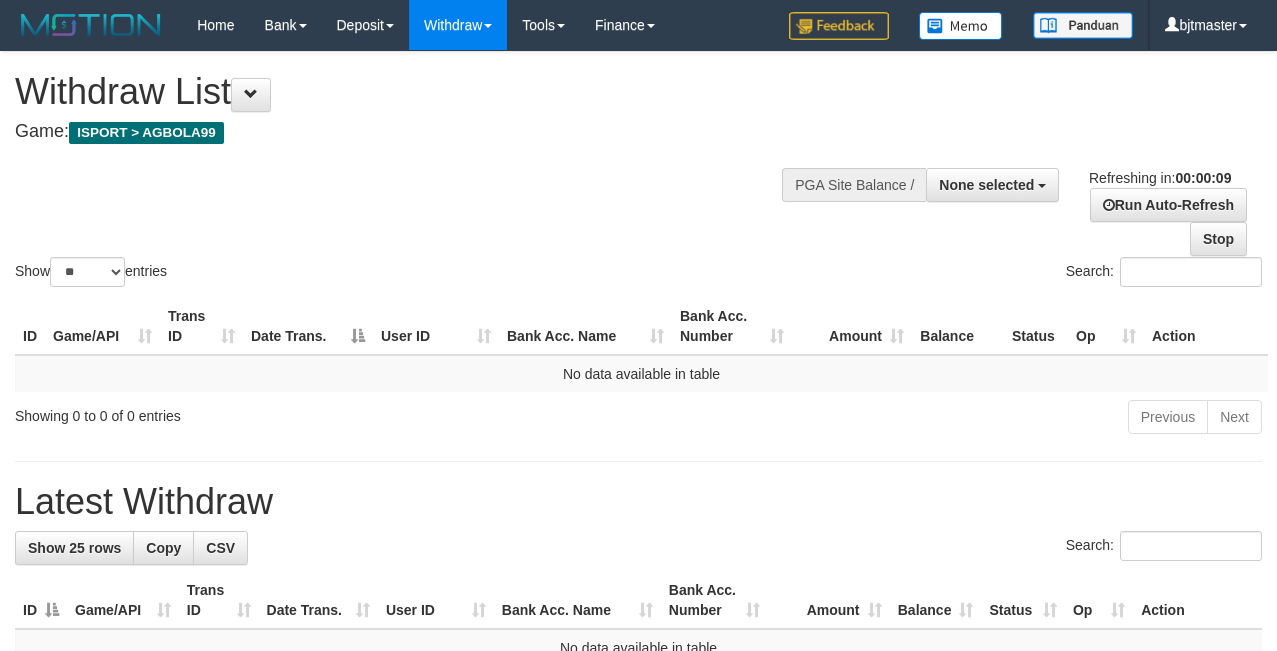 select 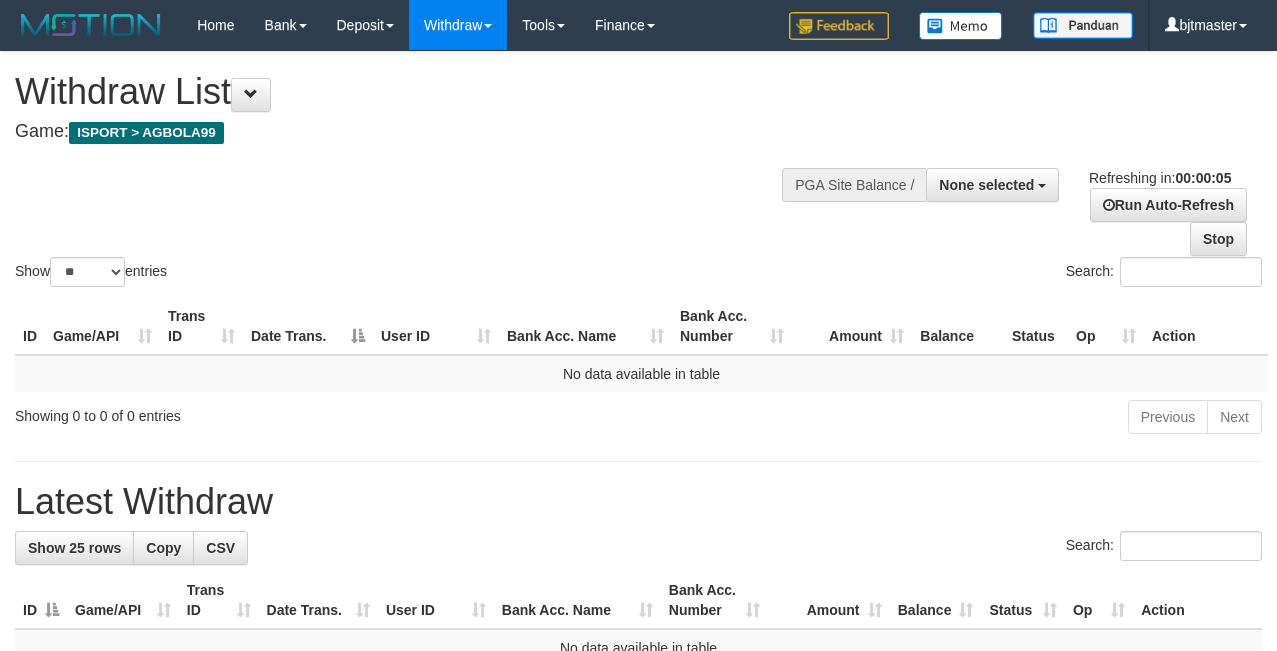 scroll, scrollTop: 0, scrollLeft: 0, axis: both 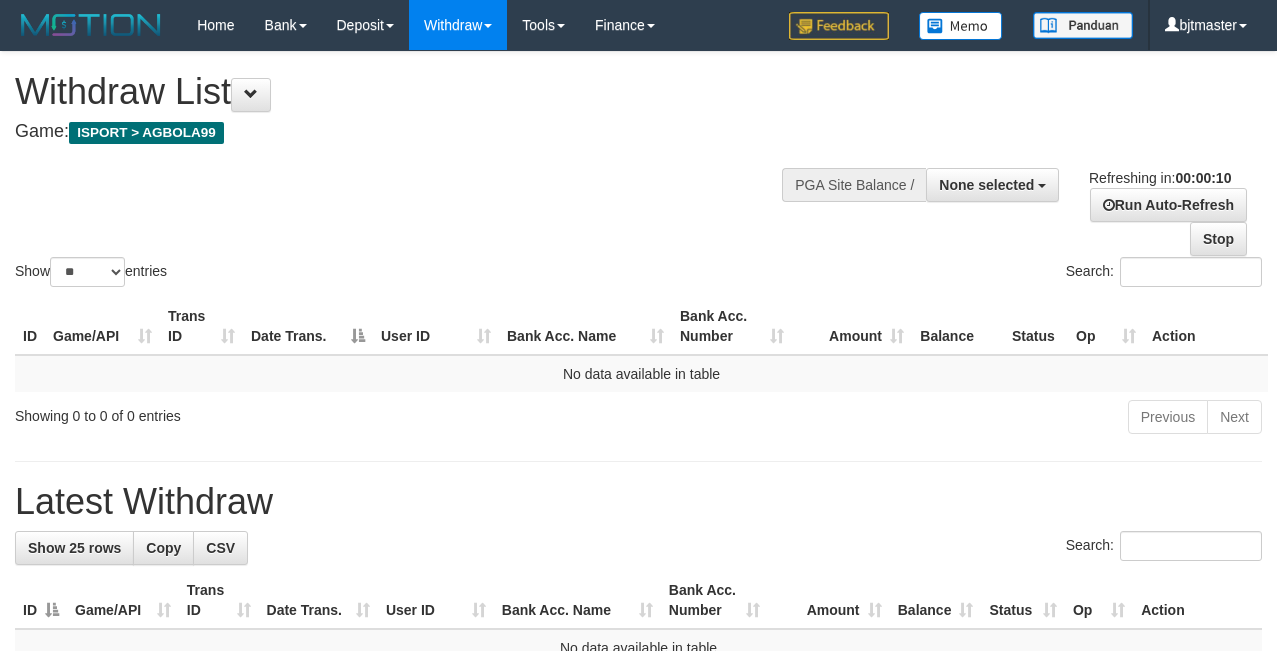 select 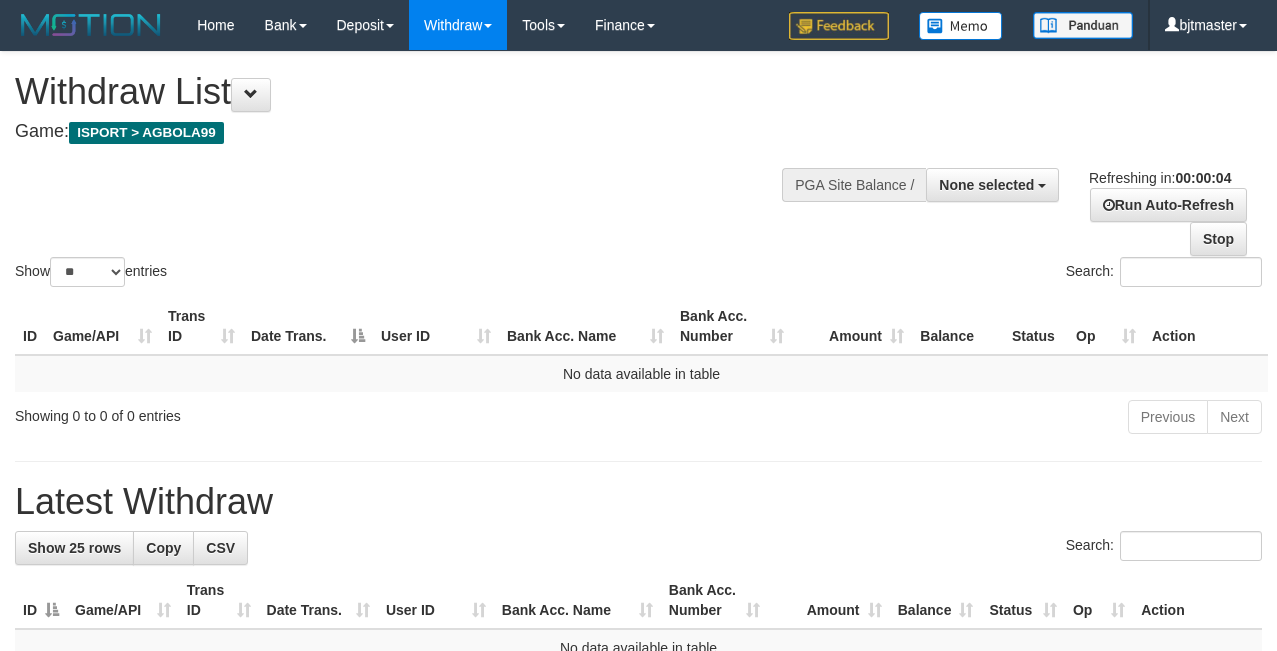 scroll, scrollTop: 0, scrollLeft: 0, axis: both 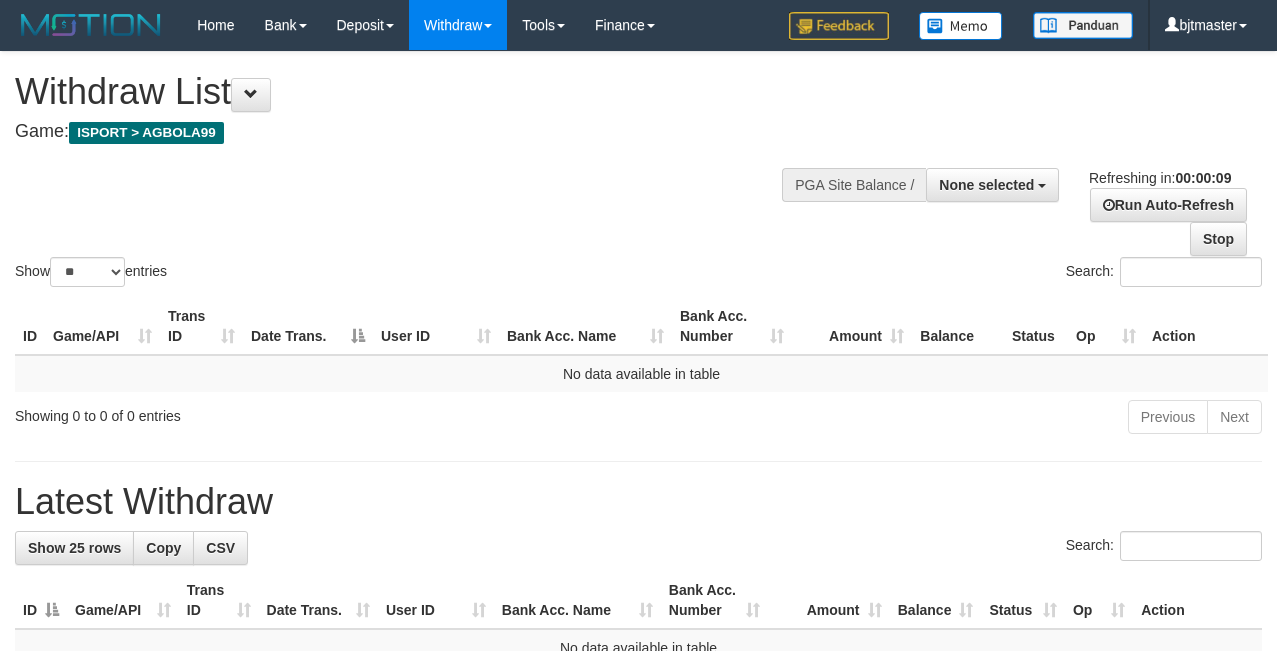 select 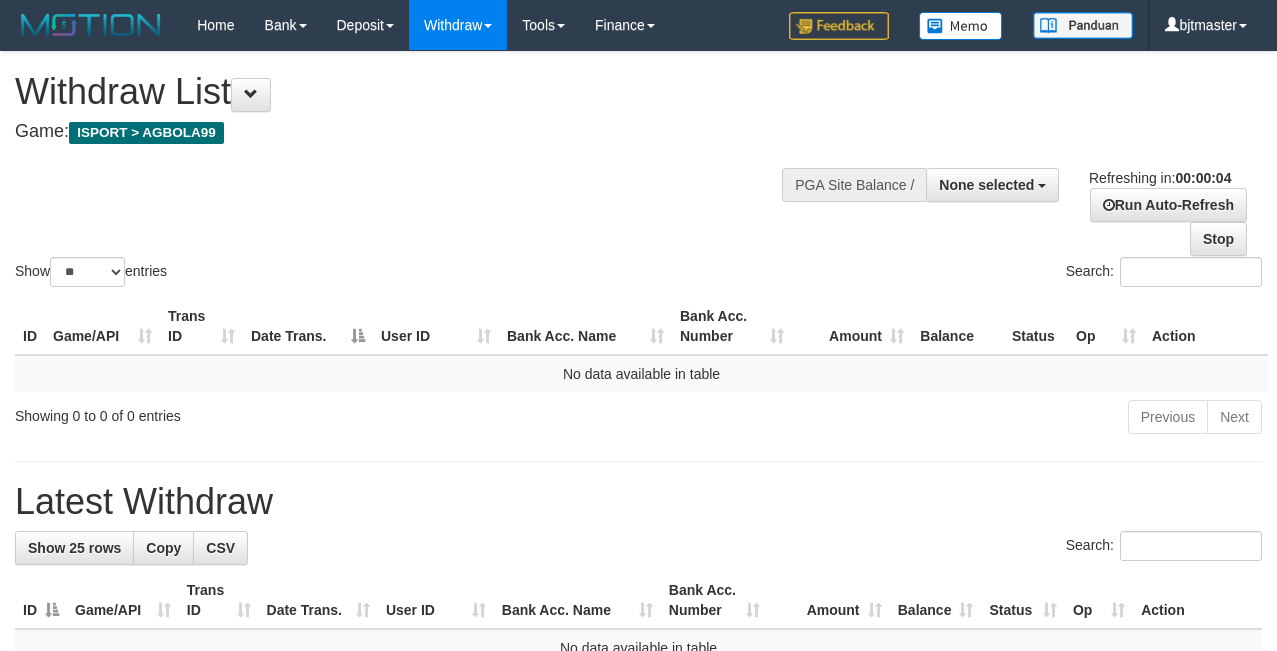 scroll, scrollTop: 0, scrollLeft: 0, axis: both 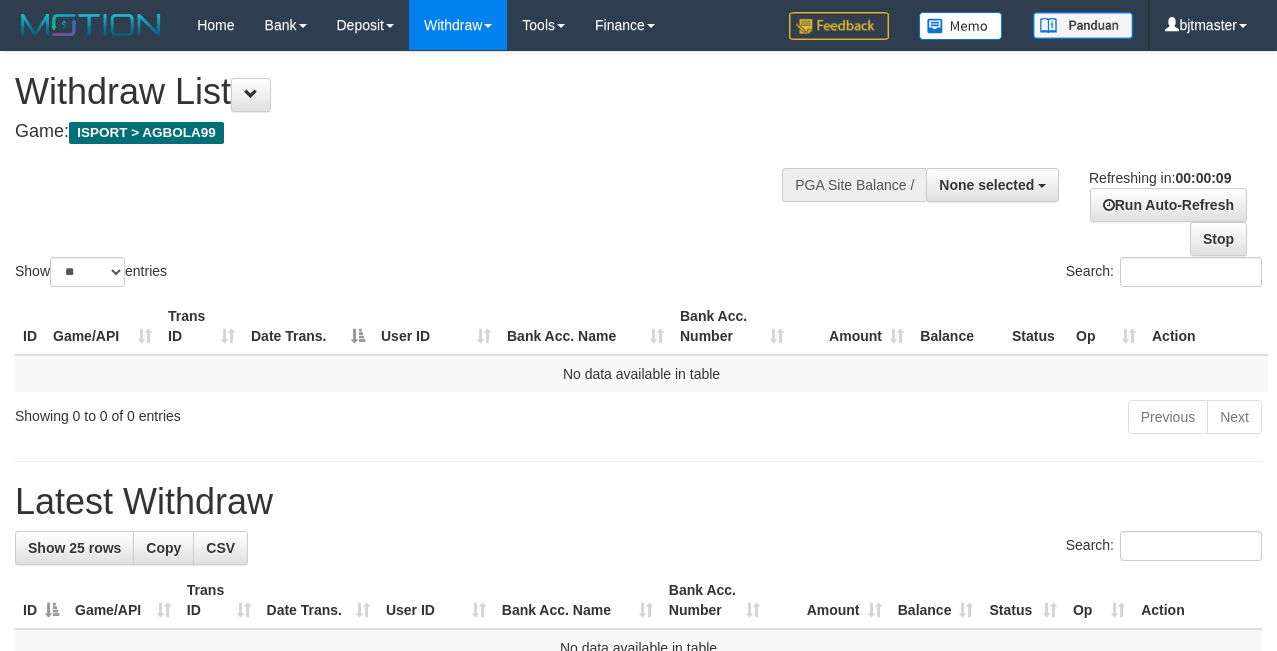 select 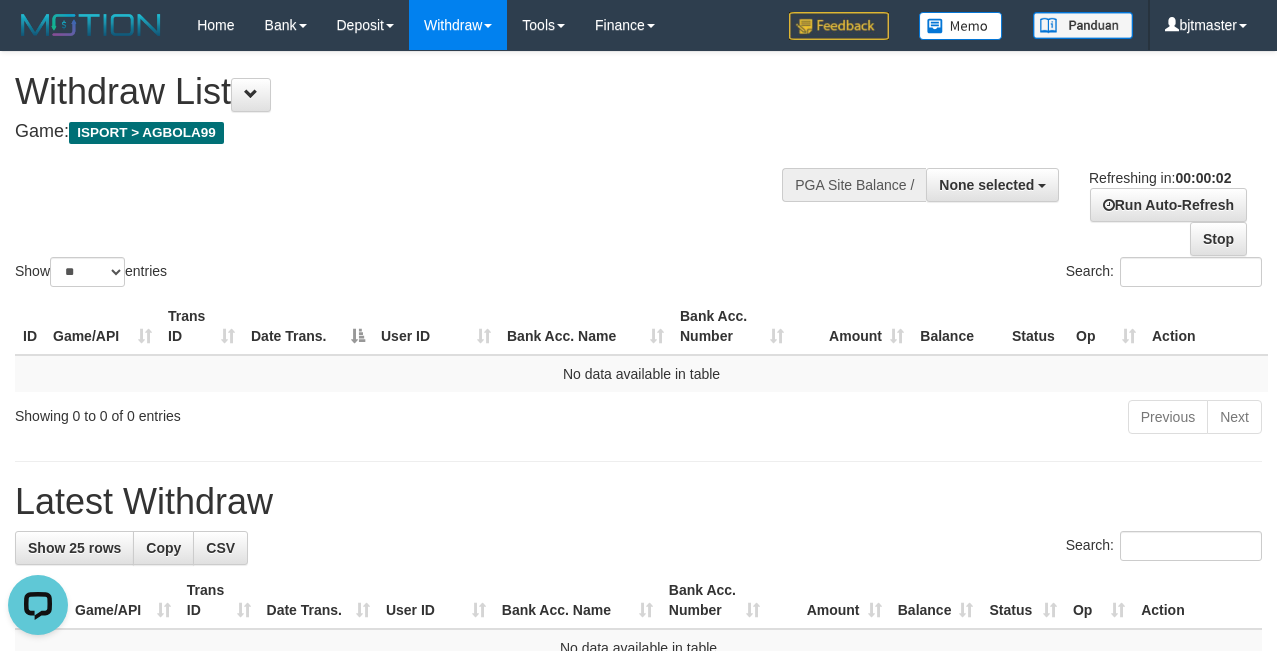 scroll, scrollTop: 0, scrollLeft: 0, axis: both 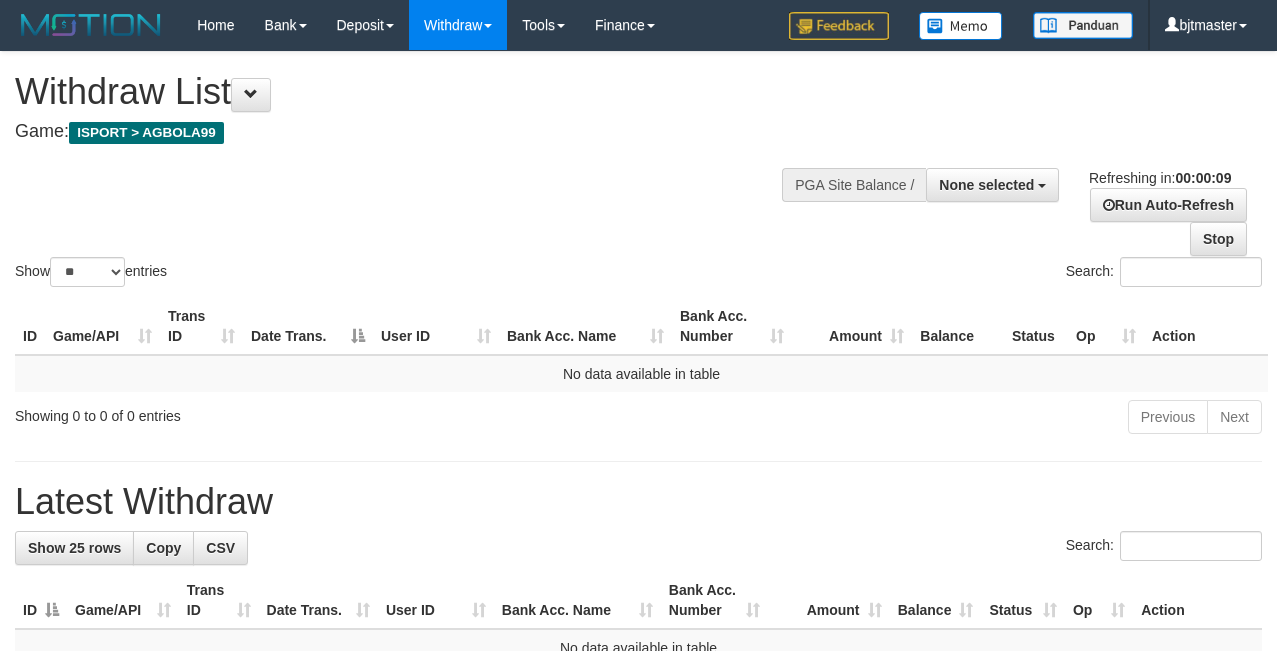 select 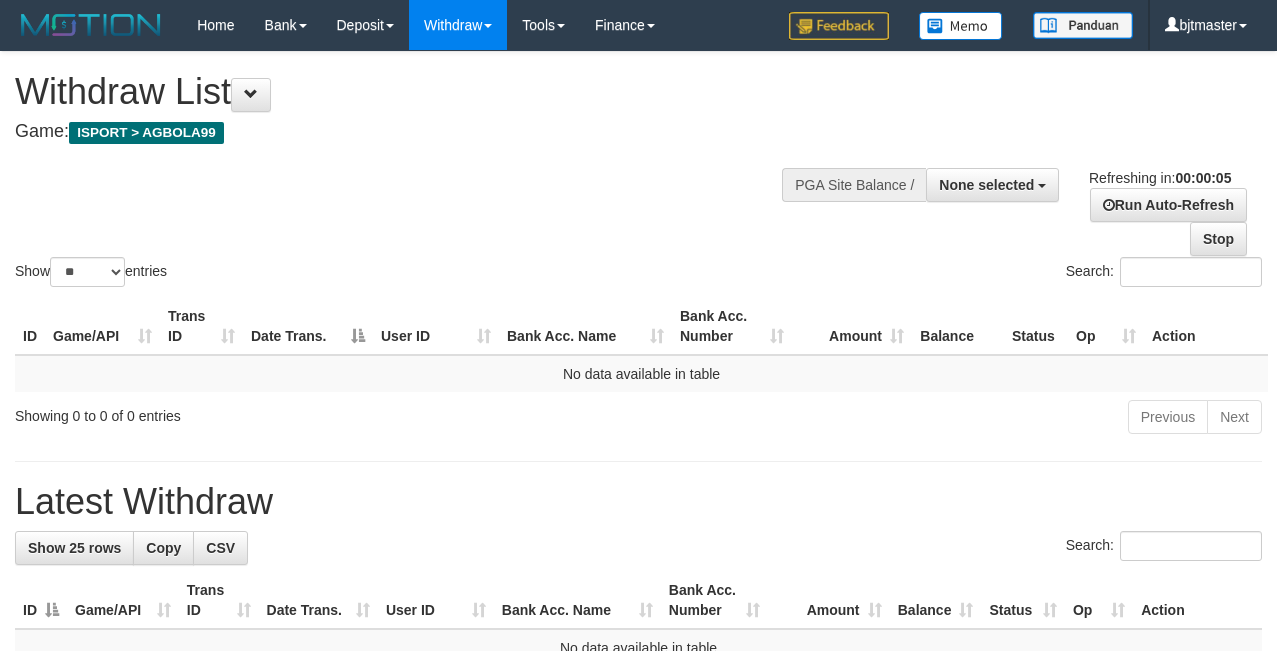 scroll, scrollTop: 0, scrollLeft: 0, axis: both 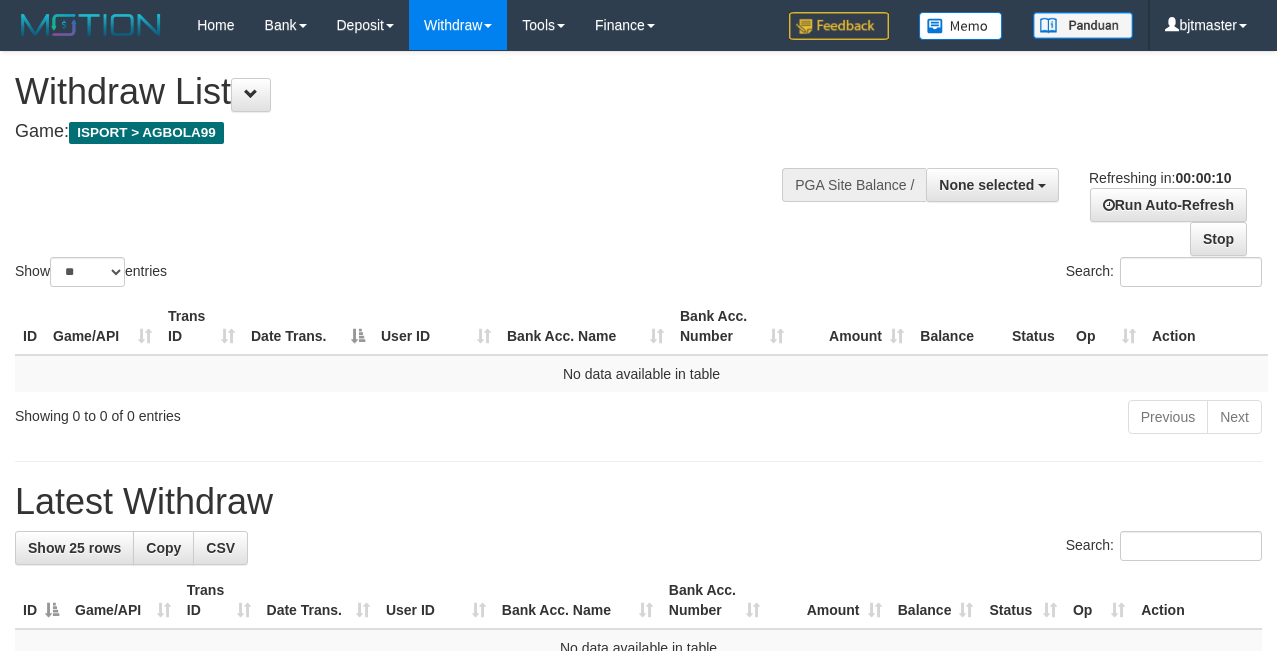 select 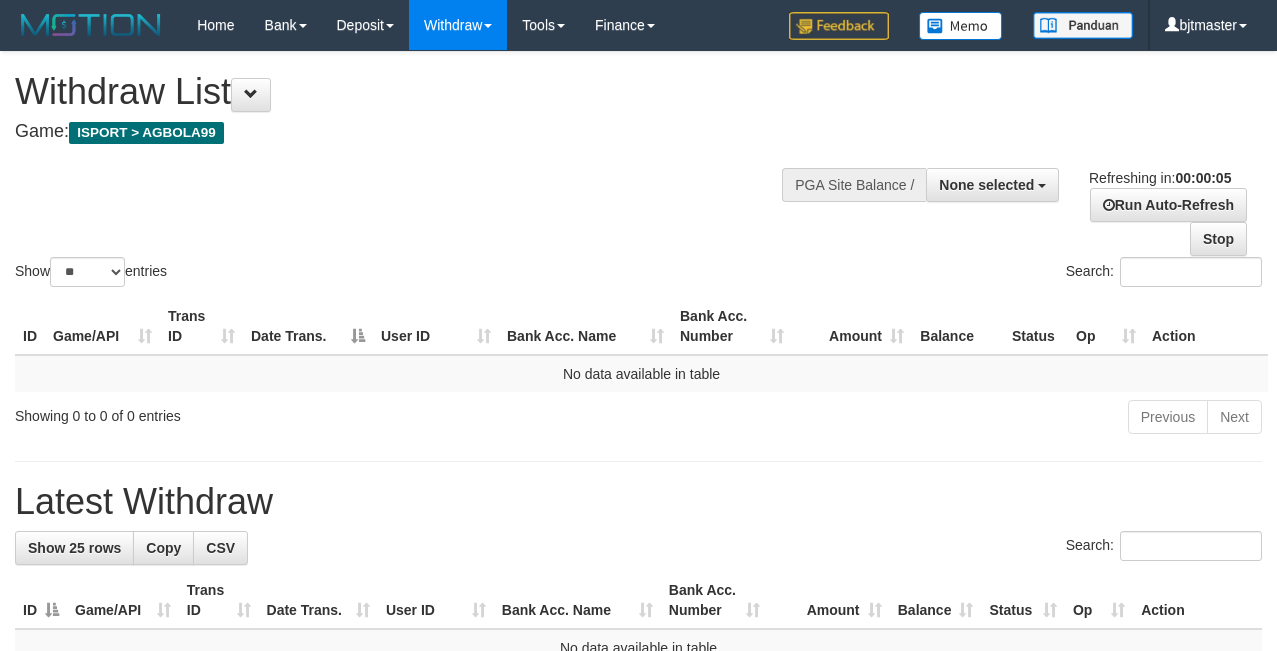 scroll, scrollTop: 0, scrollLeft: 0, axis: both 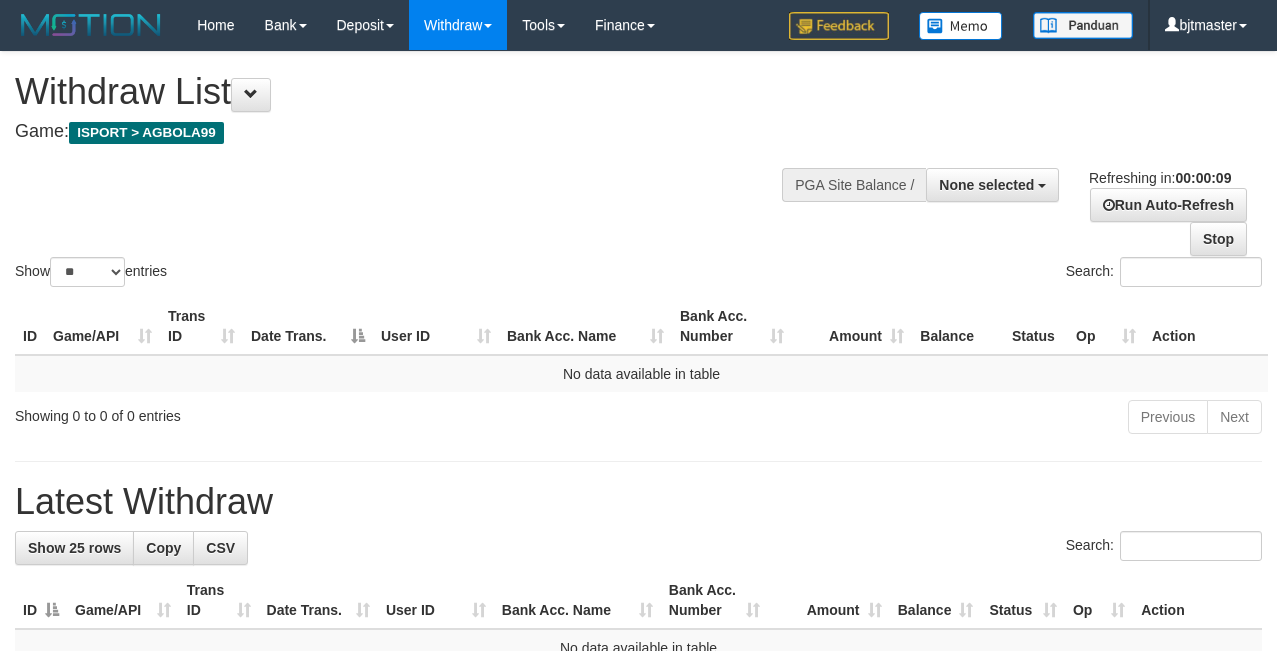 select 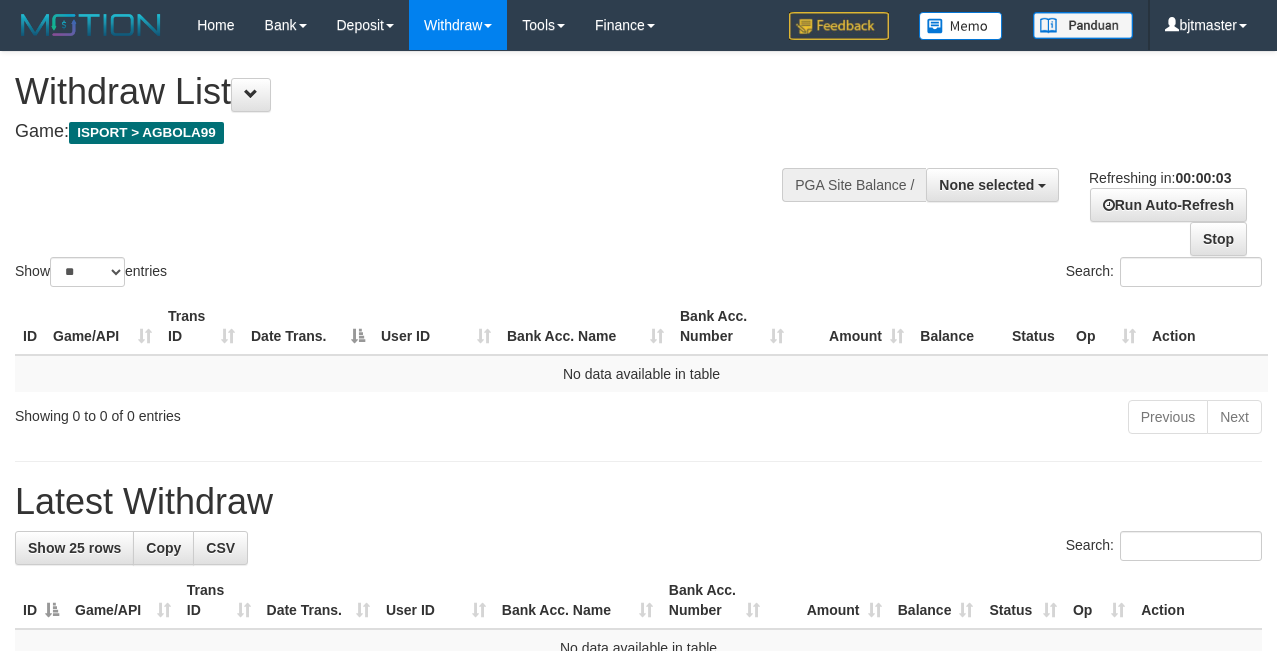 scroll, scrollTop: 0, scrollLeft: 0, axis: both 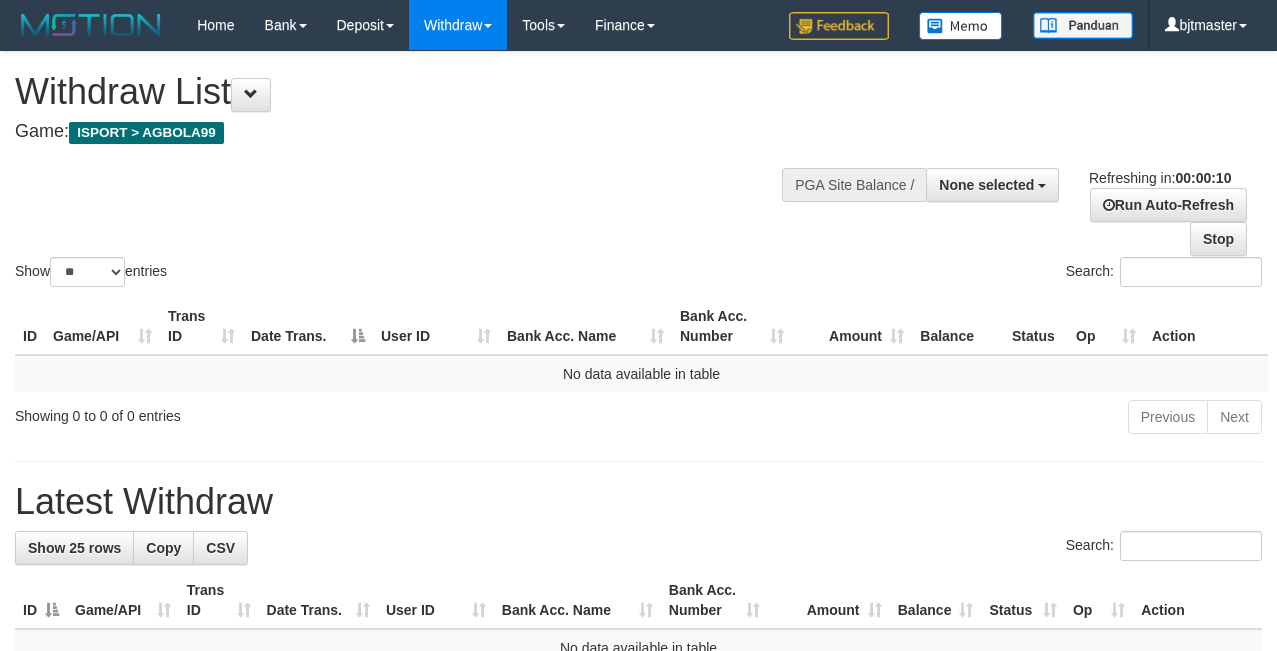 select 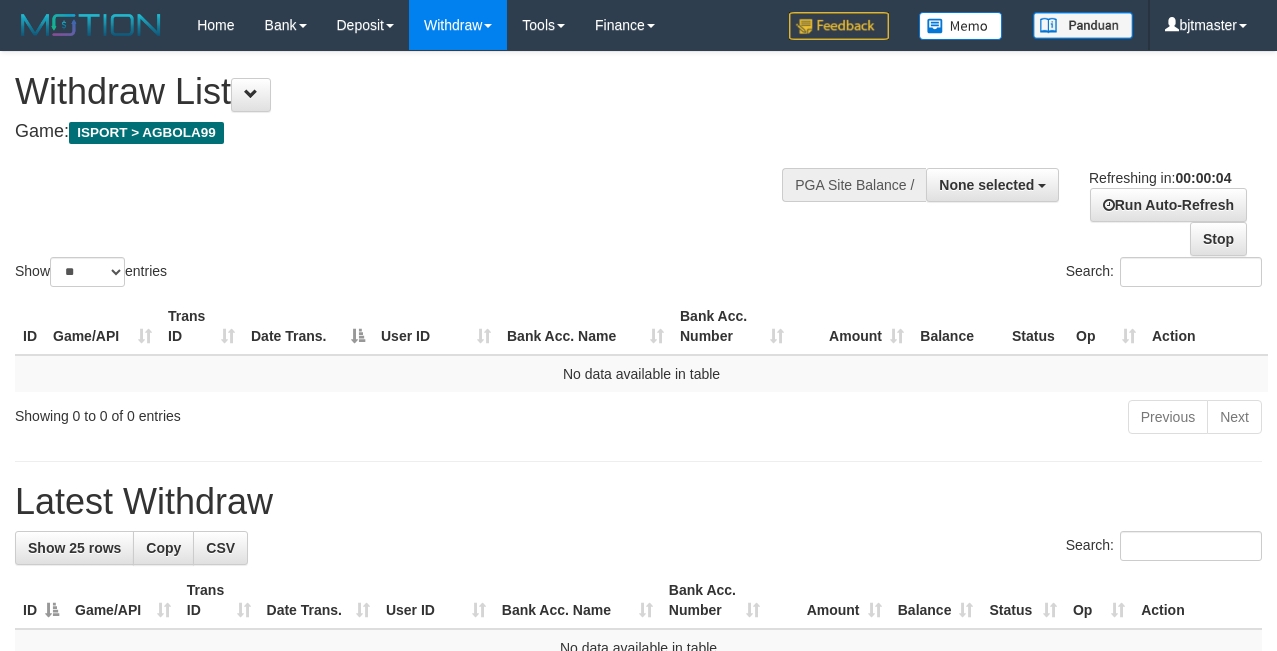 scroll, scrollTop: 0, scrollLeft: 0, axis: both 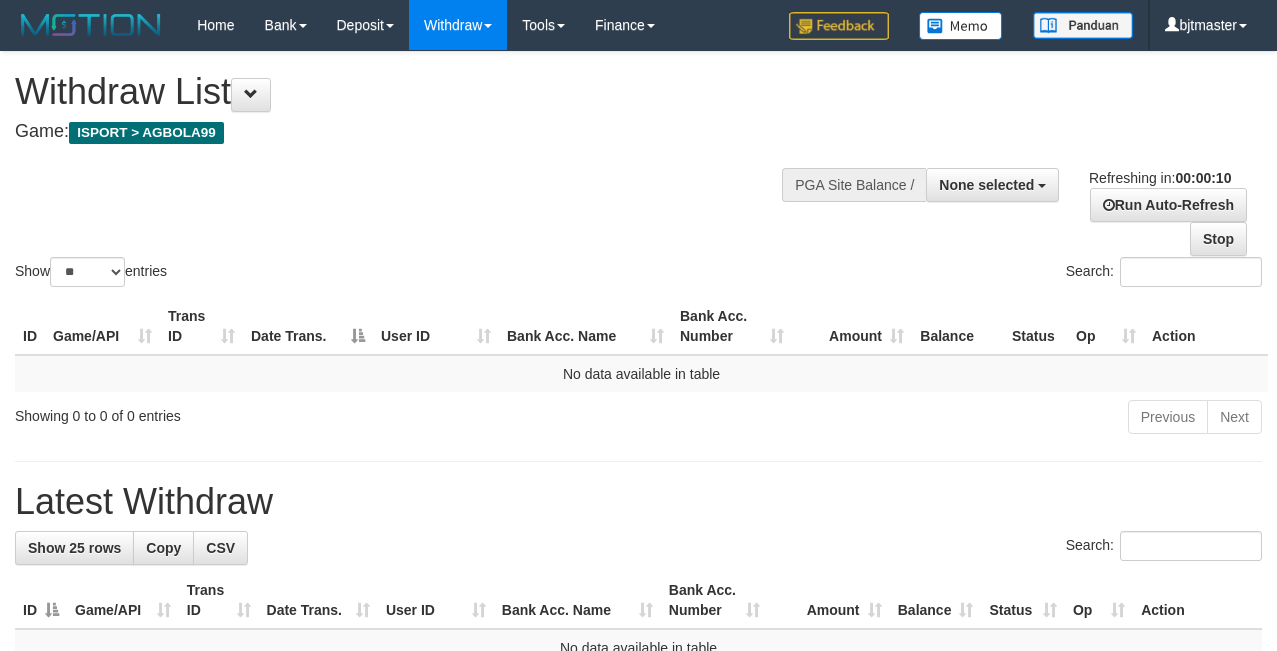 select 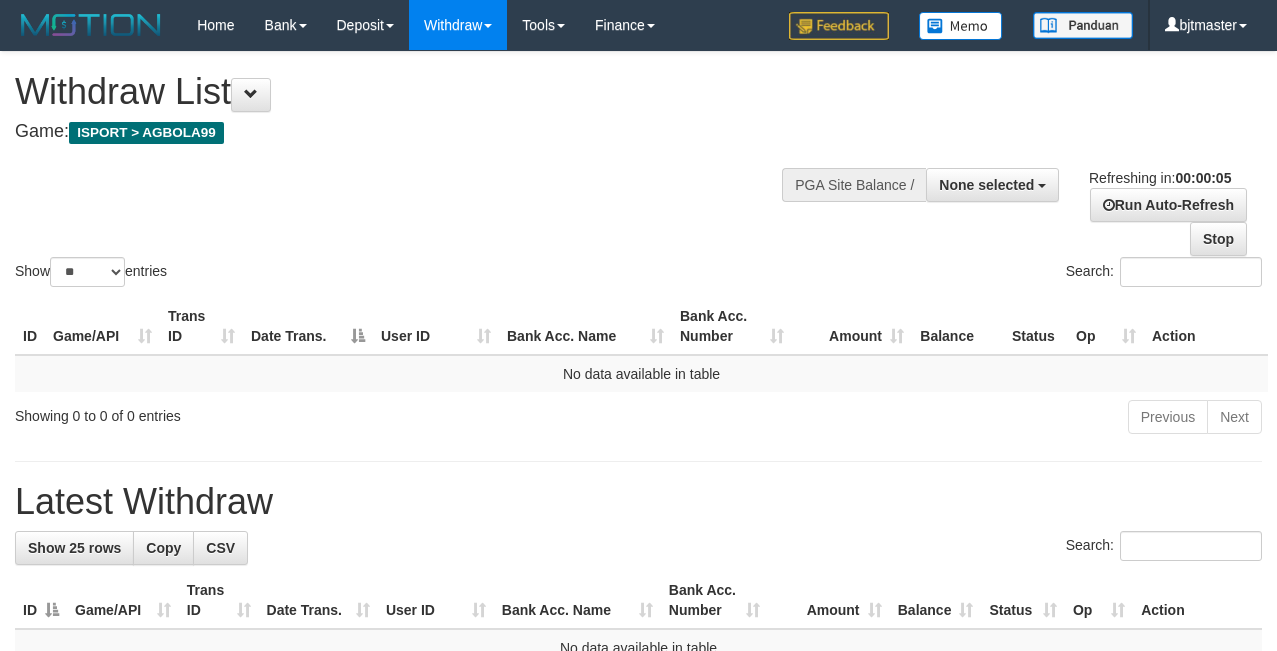 scroll, scrollTop: 0, scrollLeft: 0, axis: both 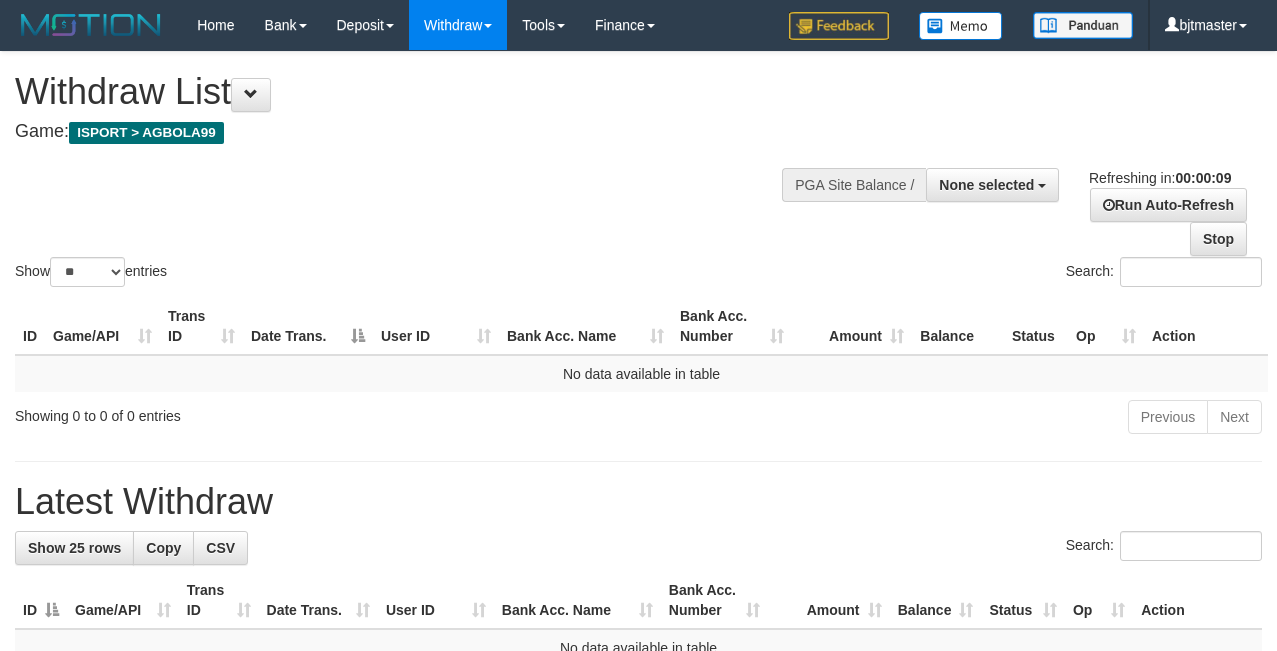 select 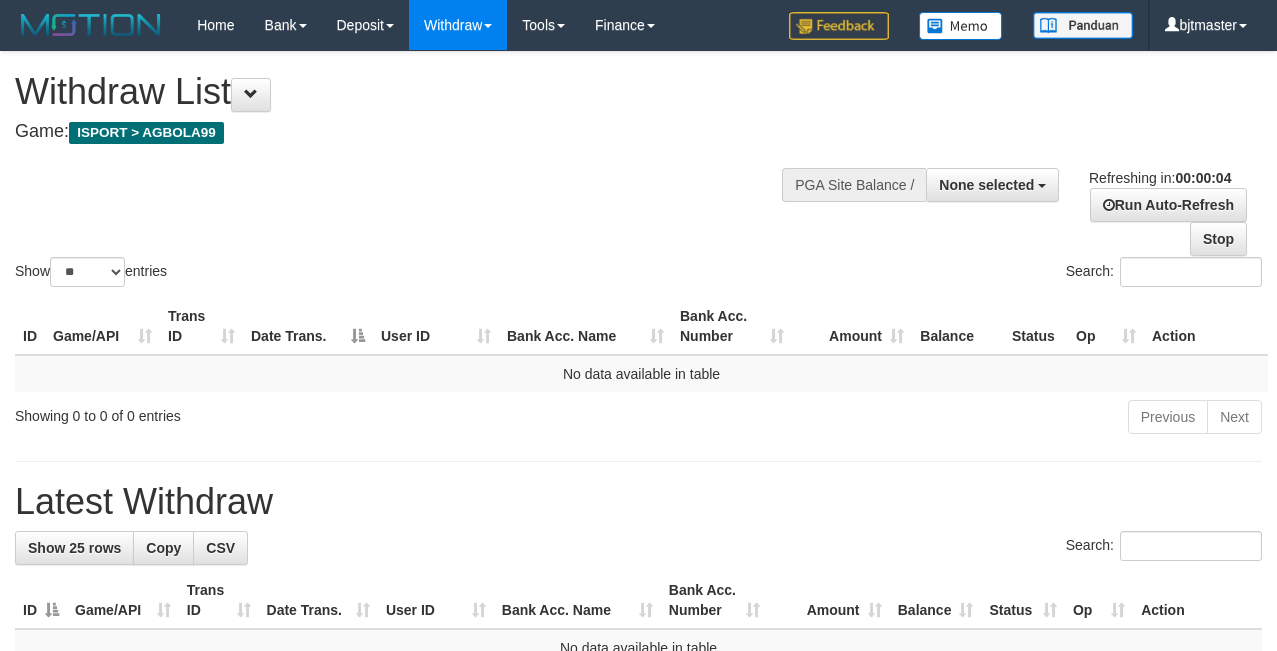scroll, scrollTop: 0, scrollLeft: 0, axis: both 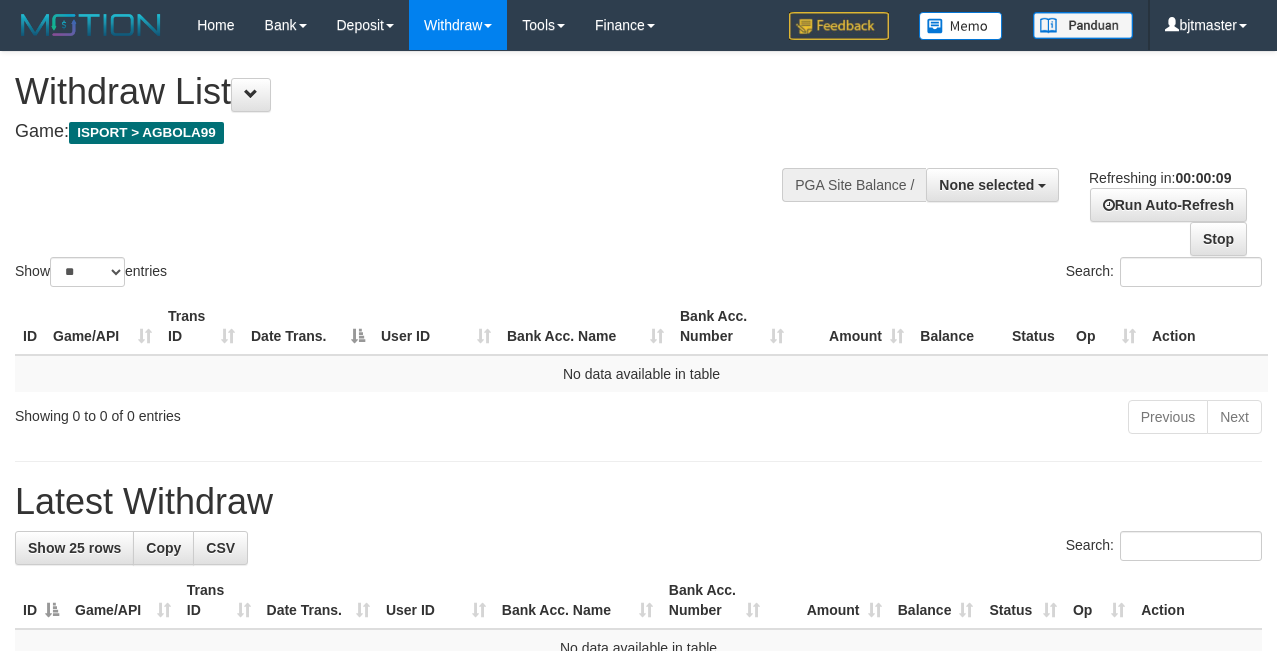 select 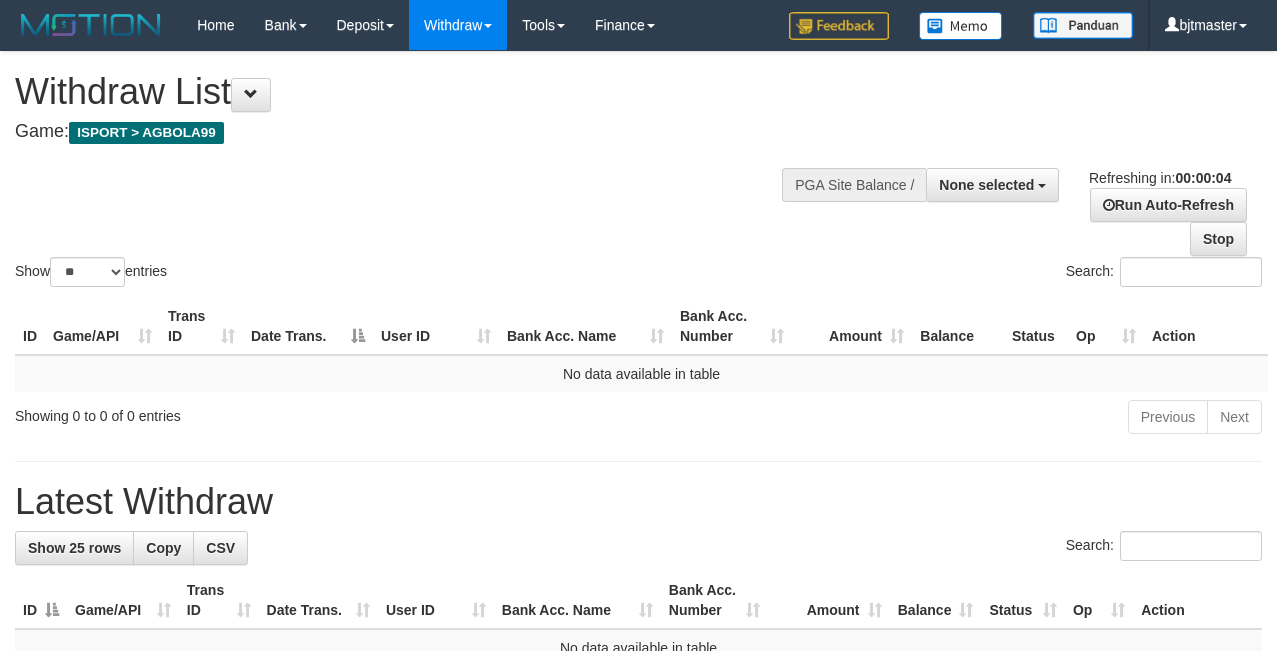 scroll, scrollTop: 0, scrollLeft: 0, axis: both 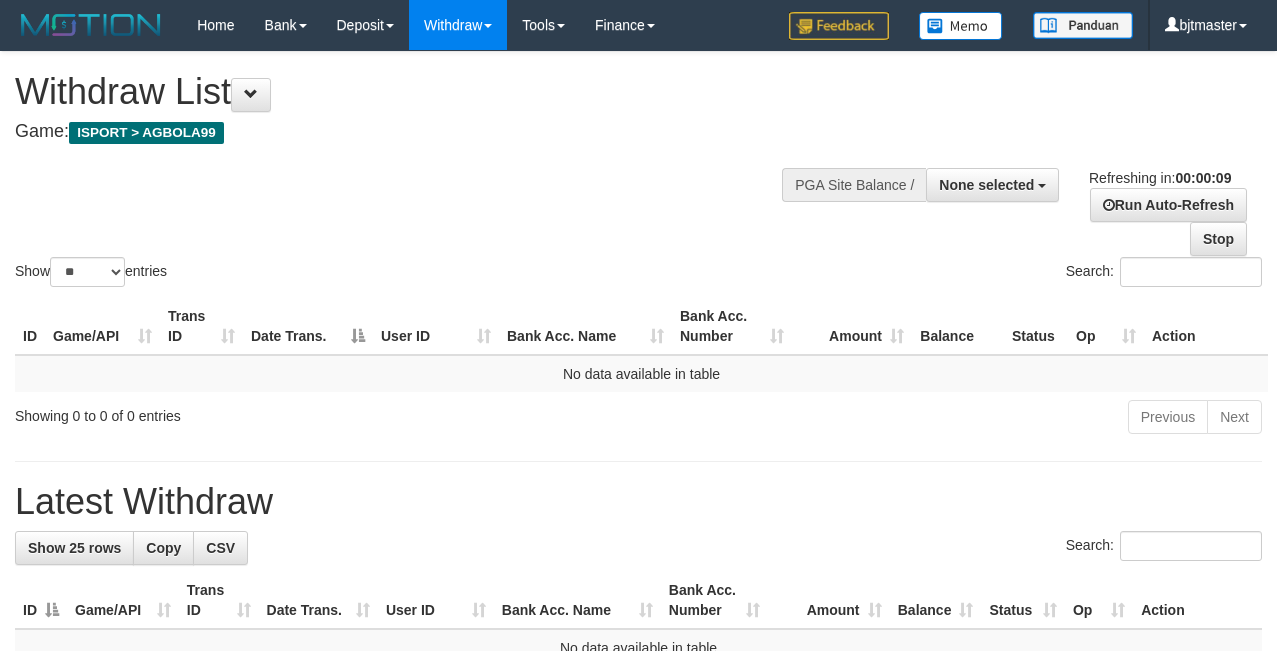 select 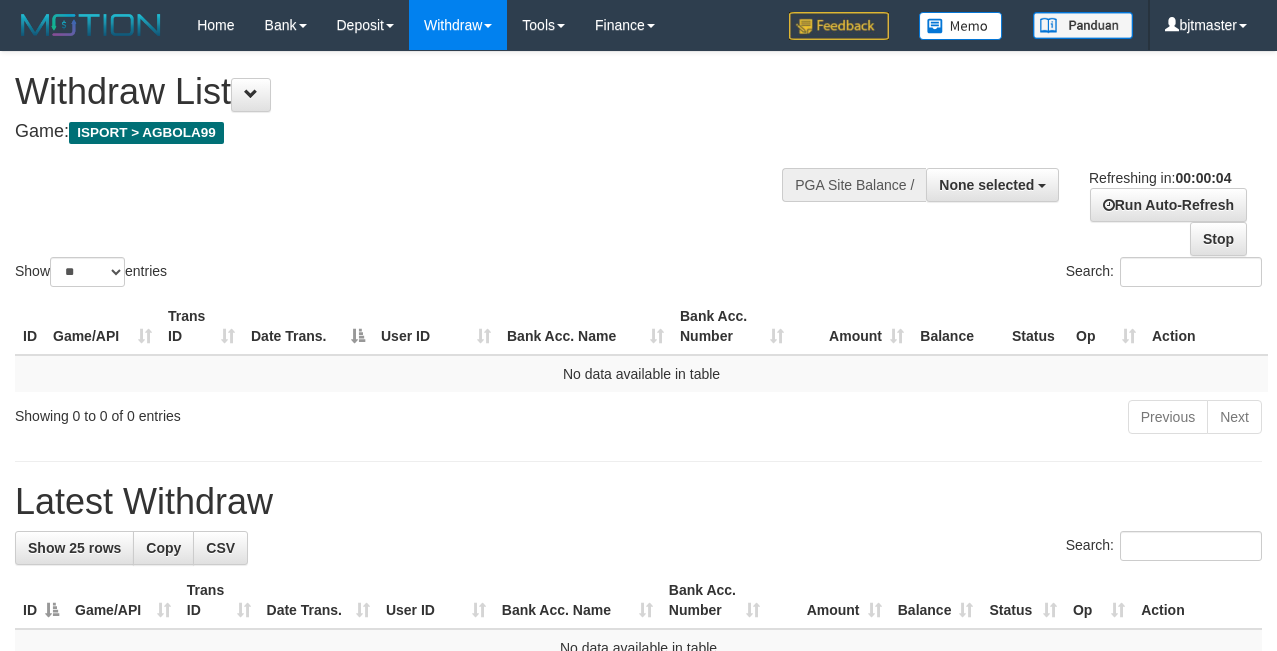 scroll, scrollTop: 0, scrollLeft: 0, axis: both 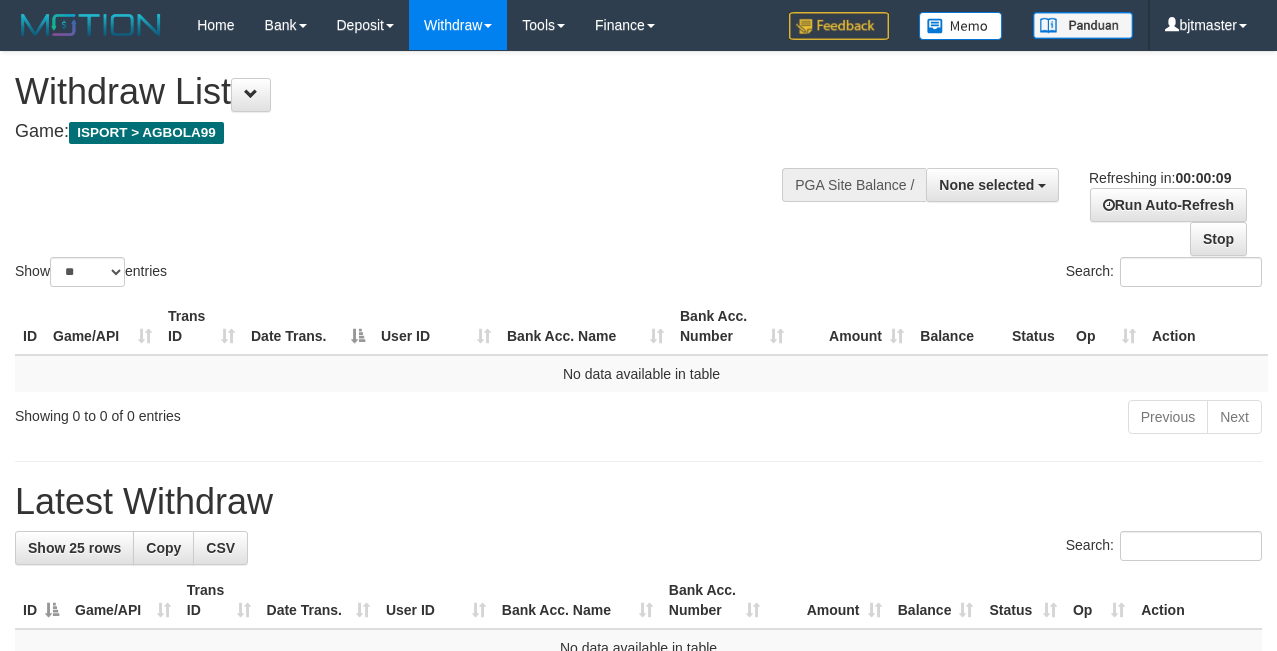select 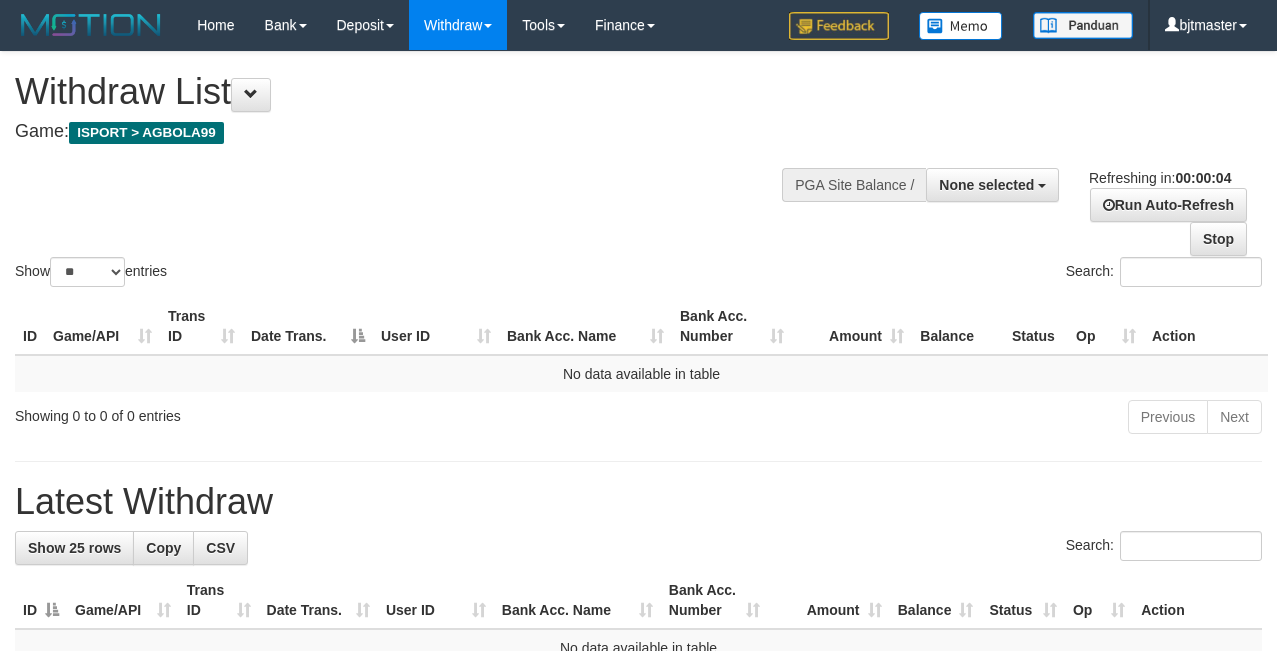 scroll, scrollTop: 0, scrollLeft: 0, axis: both 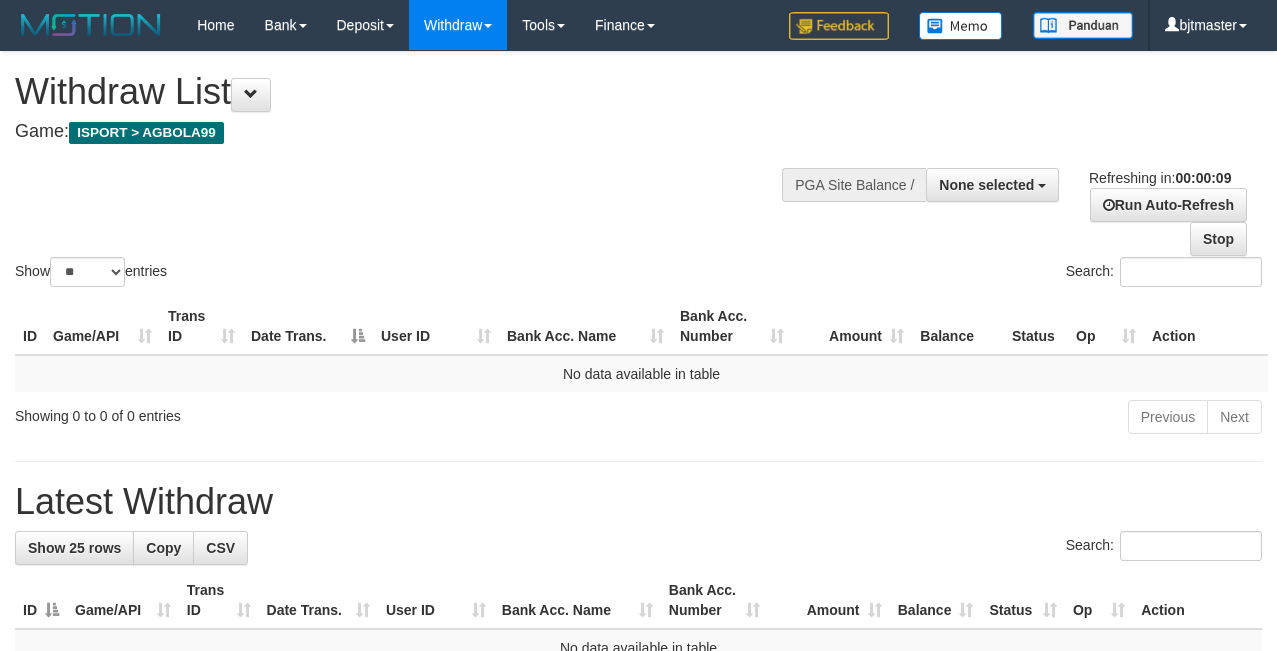 select 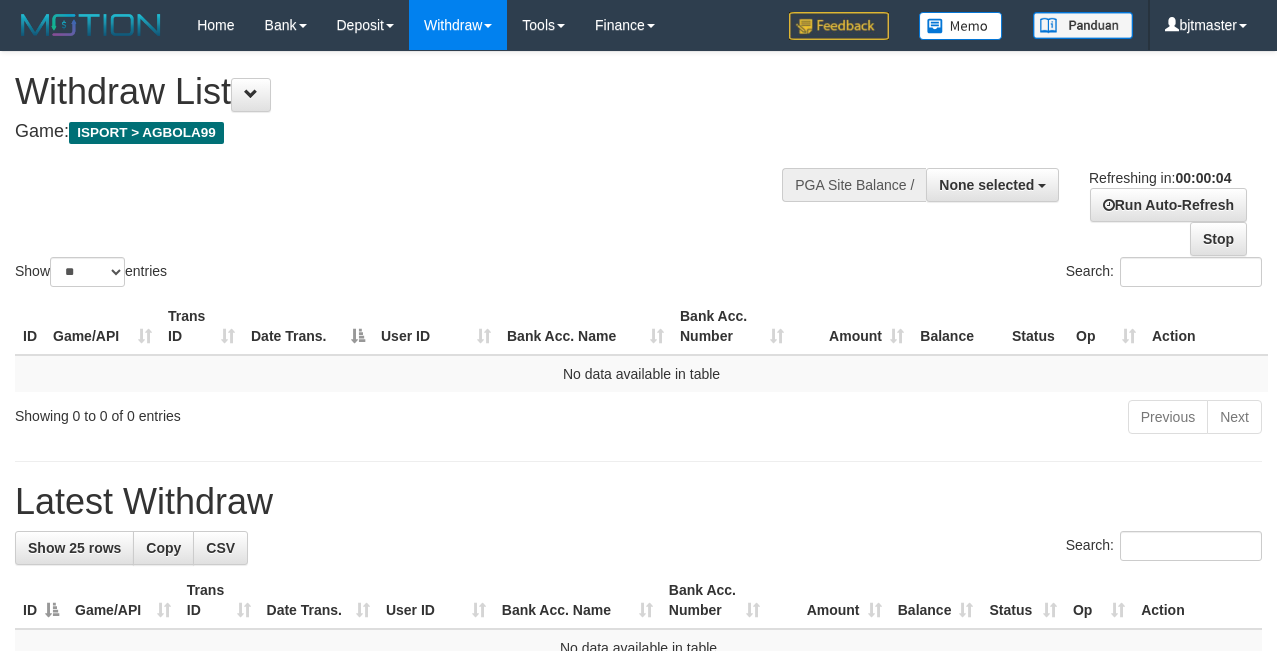 scroll, scrollTop: 0, scrollLeft: 0, axis: both 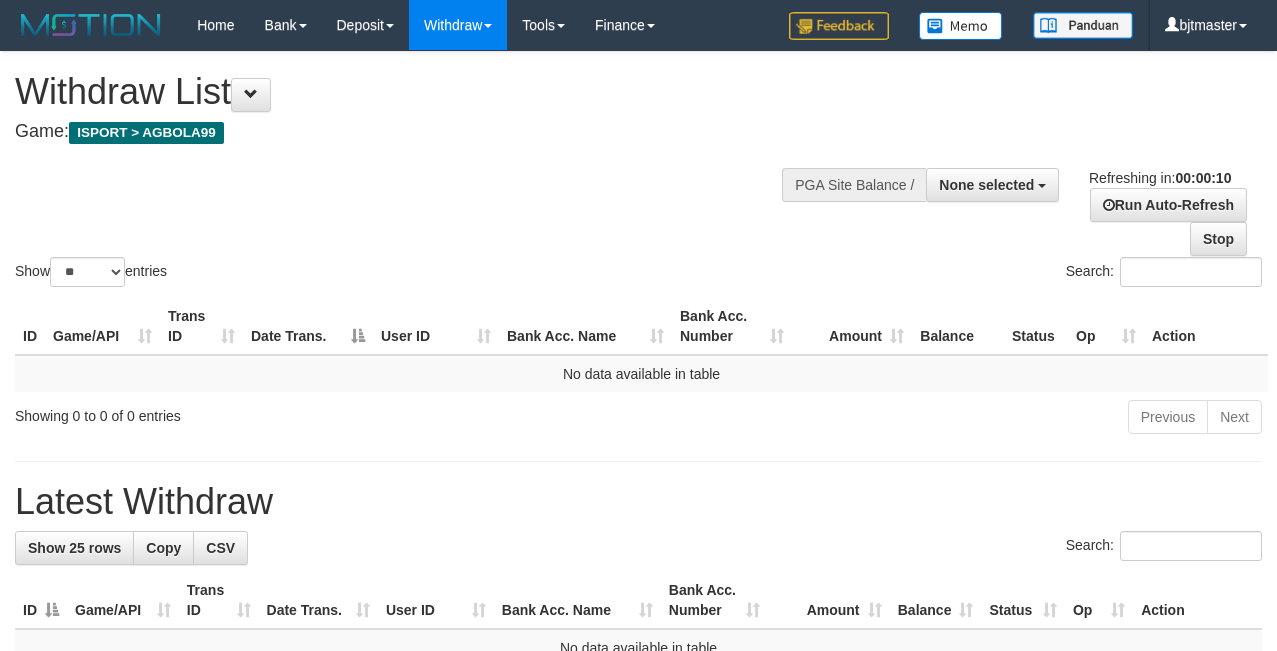 select 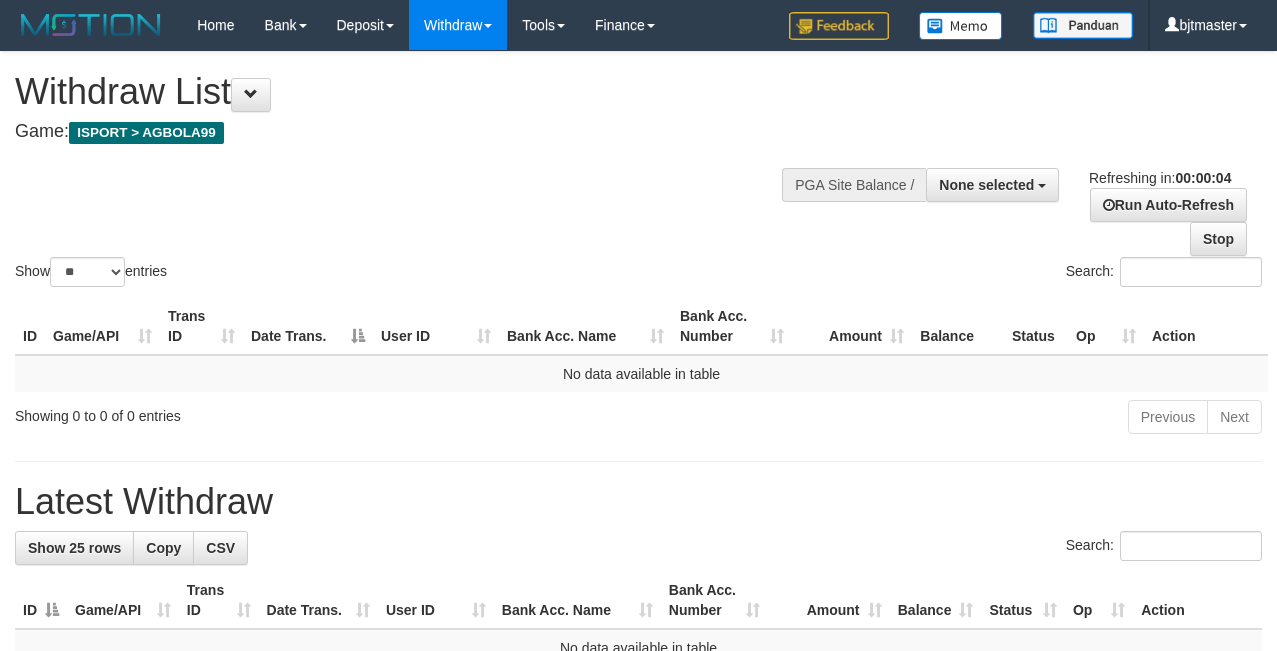 scroll, scrollTop: 0, scrollLeft: 0, axis: both 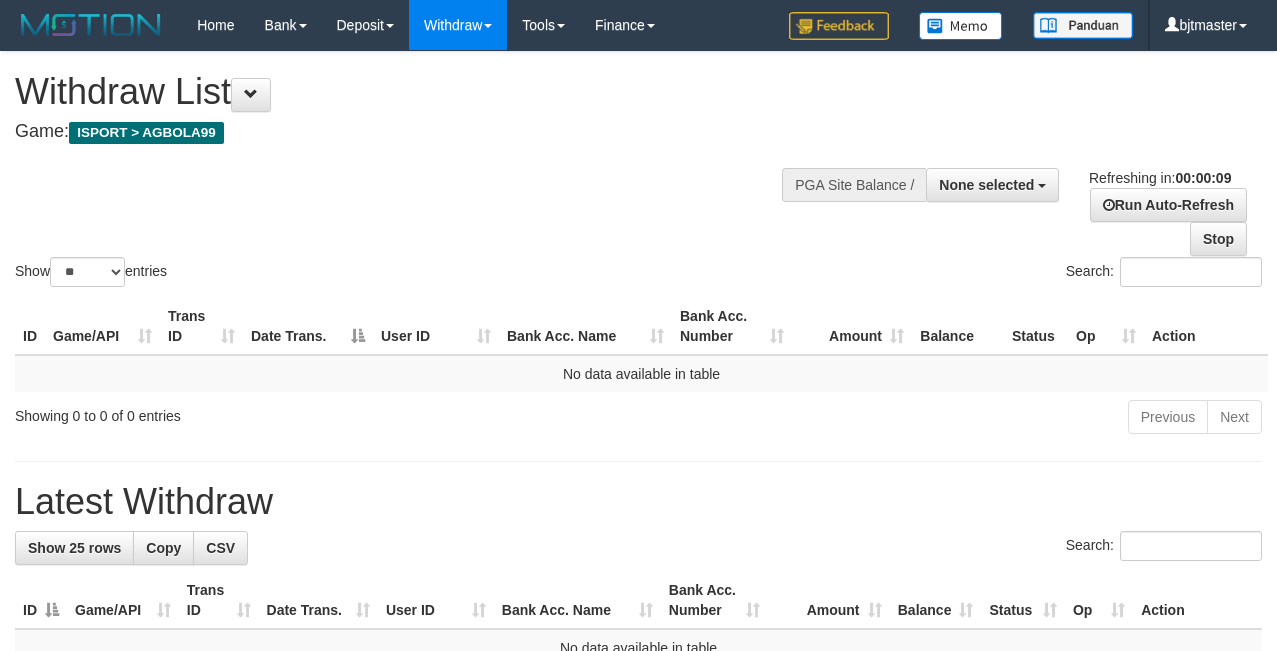 select 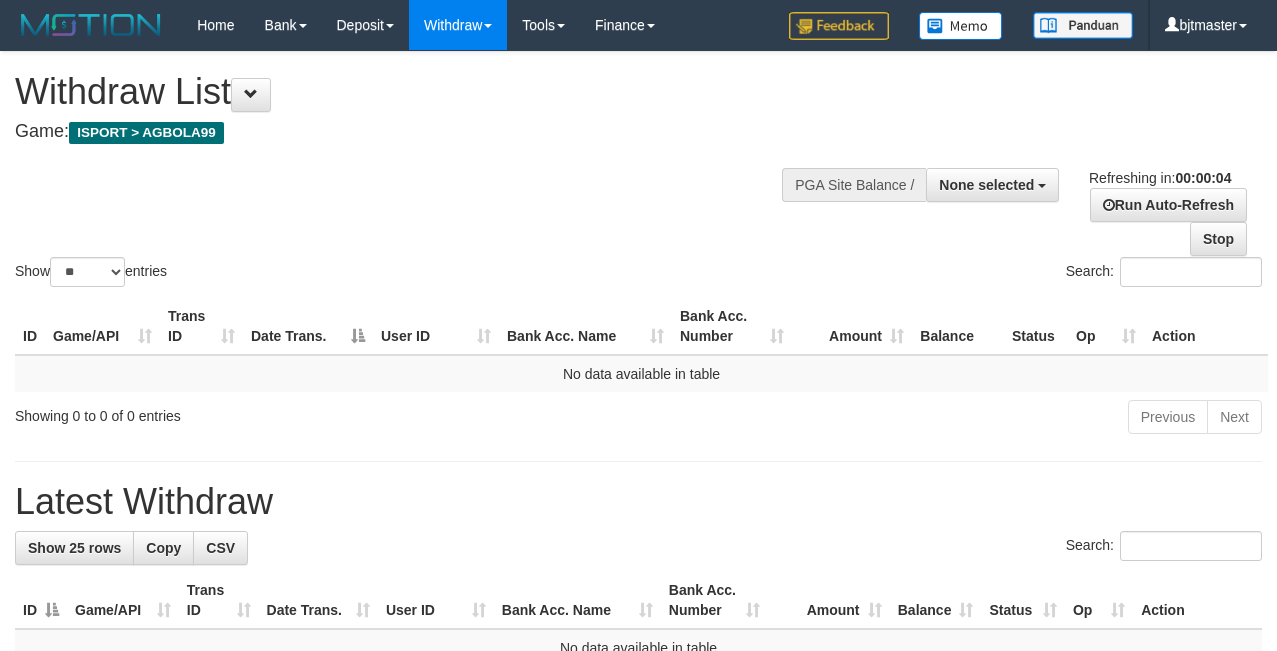 scroll, scrollTop: 0, scrollLeft: 0, axis: both 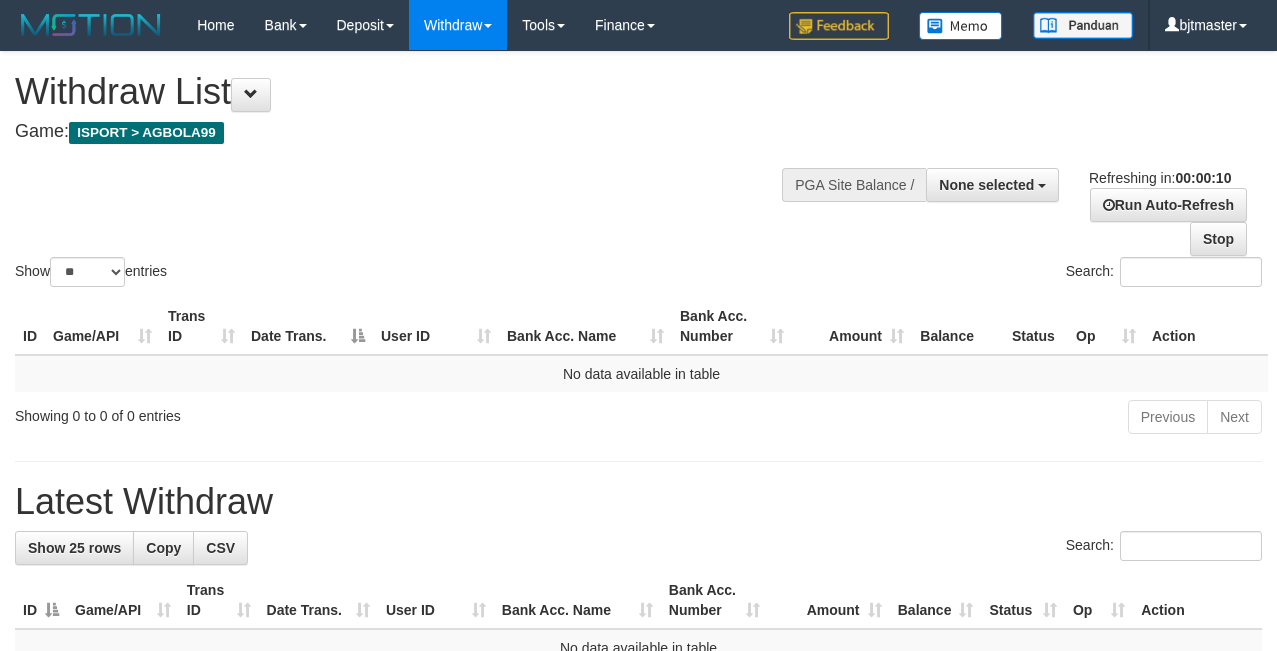select 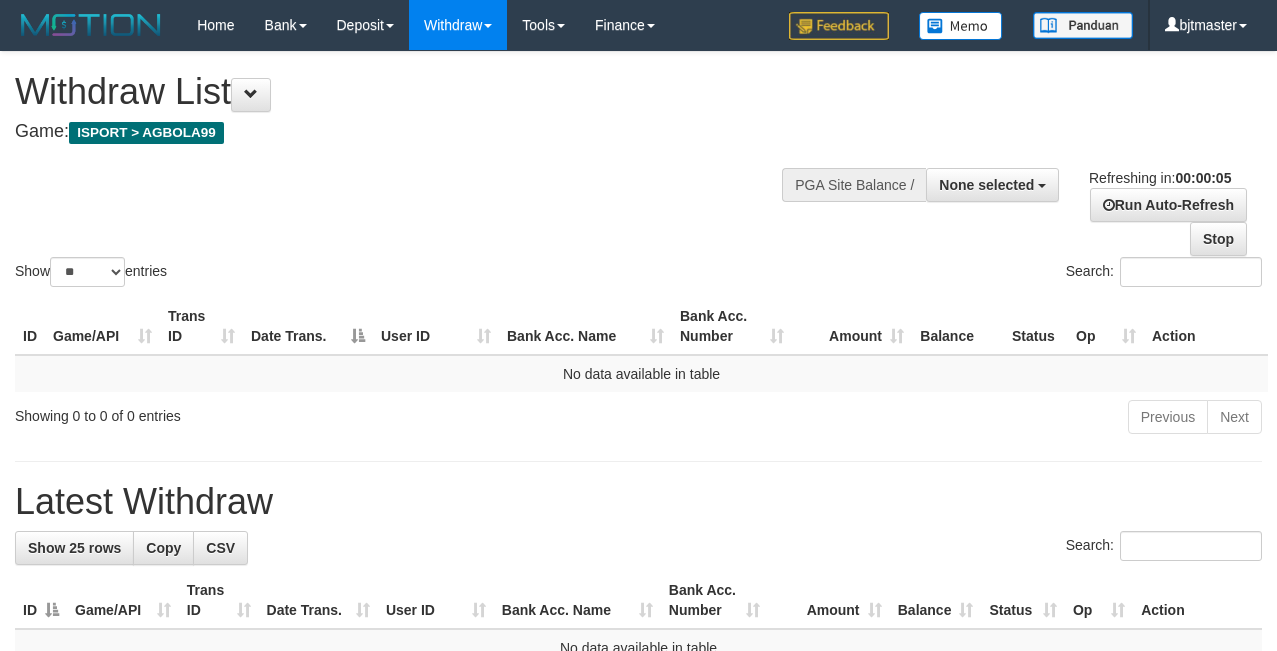 scroll, scrollTop: 0, scrollLeft: 0, axis: both 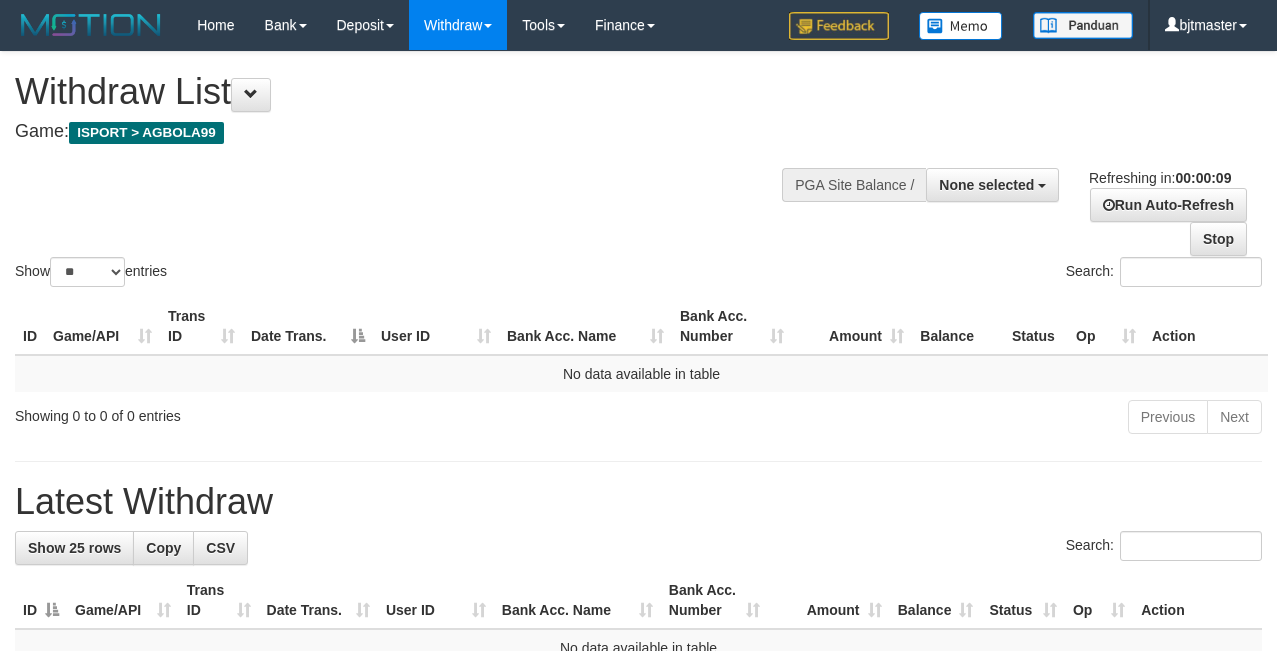 select 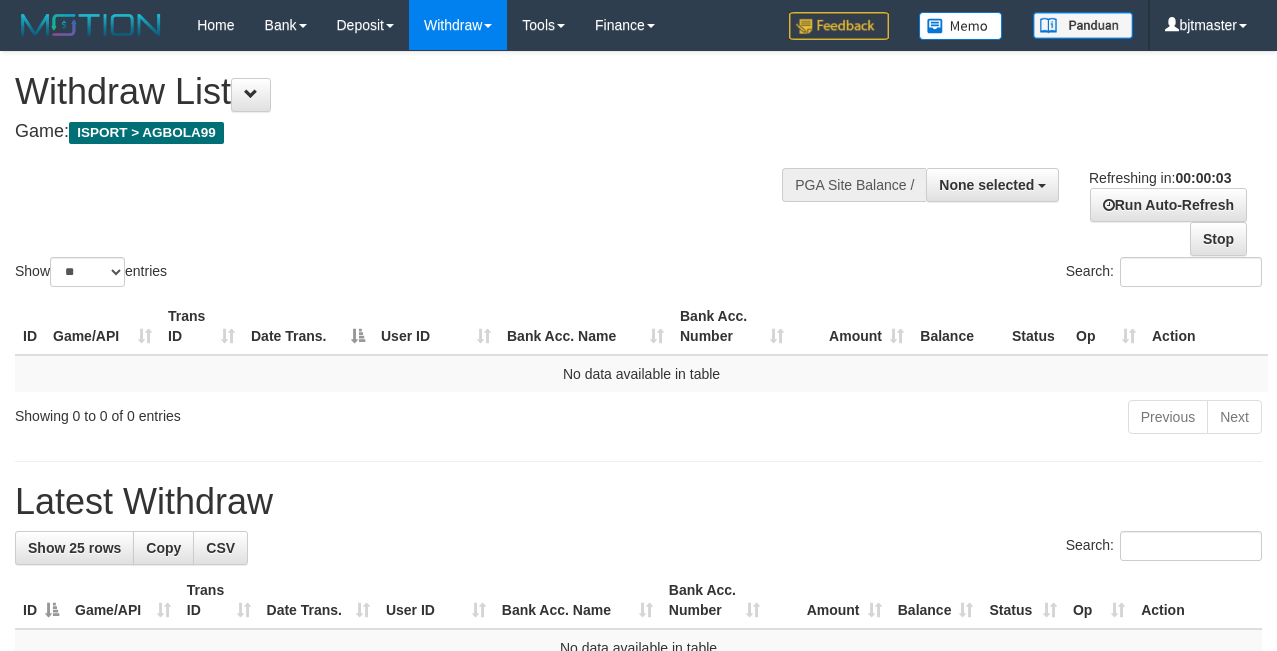 scroll, scrollTop: 0, scrollLeft: 0, axis: both 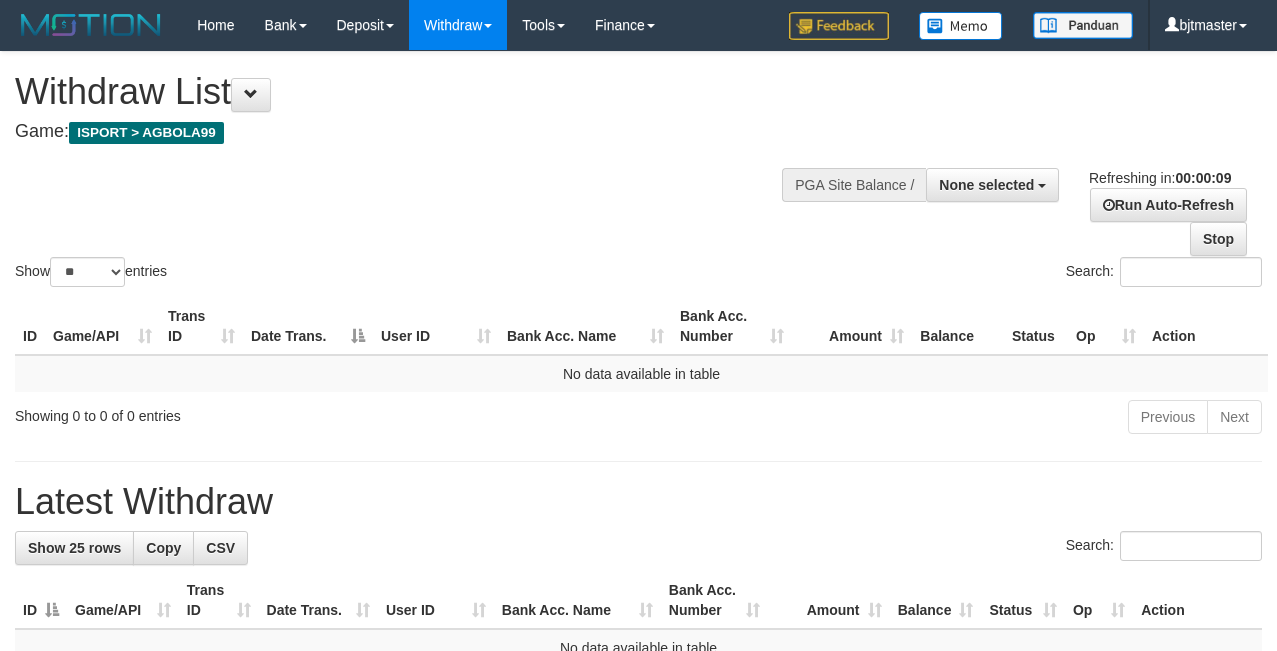 select 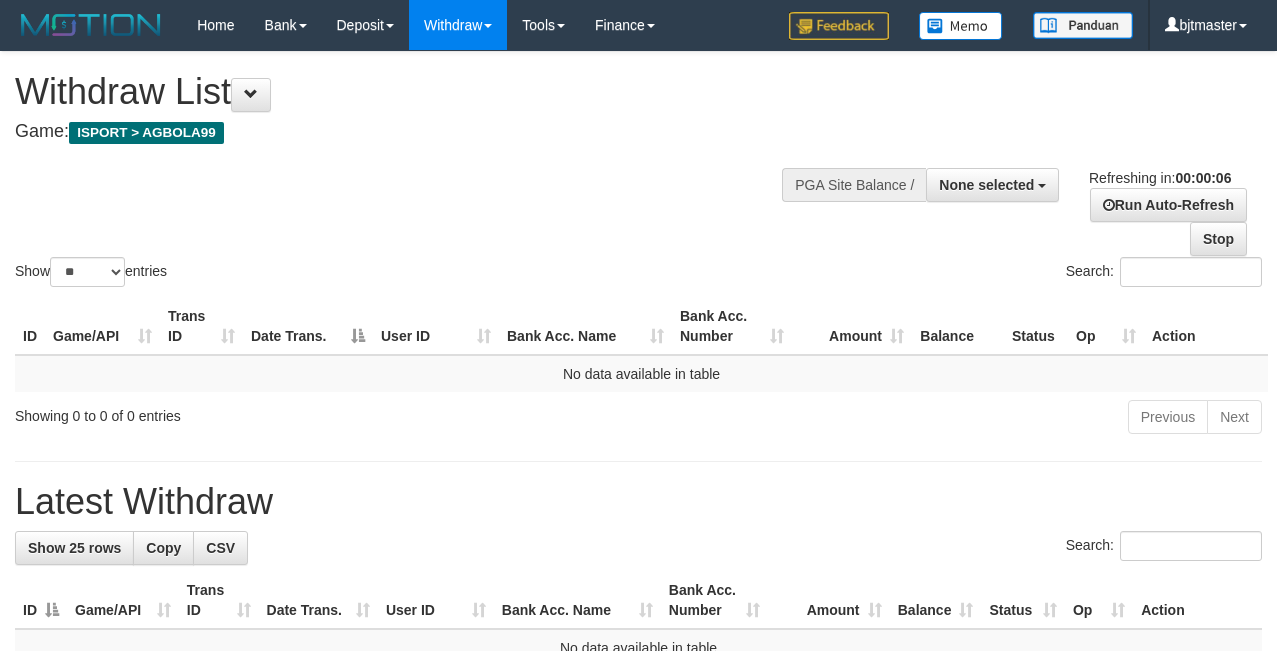 scroll, scrollTop: 0, scrollLeft: 0, axis: both 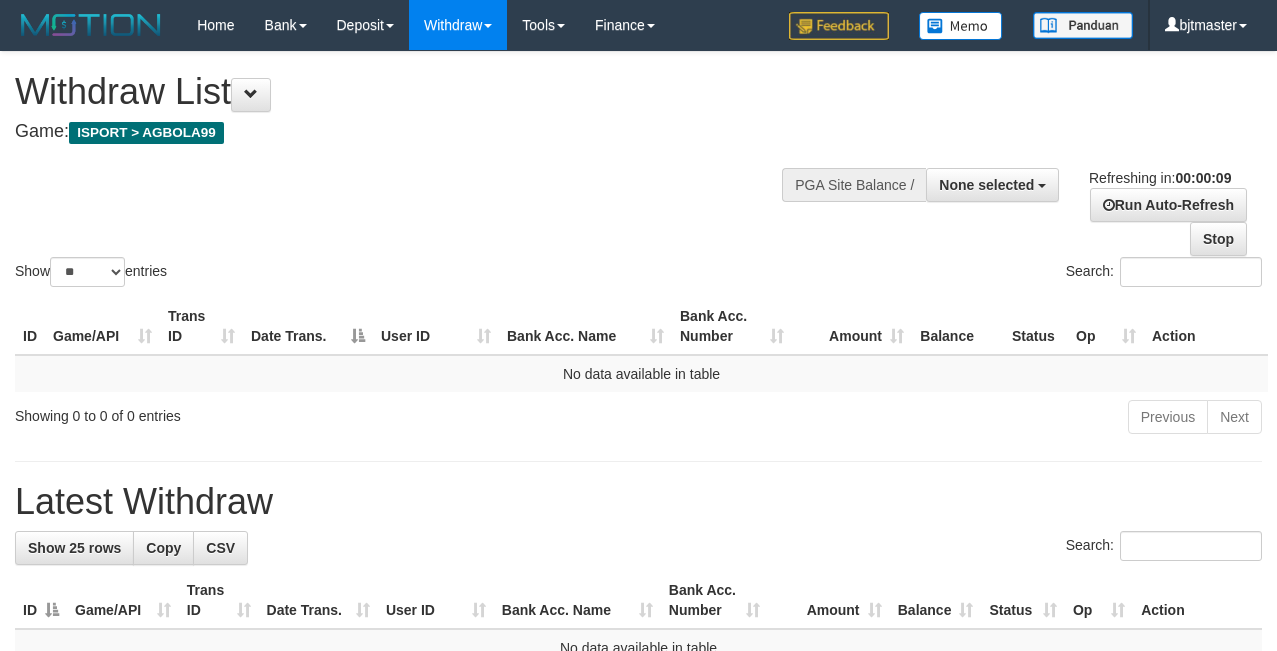select 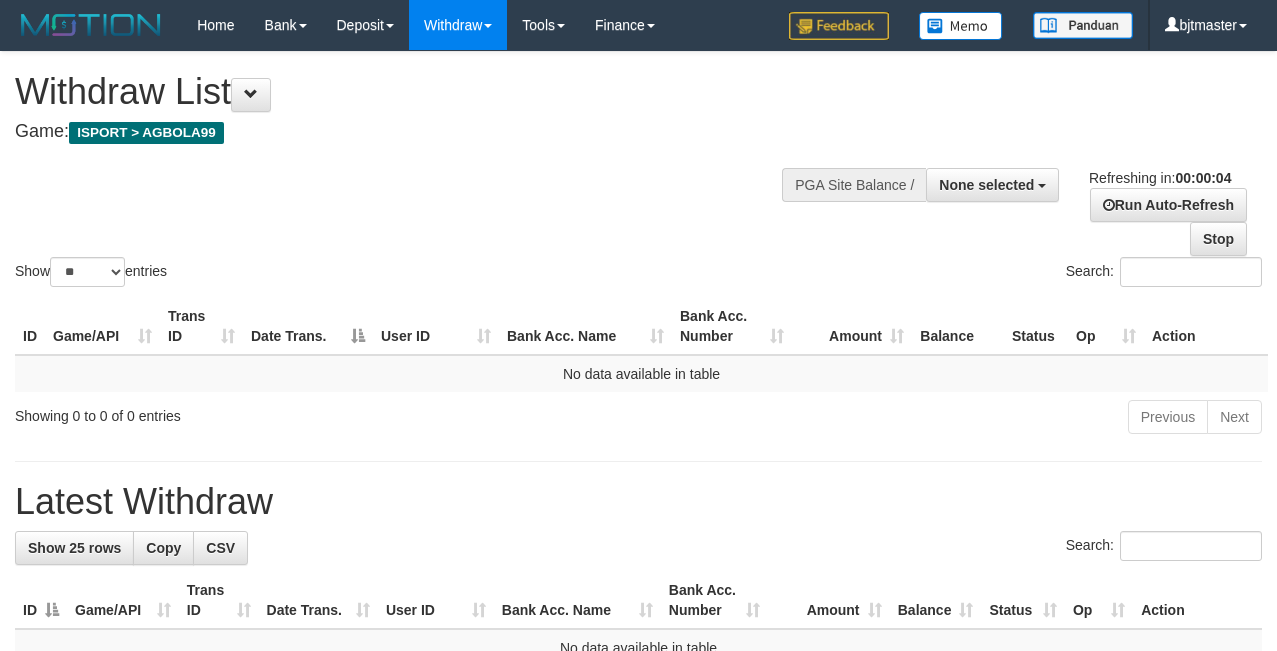 scroll, scrollTop: 0, scrollLeft: 0, axis: both 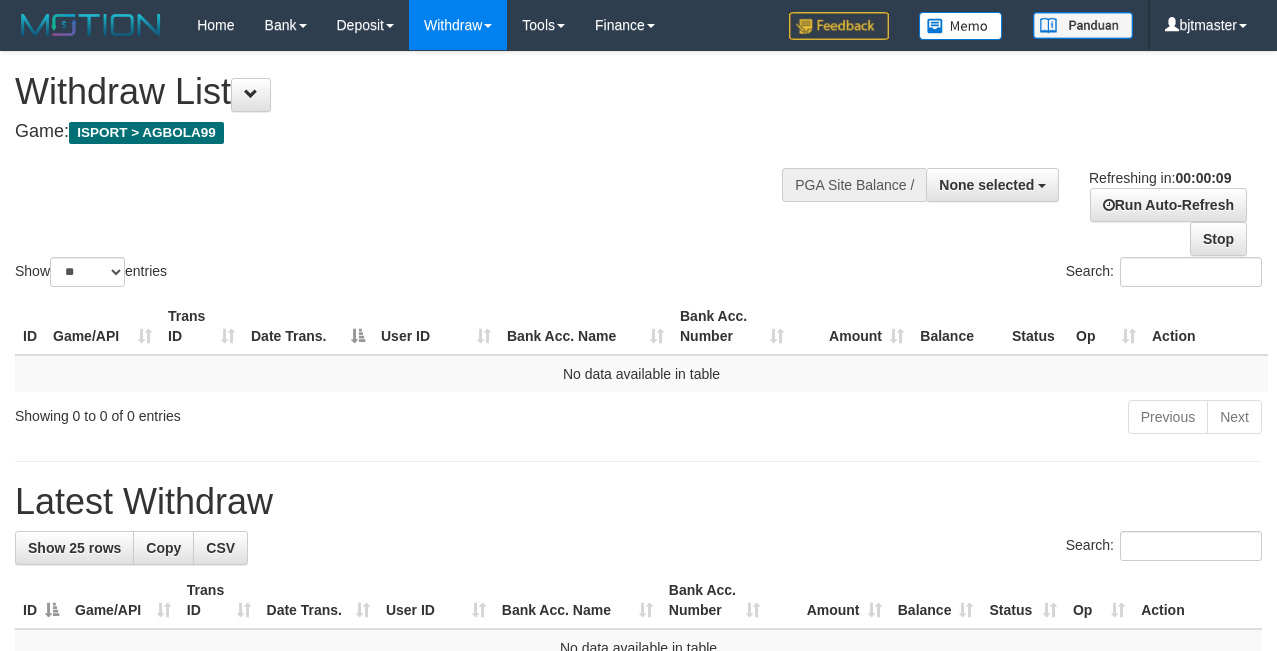 select 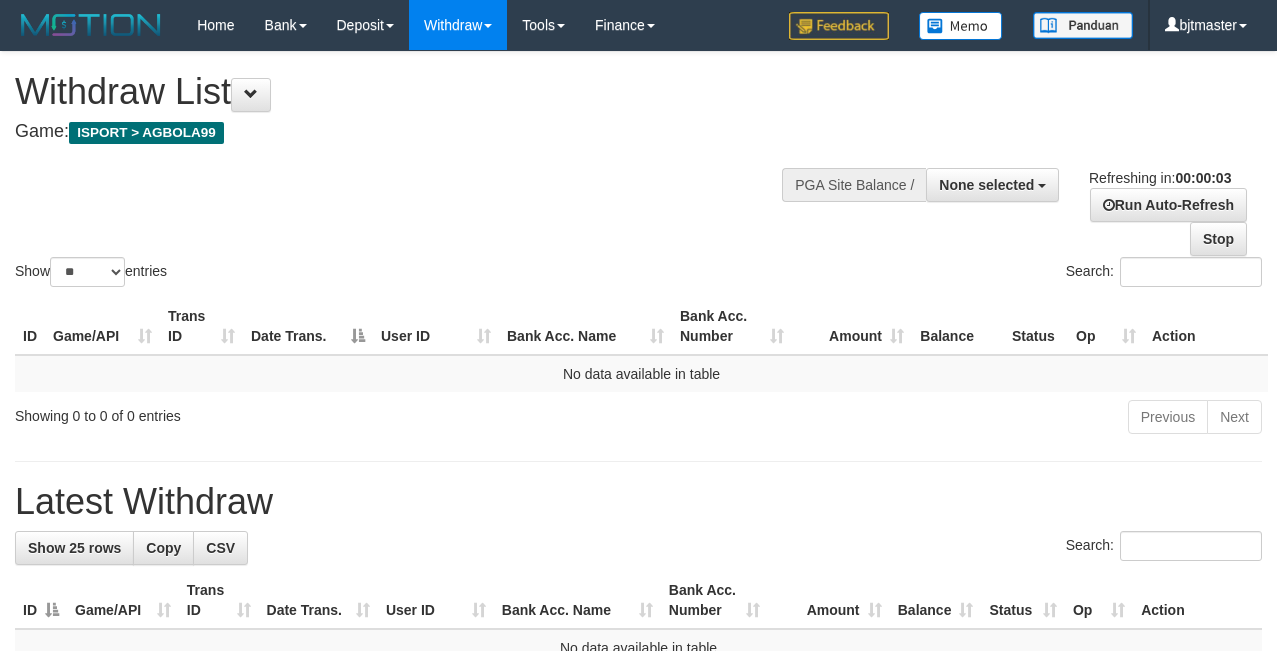 scroll, scrollTop: 0, scrollLeft: 0, axis: both 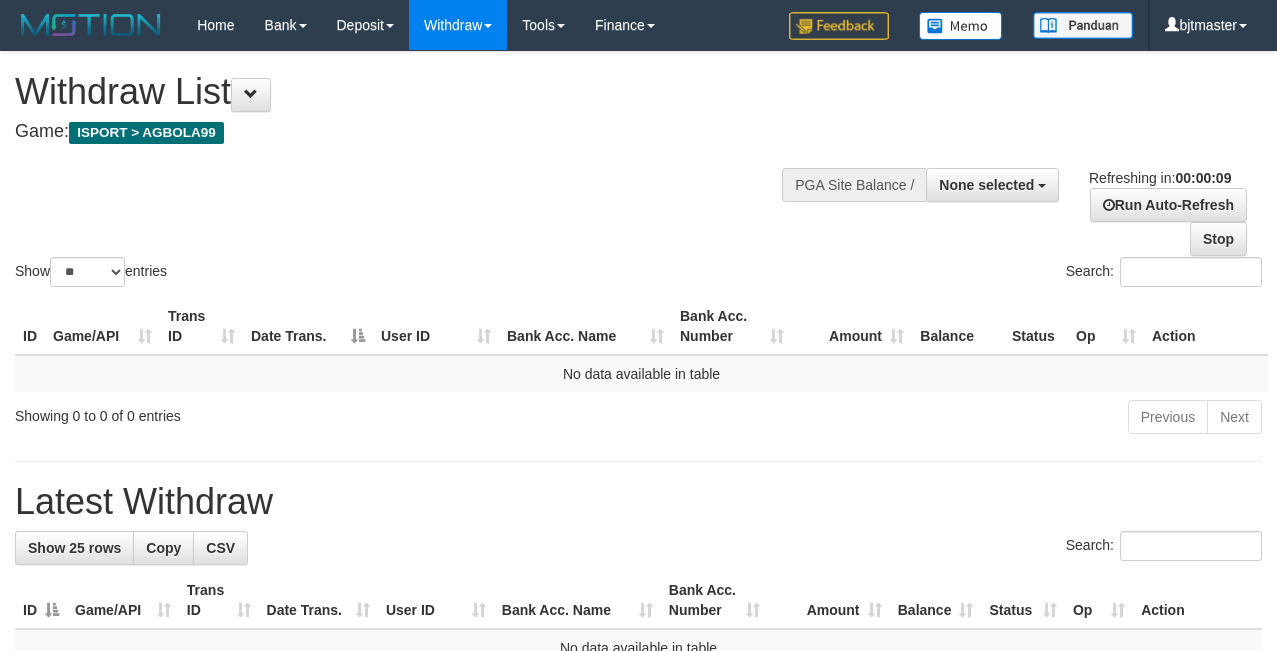 select 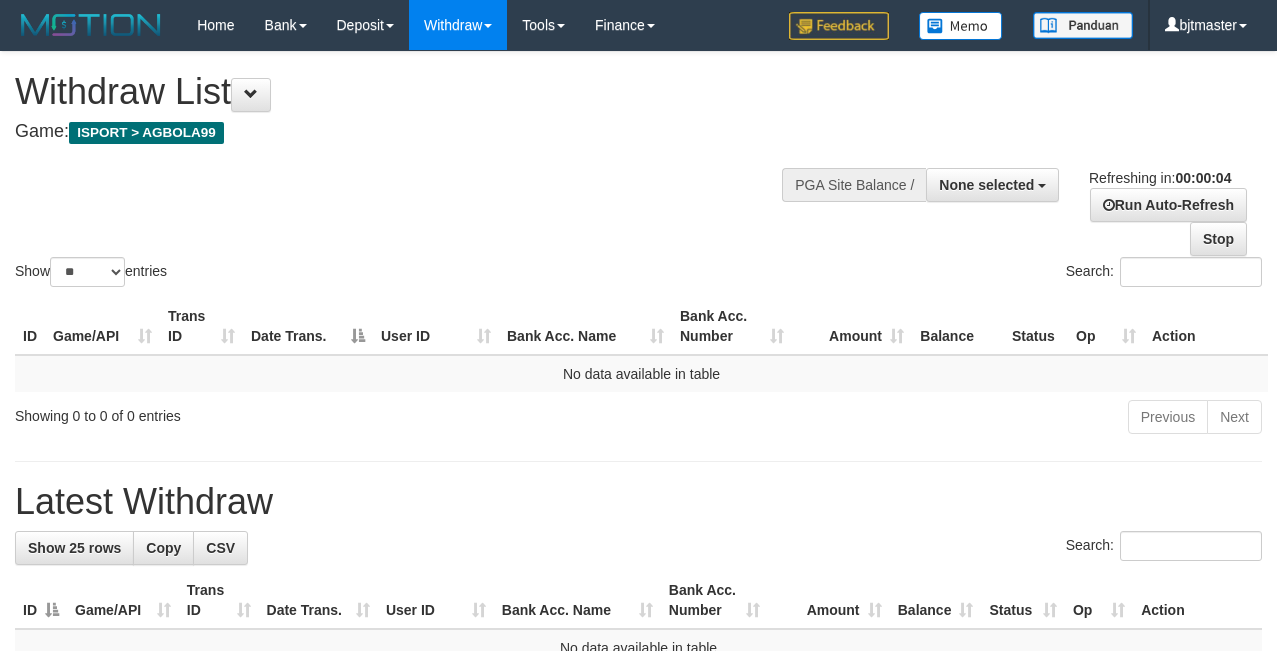 scroll, scrollTop: 0, scrollLeft: 0, axis: both 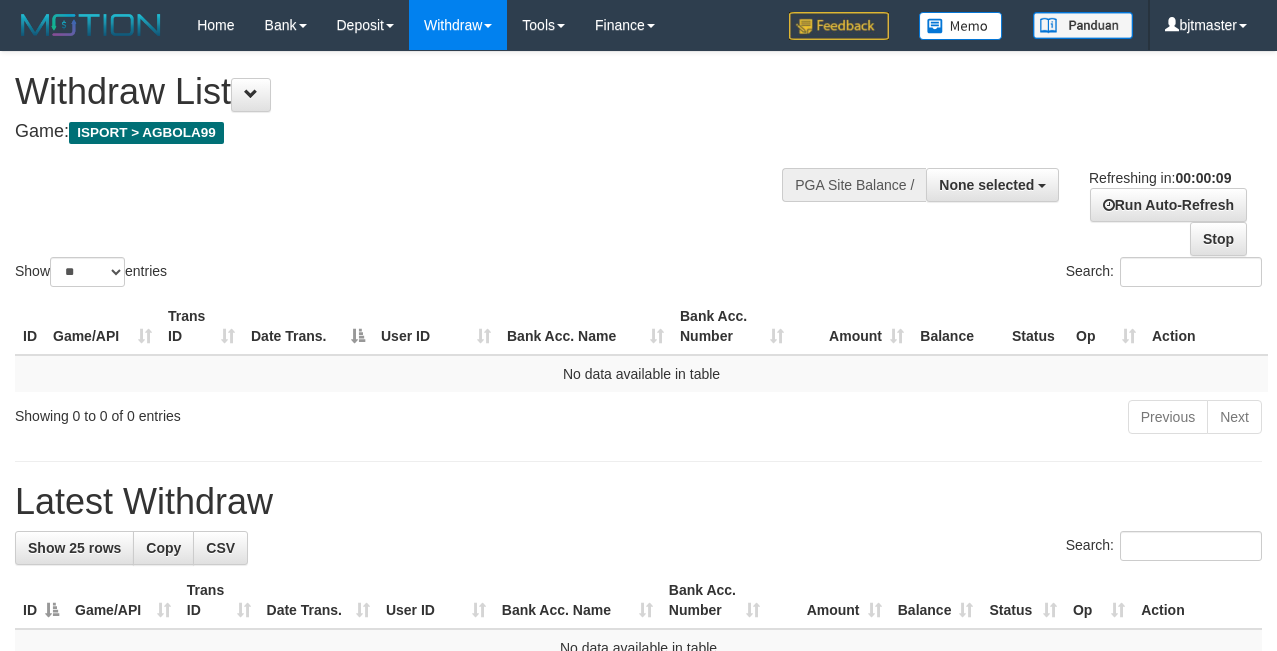 select 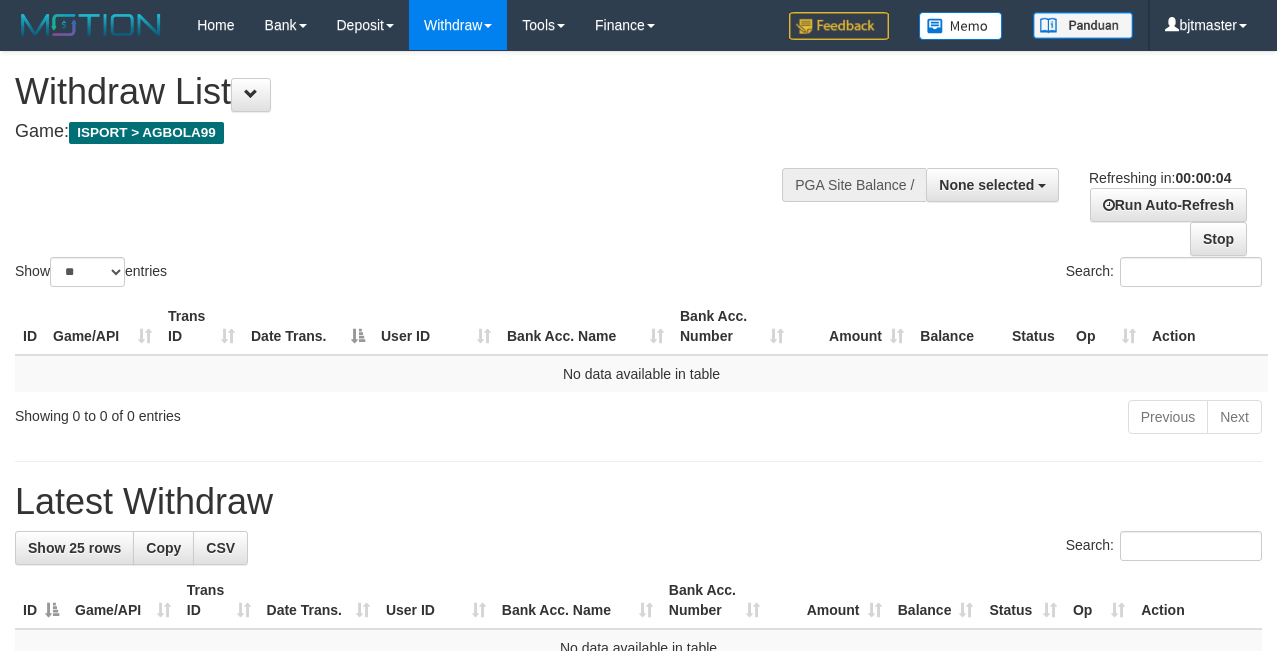 scroll, scrollTop: 0, scrollLeft: 0, axis: both 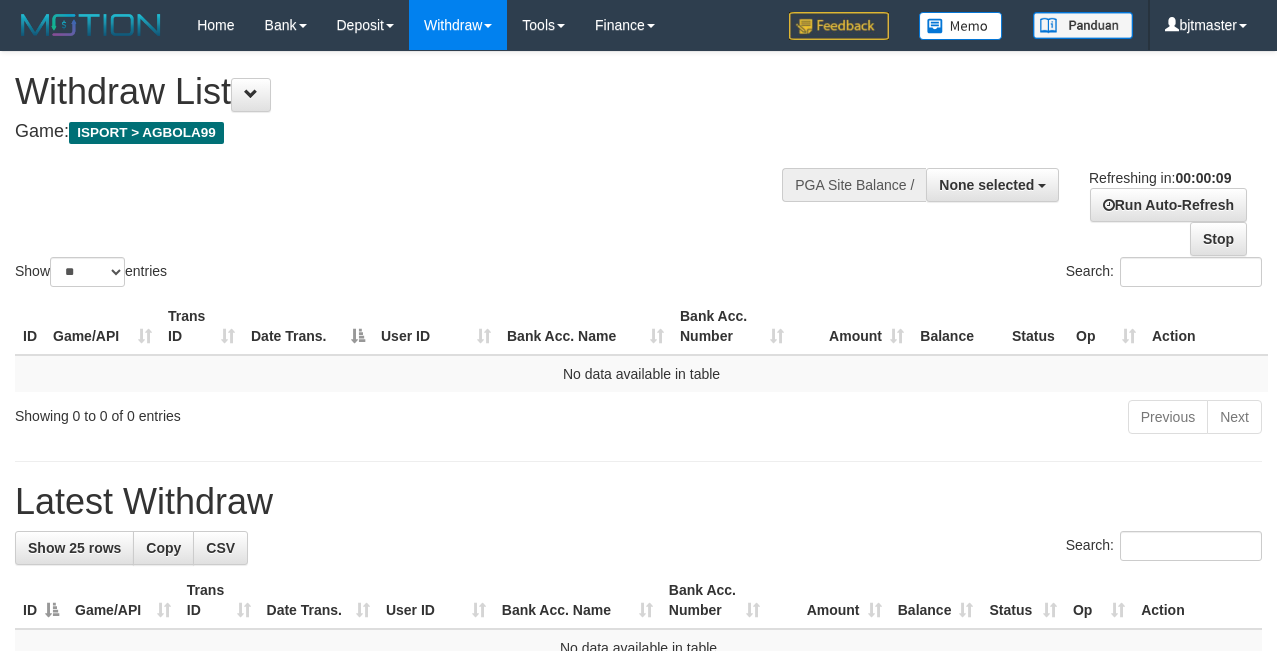 select 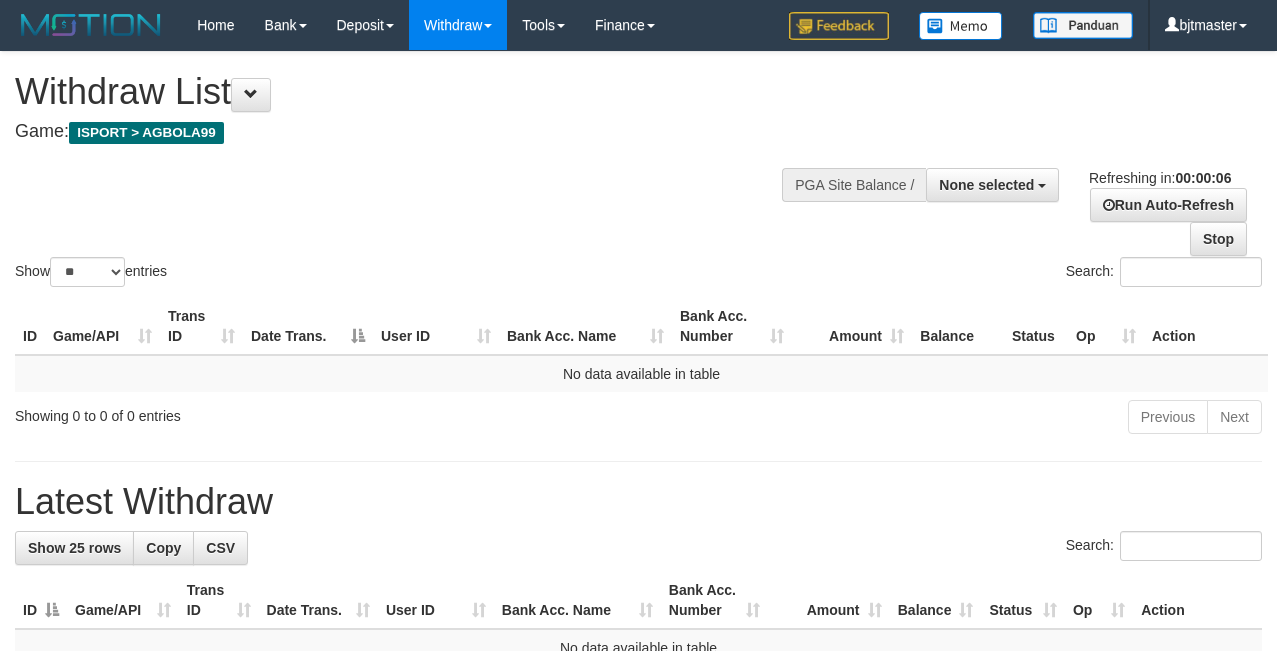 scroll, scrollTop: 0, scrollLeft: 0, axis: both 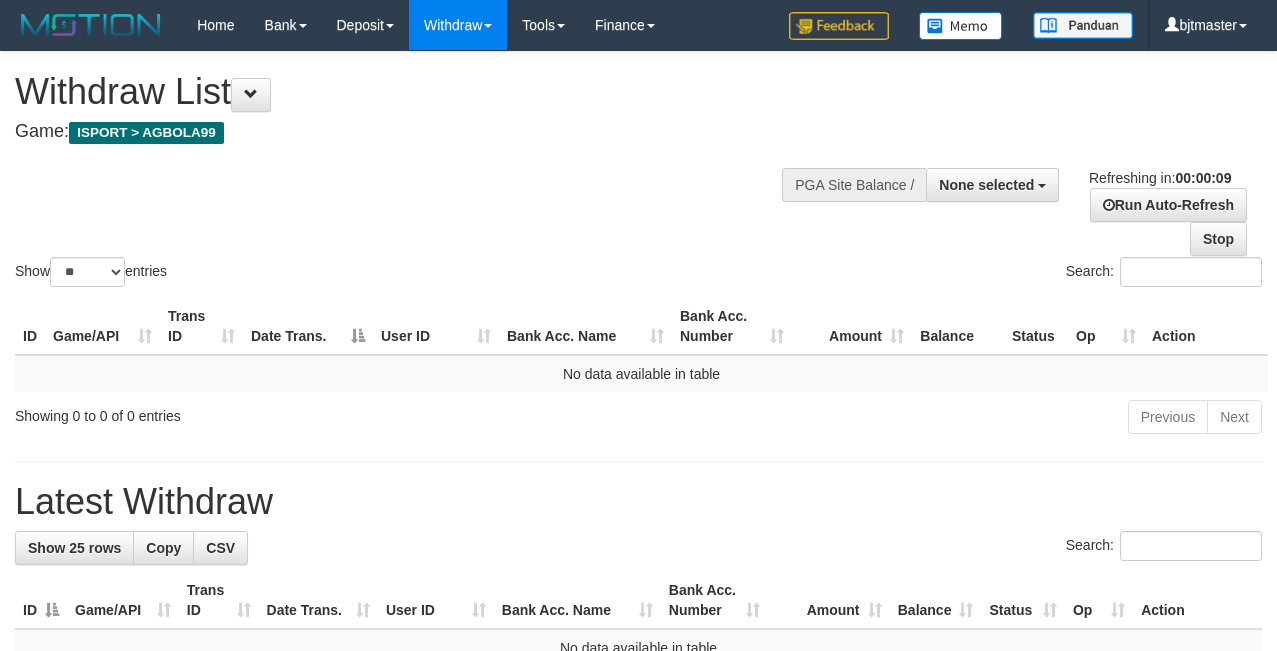 select 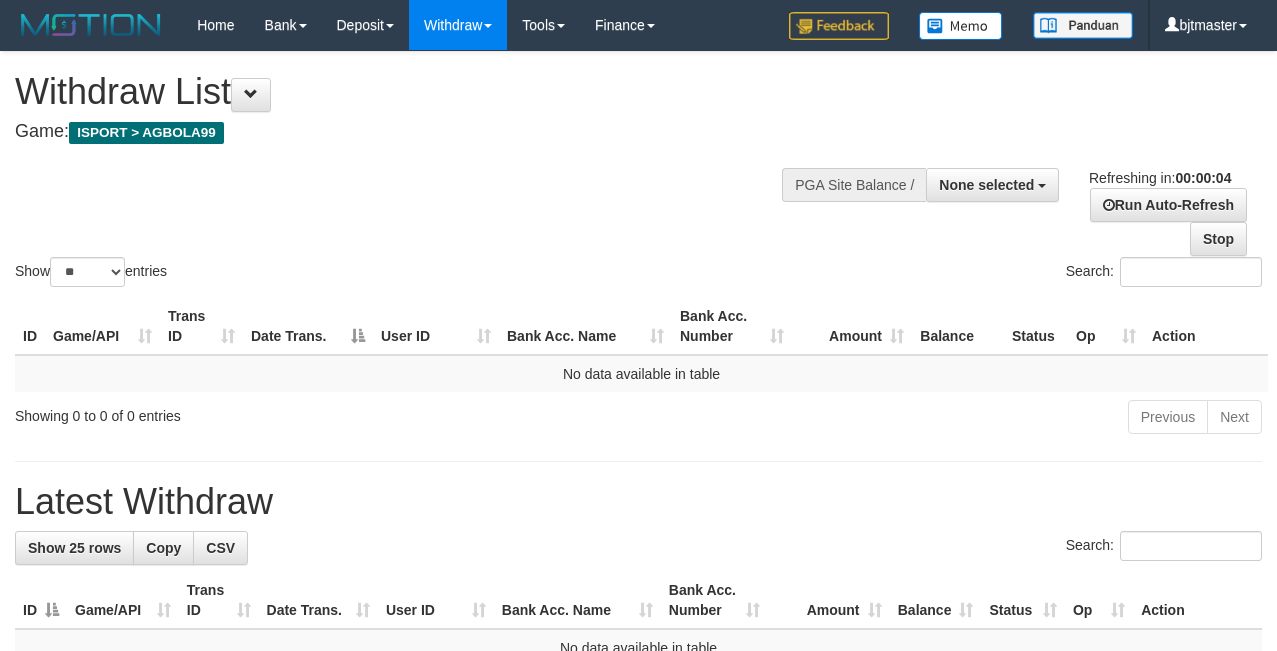 scroll, scrollTop: 0, scrollLeft: 0, axis: both 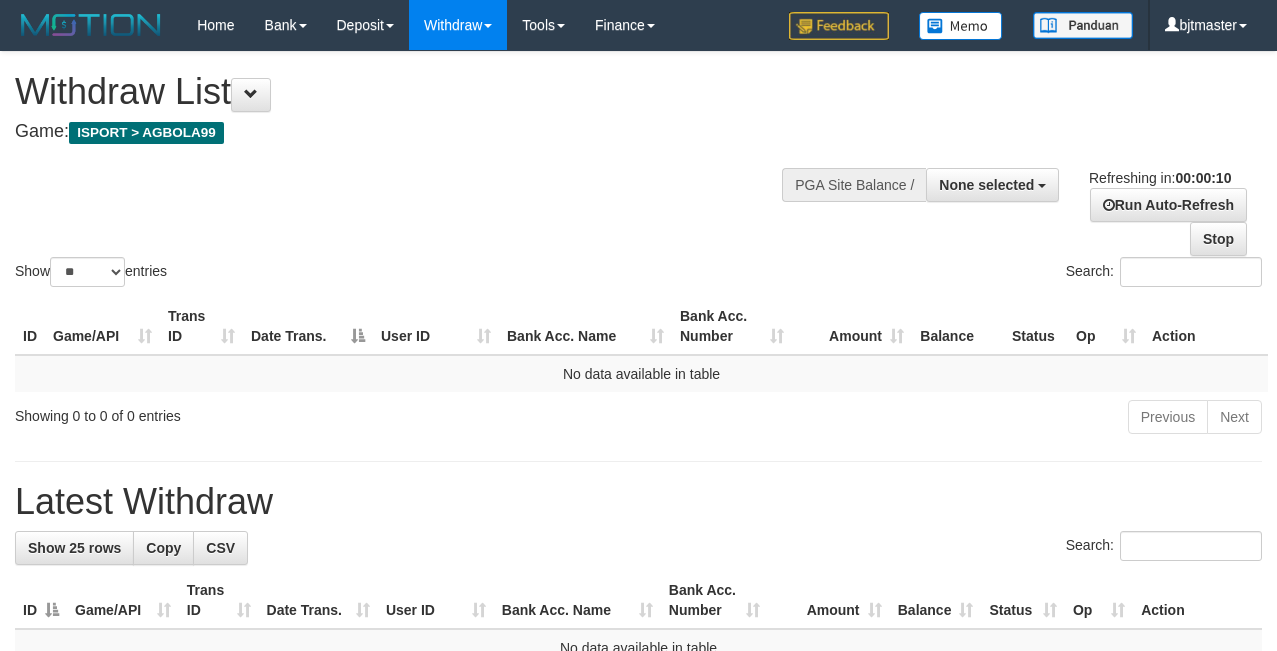 select 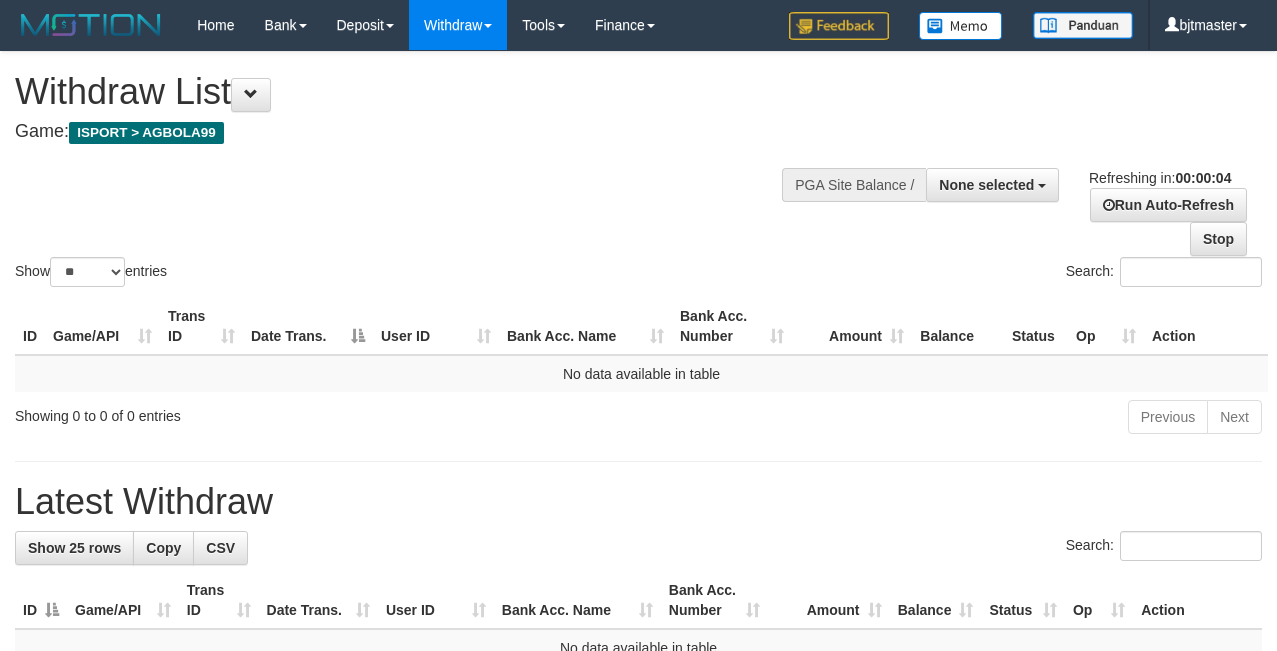 scroll, scrollTop: 0, scrollLeft: 0, axis: both 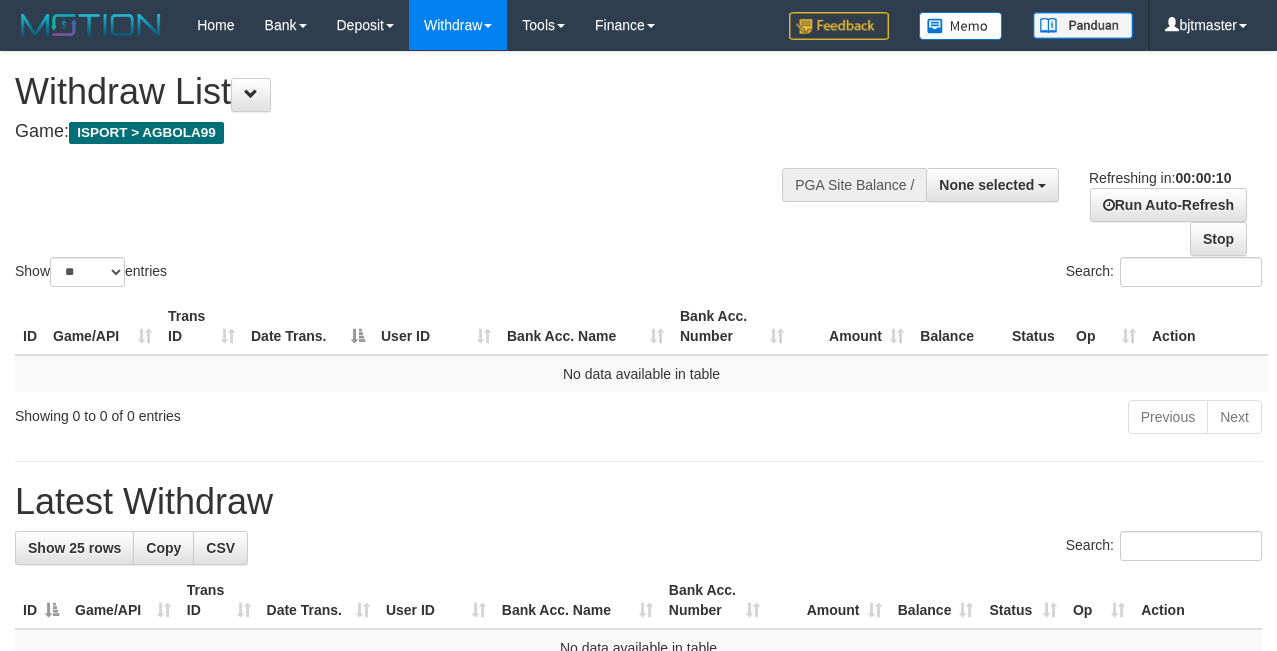 select 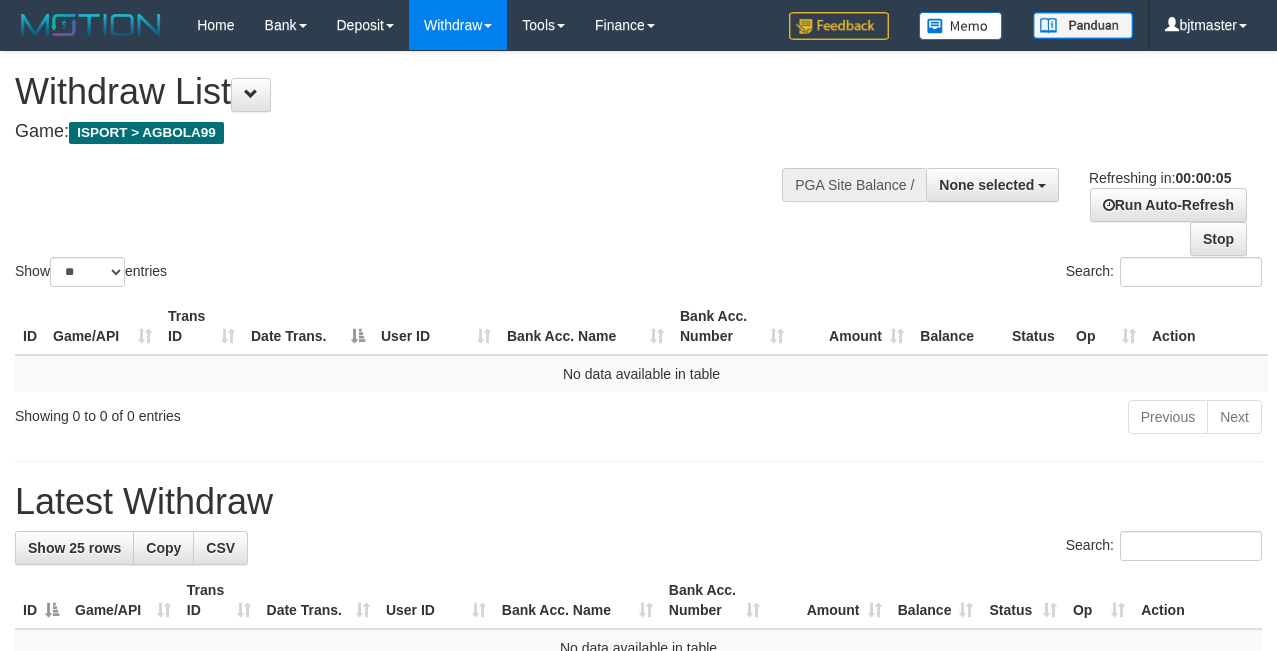 scroll, scrollTop: 0, scrollLeft: 0, axis: both 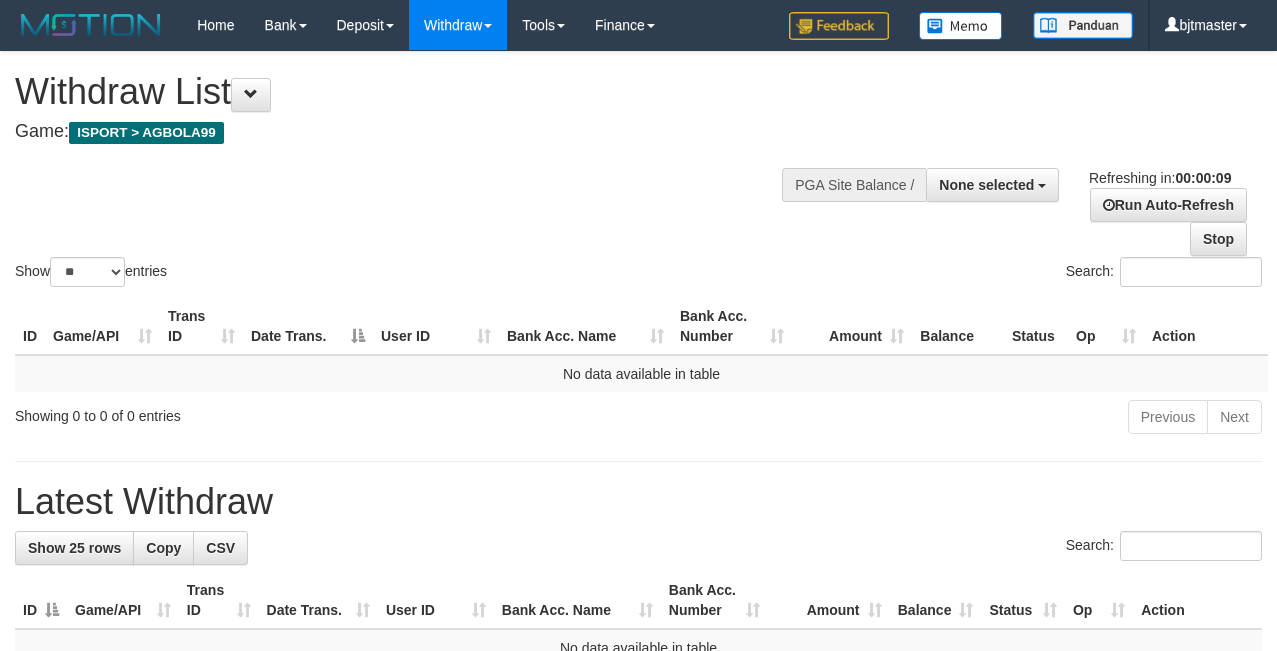 select 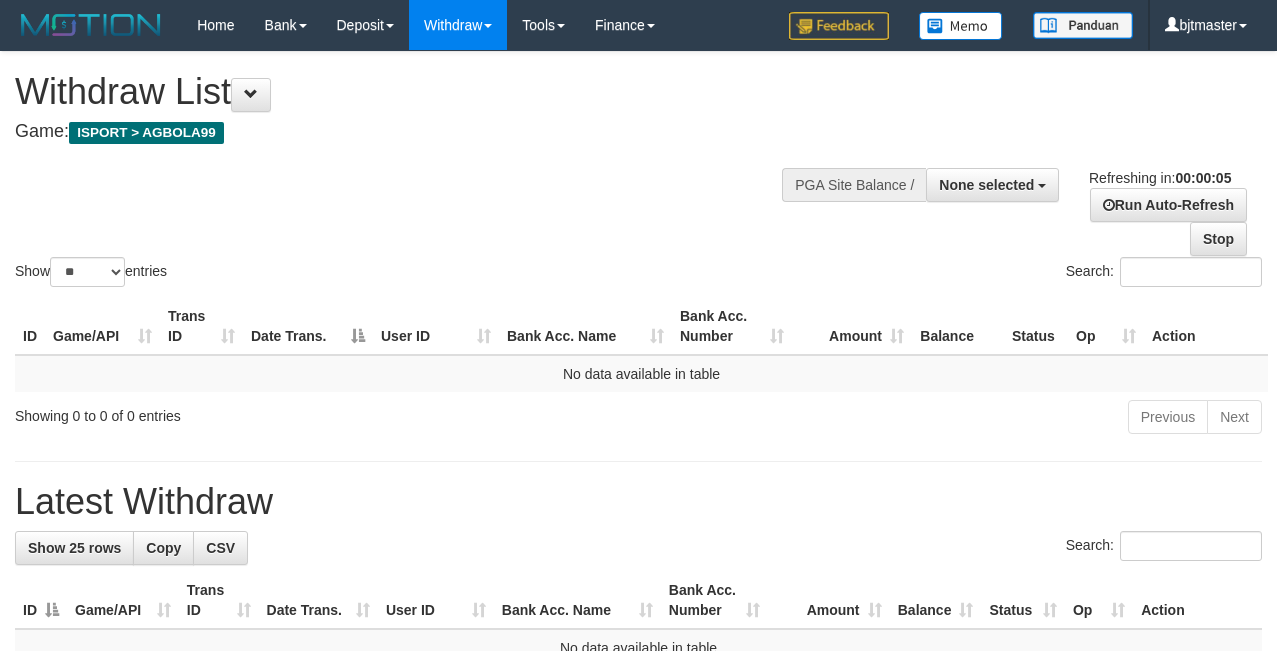 scroll, scrollTop: 0, scrollLeft: 0, axis: both 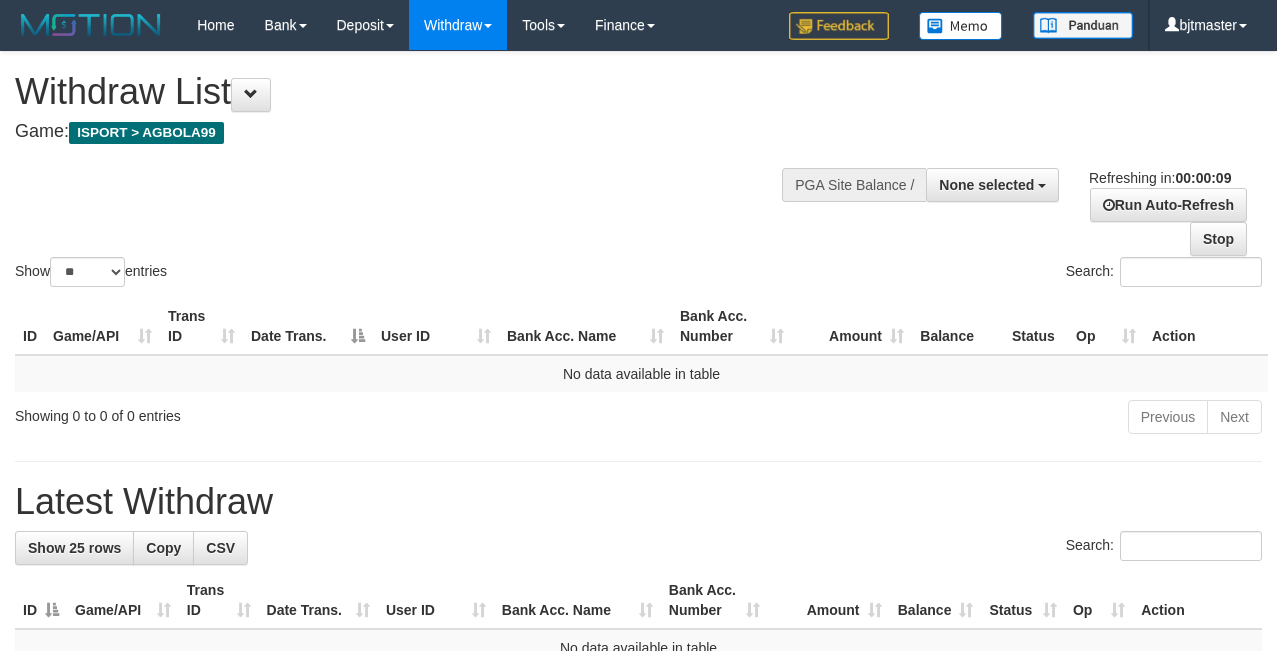 select 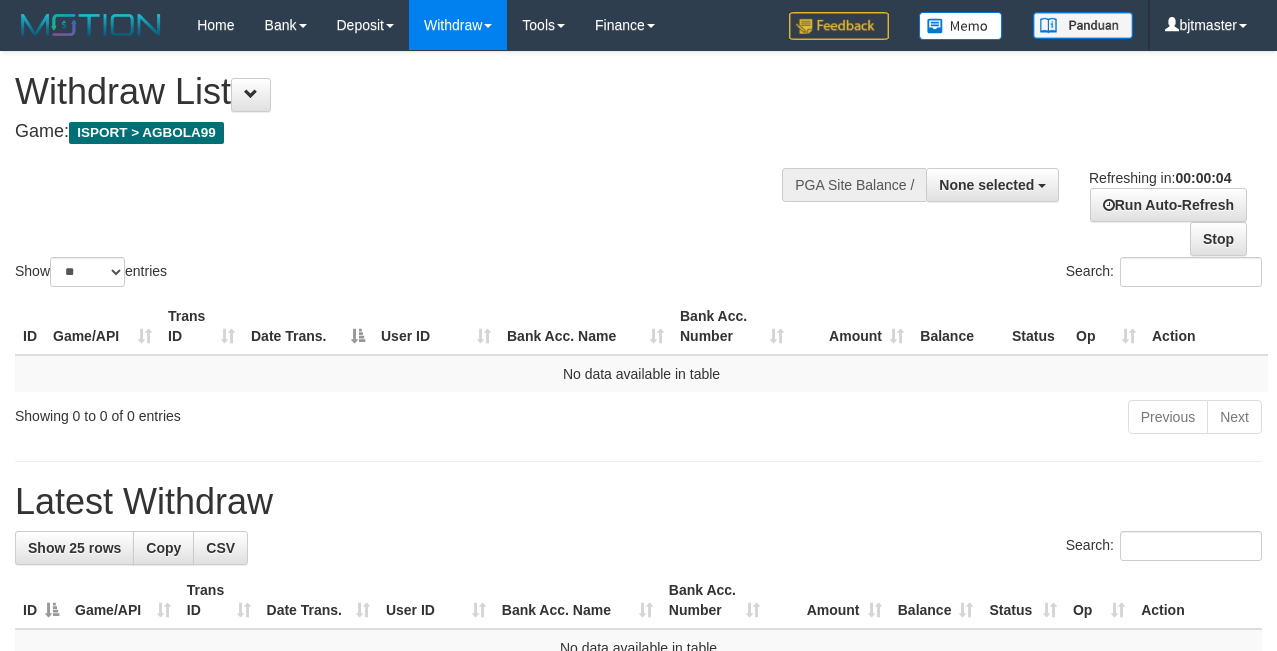 scroll, scrollTop: 0, scrollLeft: 0, axis: both 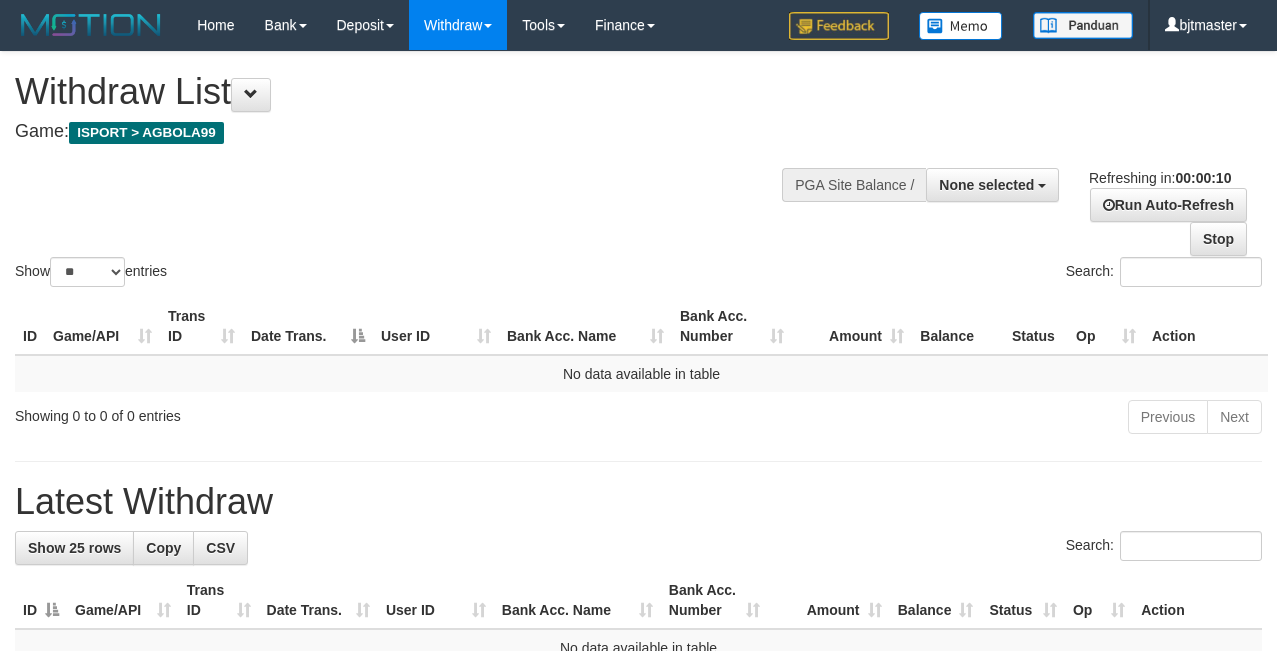 select 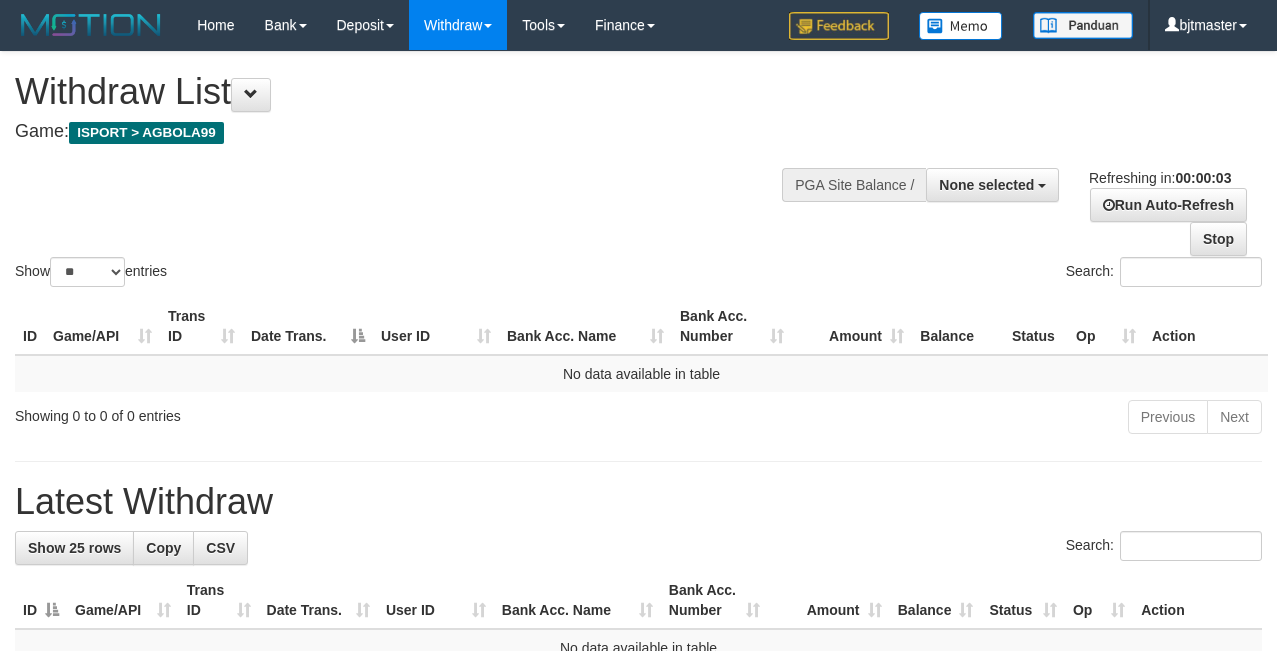 scroll, scrollTop: 0, scrollLeft: 0, axis: both 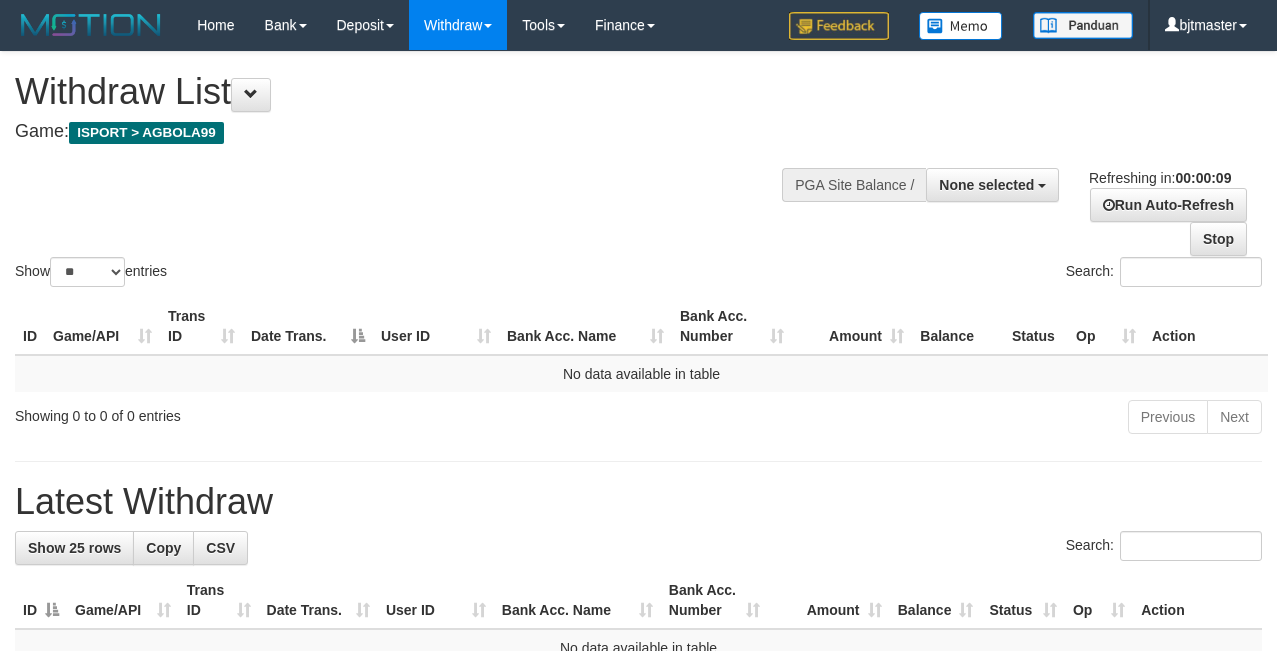 select 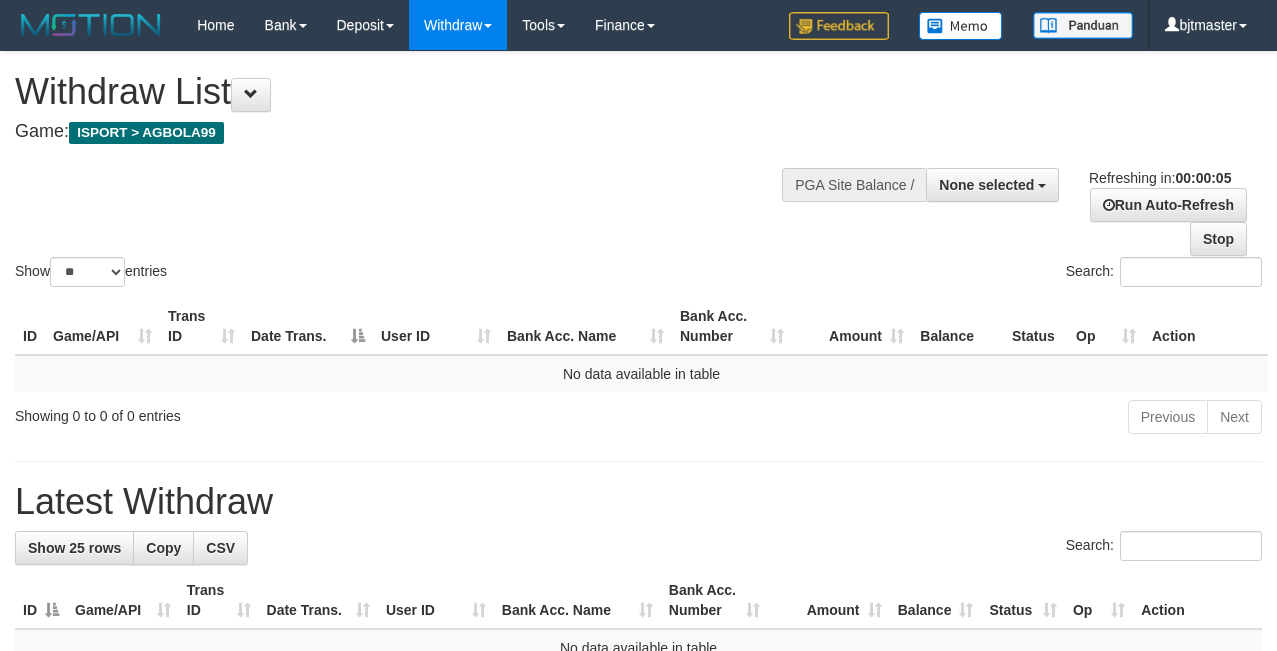 scroll, scrollTop: 0, scrollLeft: 0, axis: both 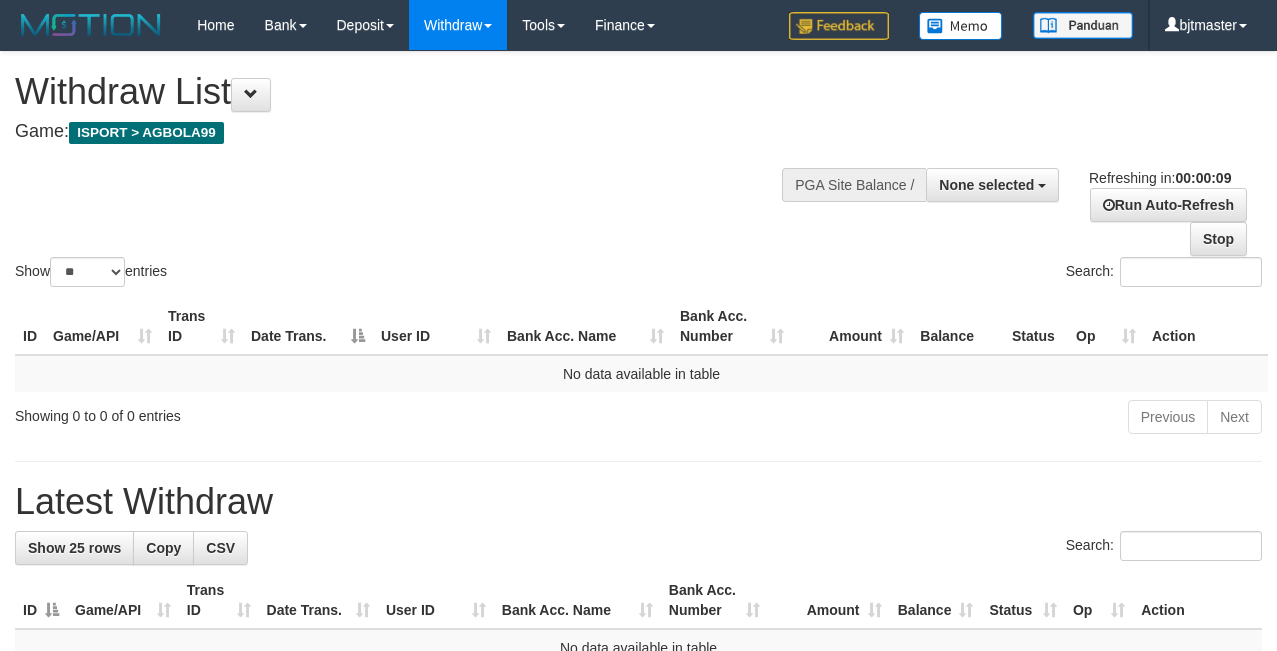 select 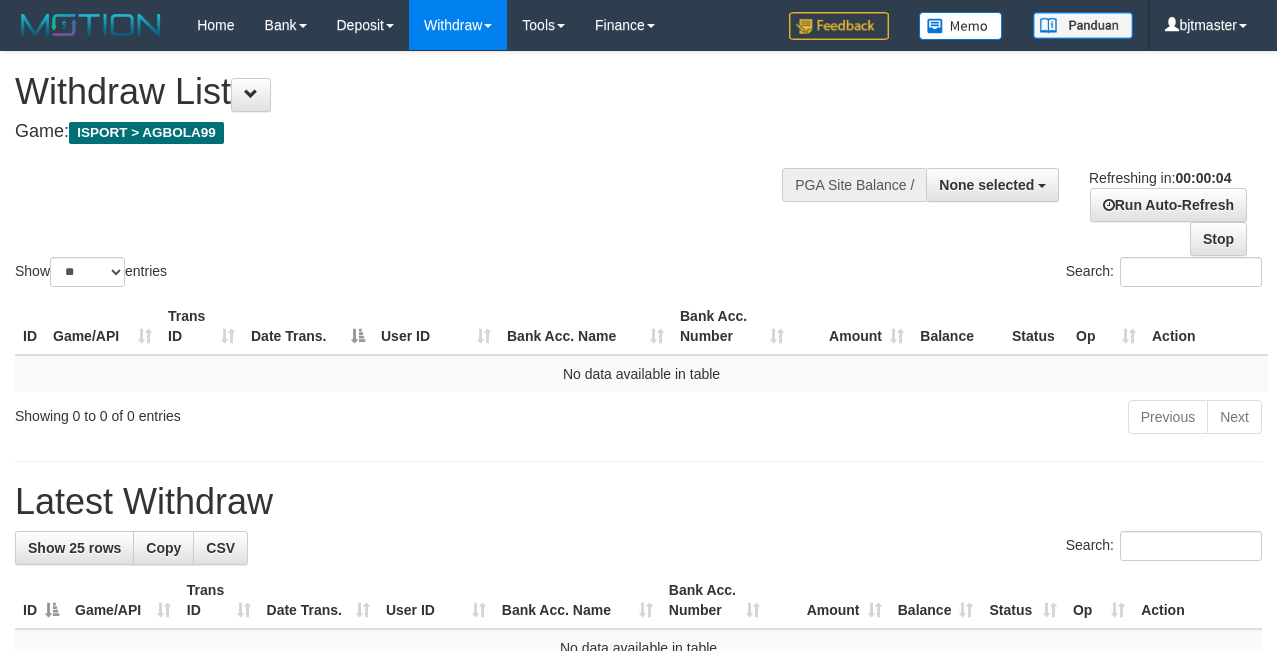 scroll, scrollTop: 0, scrollLeft: 0, axis: both 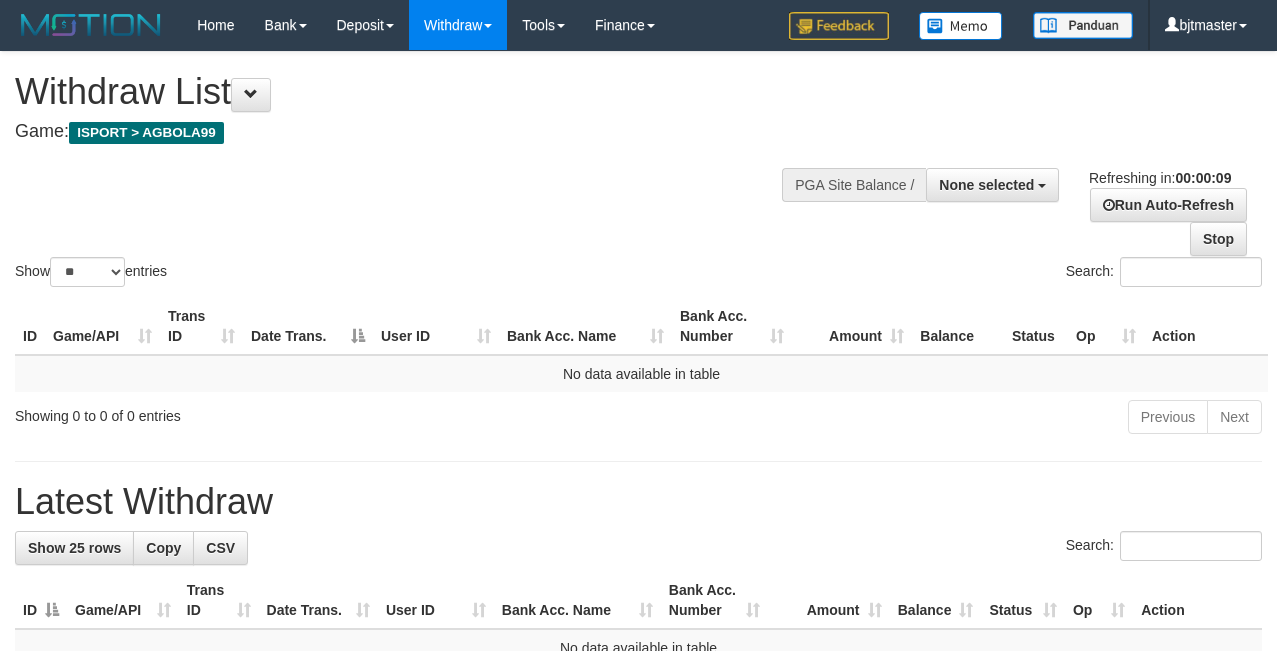 select 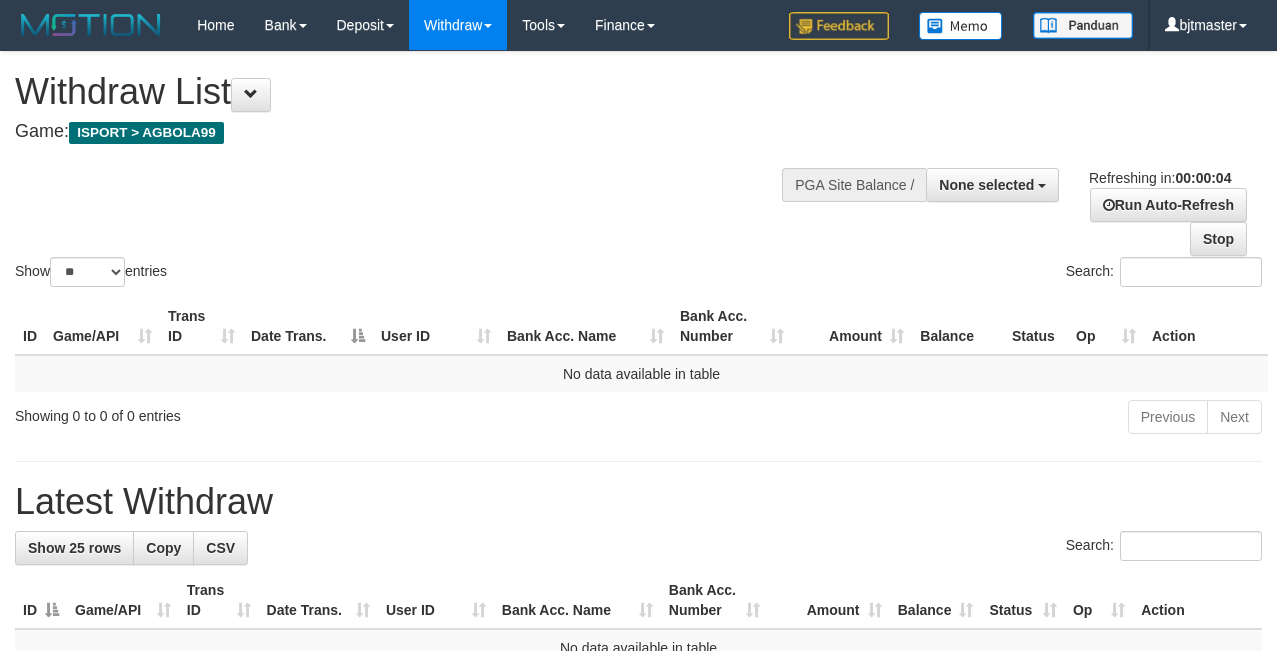 scroll, scrollTop: 0, scrollLeft: 0, axis: both 